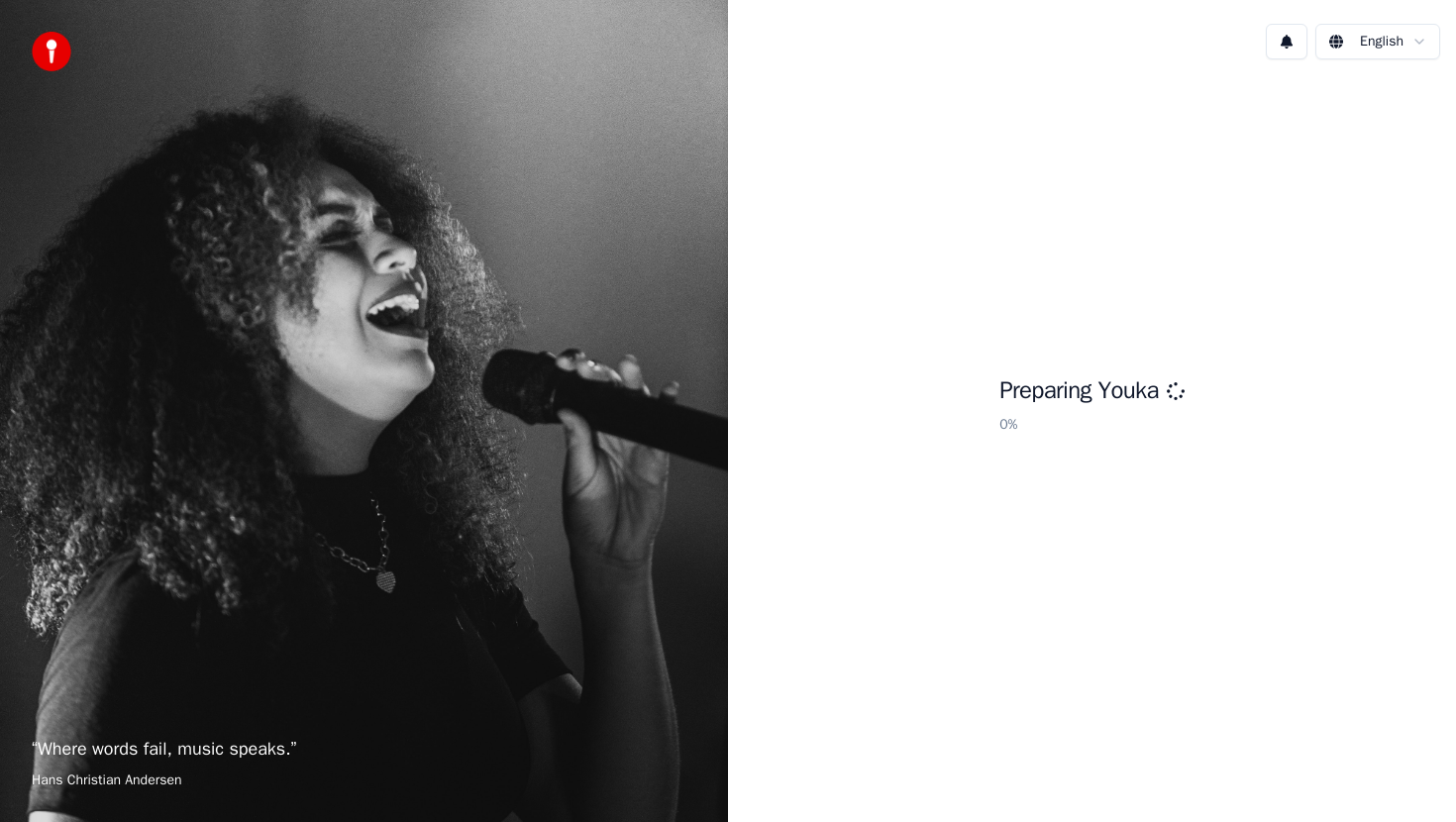 scroll, scrollTop: 0, scrollLeft: 0, axis: both 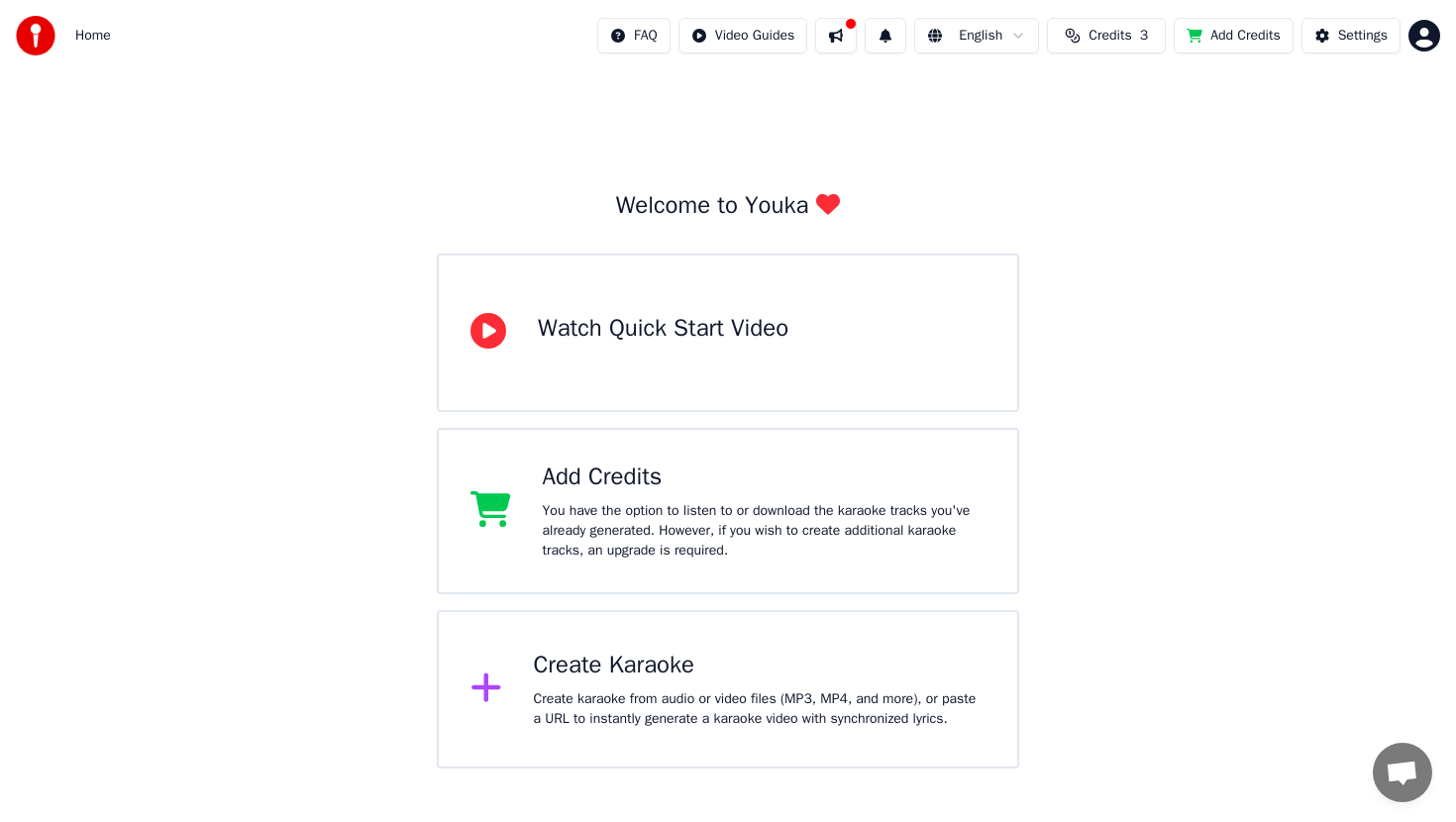 click on "Create Karaoke" at bounding box center (760, 666) 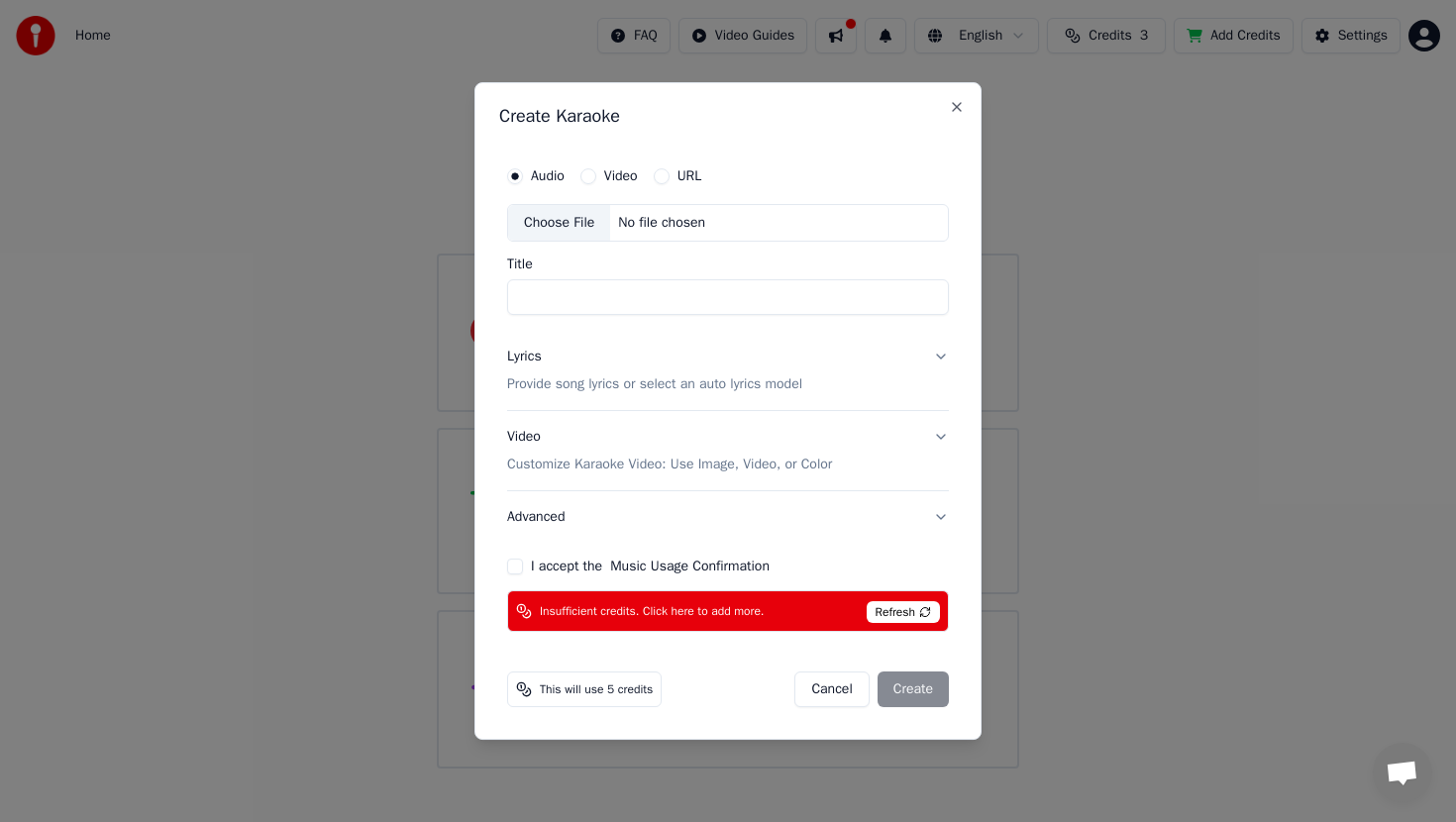 click on "No file chosen" at bounding box center (662, 223) 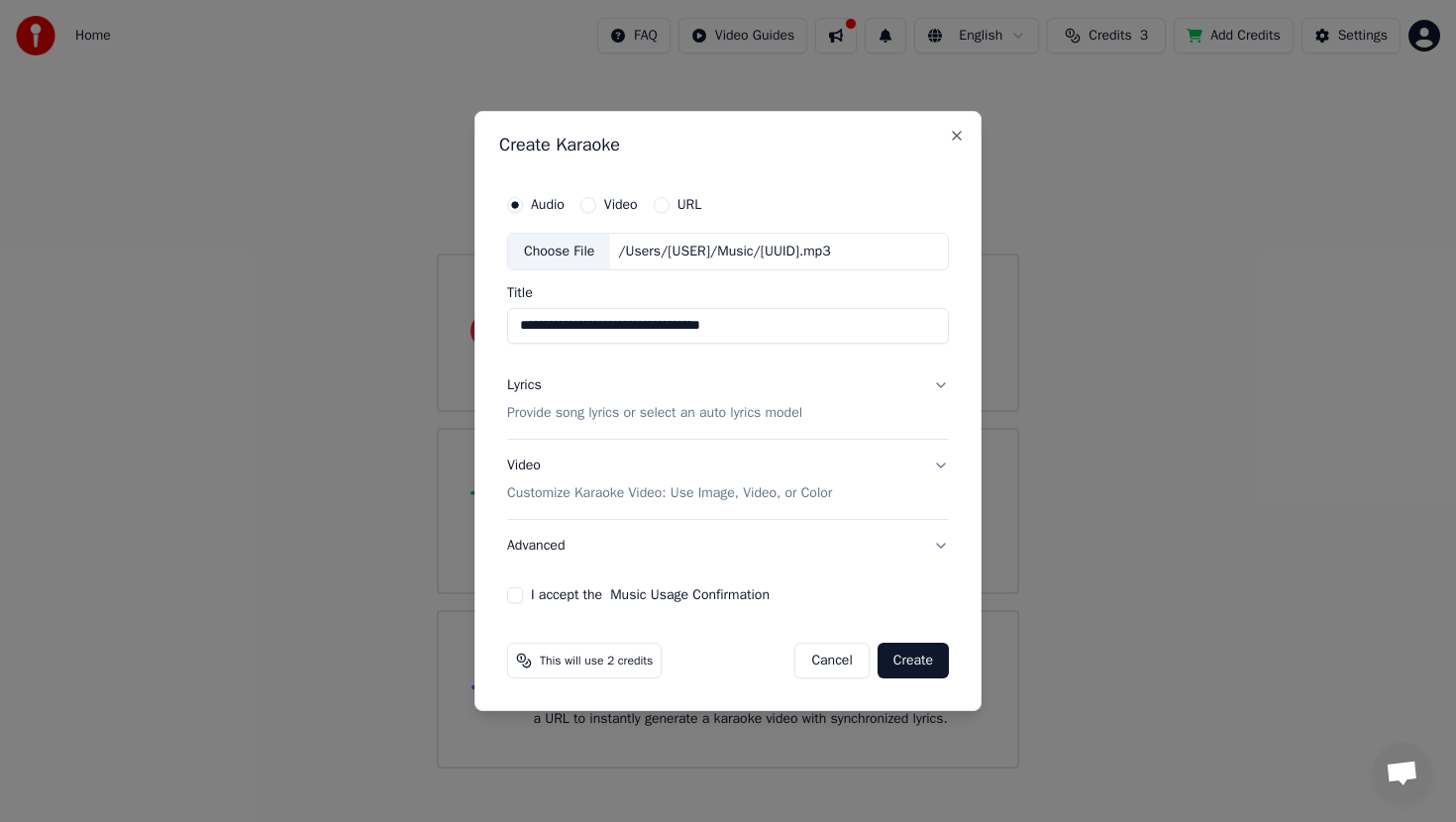 drag, startPoint x: 865, startPoint y: 324, endPoint x: 513, endPoint y: 323, distance: 352.0014 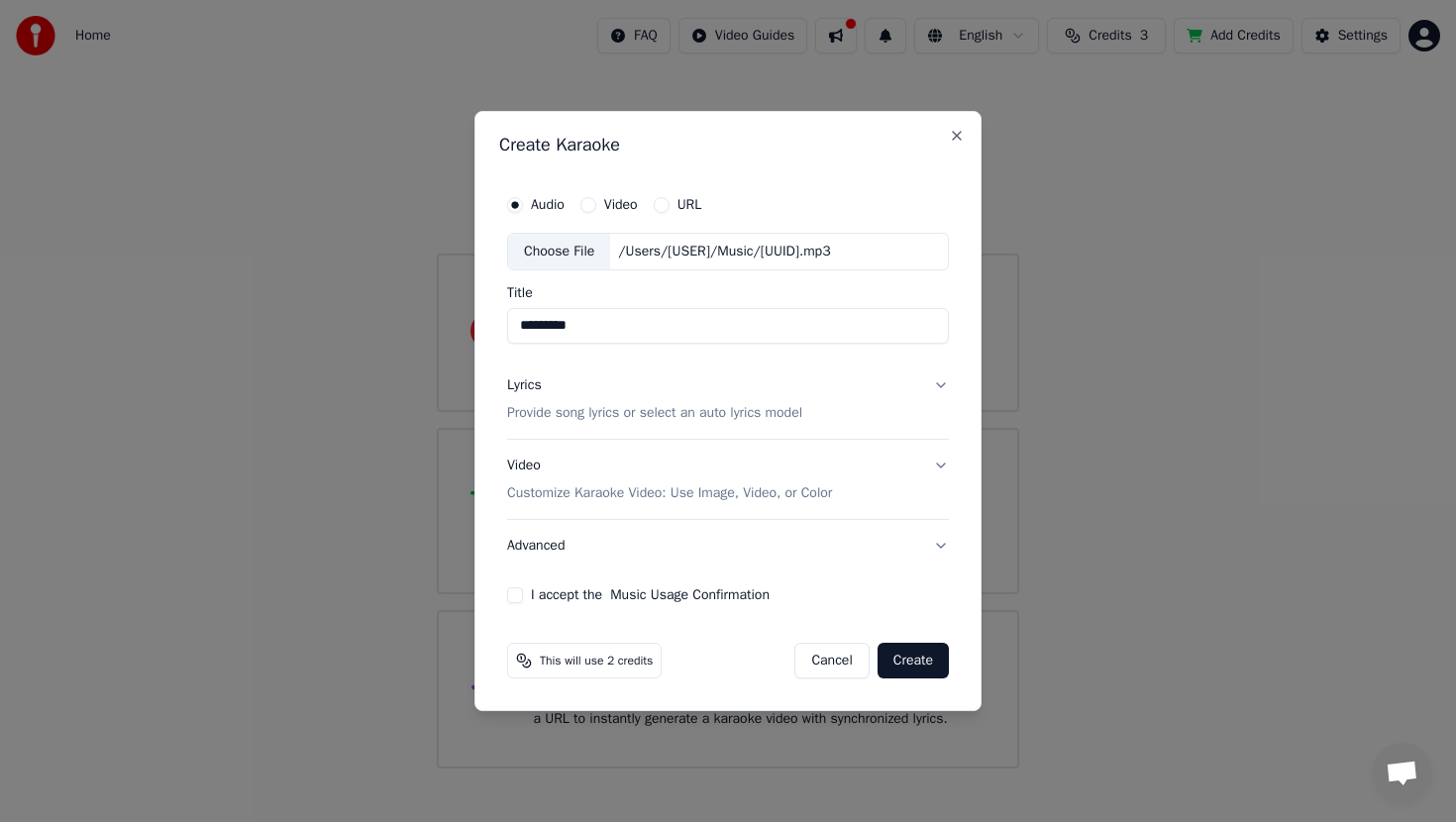 click on "*********" at bounding box center [728, 326] 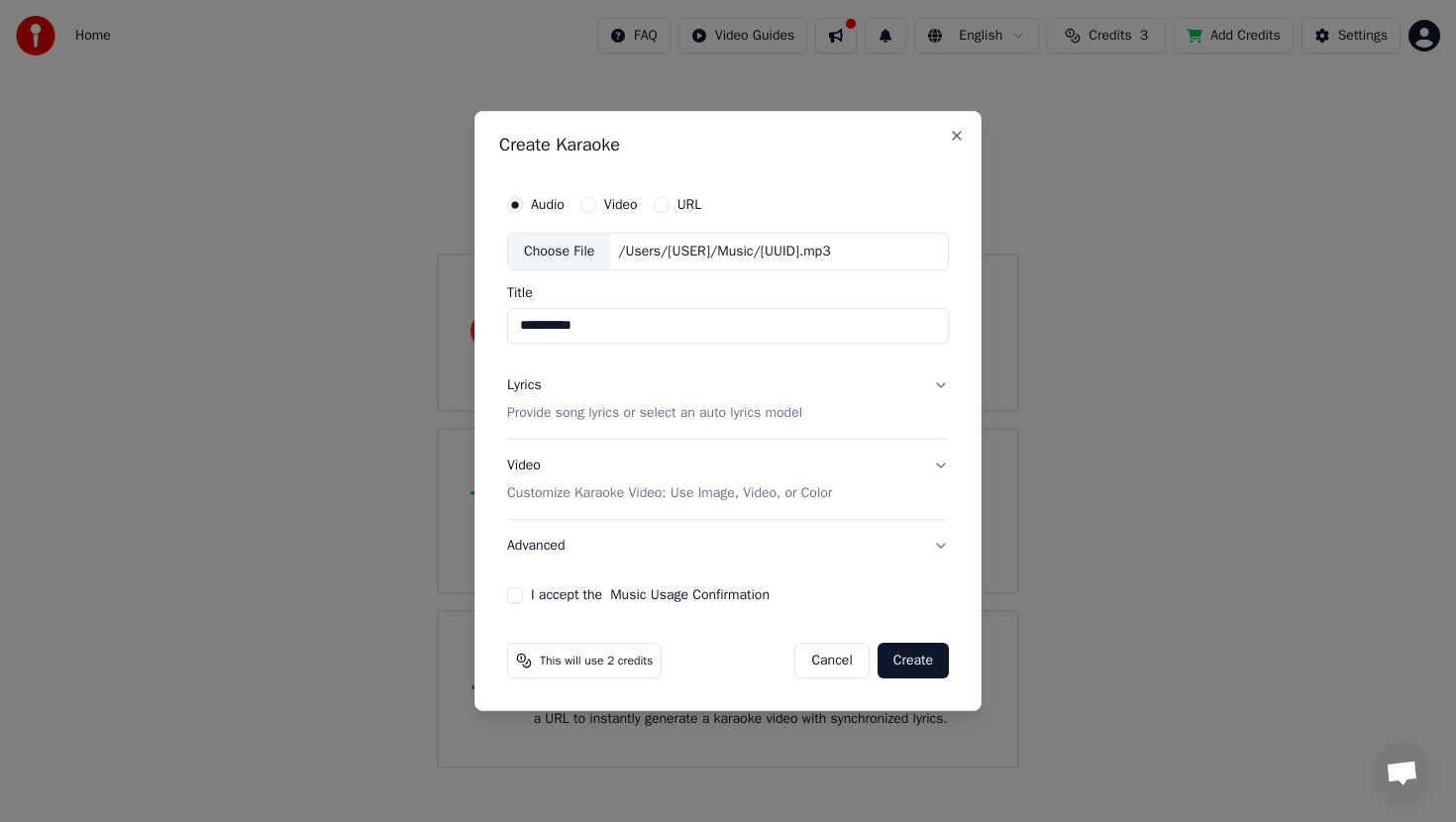 type on "**********" 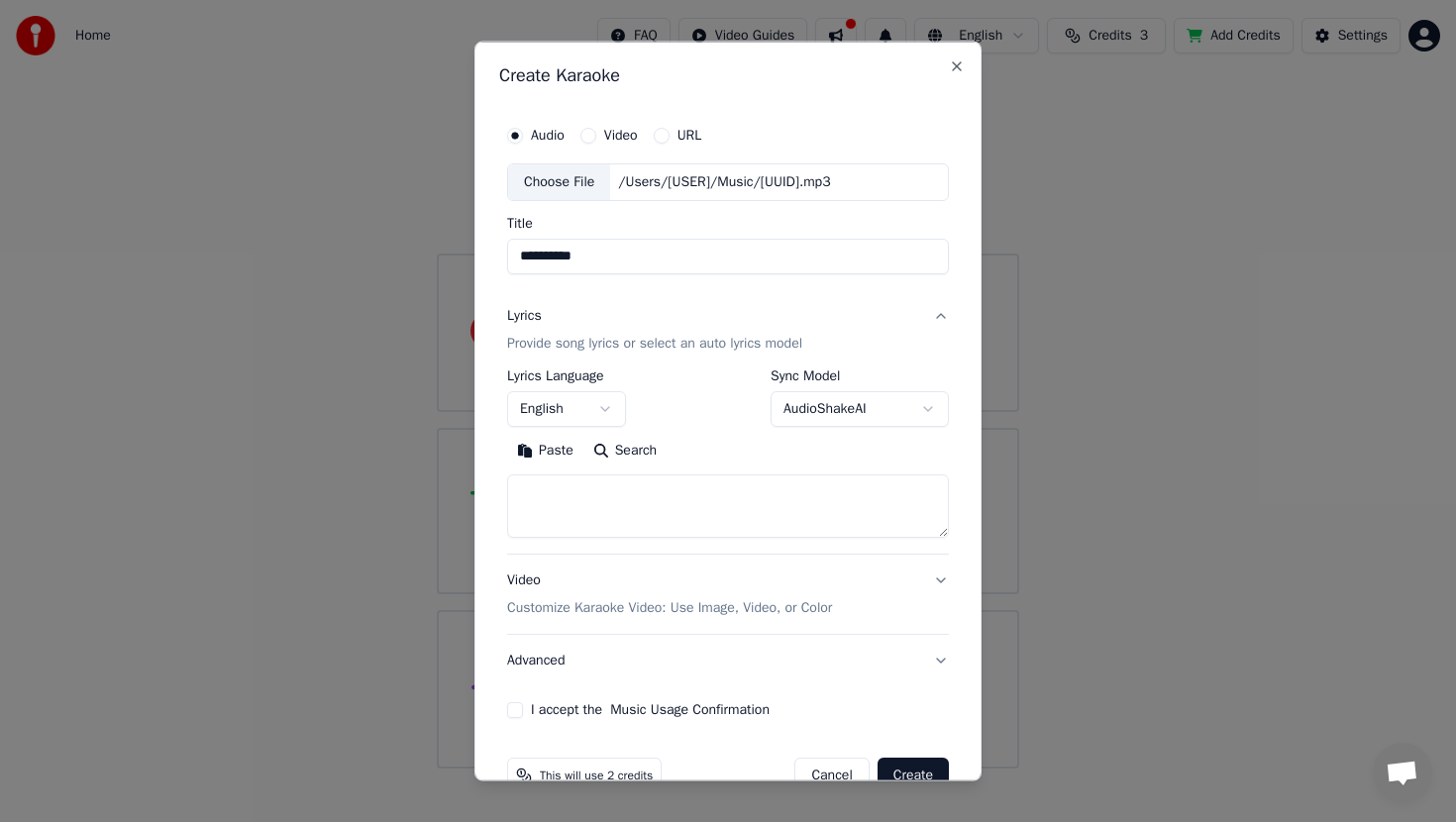 click at bounding box center [728, 505] 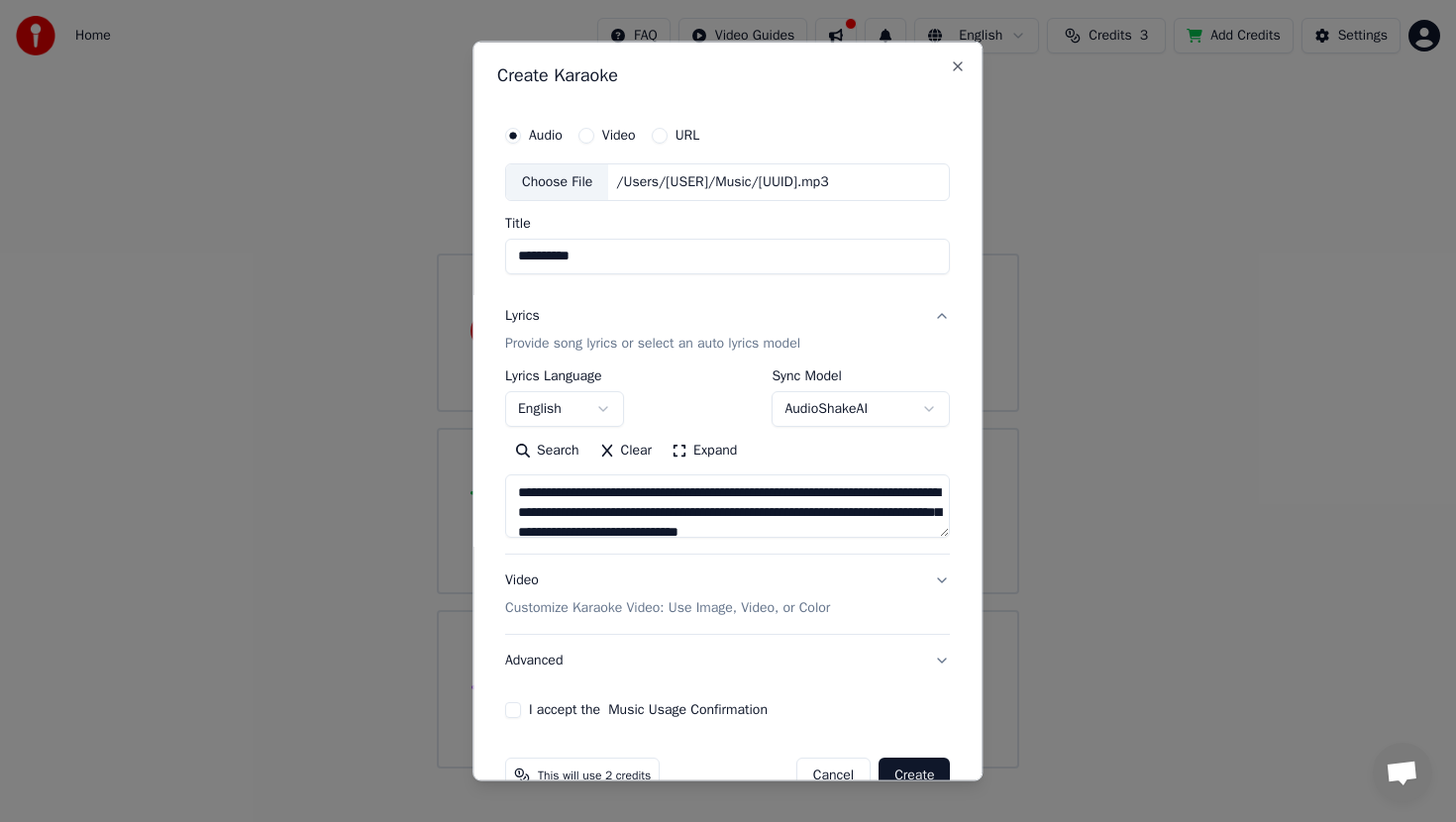 click on "Video Customize Karaoke Video: Use Image, Video, or Color" at bounding box center [727, 593] 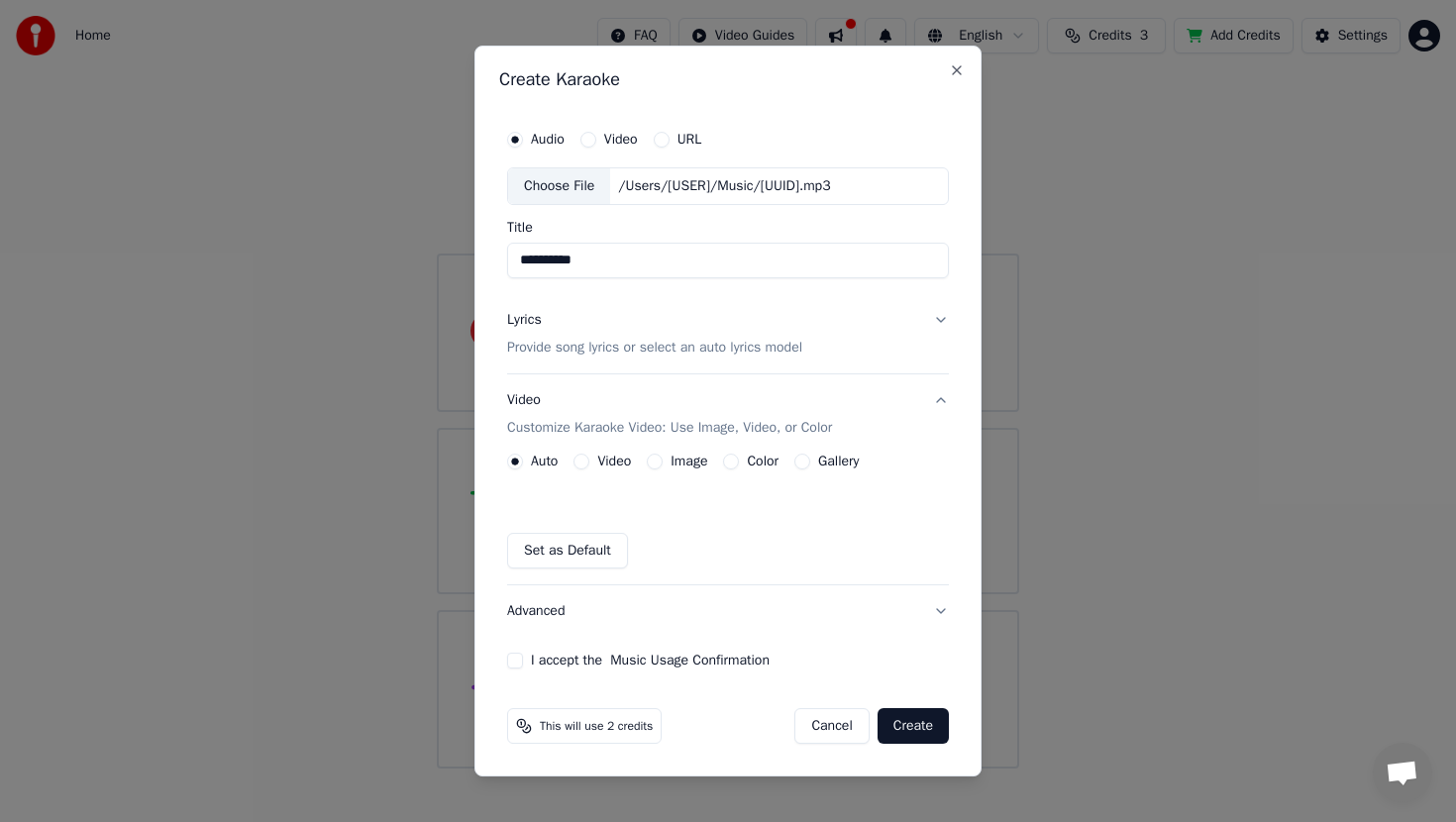 click on "Video Customize Karaoke Video: Use Image, Video, or Color" at bounding box center [728, 414] 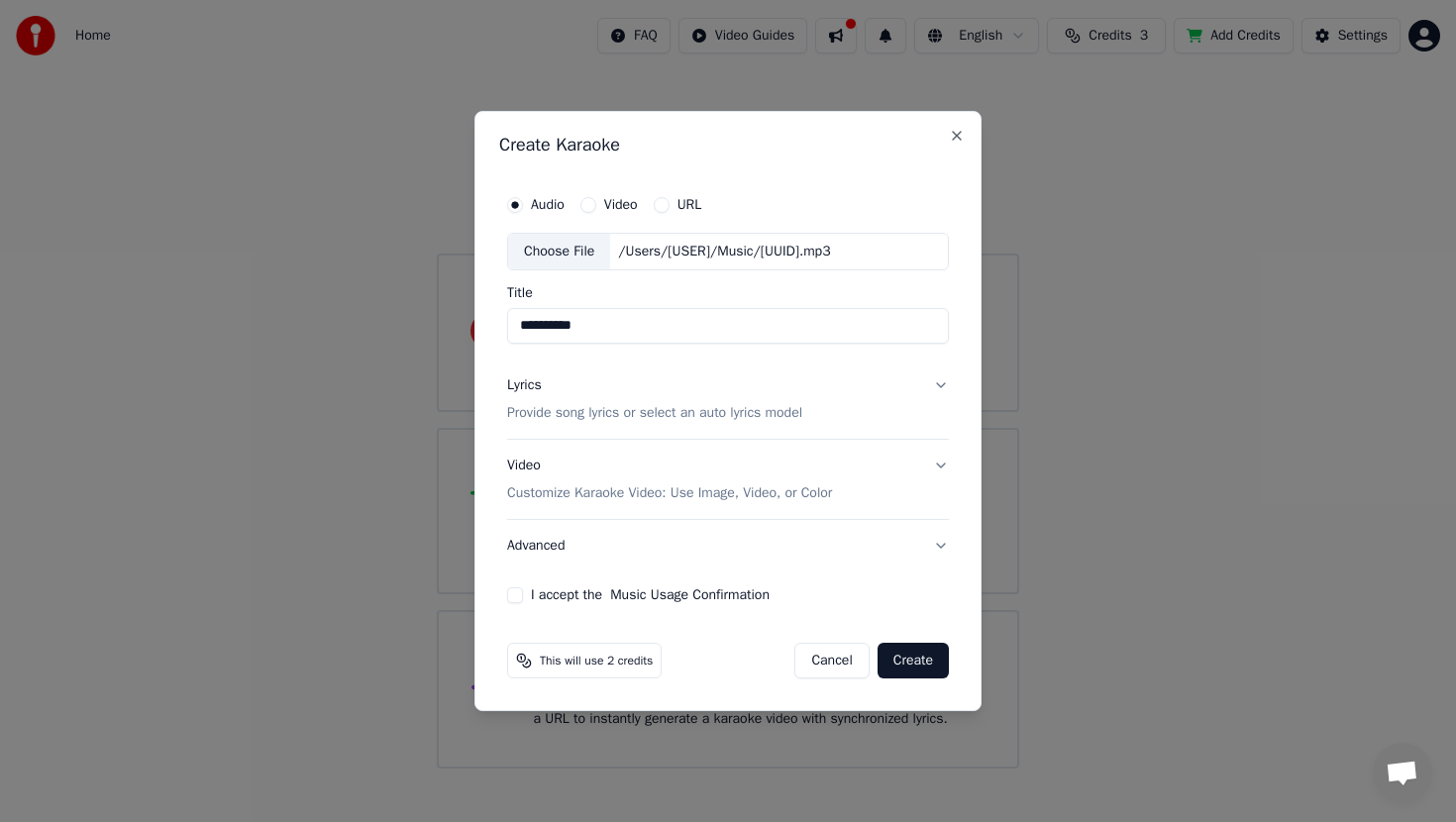 click on "Video Customize Karaoke Video: Use Image, Video, or Color" at bounding box center [728, 479] 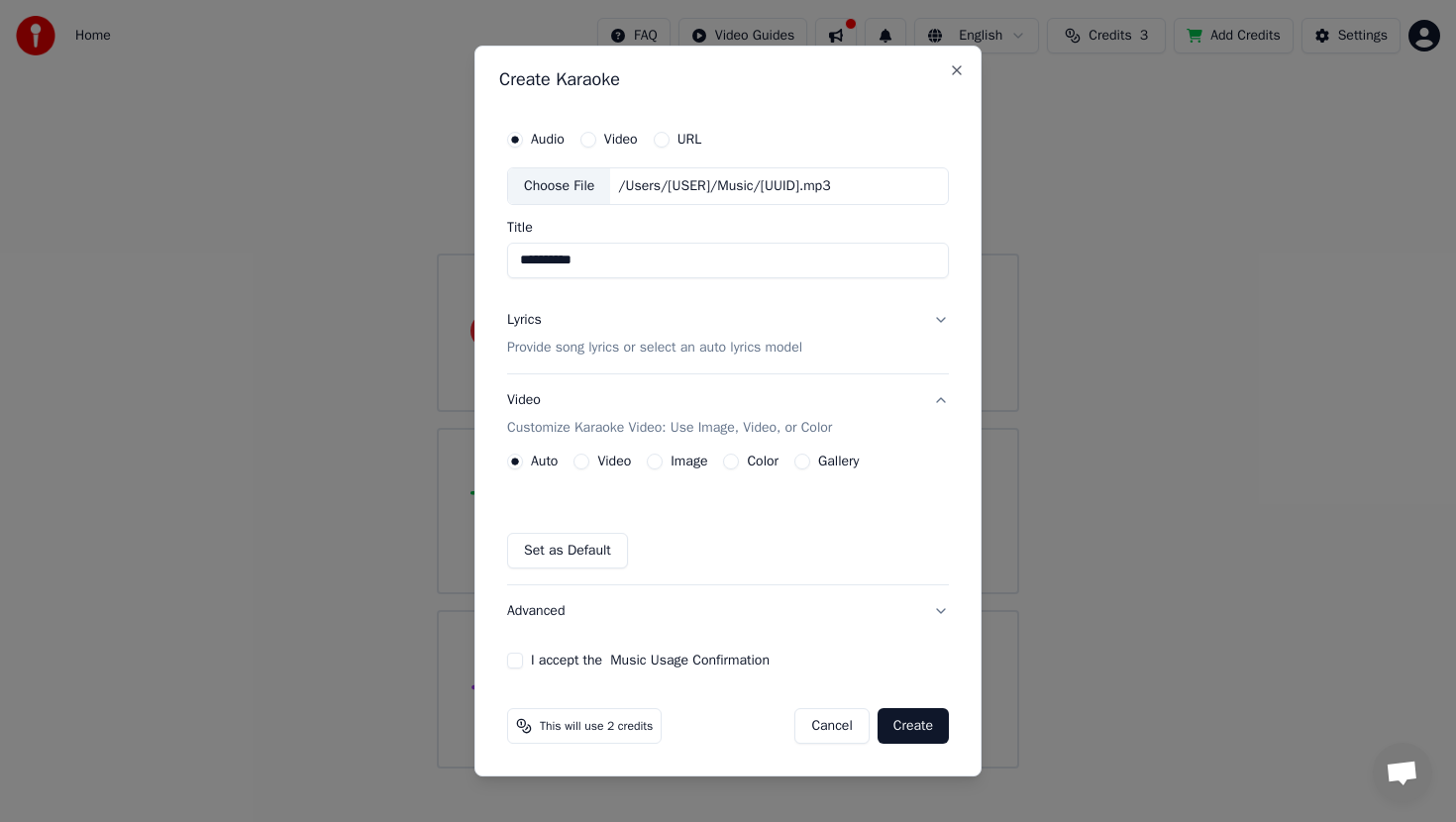 click on "Image" at bounding box center (655, 462) 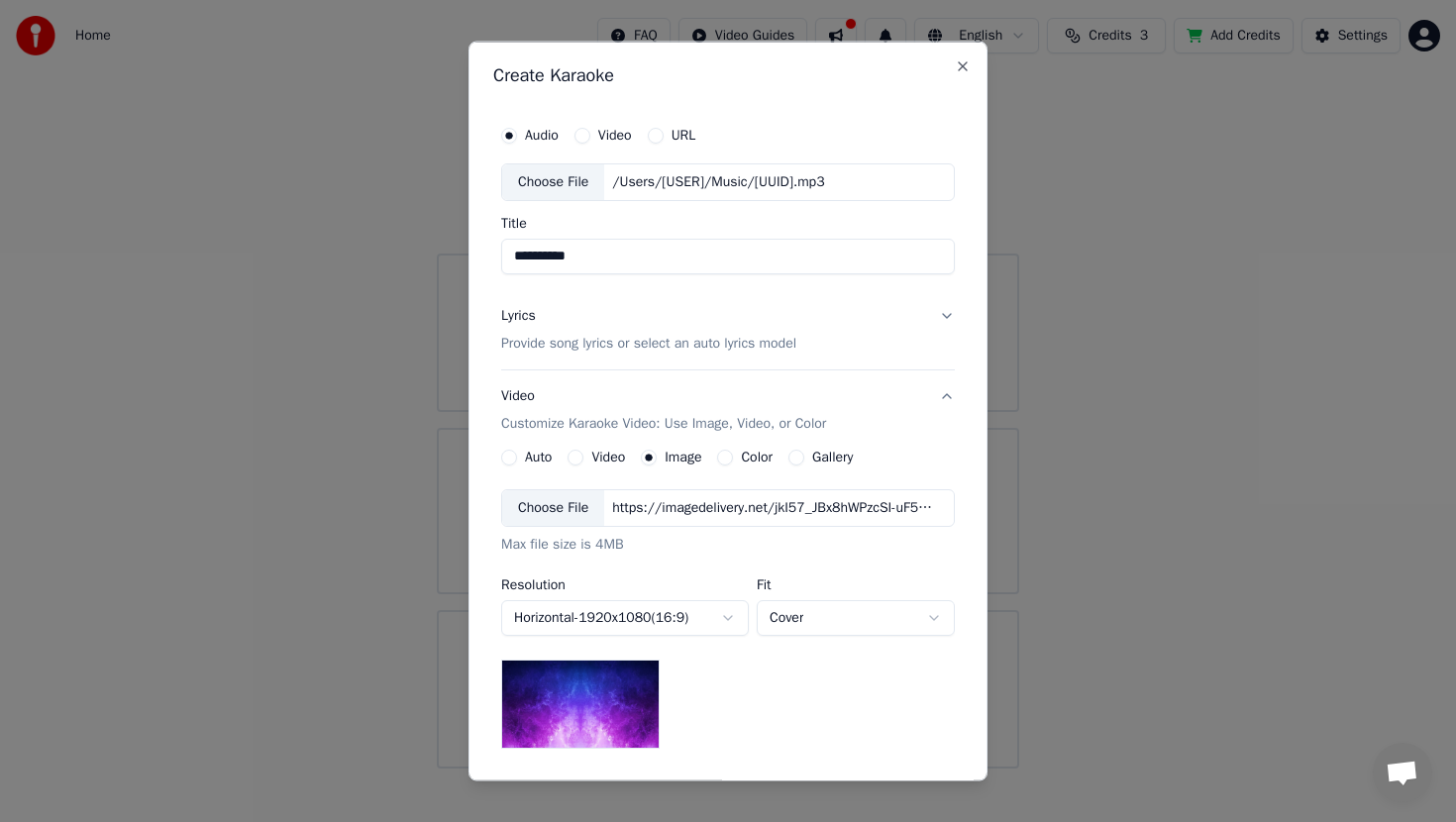 type on "image" 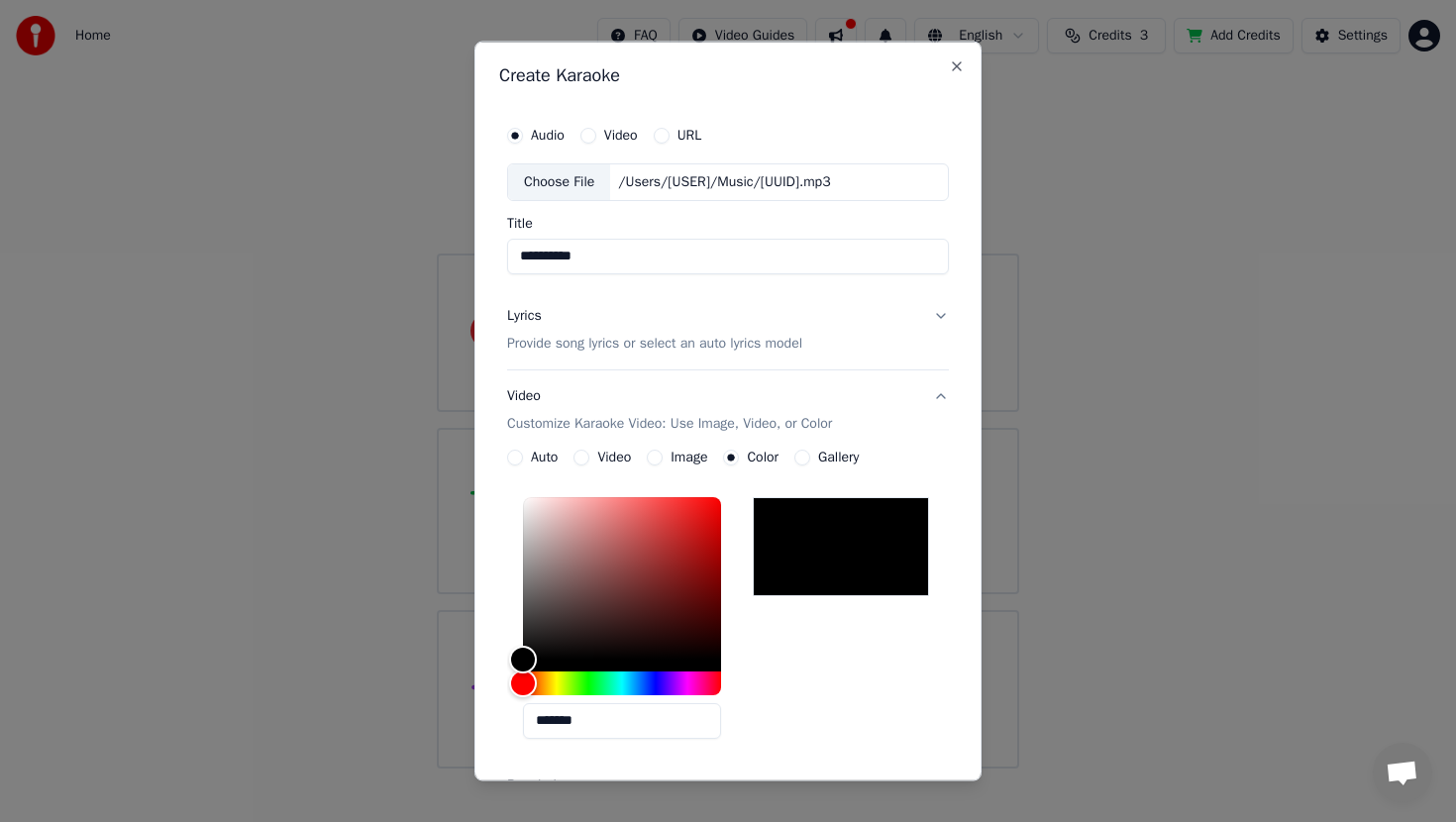 type on "color" 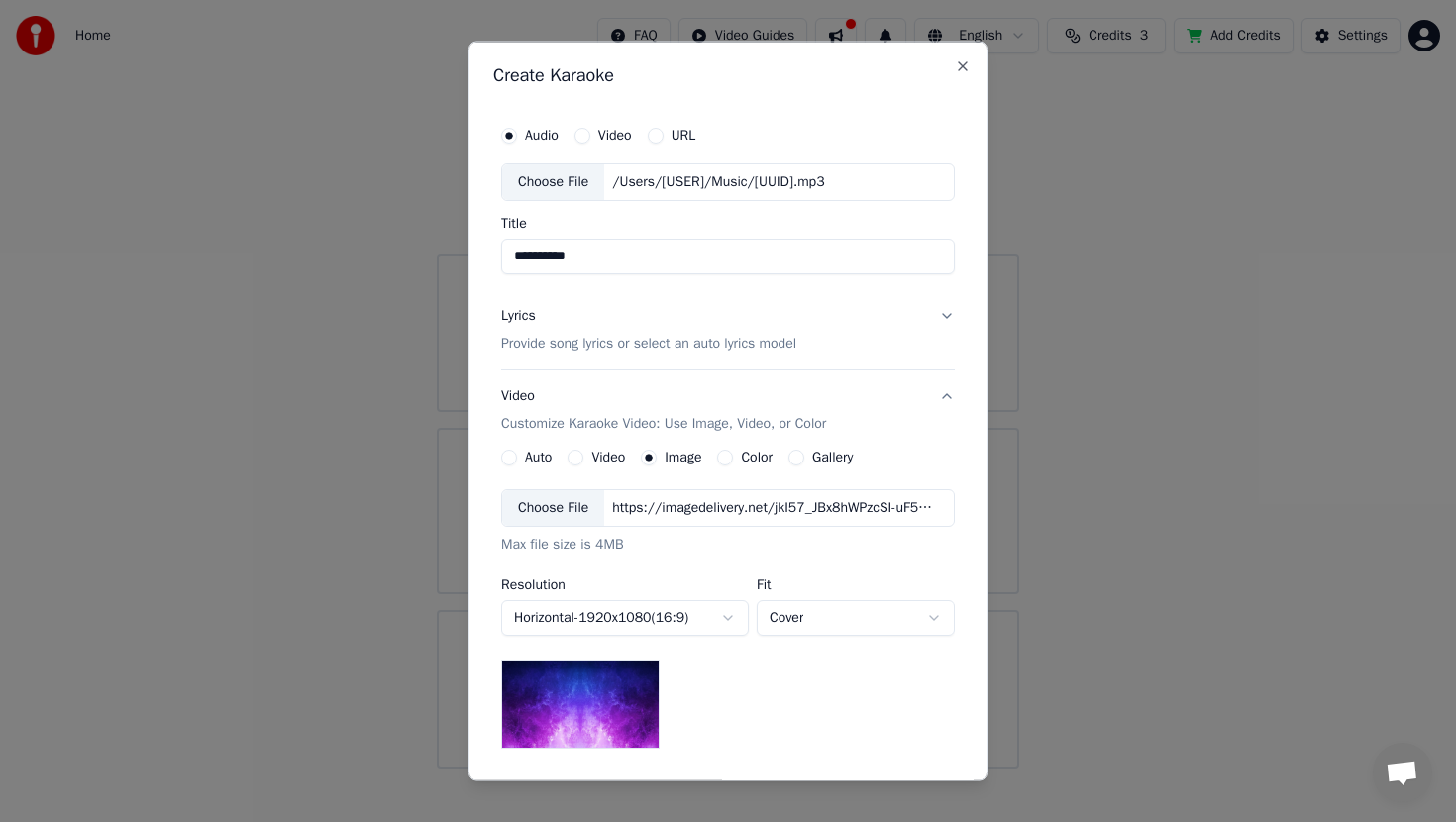 click on "**********" at bounding box center [728, 618] 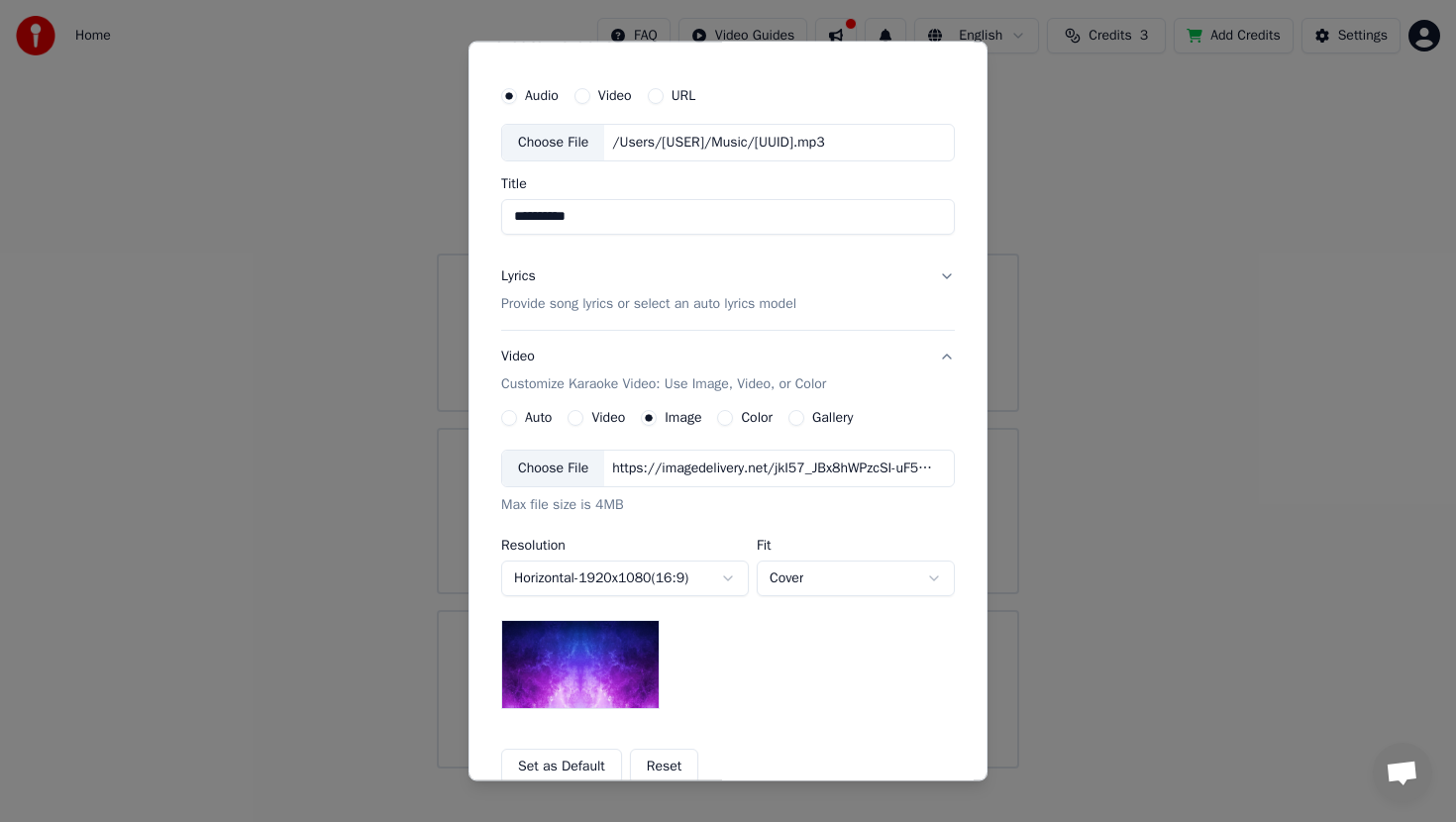 scroll, scrollTop: 79, scrollLeft: 0, axis: vertical 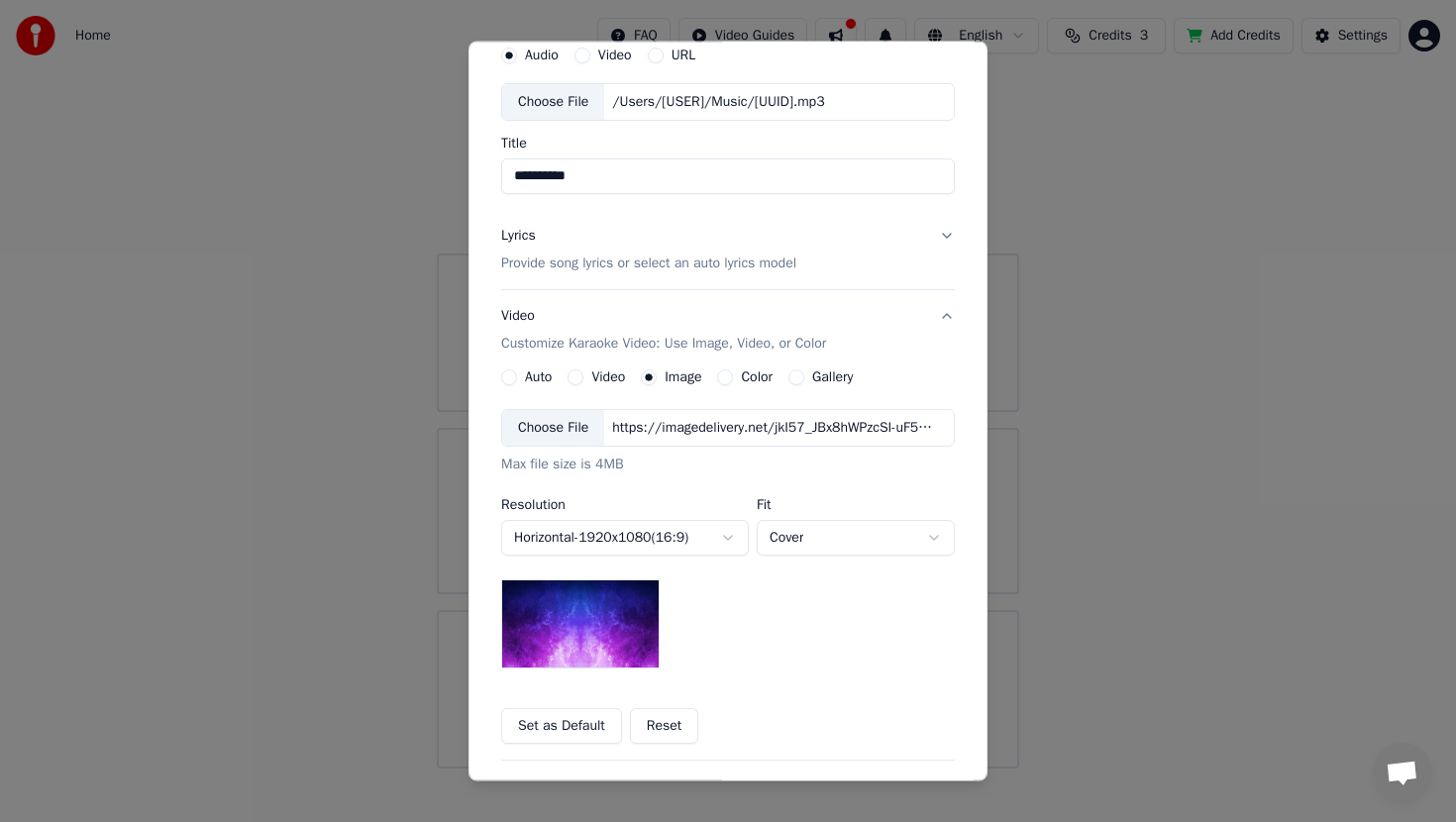 click at bounding box center (580, 624) 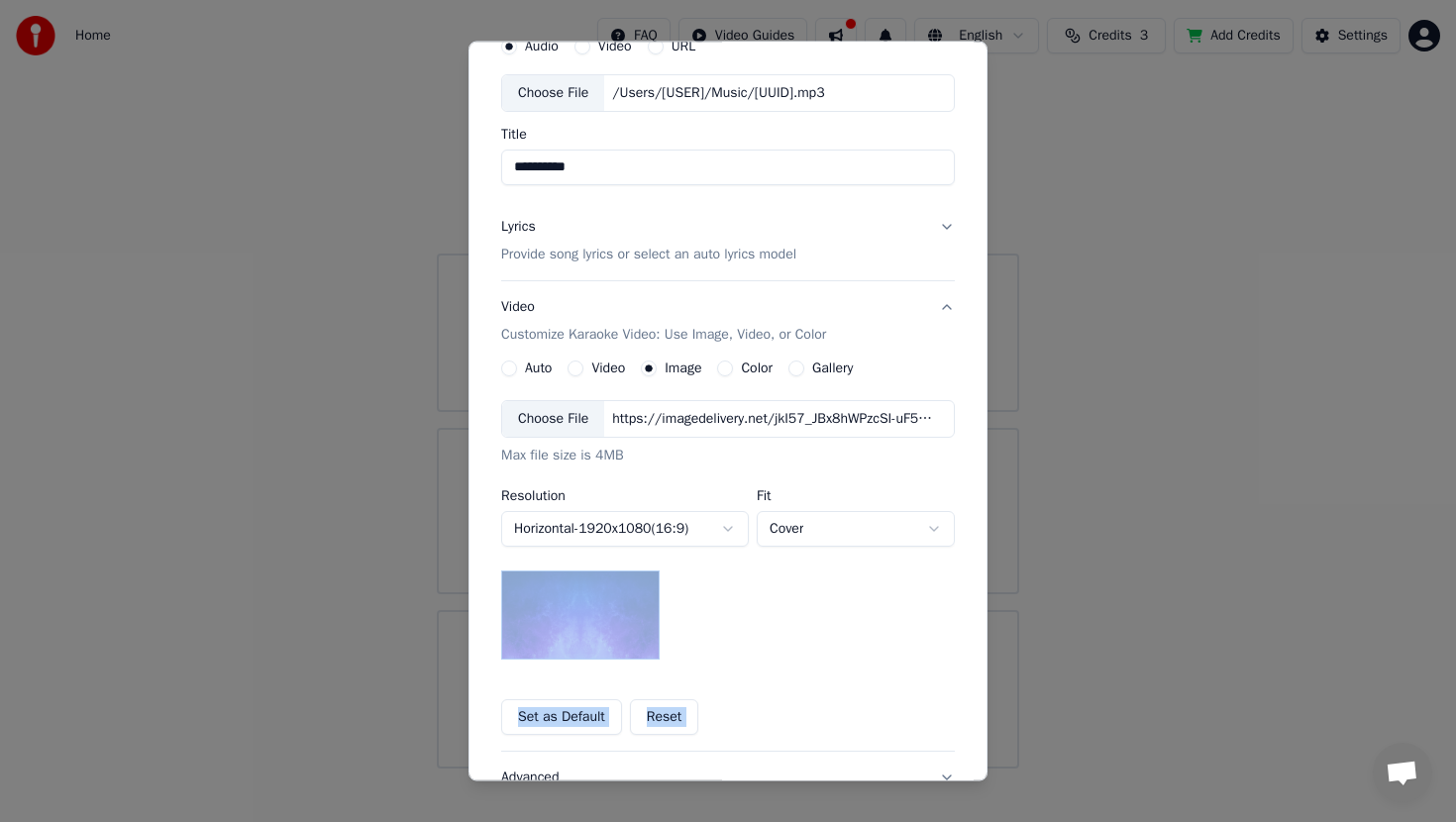 drag, startPoint x: 691, startPoint y: 644, endPoint x: 696, endPoint y: 759, distance: 115.10864 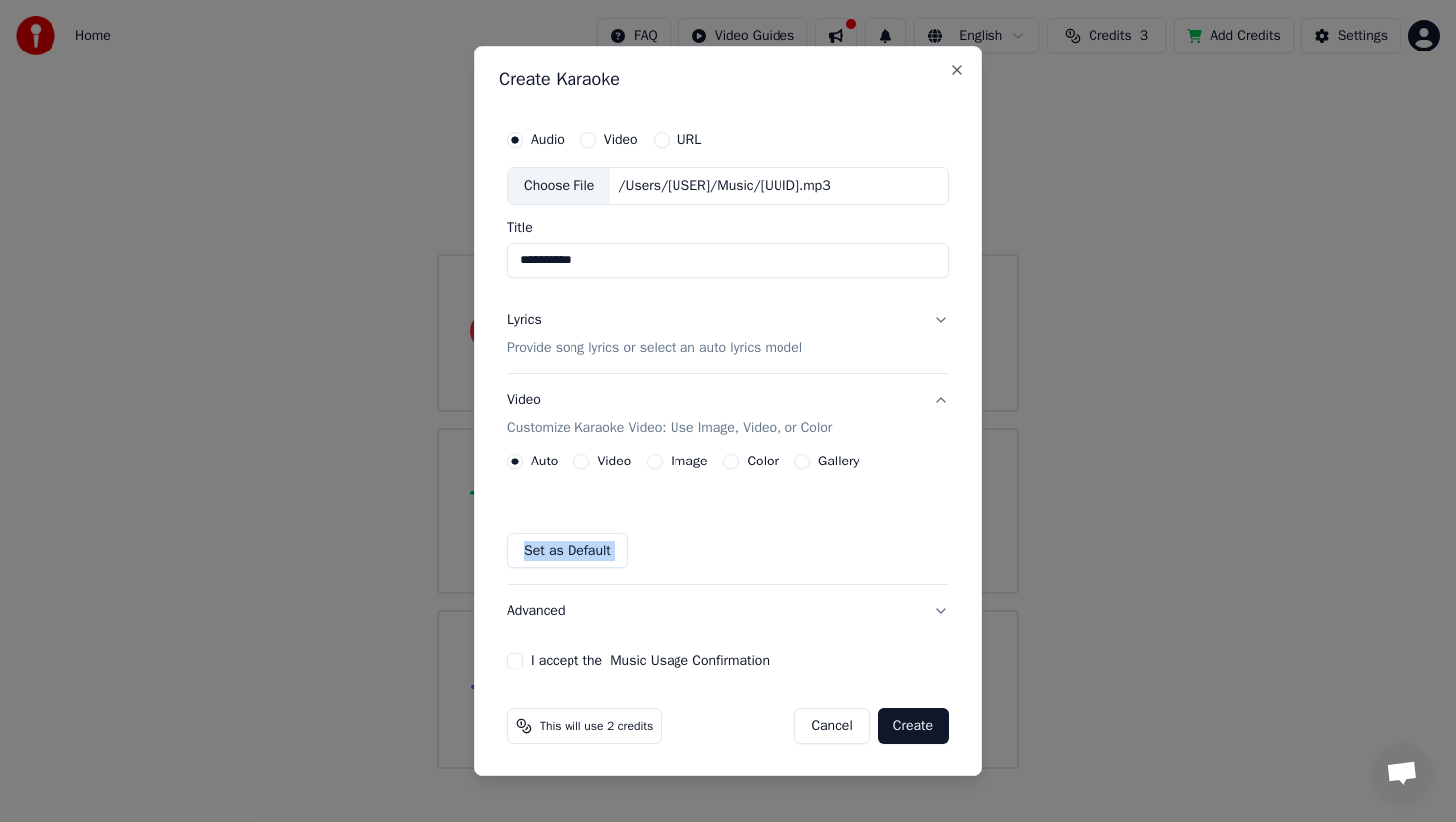 scroll, scrollTop: 0, scrollLeft: 0, axis: both 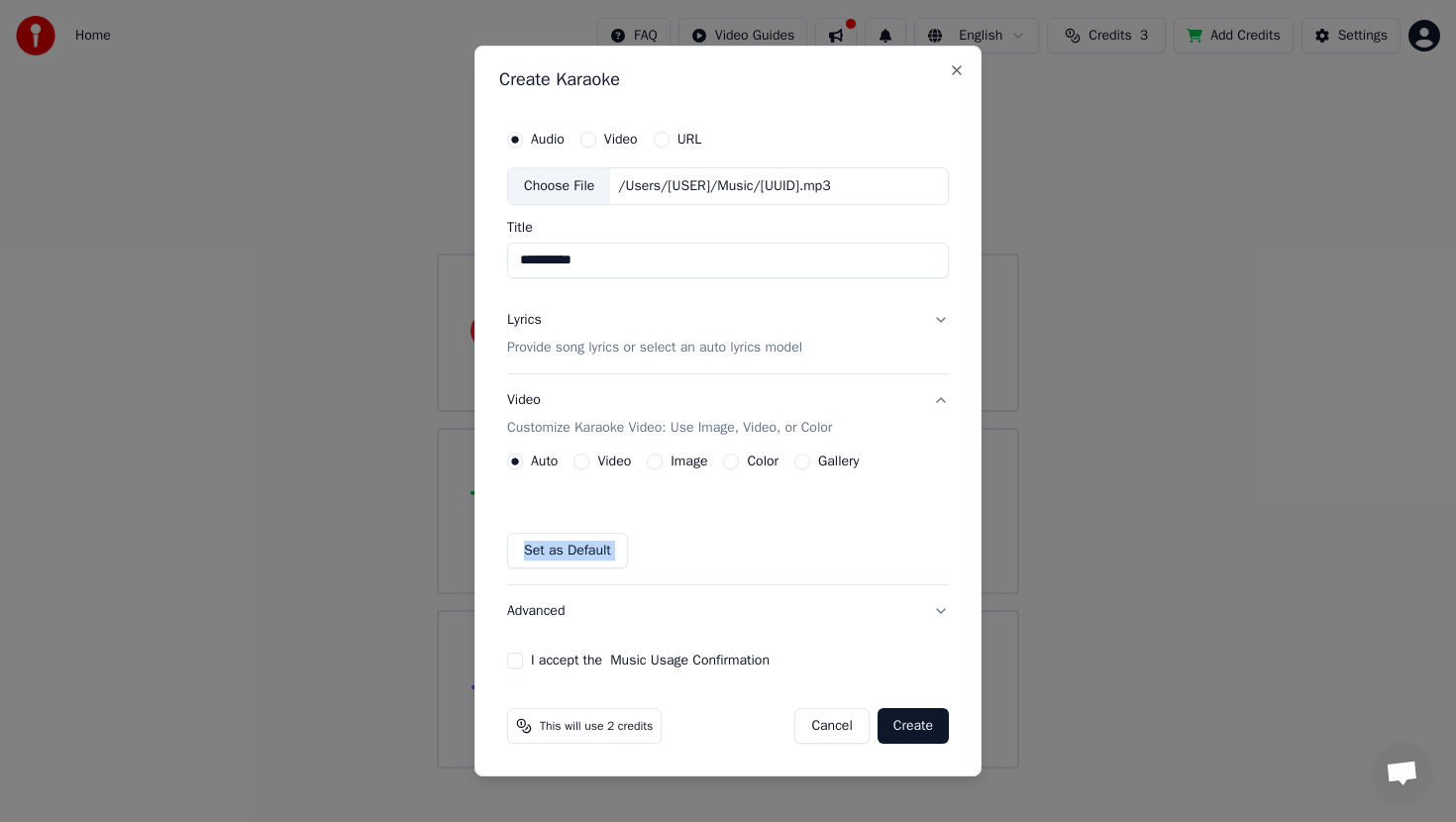 click on "Set as Default" at bounding box center (568, 551) 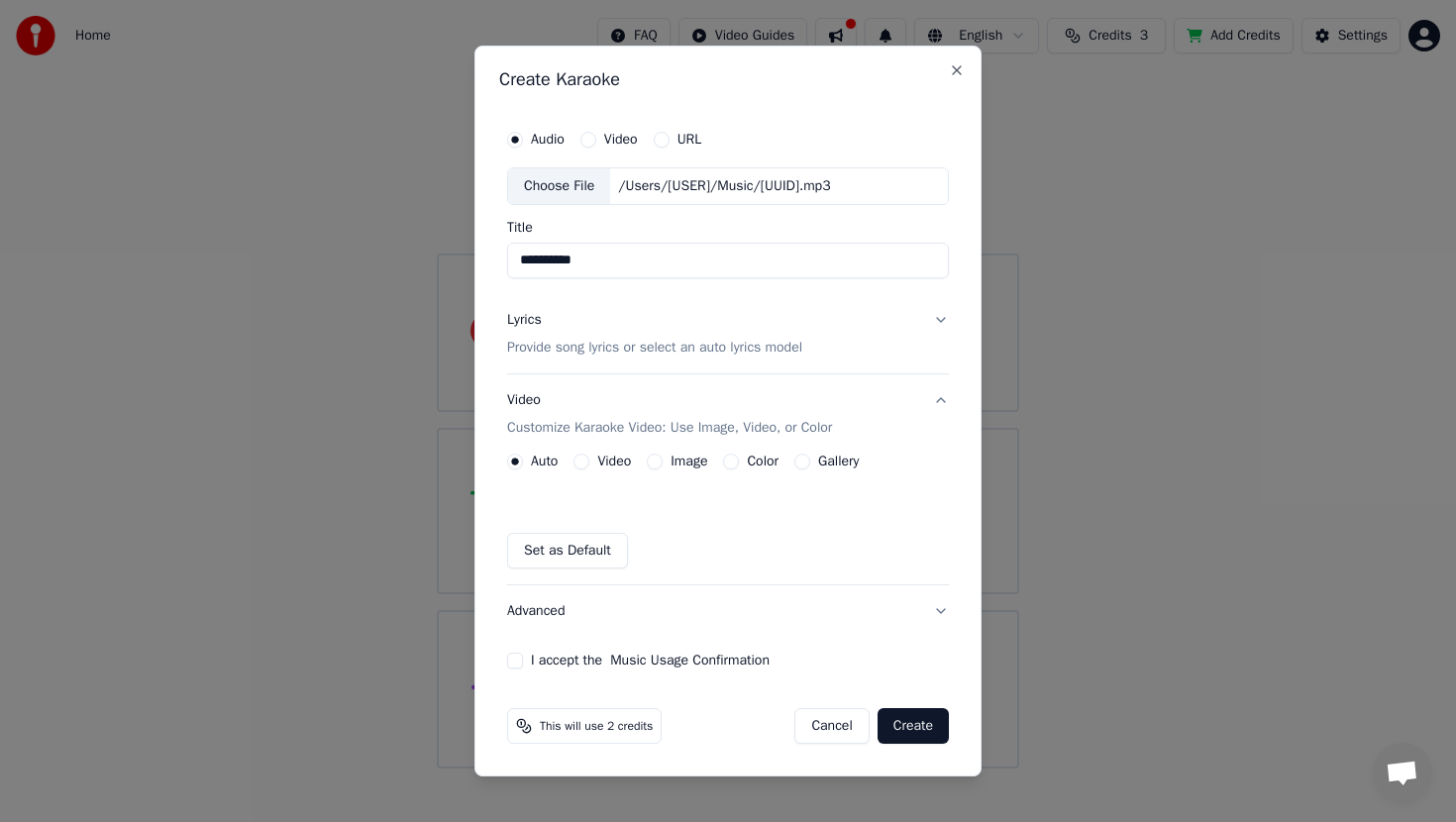 click on "Set as Default" at bounding box center (728, 551) 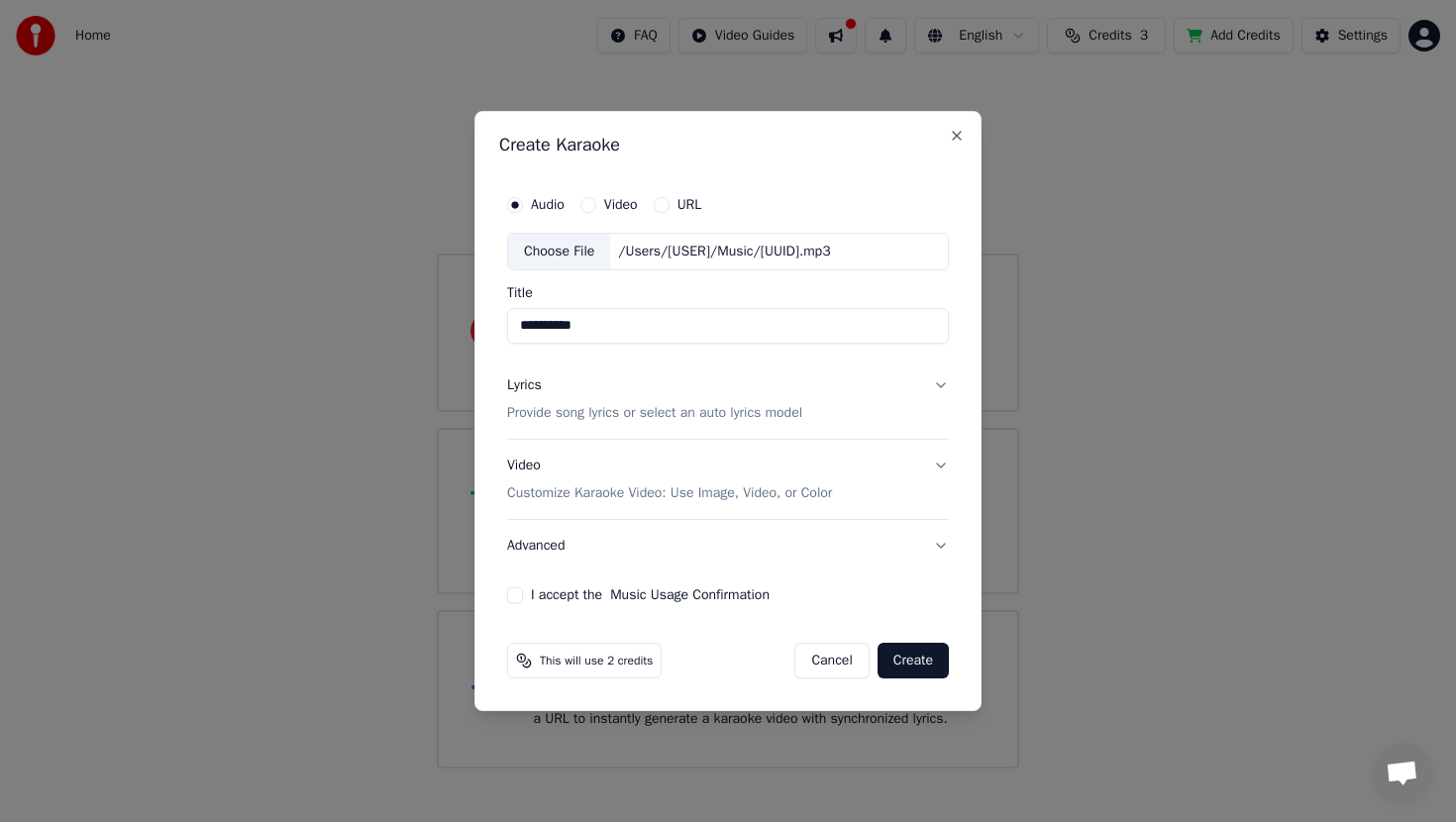 click on "Customize Karaoke Video: Use Image, Video, or Color" at bounding box center (670, 493) 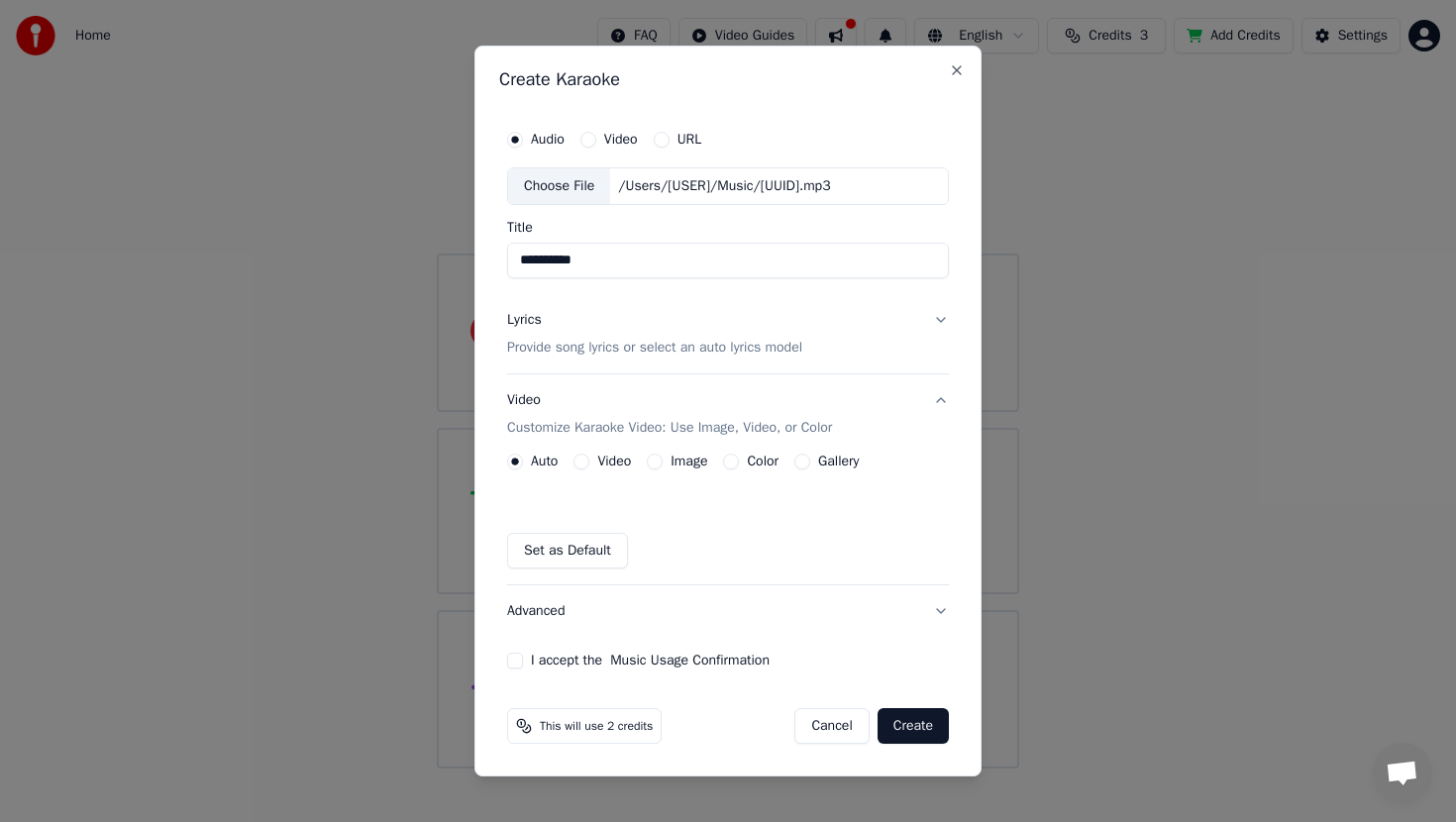 click on "Image" at bounding box center [676, 462] 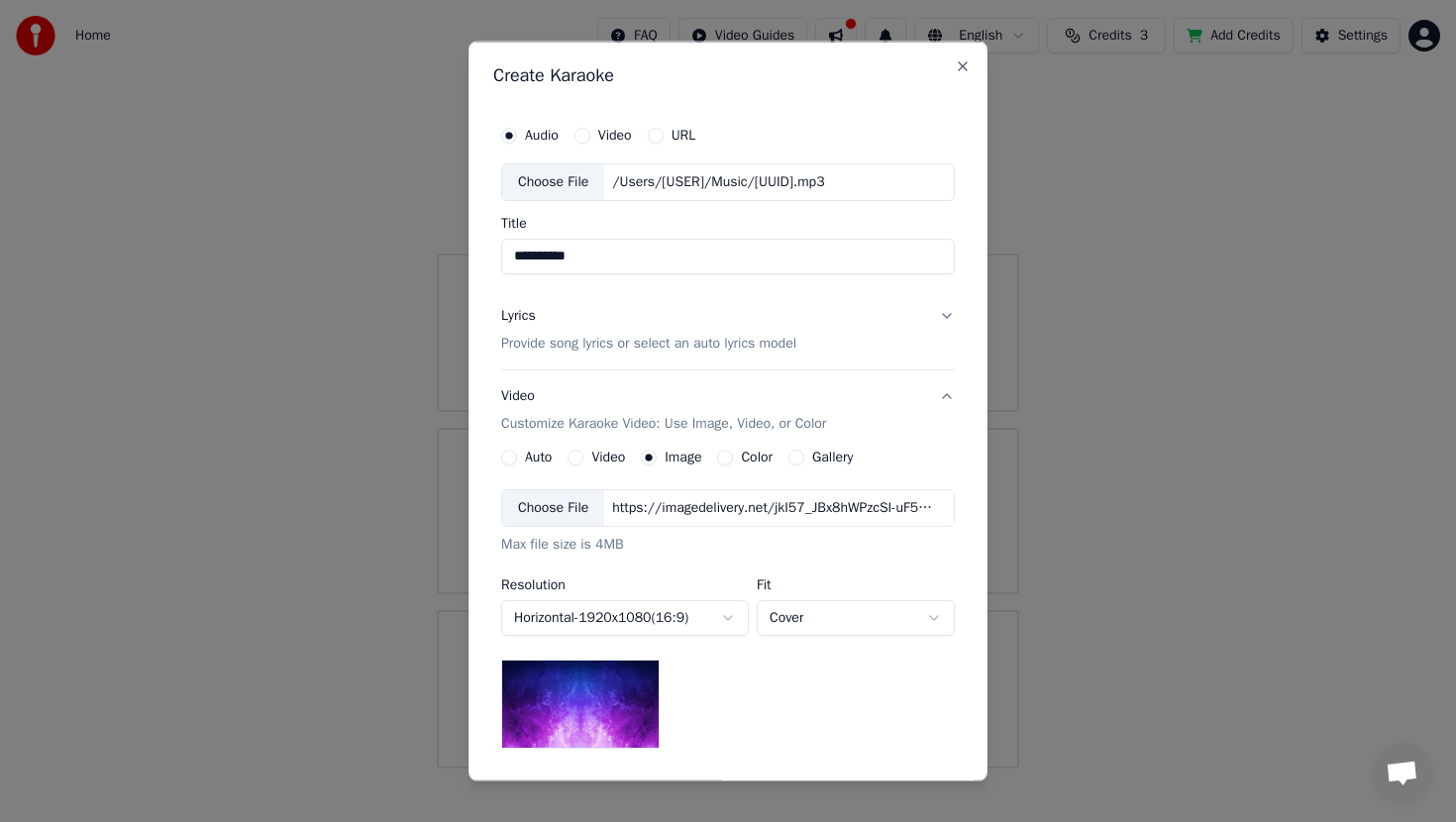 click on "Image" at bounding box center [649, 457] 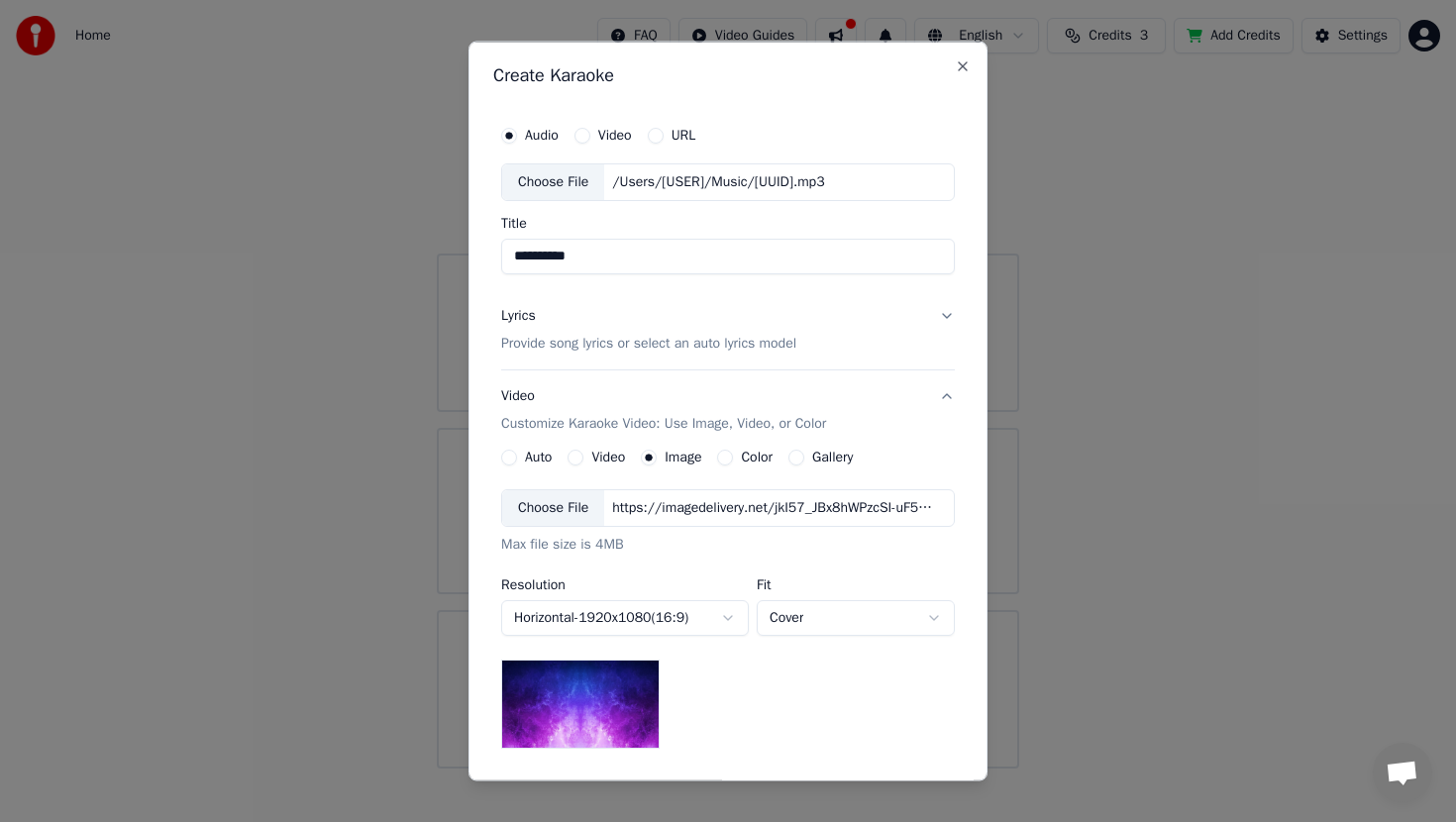type on "image" 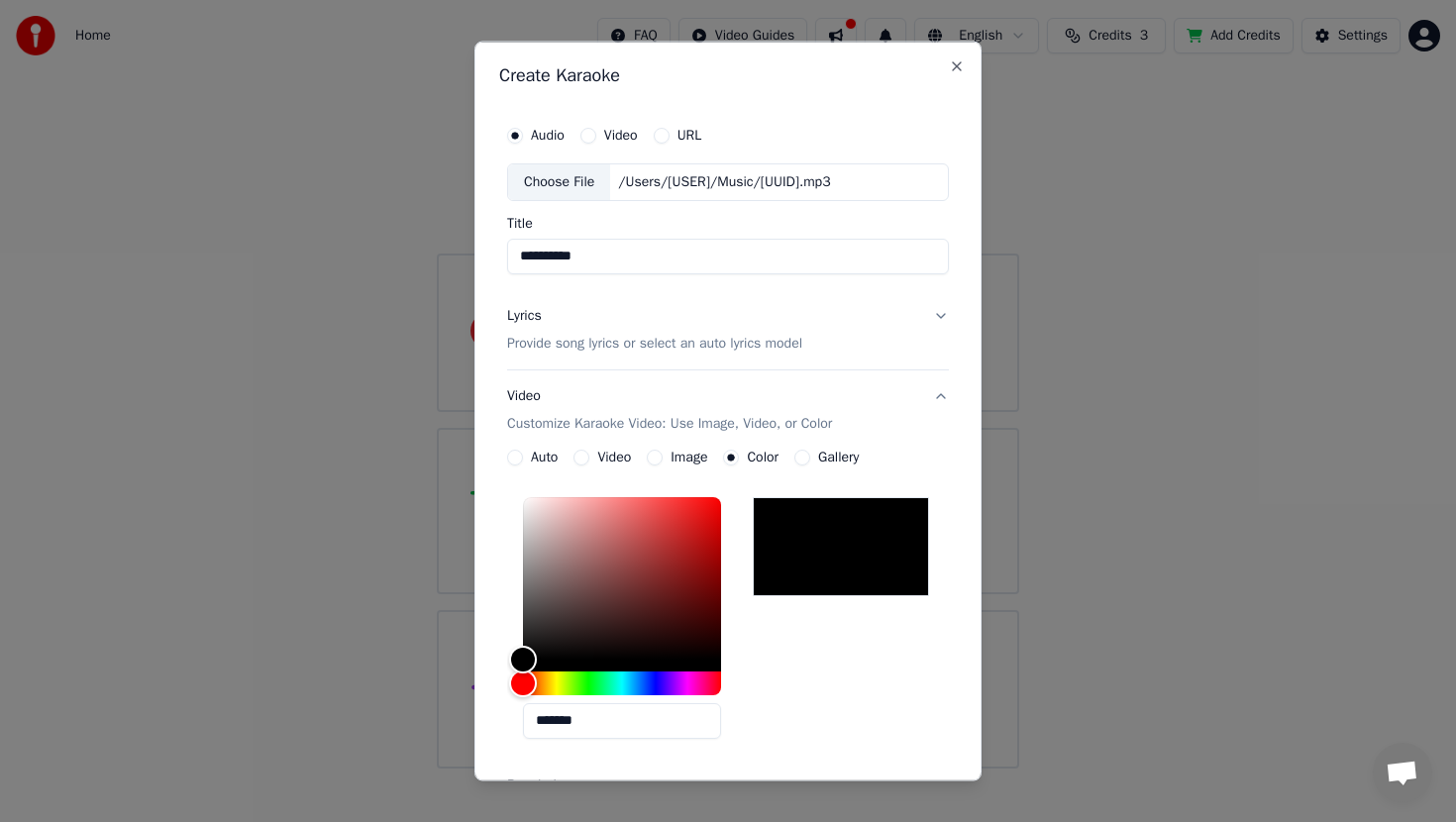 click on "image Image" at bounding box center (676, 457) 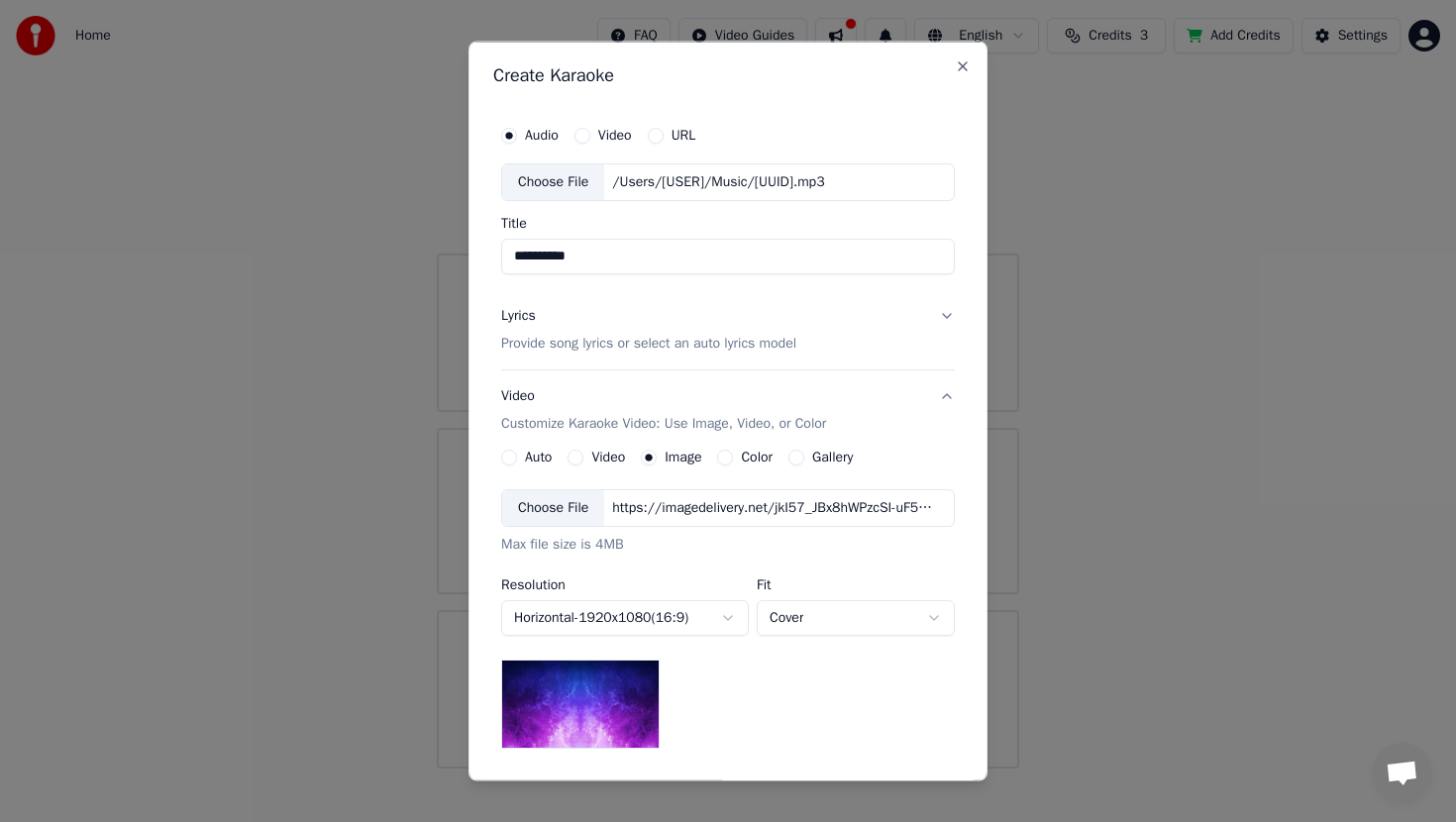 click on "Choose File" at bounding box center [553, 507] 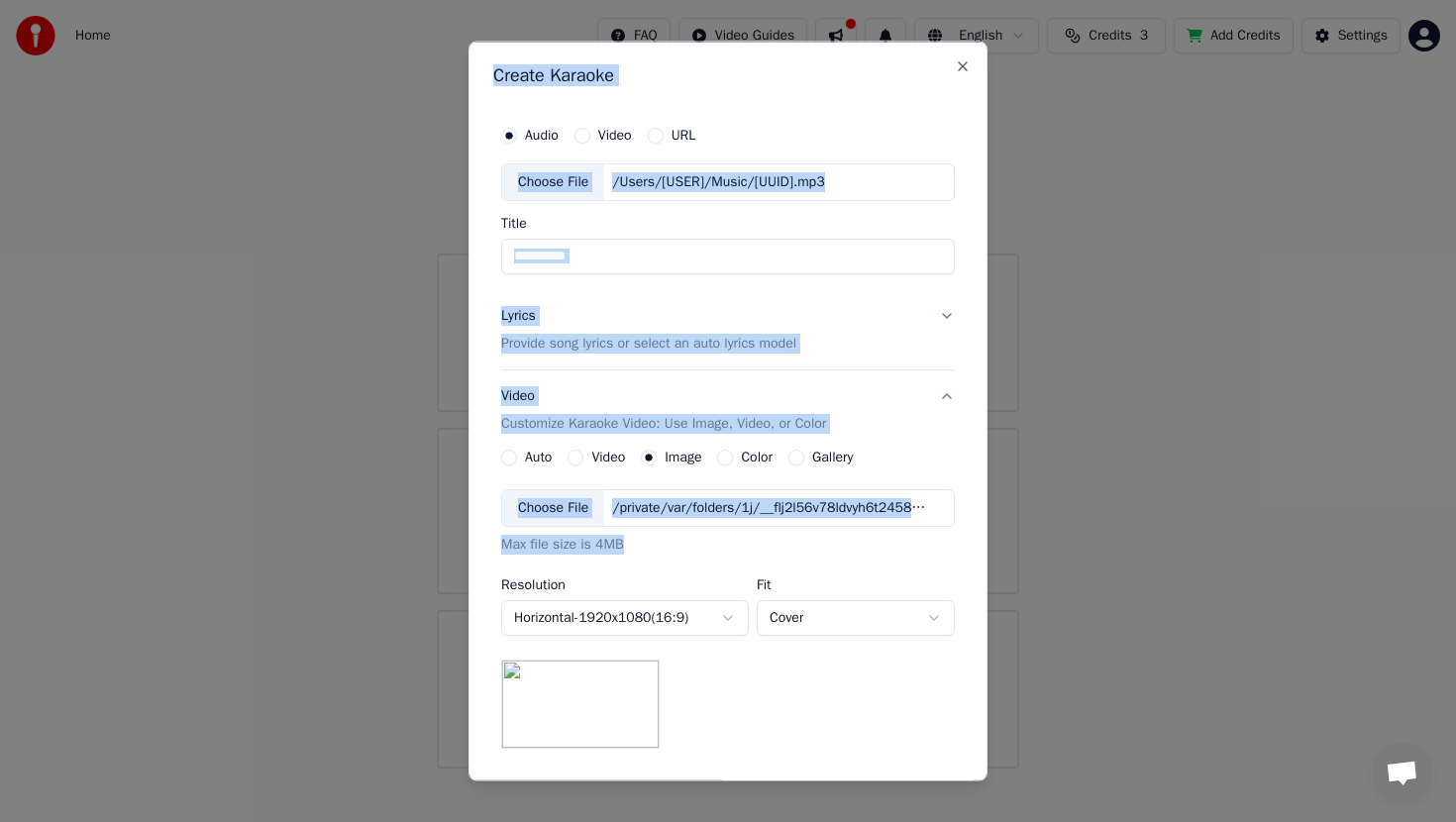 scroll, scrollTop: 251, scrollLeft: 0, axis: vertical 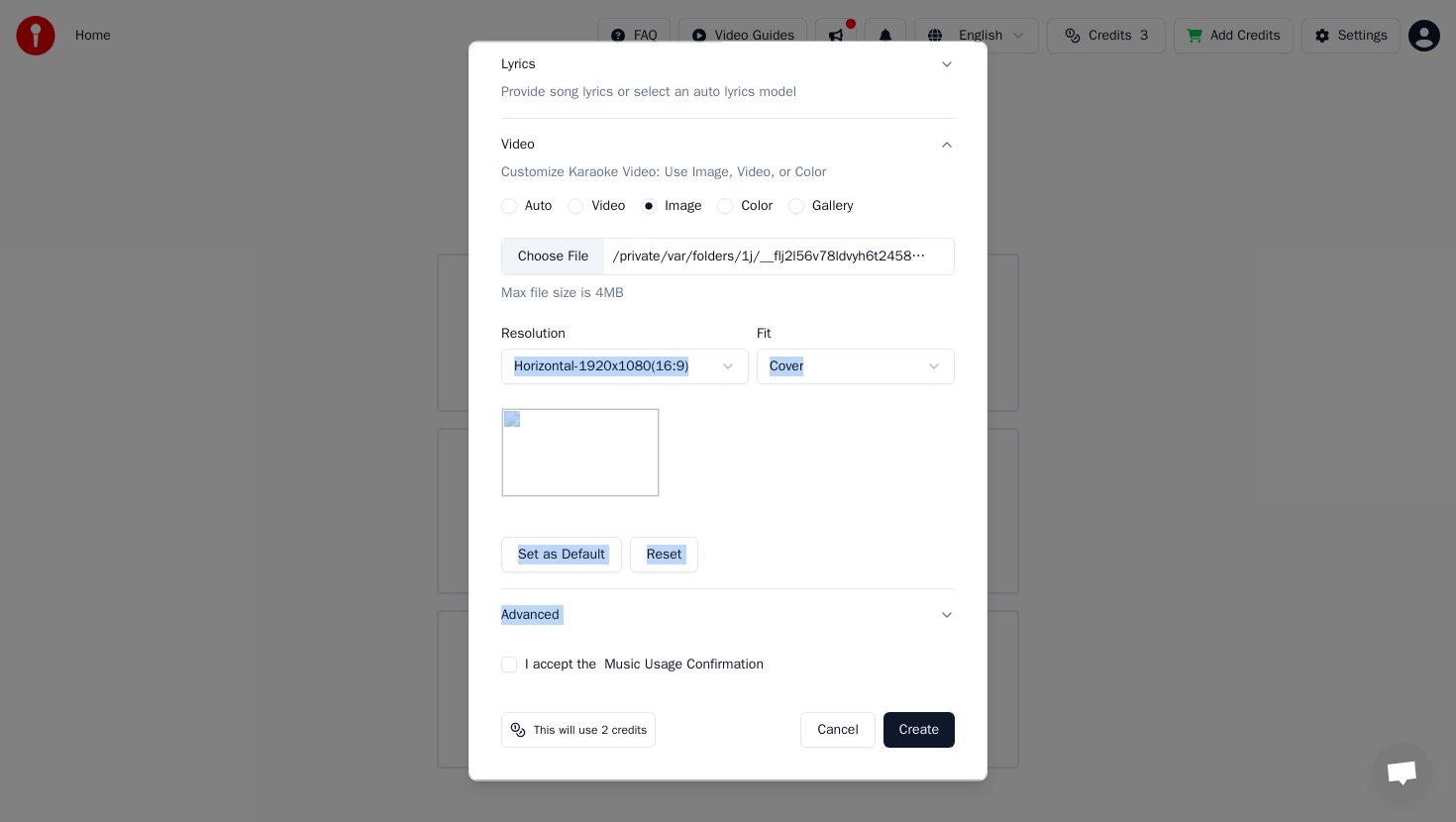drag, startPoint x: 951, startPoint y: 547, endPoint x: 897, endPoint y: 625, distance: 94.86833 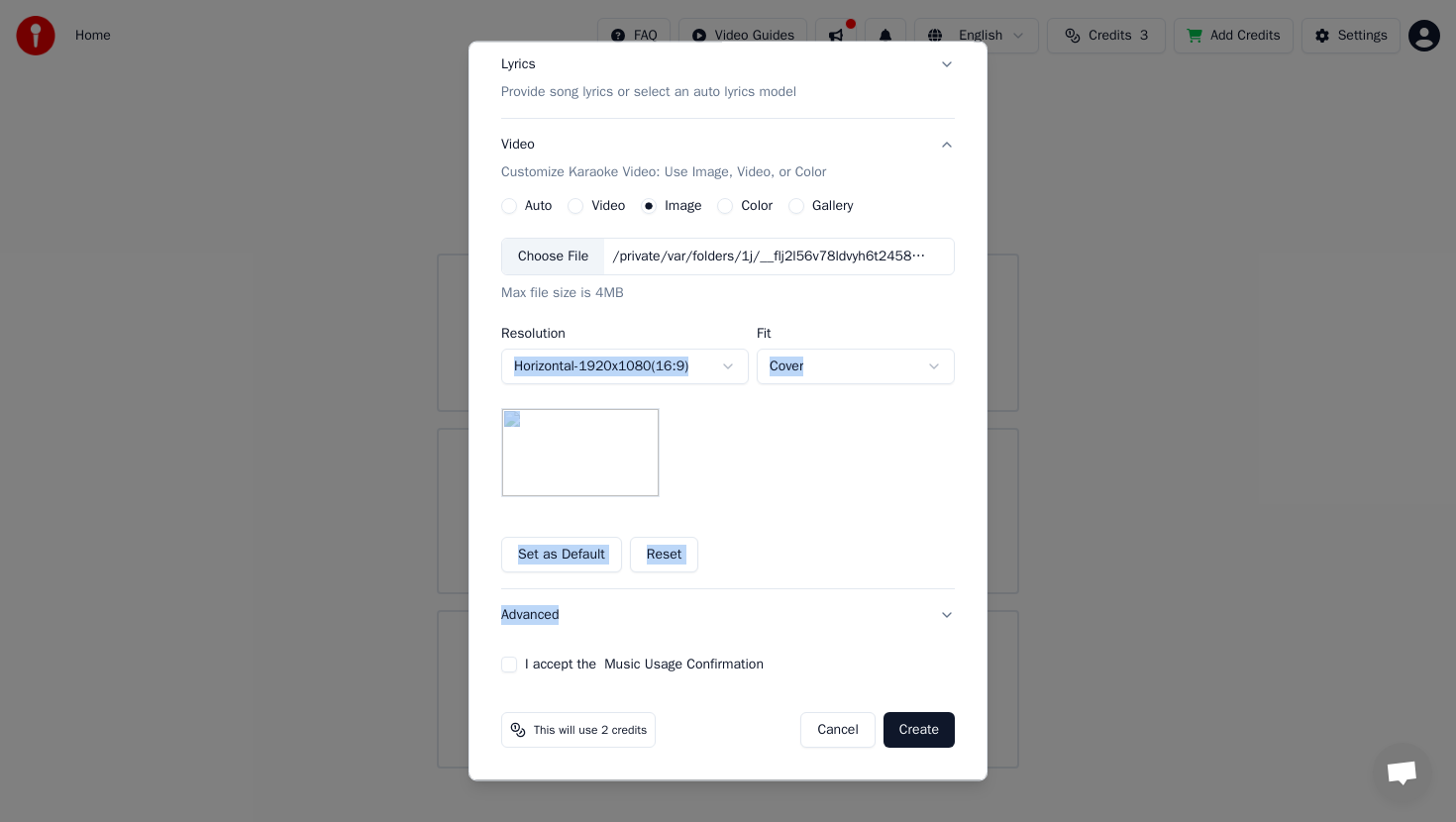 click on "**********" at bounding box center [728, 393] 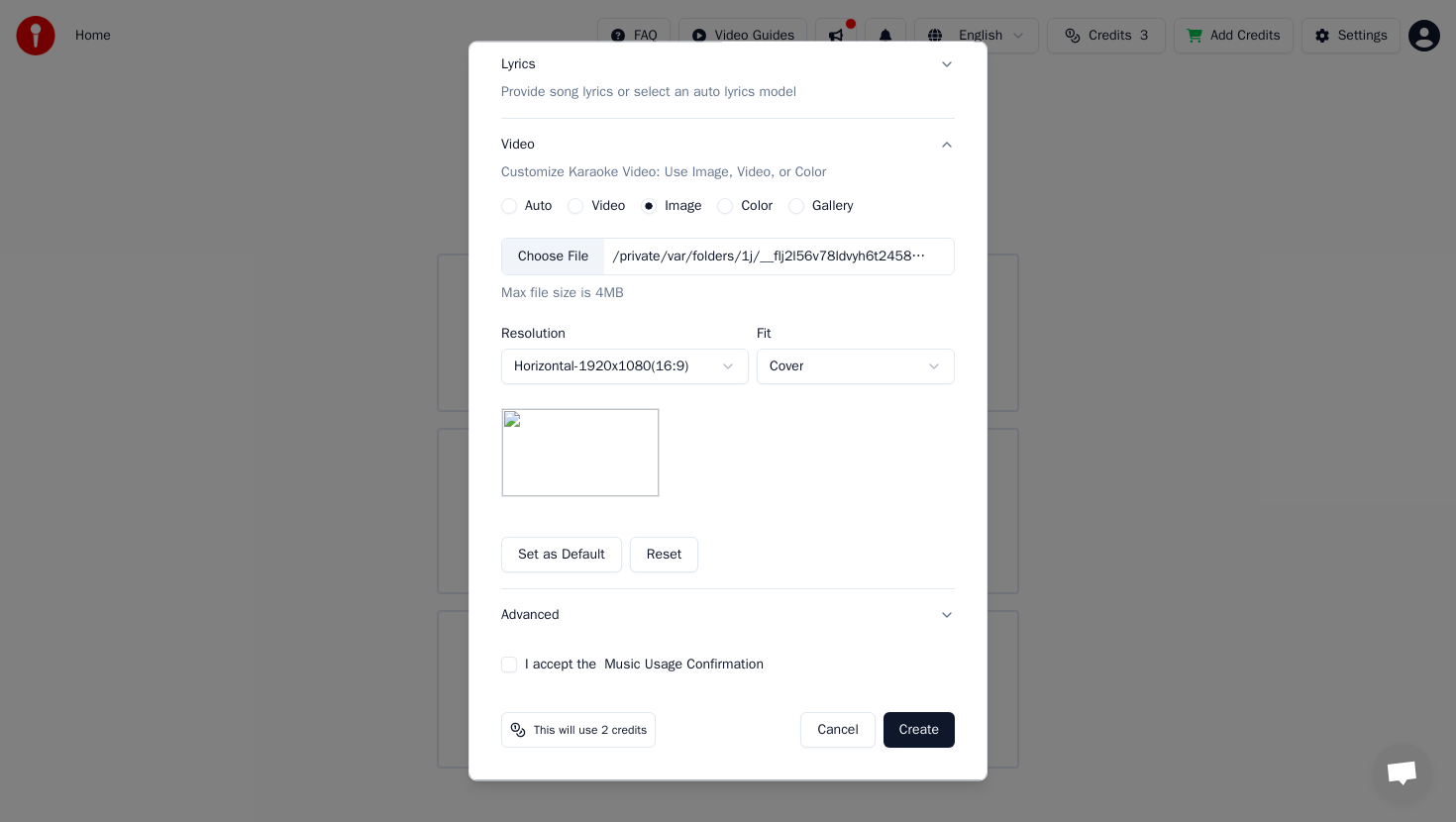 click on "**********" at bounding box center [728, 269] 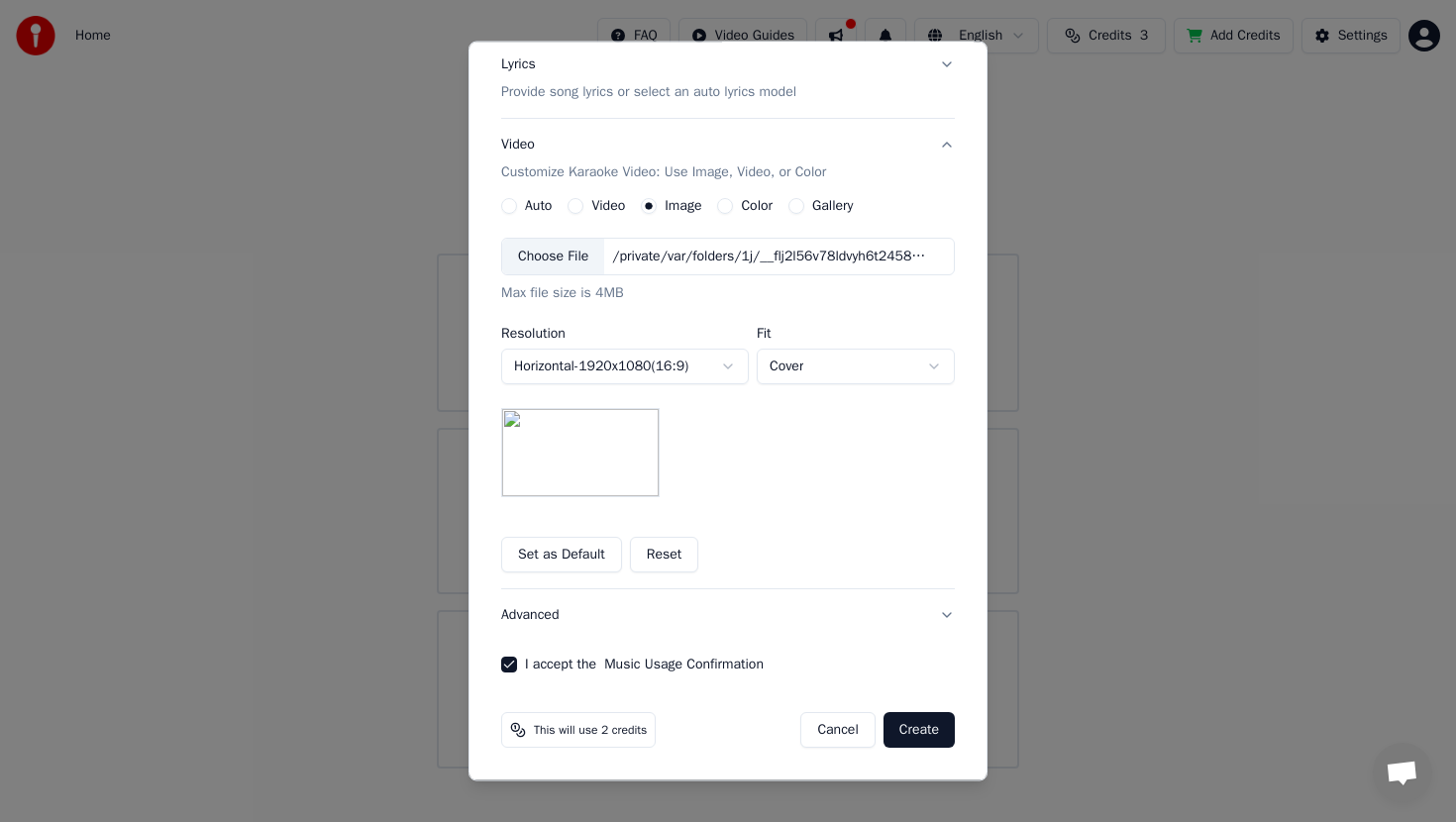 click on "**********" at bounding box center (728, 269) 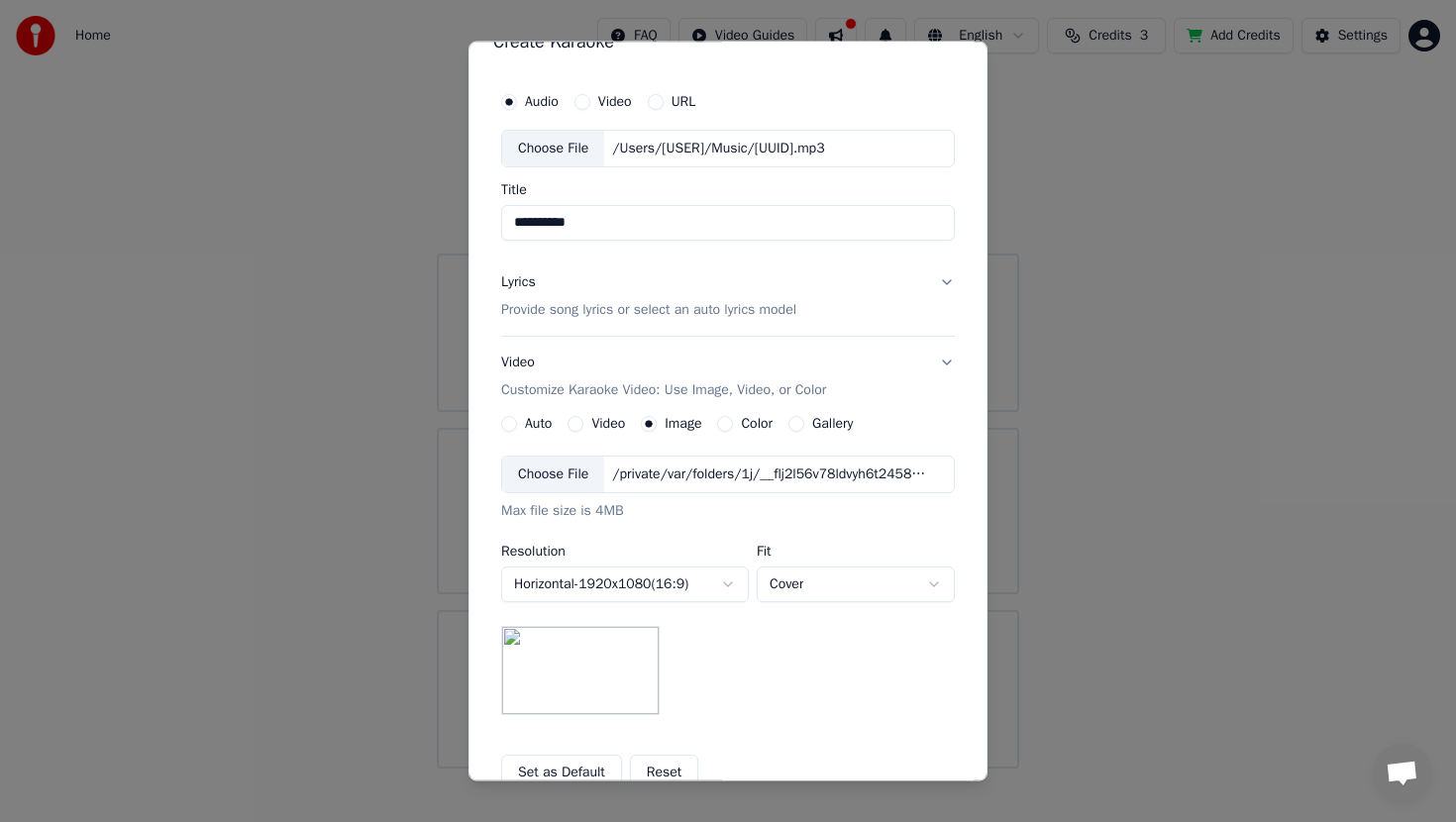 scroll, scrollTop: 0, scrollLeft: 0, axis: both 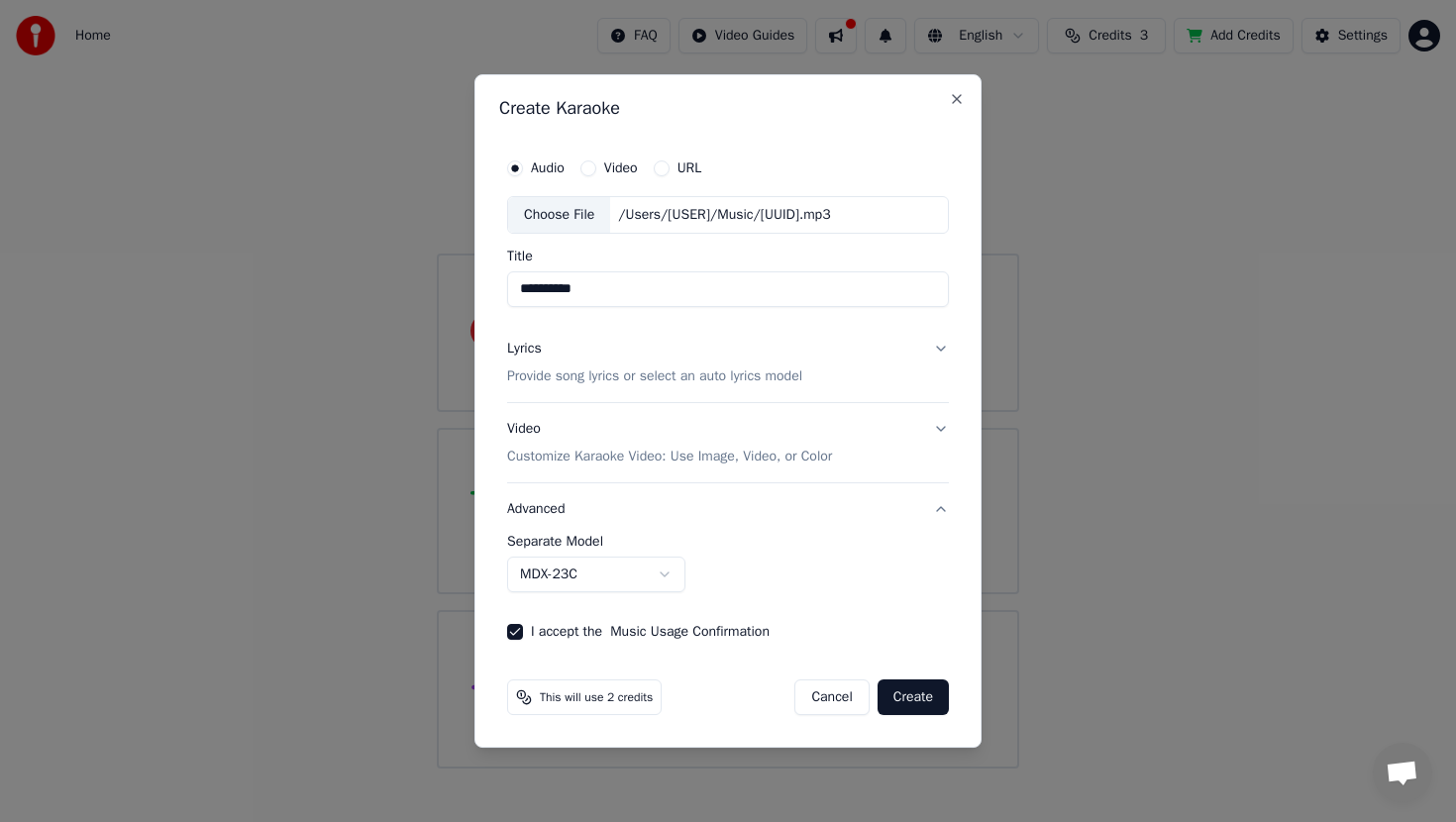 click on "Create" at bounding box center (913, 697) 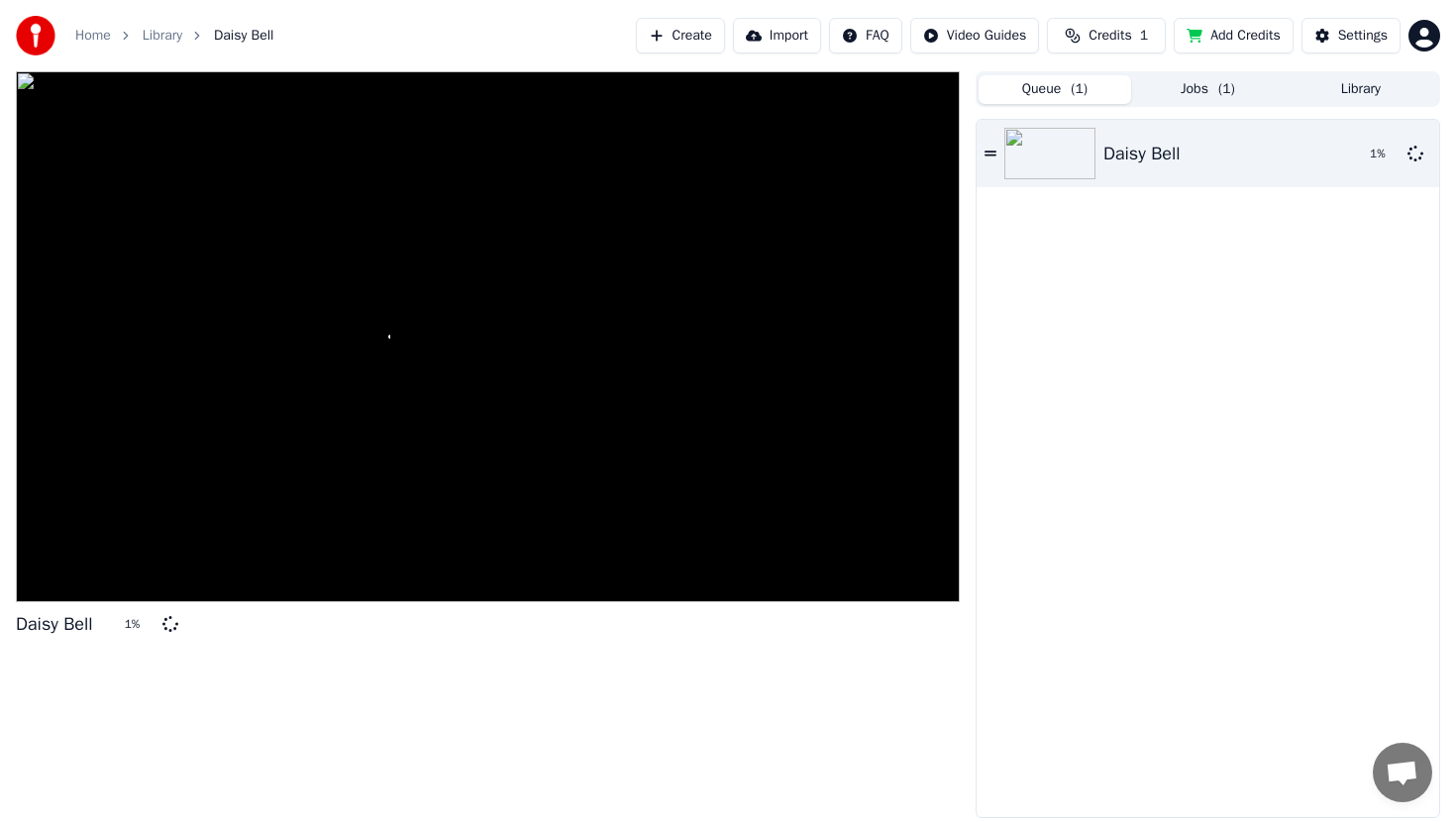click on "( 1 )" at bounding box center (1079, 89) 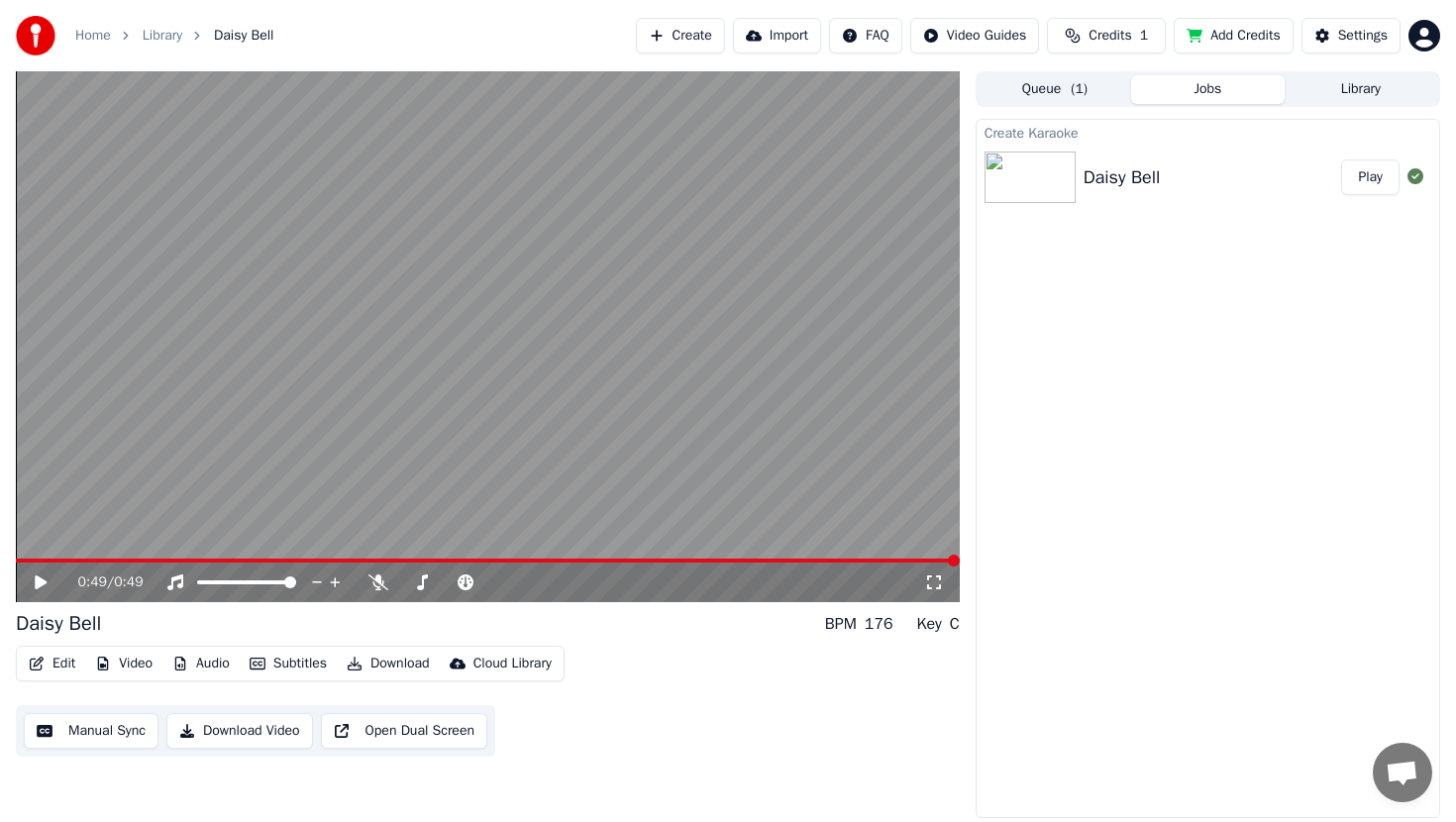 click at bounding box center [487, 337] 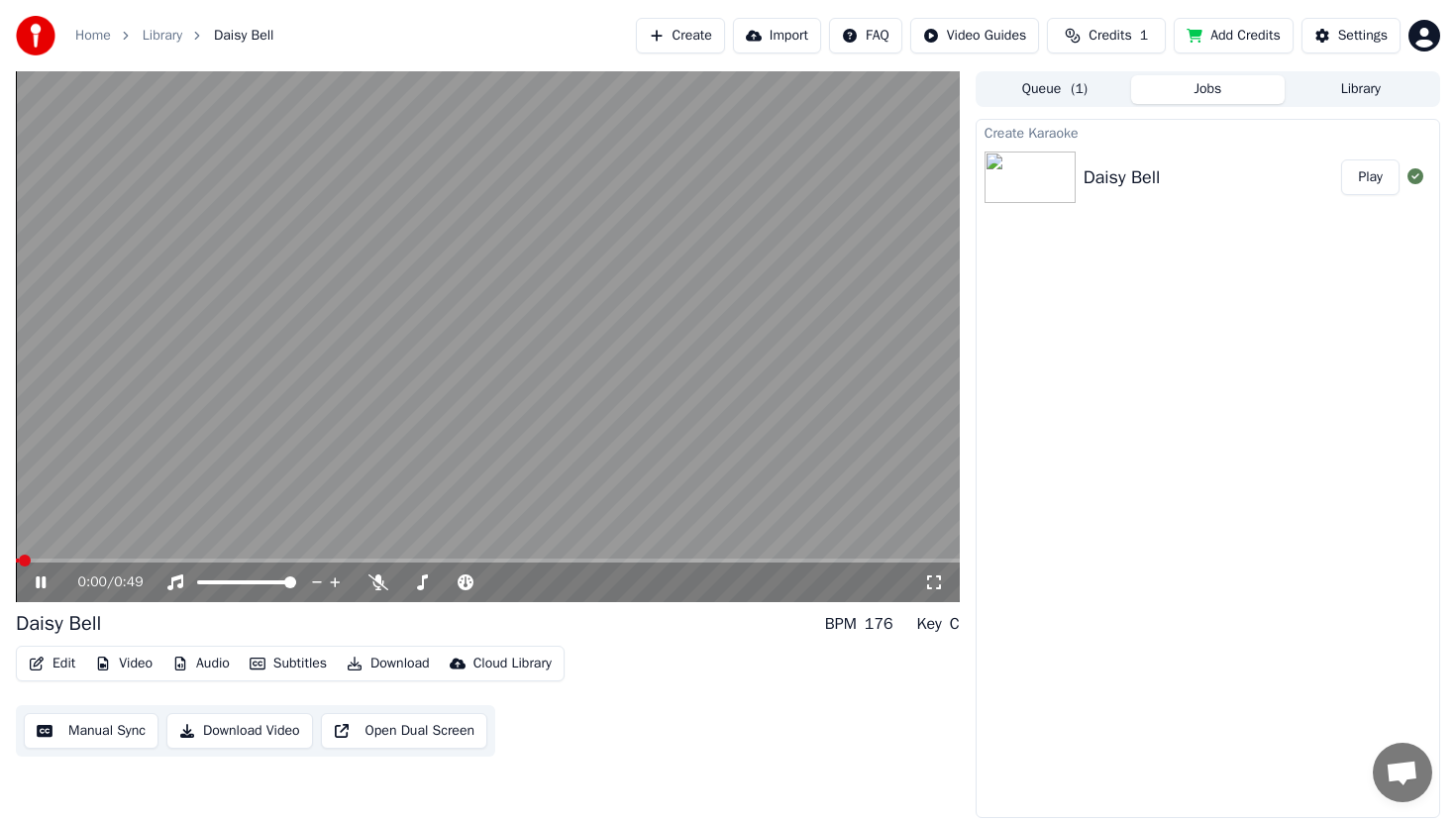 click on "0:00  /  0:49" at bounding box center [487, 582] 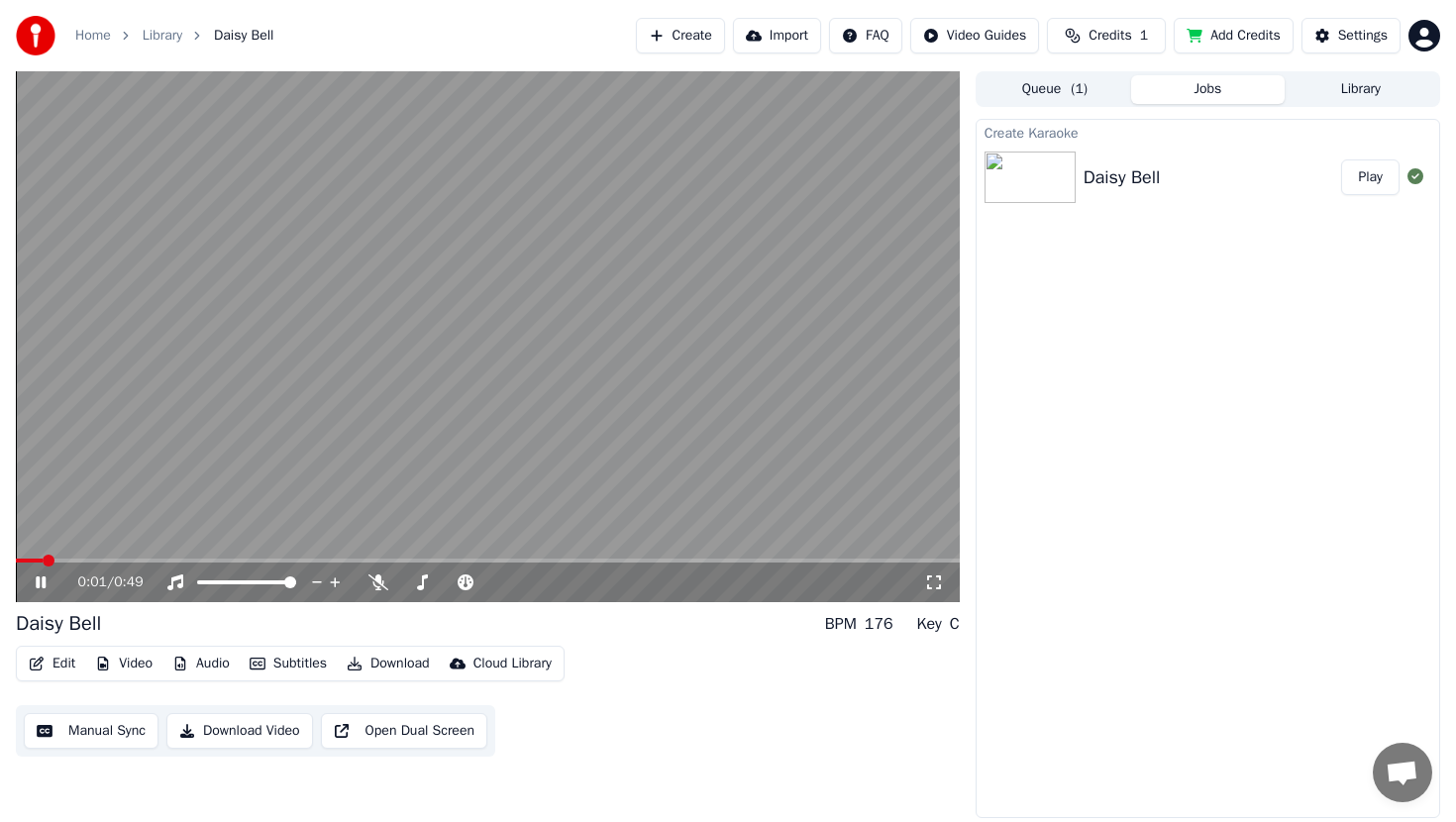click at bounding box center [487, 561] 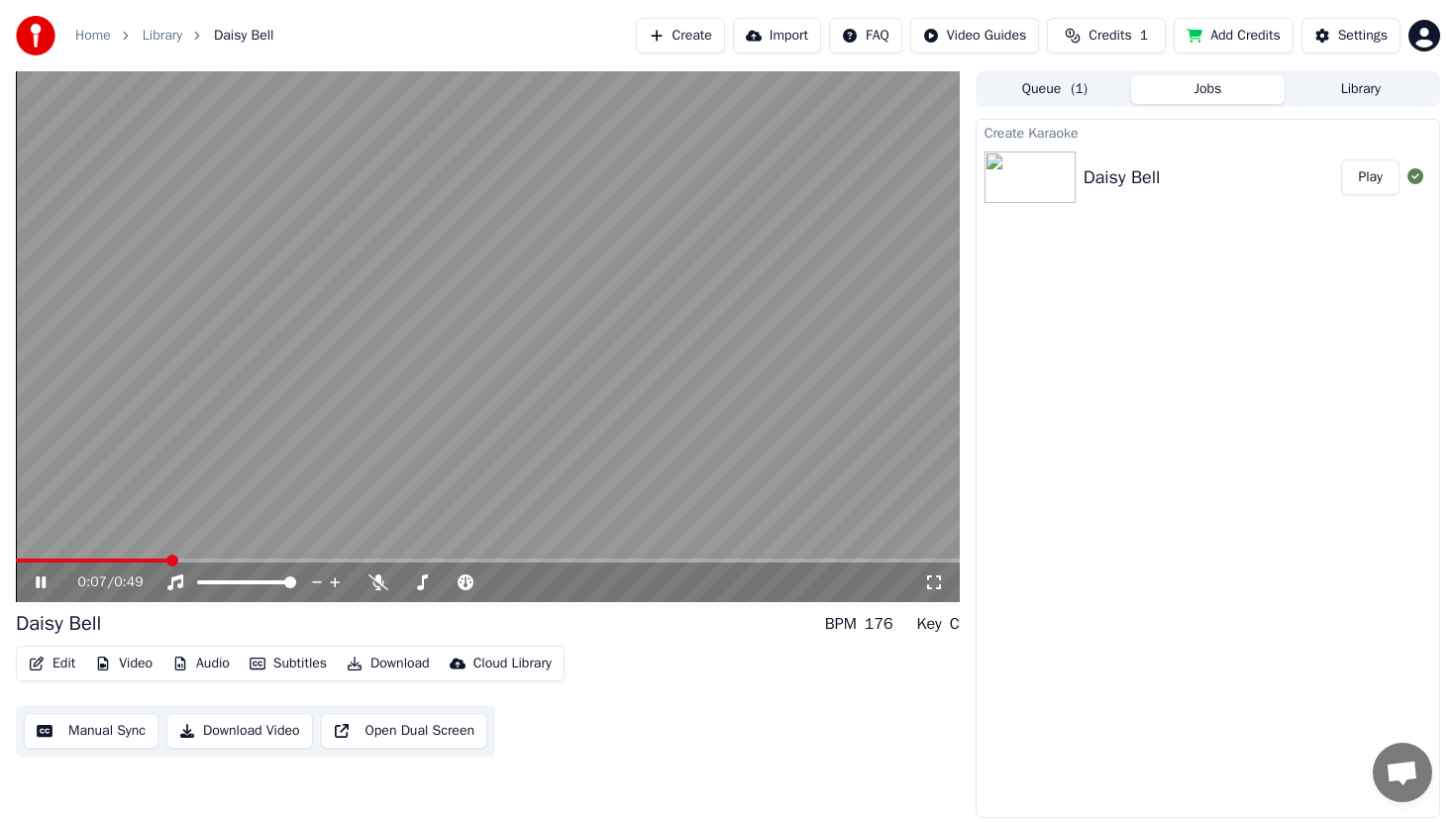 click 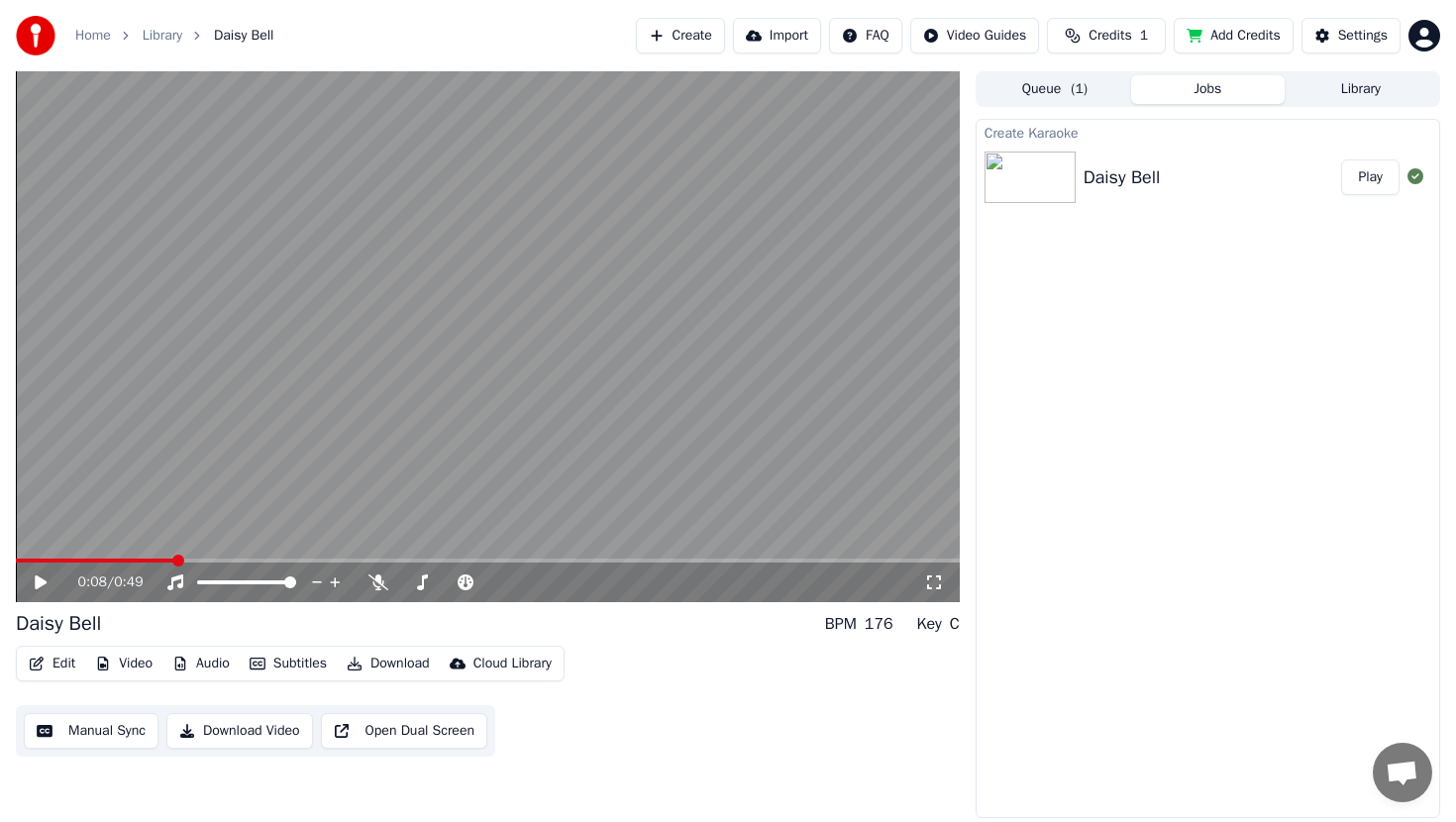 click on "Queue ( 1 ) Jobs Library" at bounding box center [1207, 89] 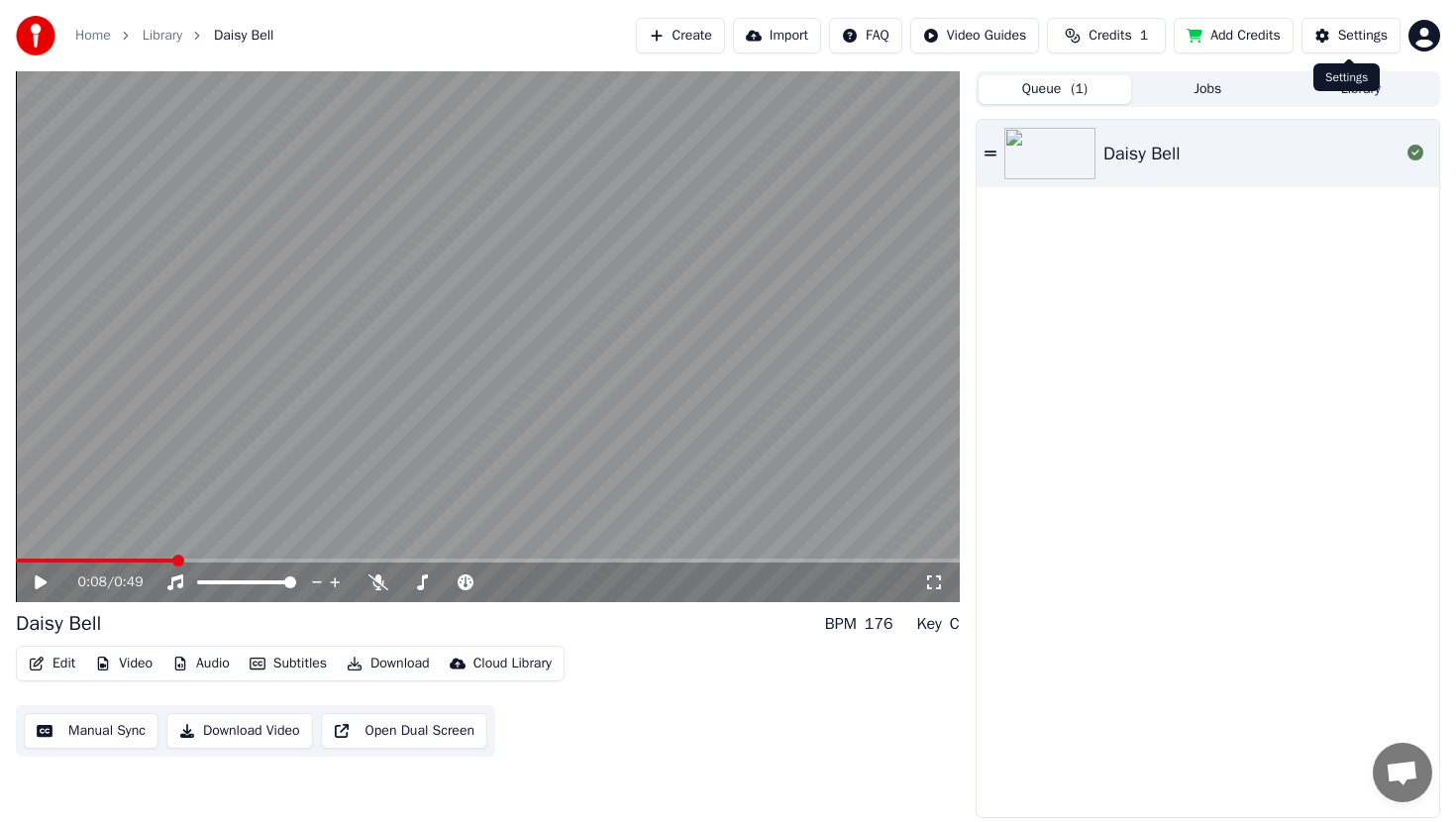 click on "Settings Settings" at bounding box center (1346, 77) 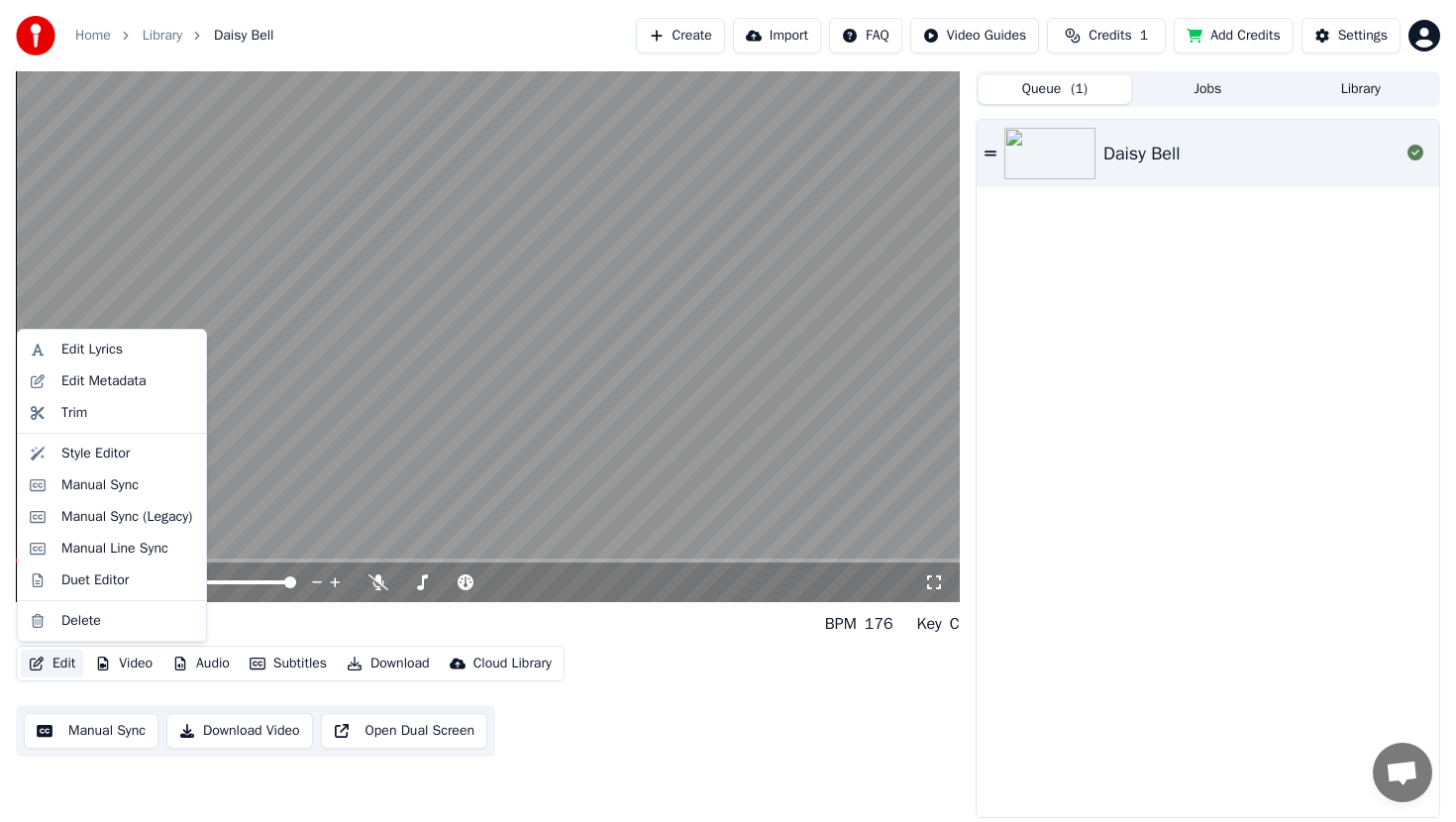 click on "Edit" at bounding box center (52, 664) 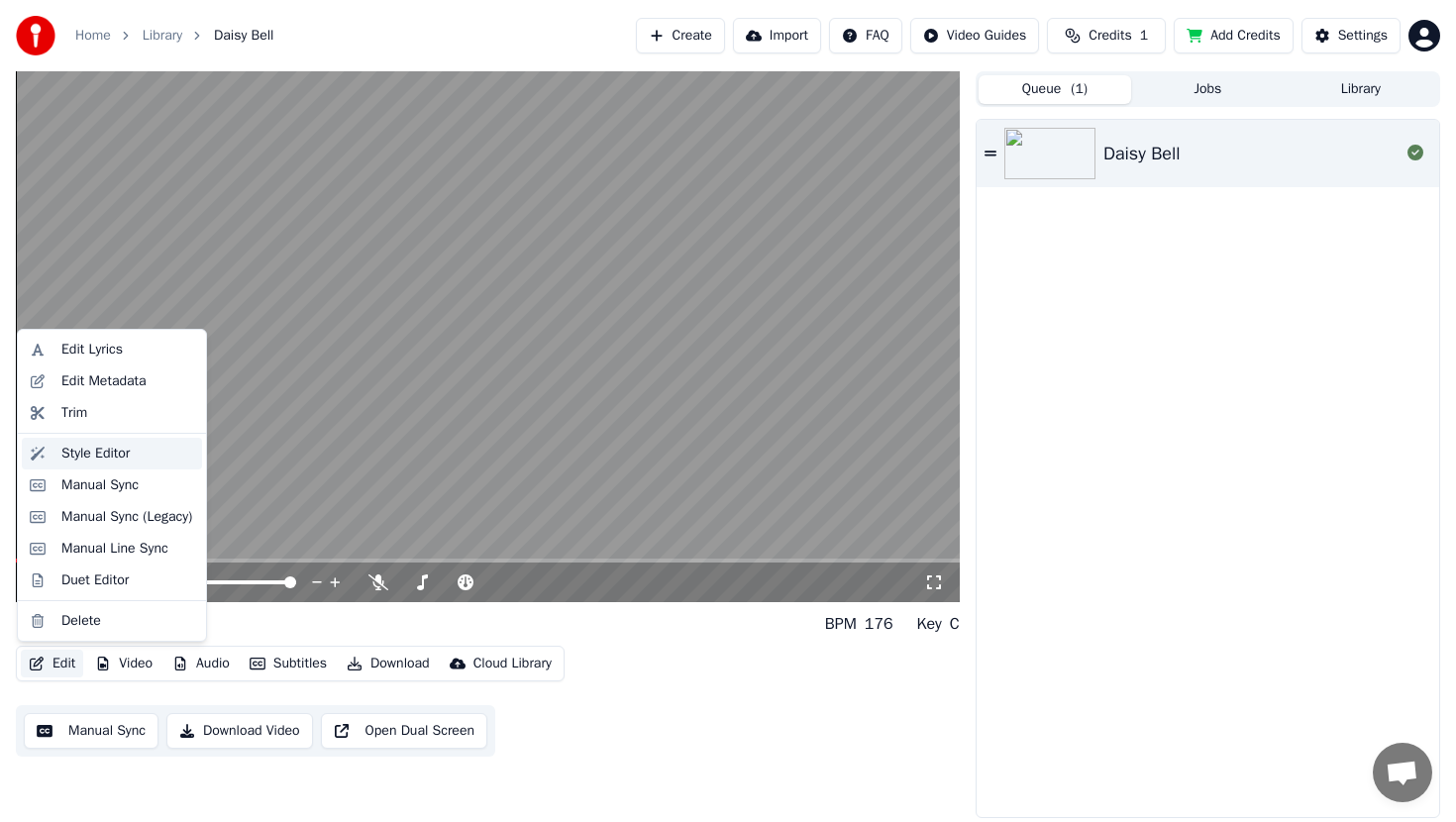 click on "Style Editor" at bounding box center [95, 454] 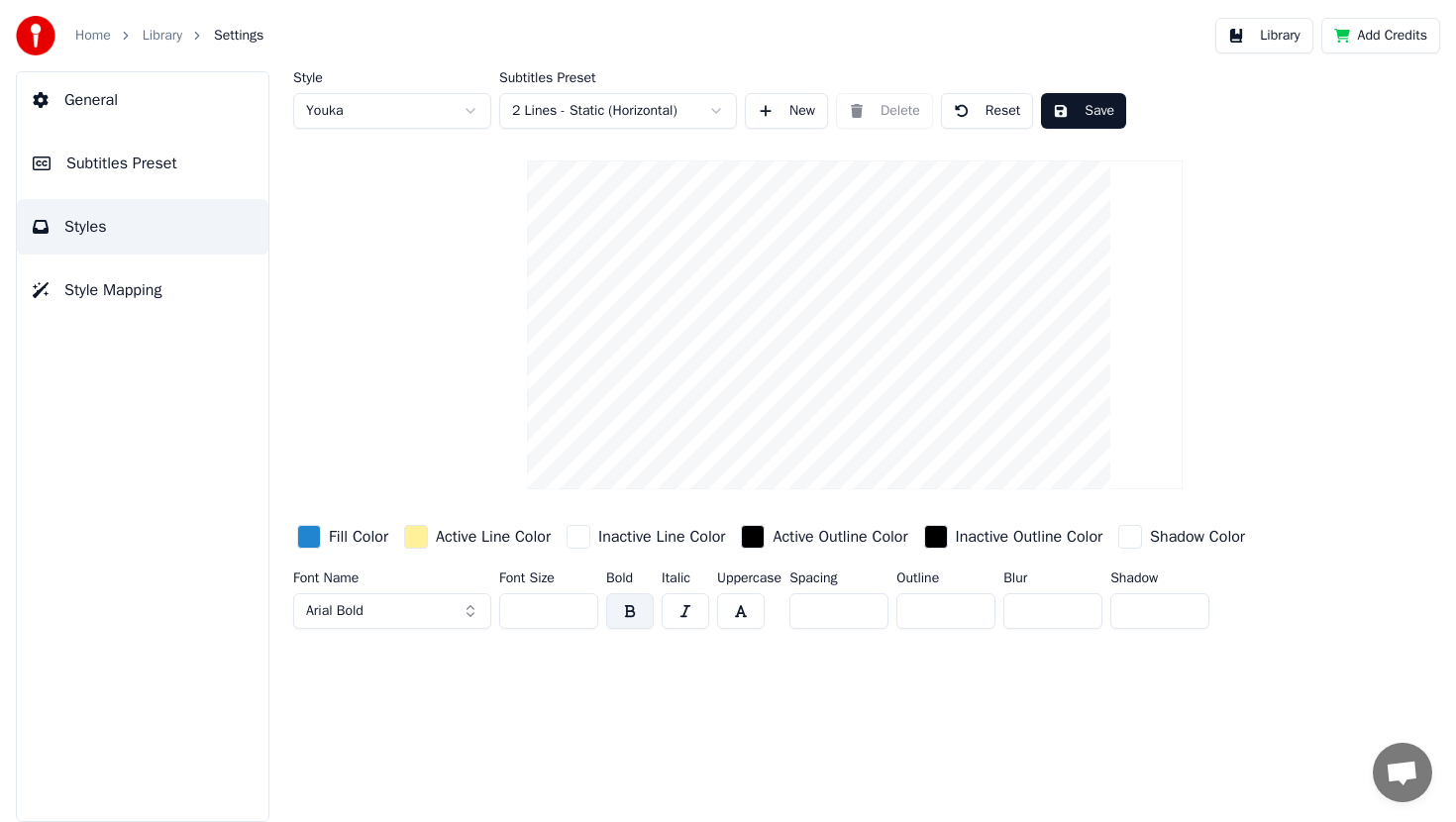 click on "Subtitles Preset" at bounding box center [122, 163] 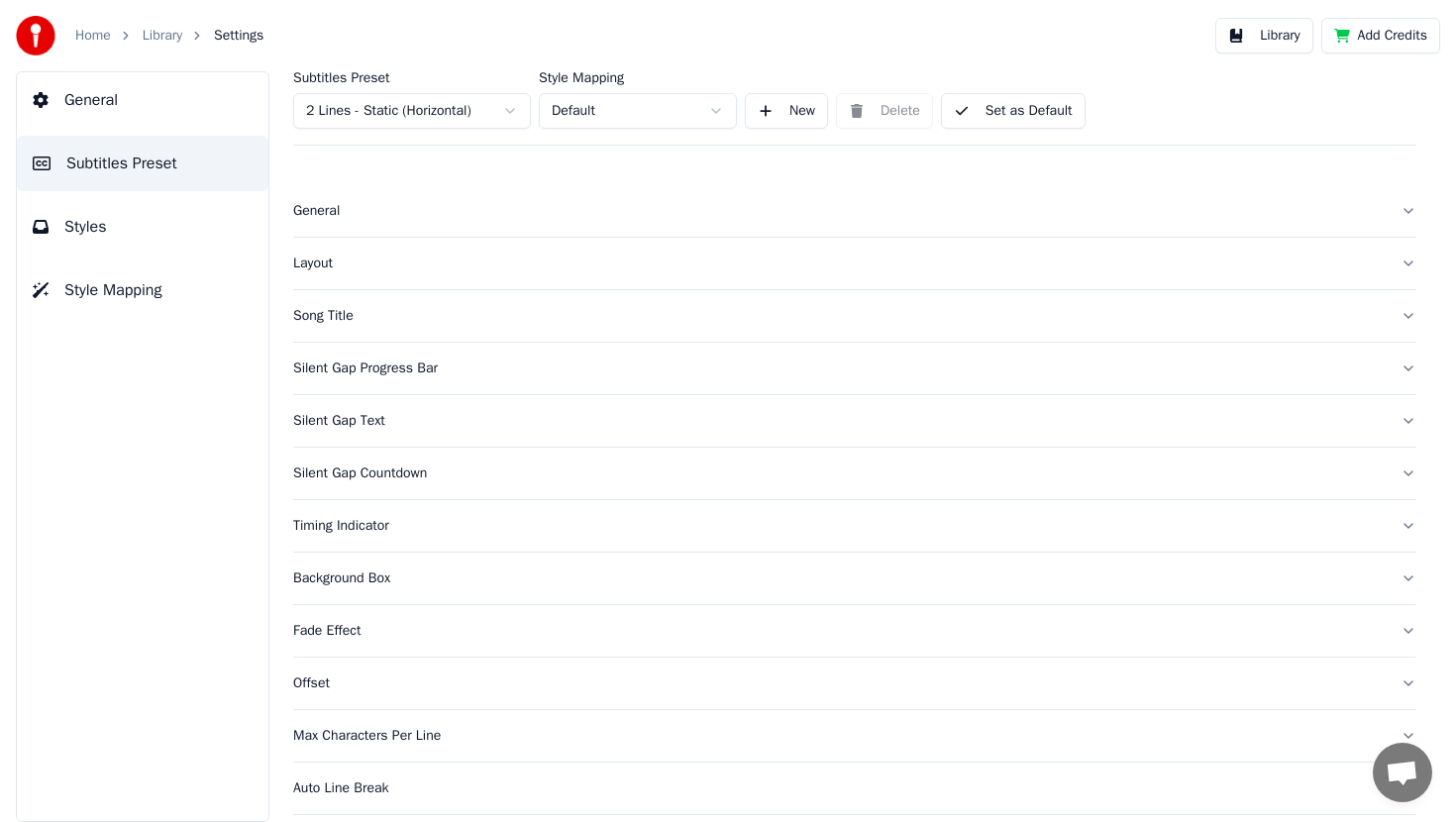 click on "Styles" at bounding box center (143, 227) 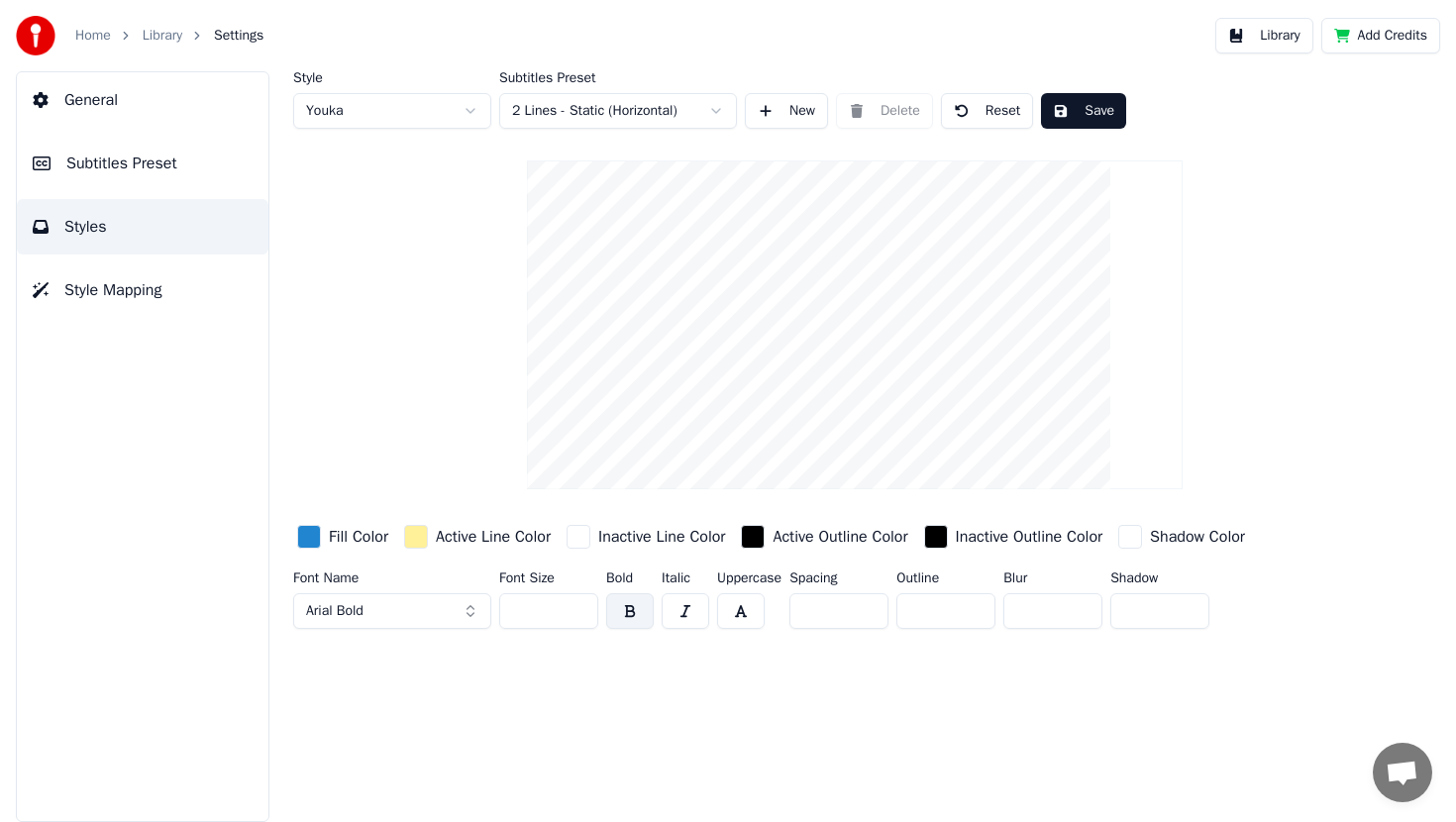 click on "Subtitles Preset" at bounding box center (143, 163) 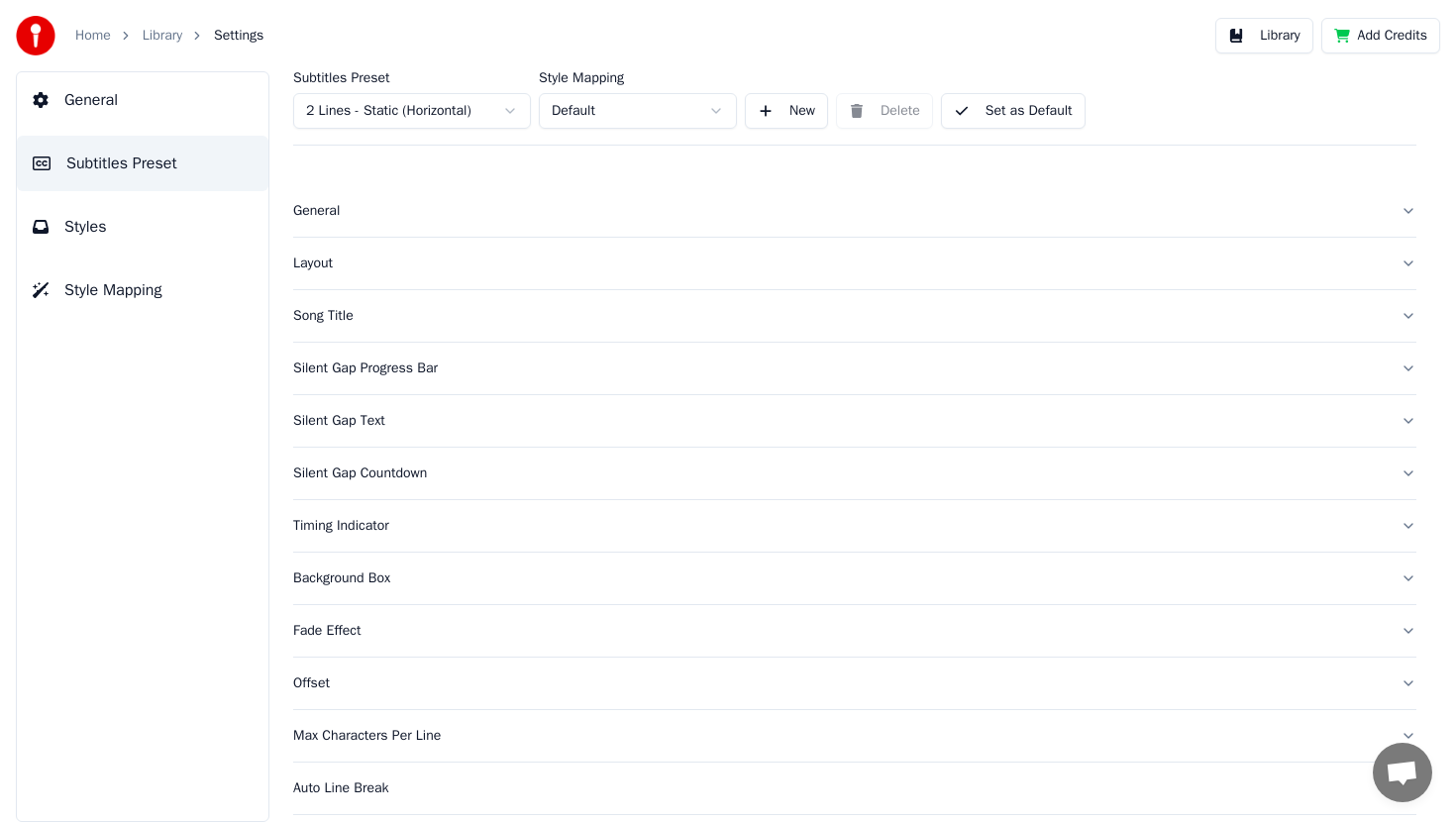 click on "Song Title" at bounding box center (839, 316) 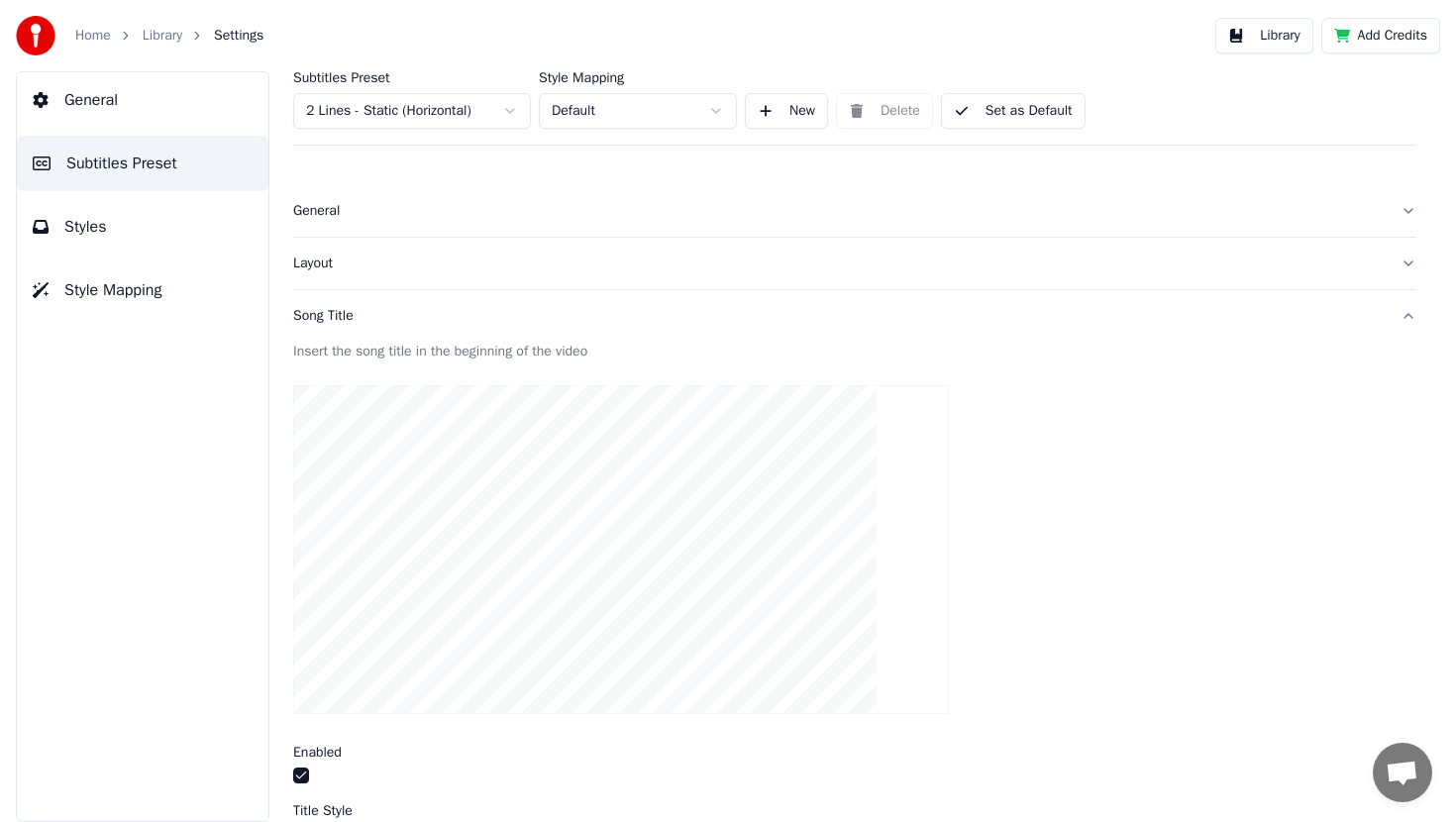 type 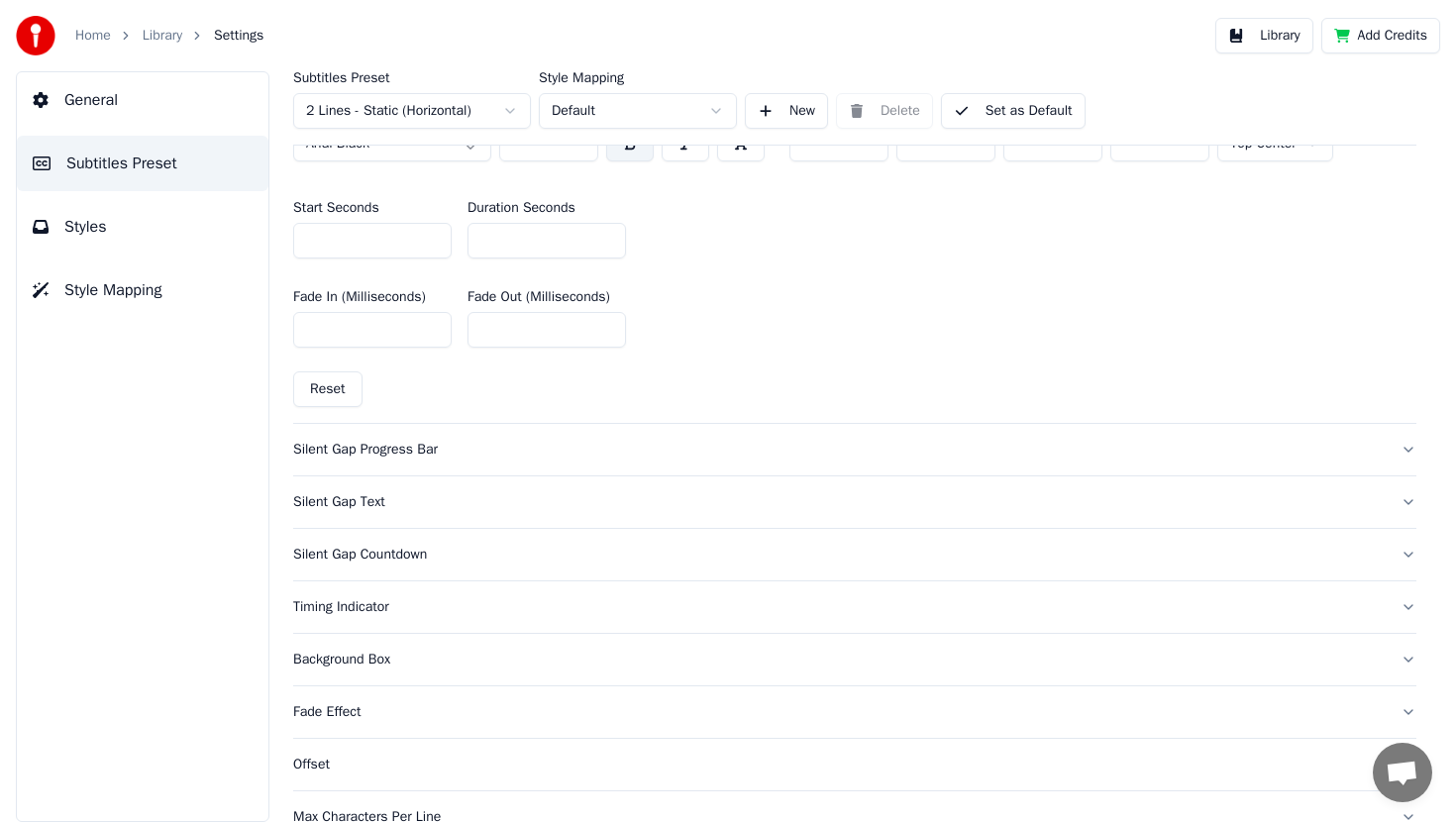 type 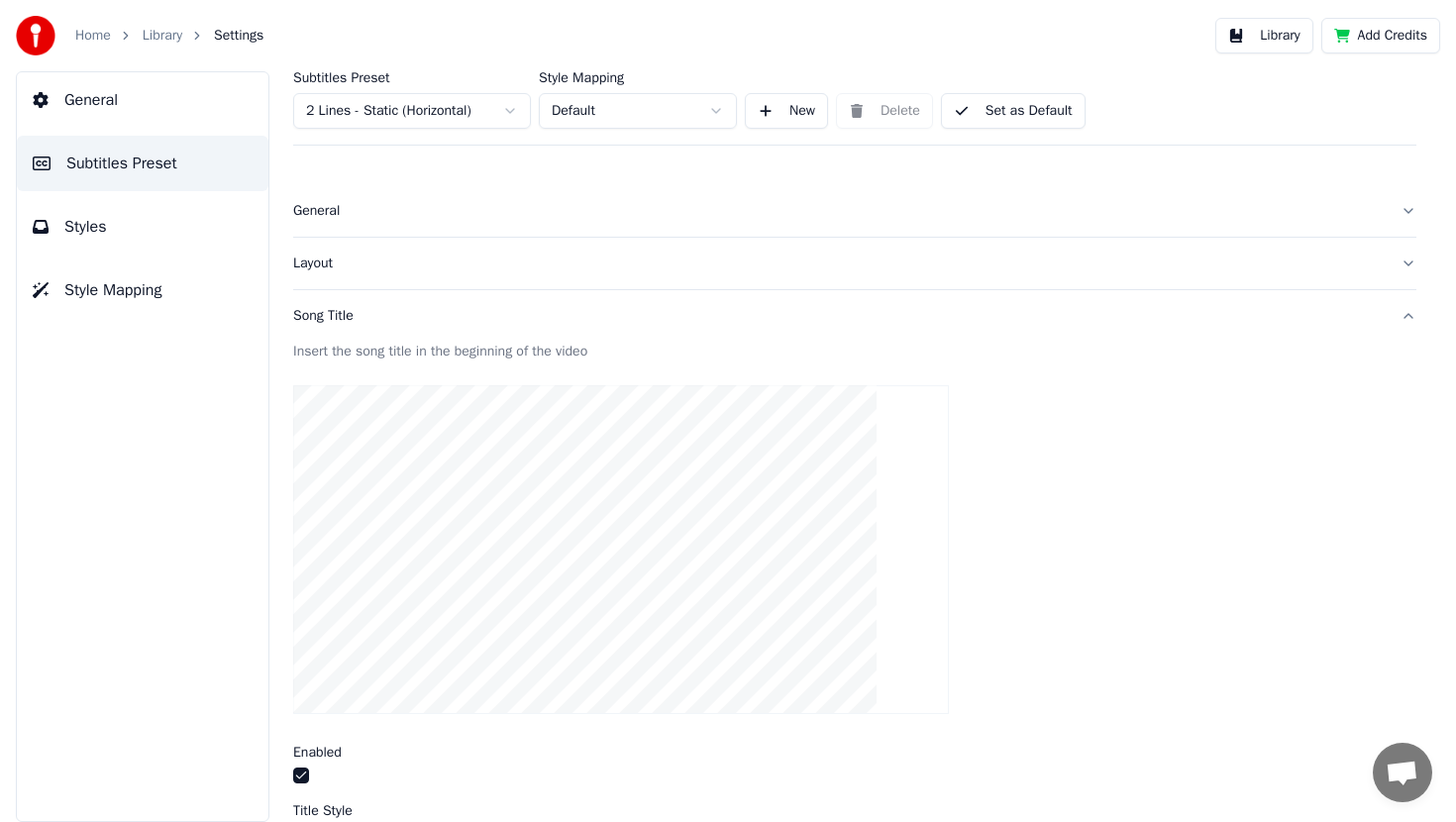 click on "General" at bounding box center (143, 100) 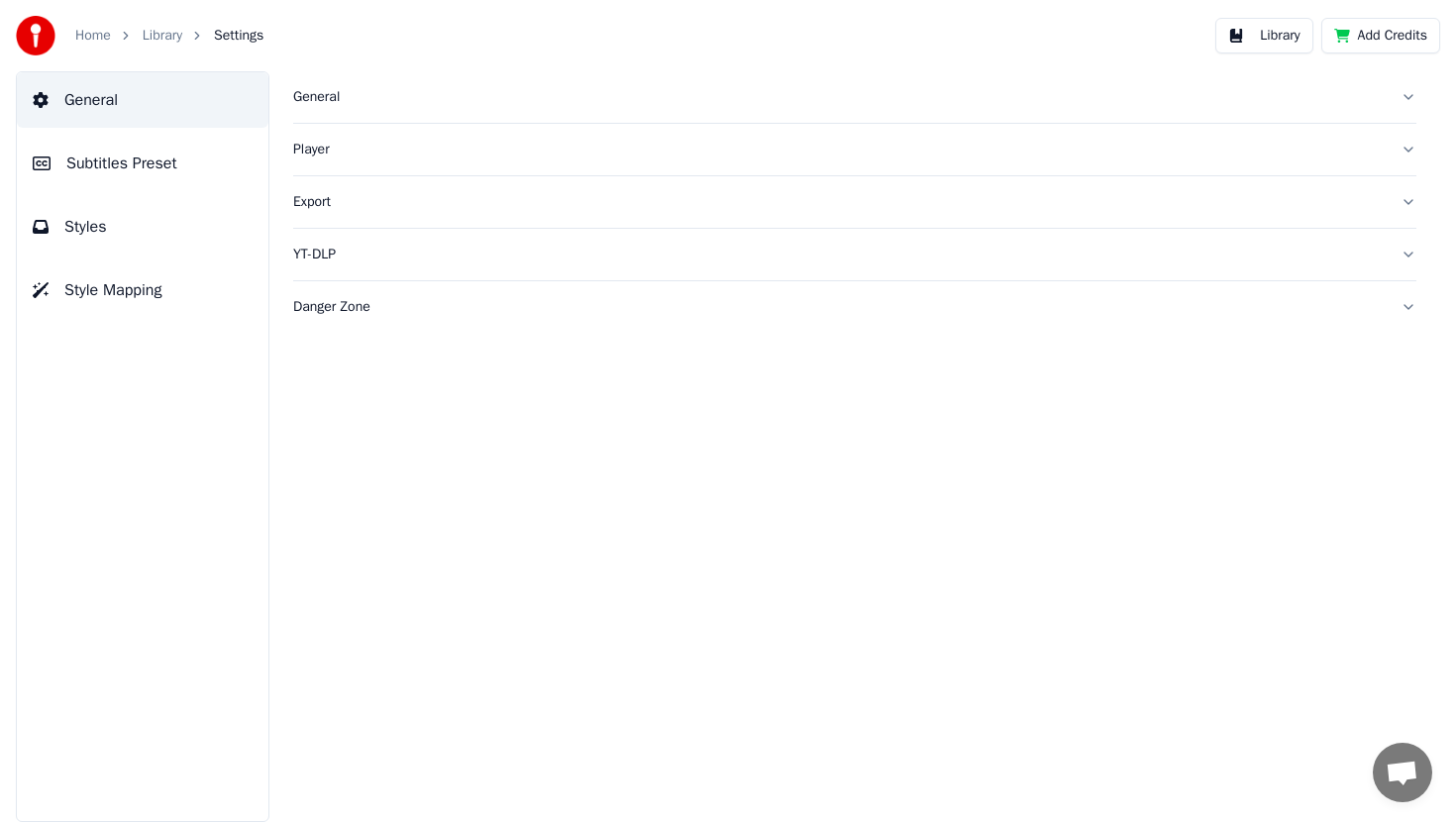 click on "General Subtitles Preset Styles Style Mapping" at bounding box center (143, 447) 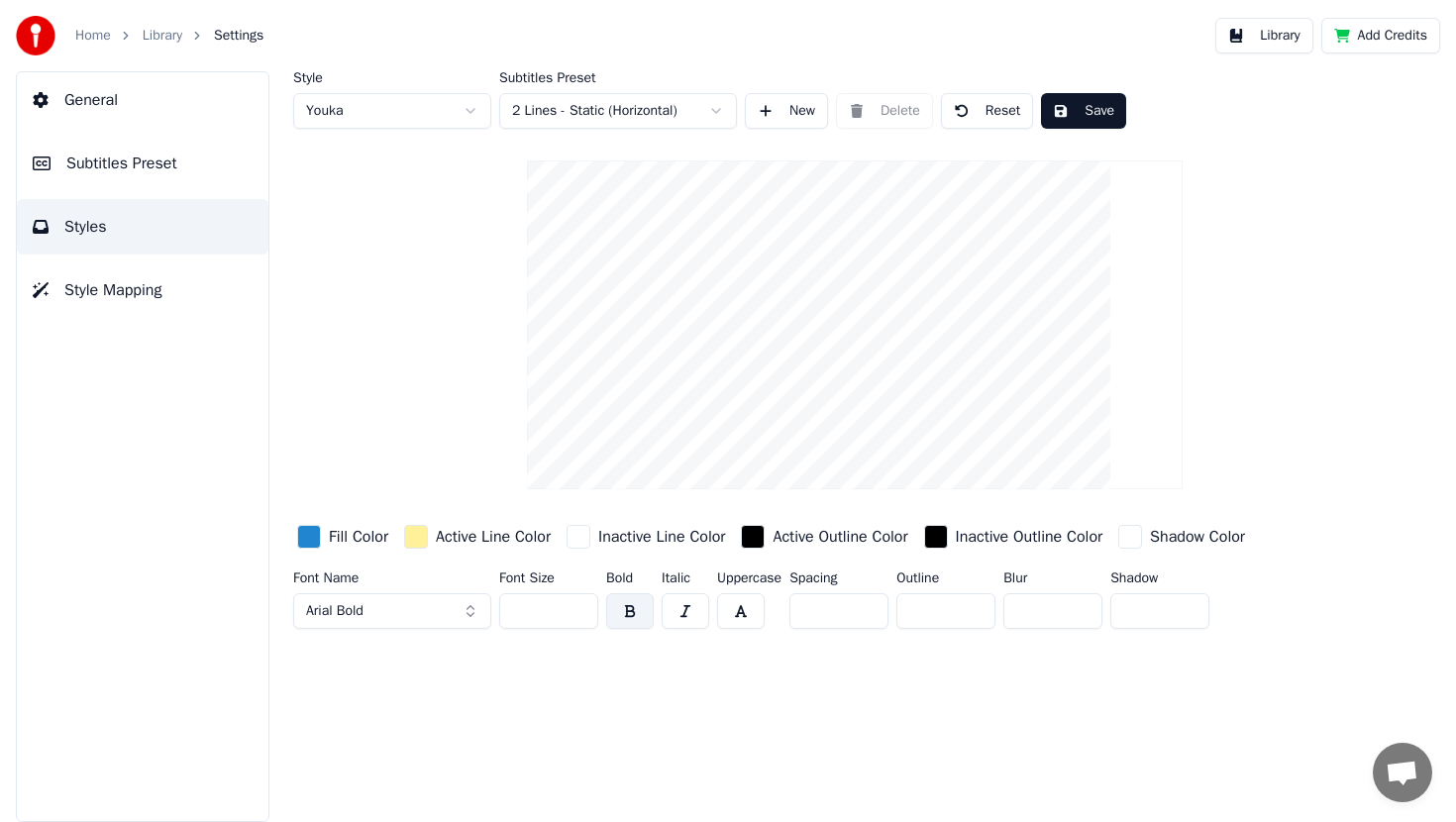 click on "Subtitles Preset" at bounding box center (143, 163) 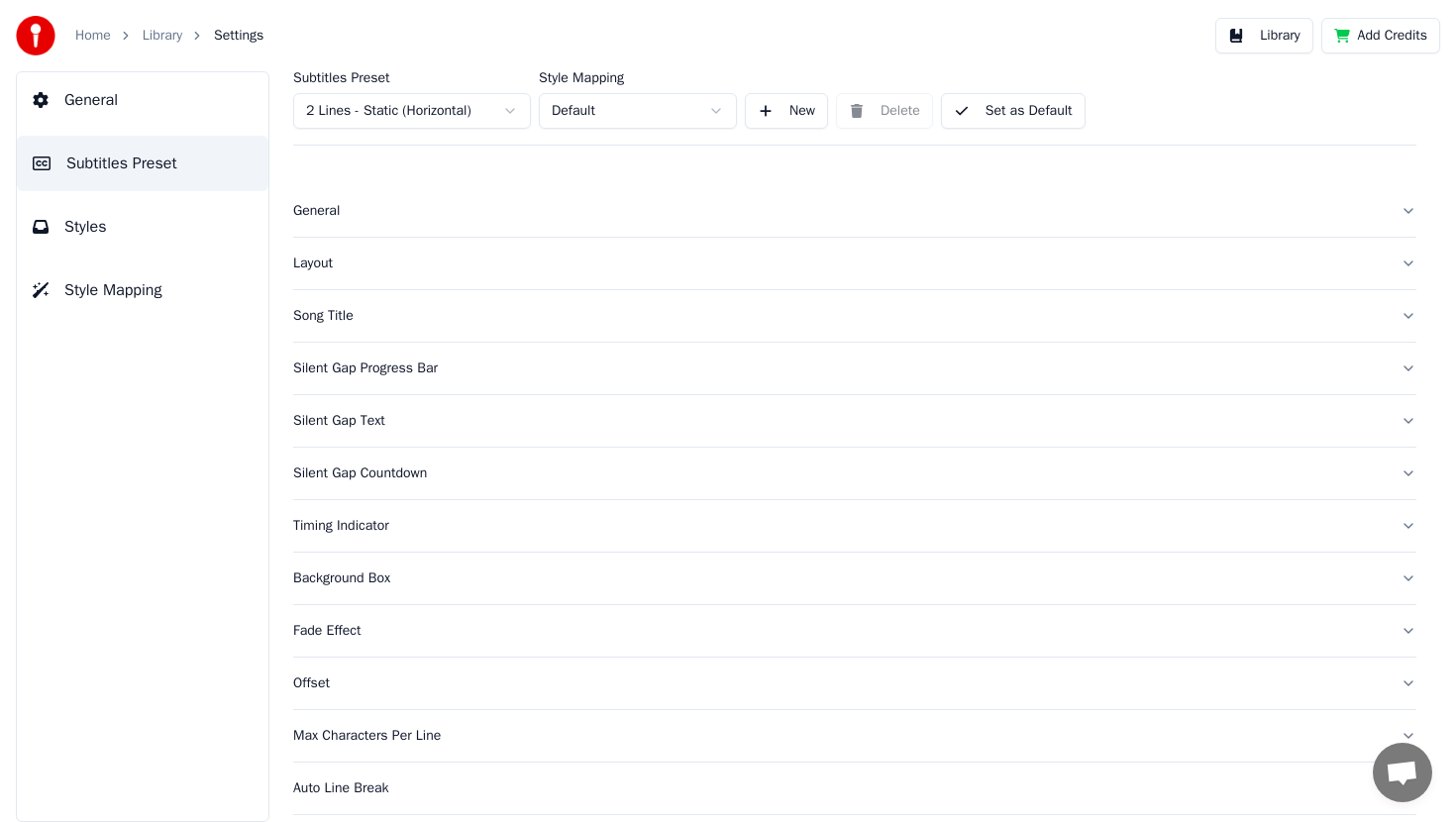 click on "Song Title" at bounding box center (855, 316) 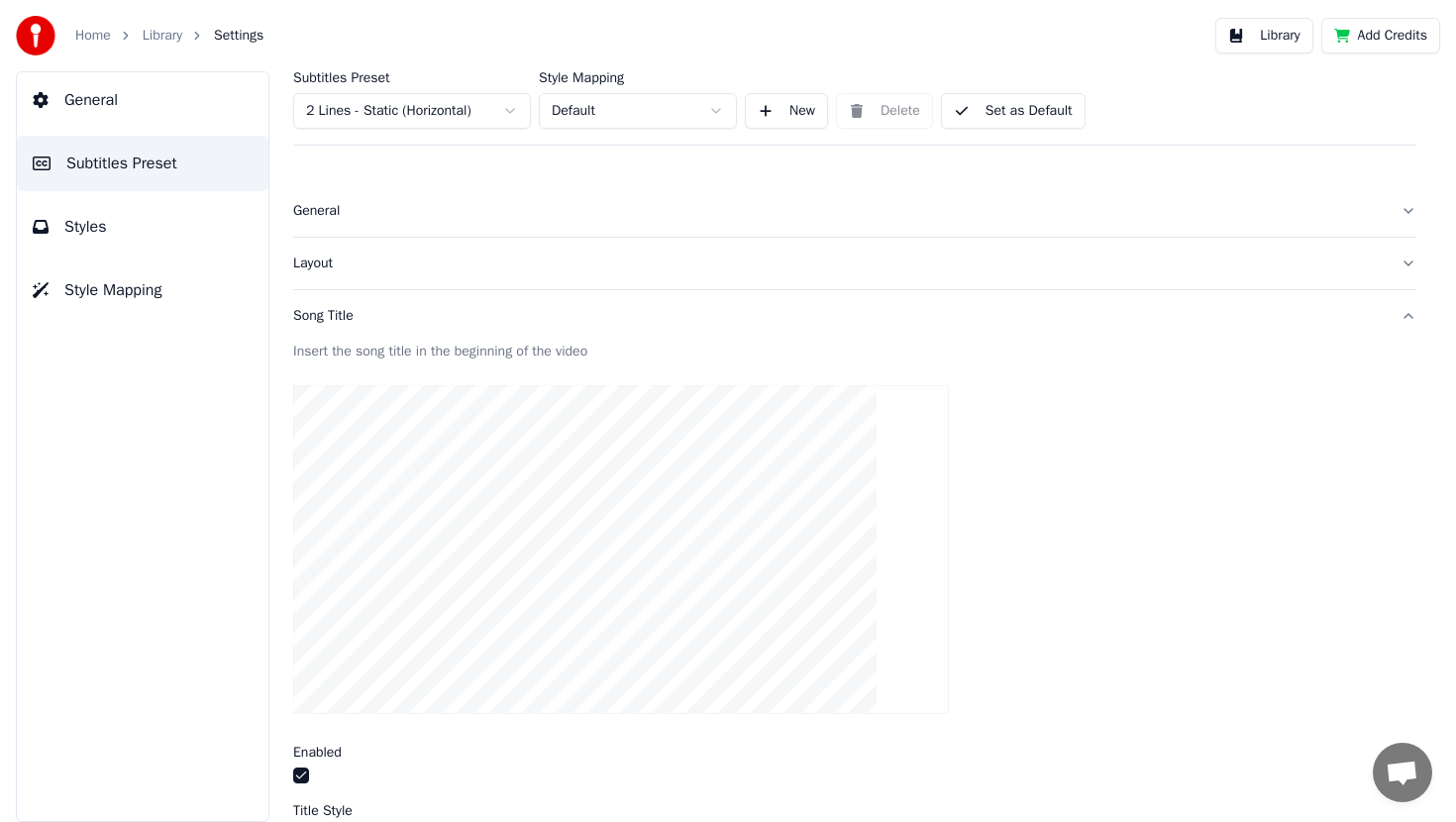 type 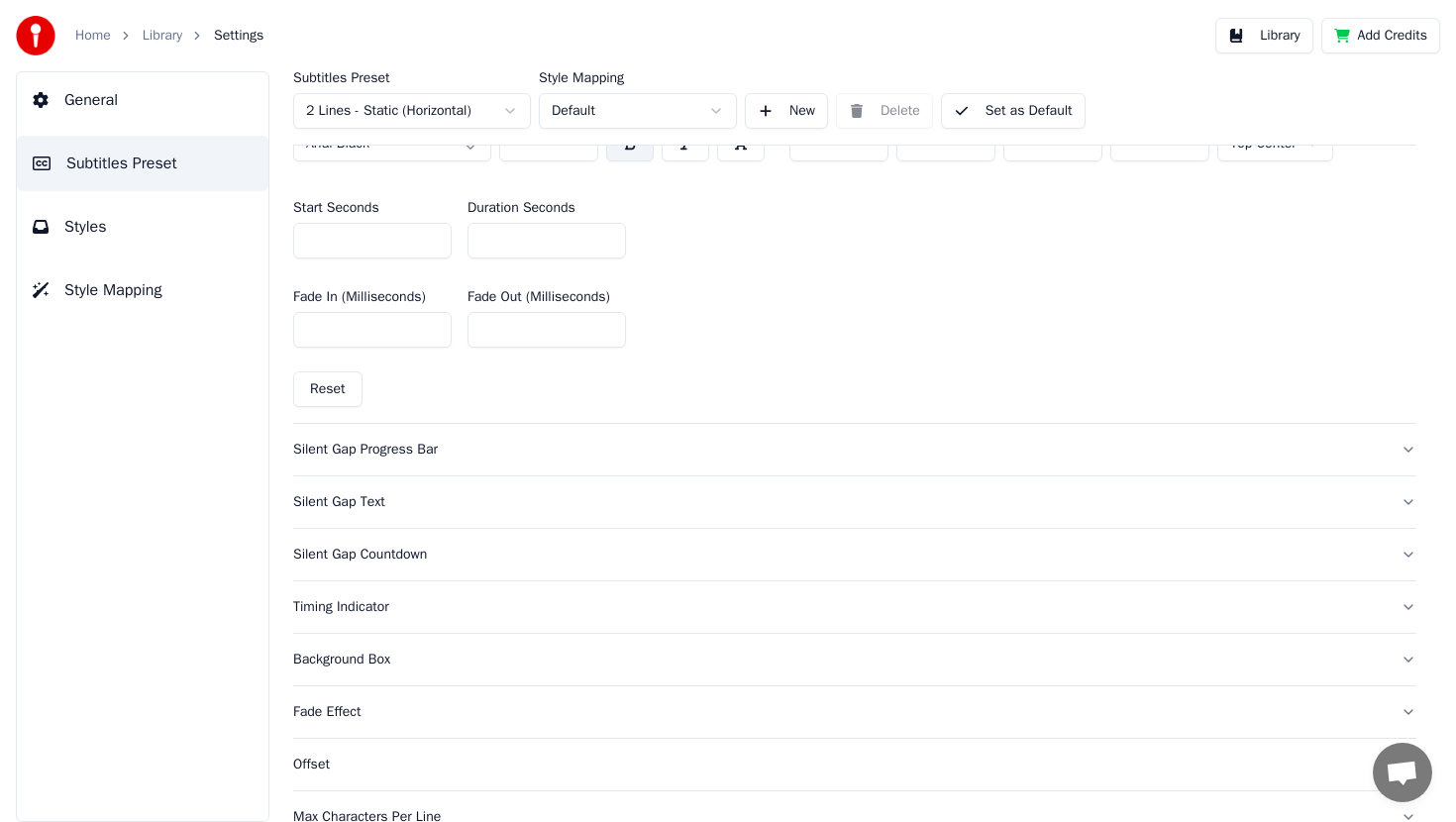 type 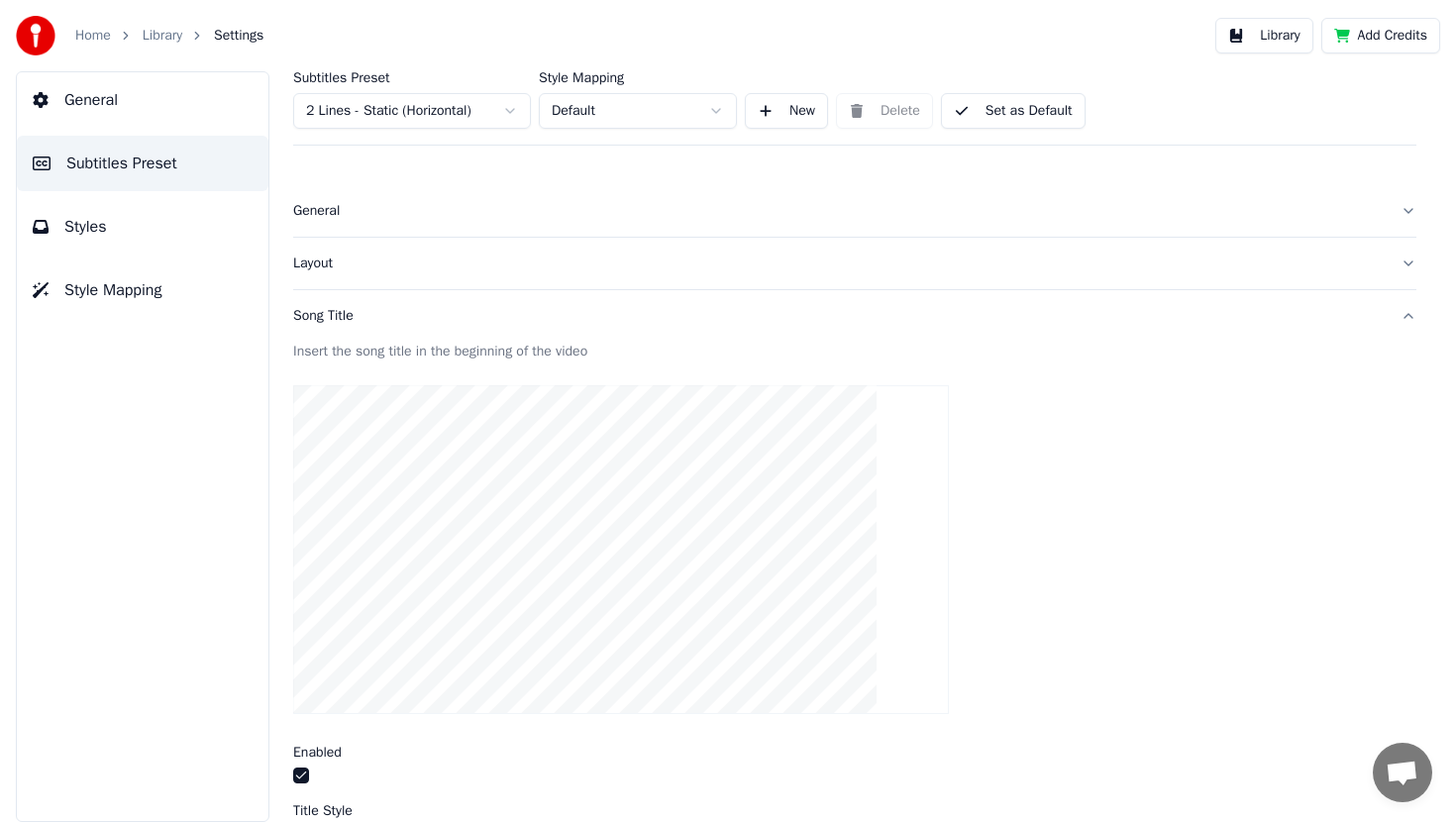 scroll, scrollTop: 924, scrollLeft: 0, axis: vertical 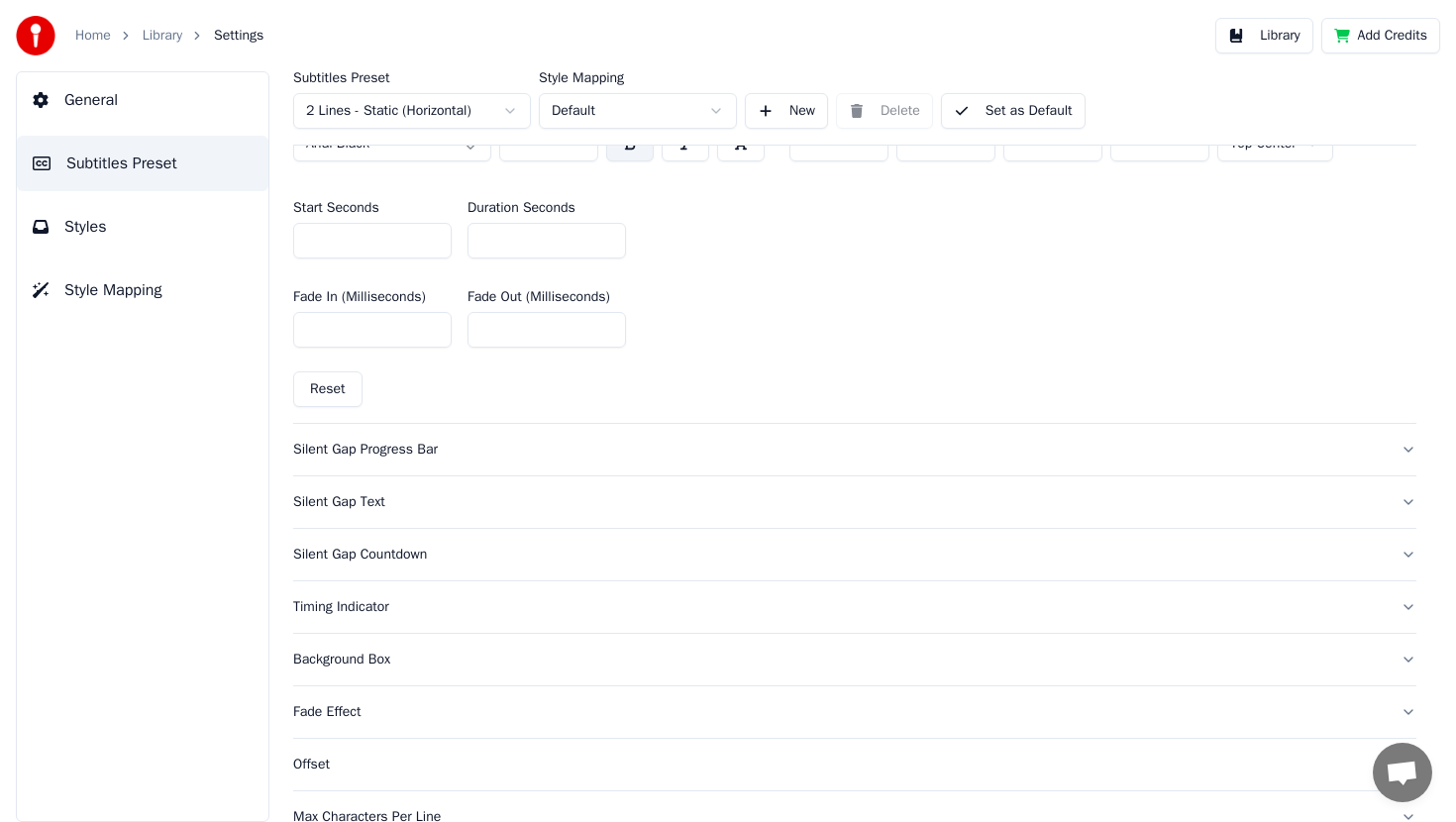 click on "*" at bounding box center [547, 241] 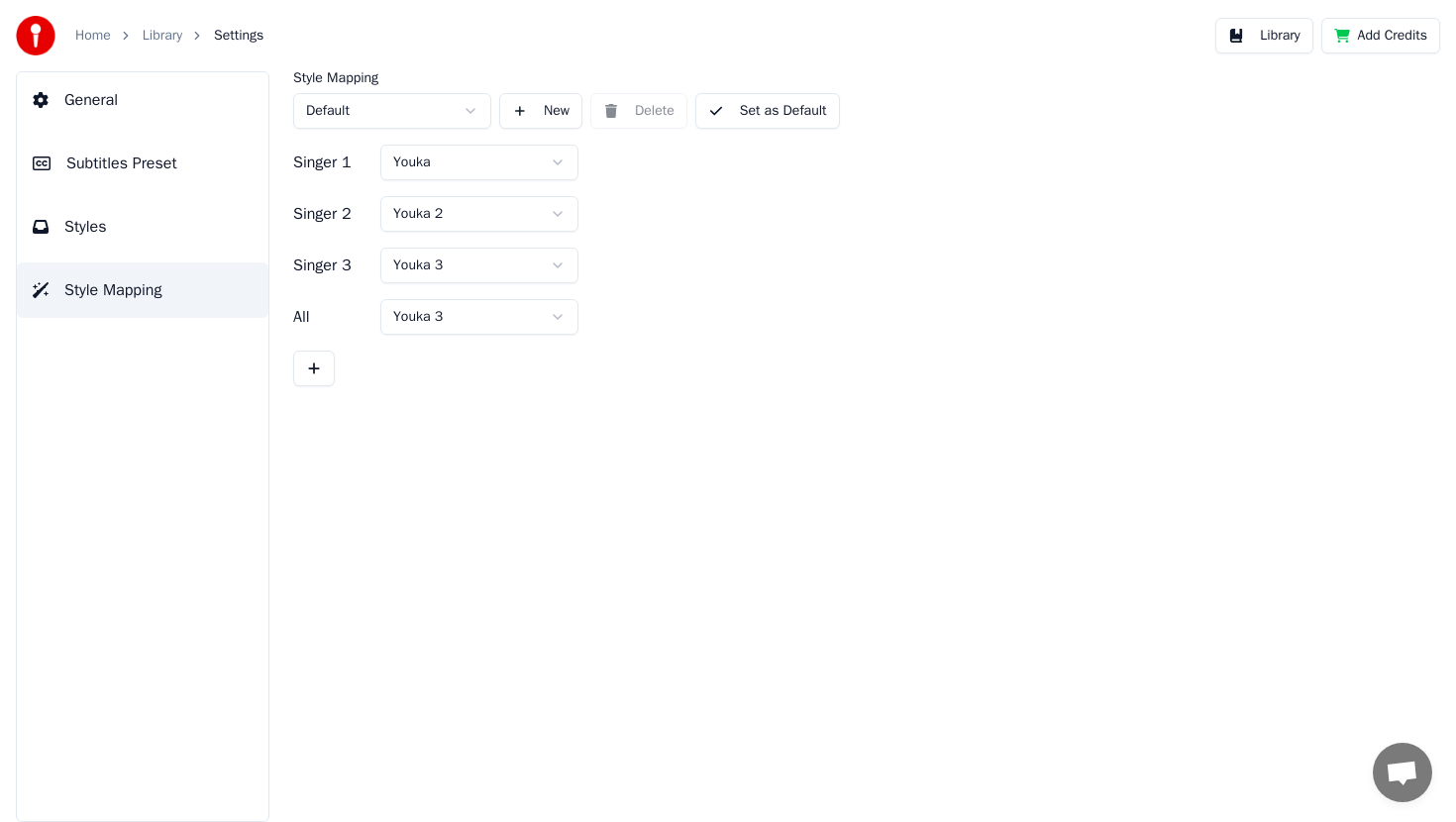 click on "Styles" at bounding box center (143, 227) 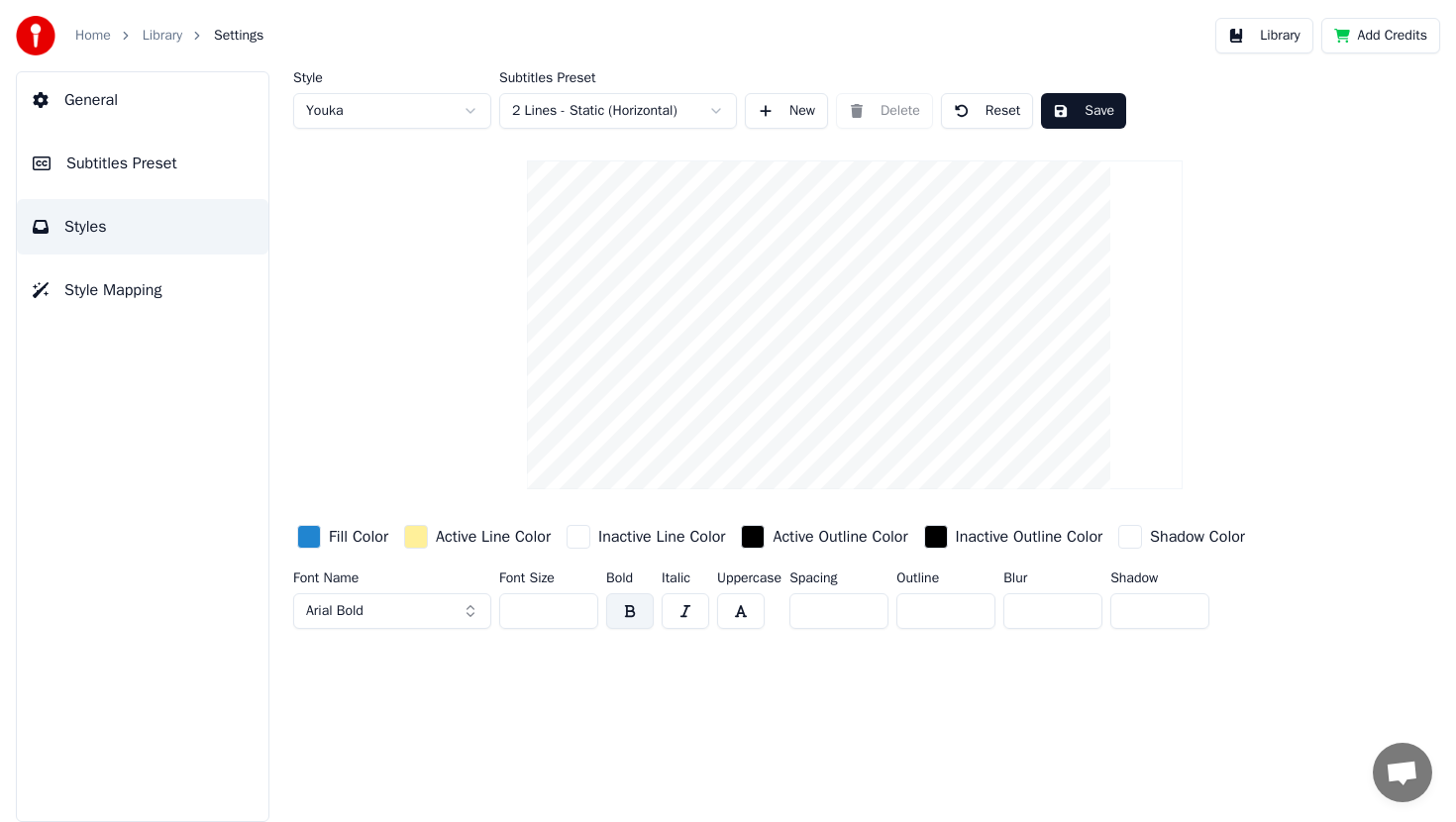 click on "Save" at bounding box center (1084, 111) 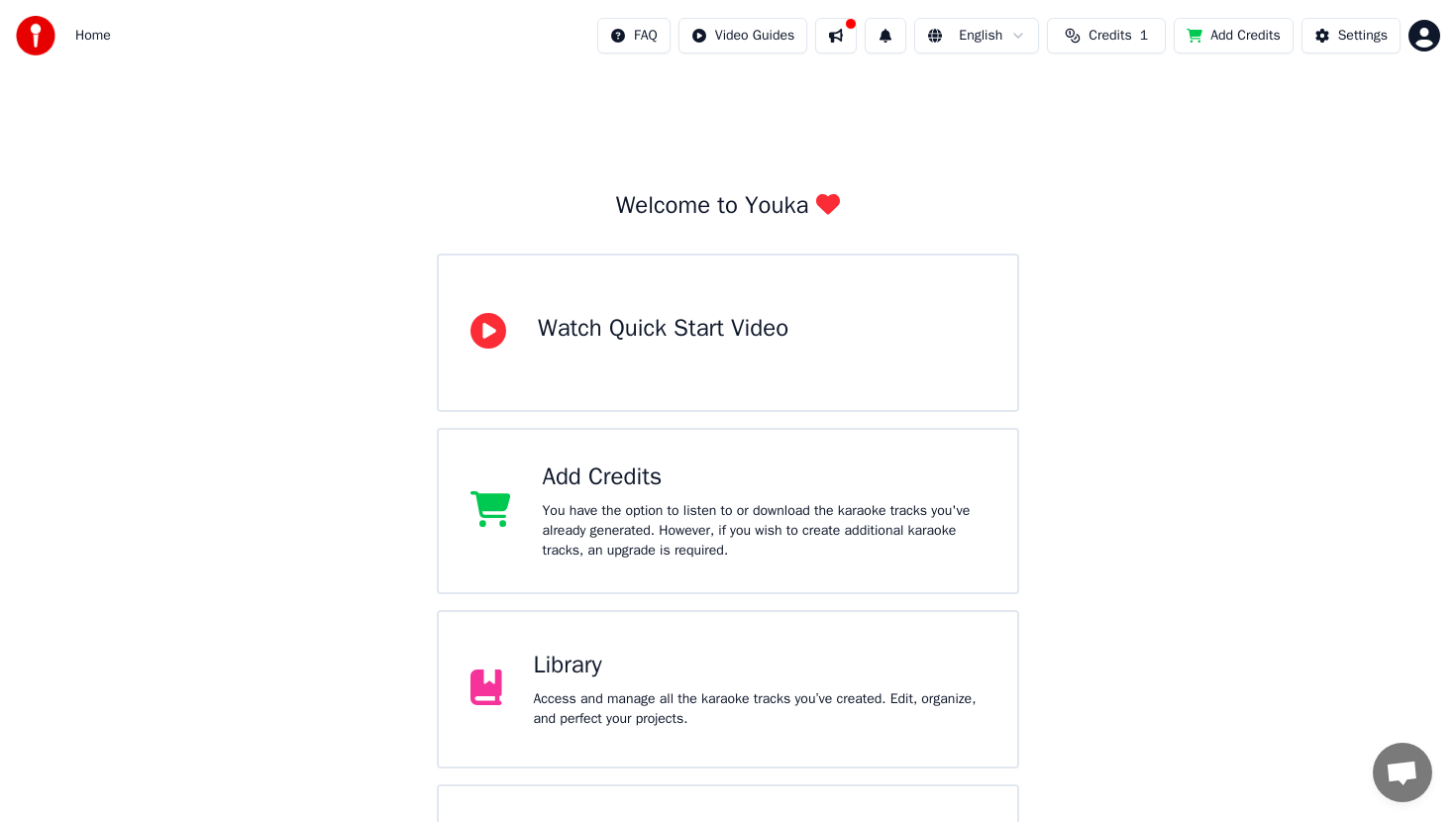click on "Library Access and manage all the karaoke tracks you’ve created. Edit, organize, and perfect your projects." at bounding box center (728, 689) 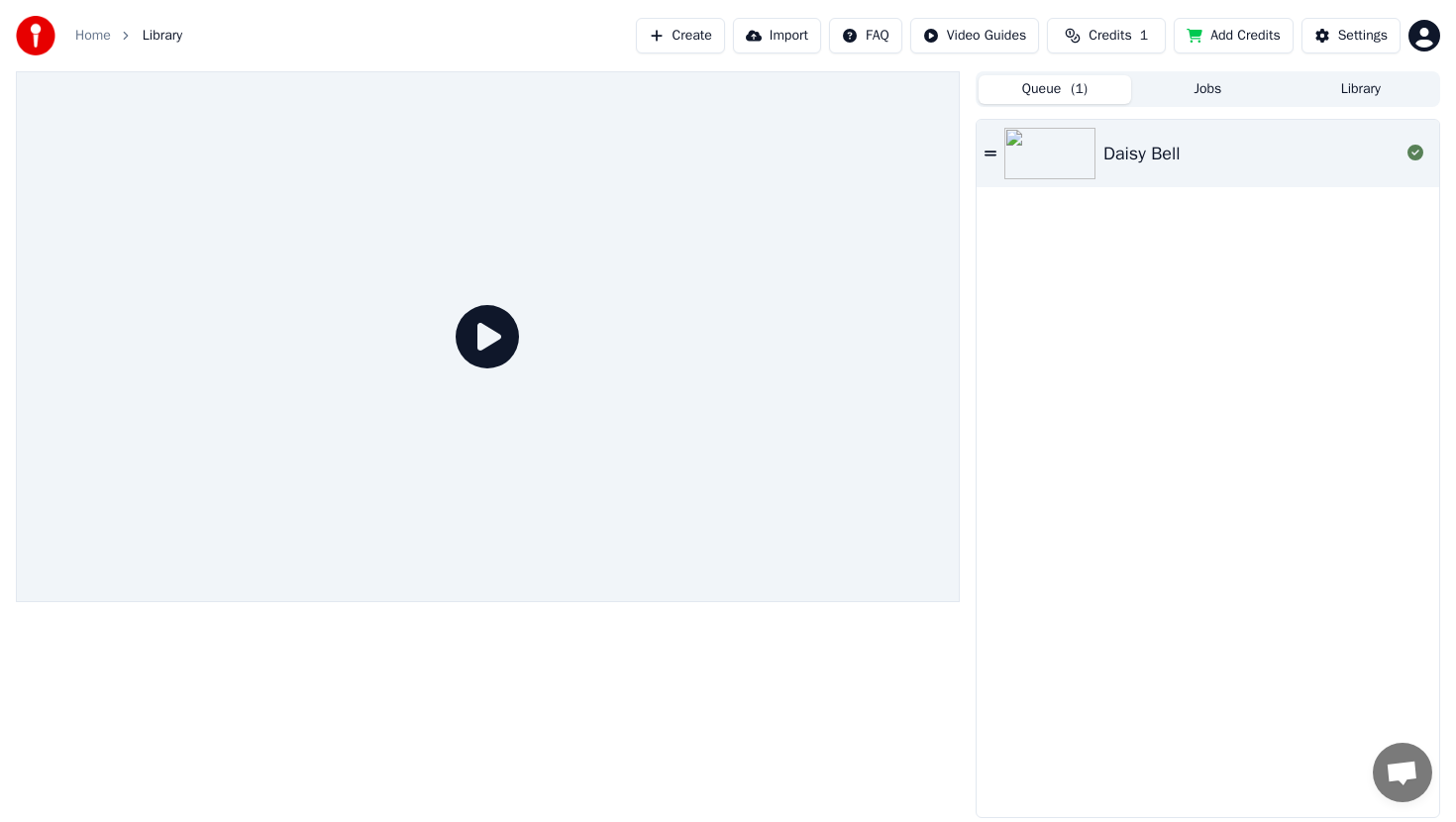click 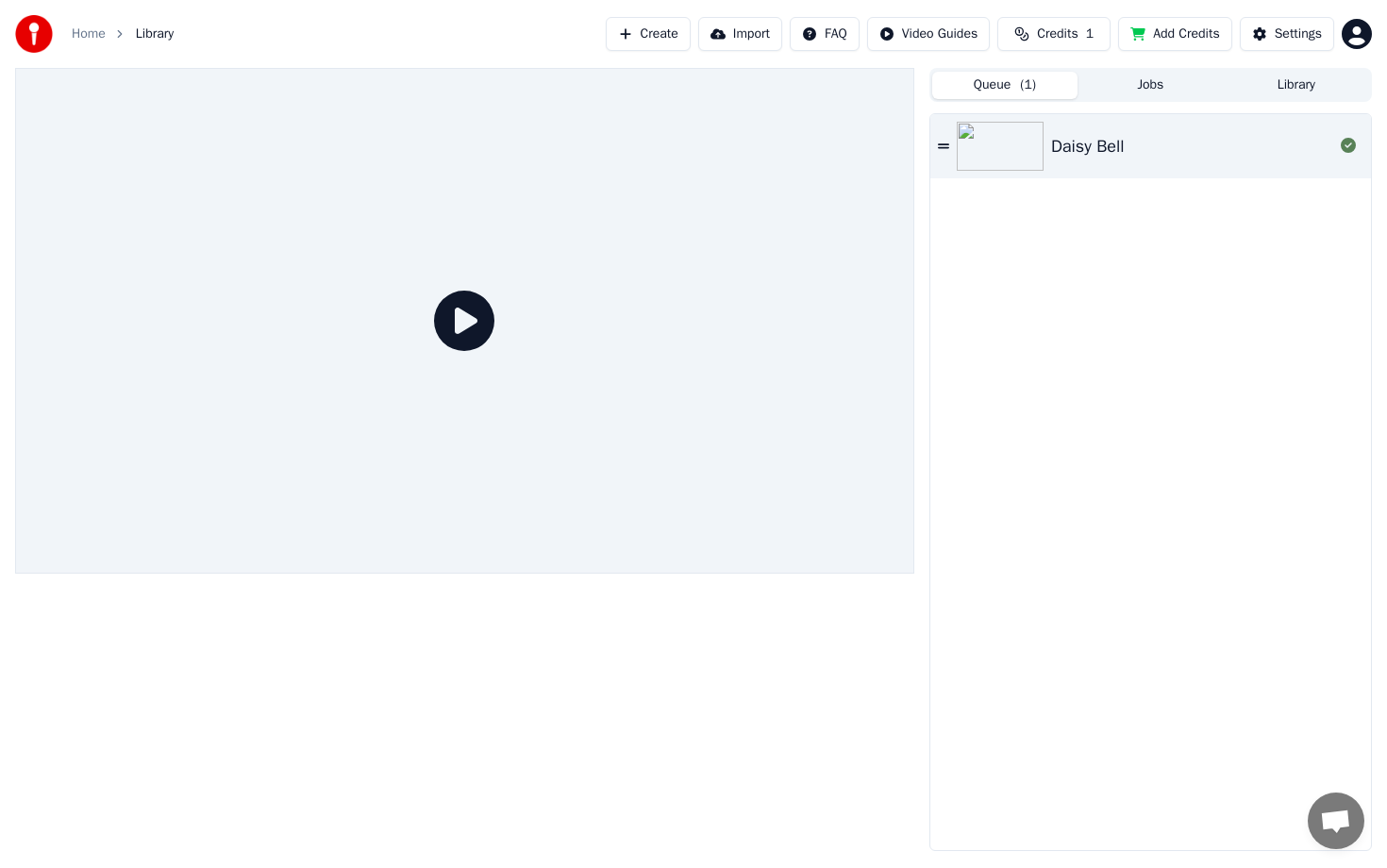 click 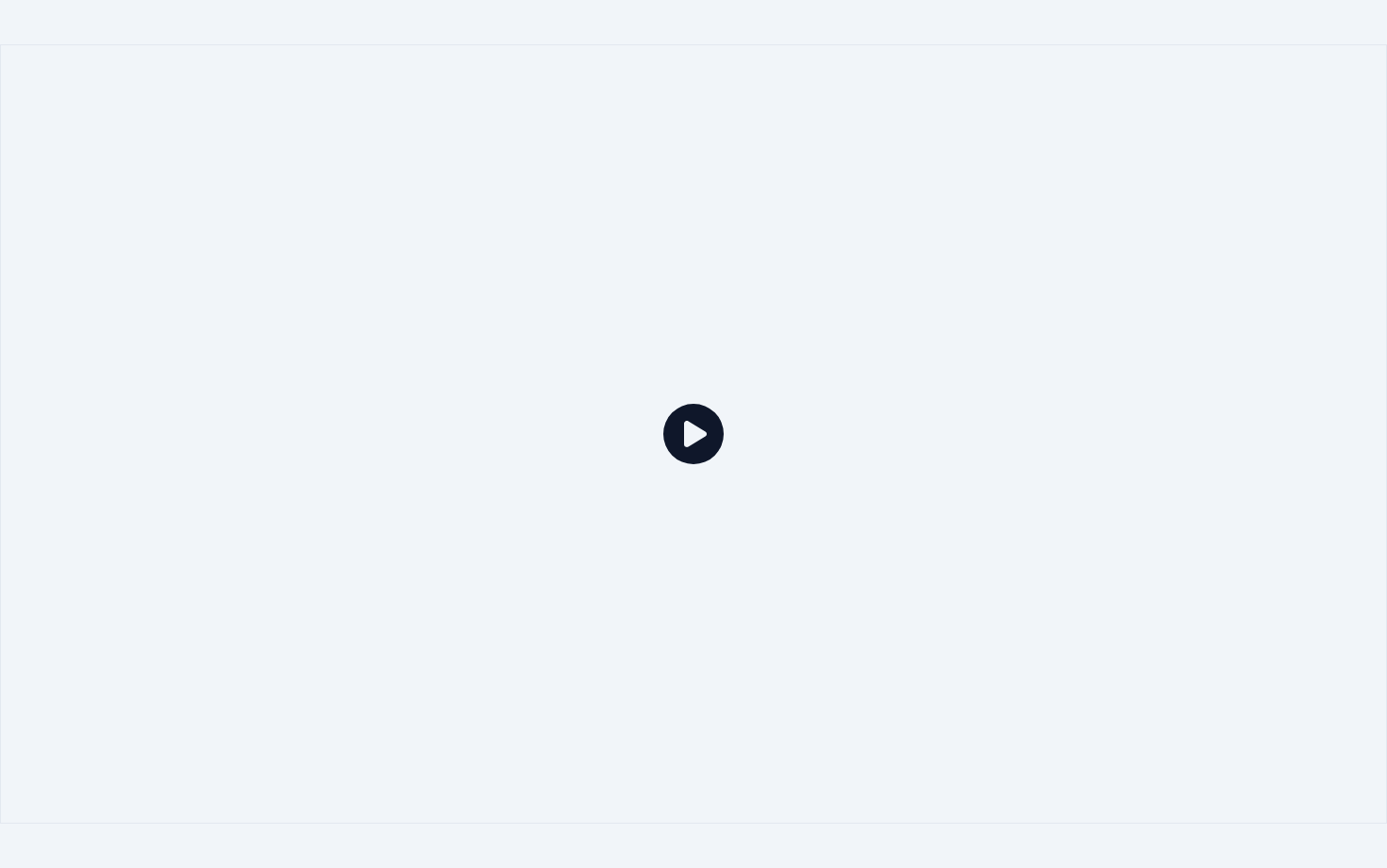 click 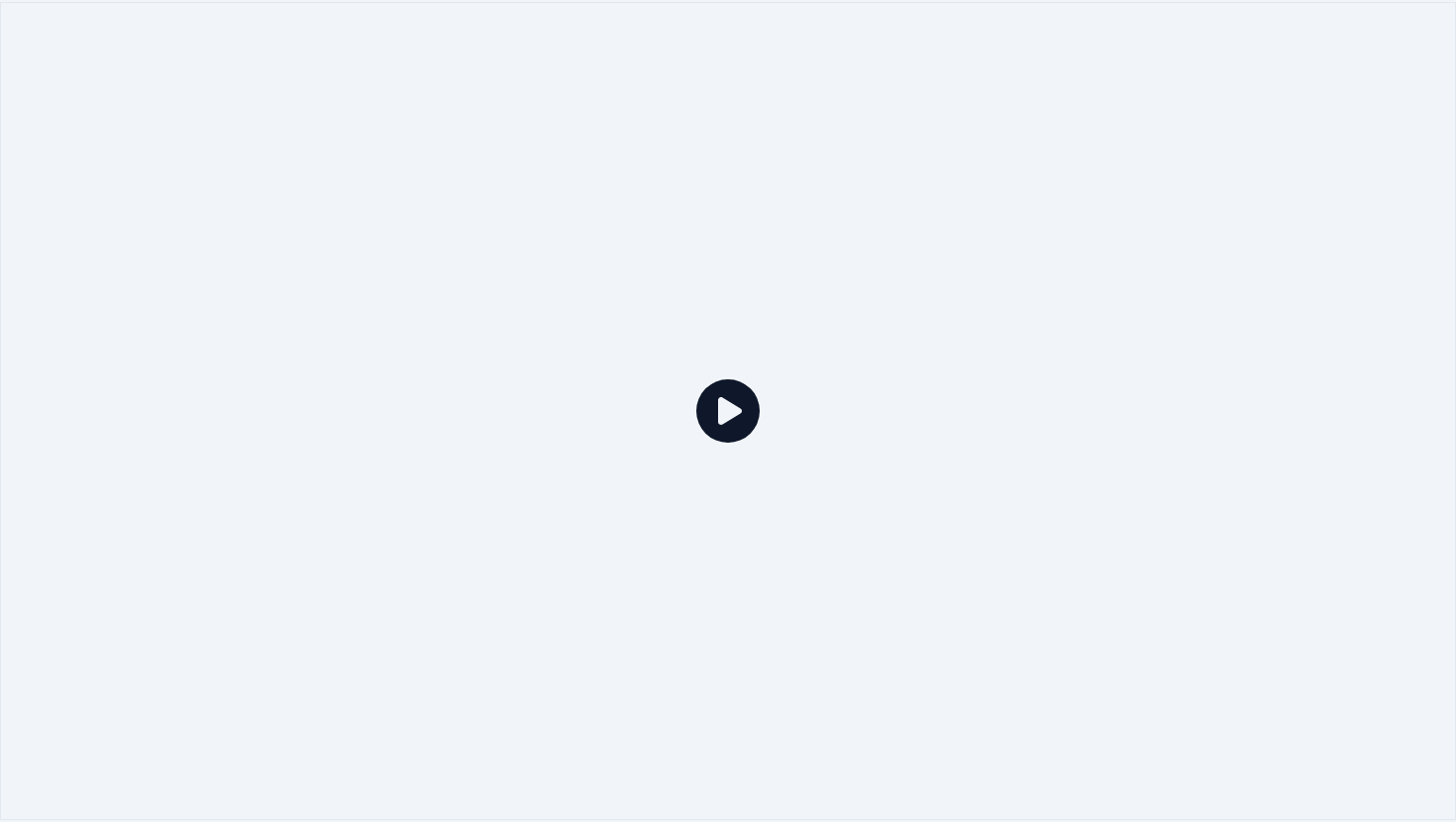 click at bounding box center (728, 411) 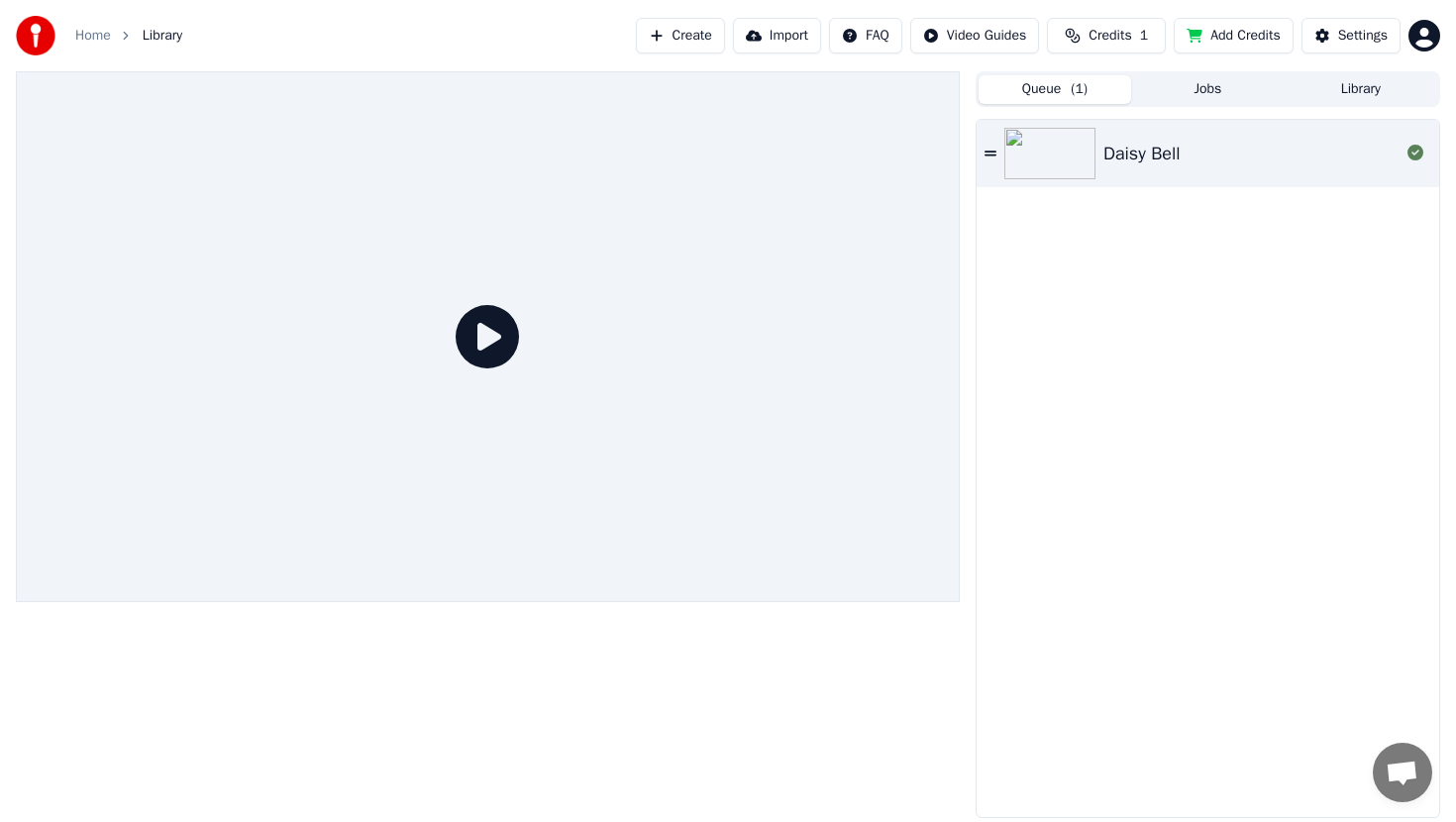 click on "Daisy Bell" at bounding box center (1251, 154) 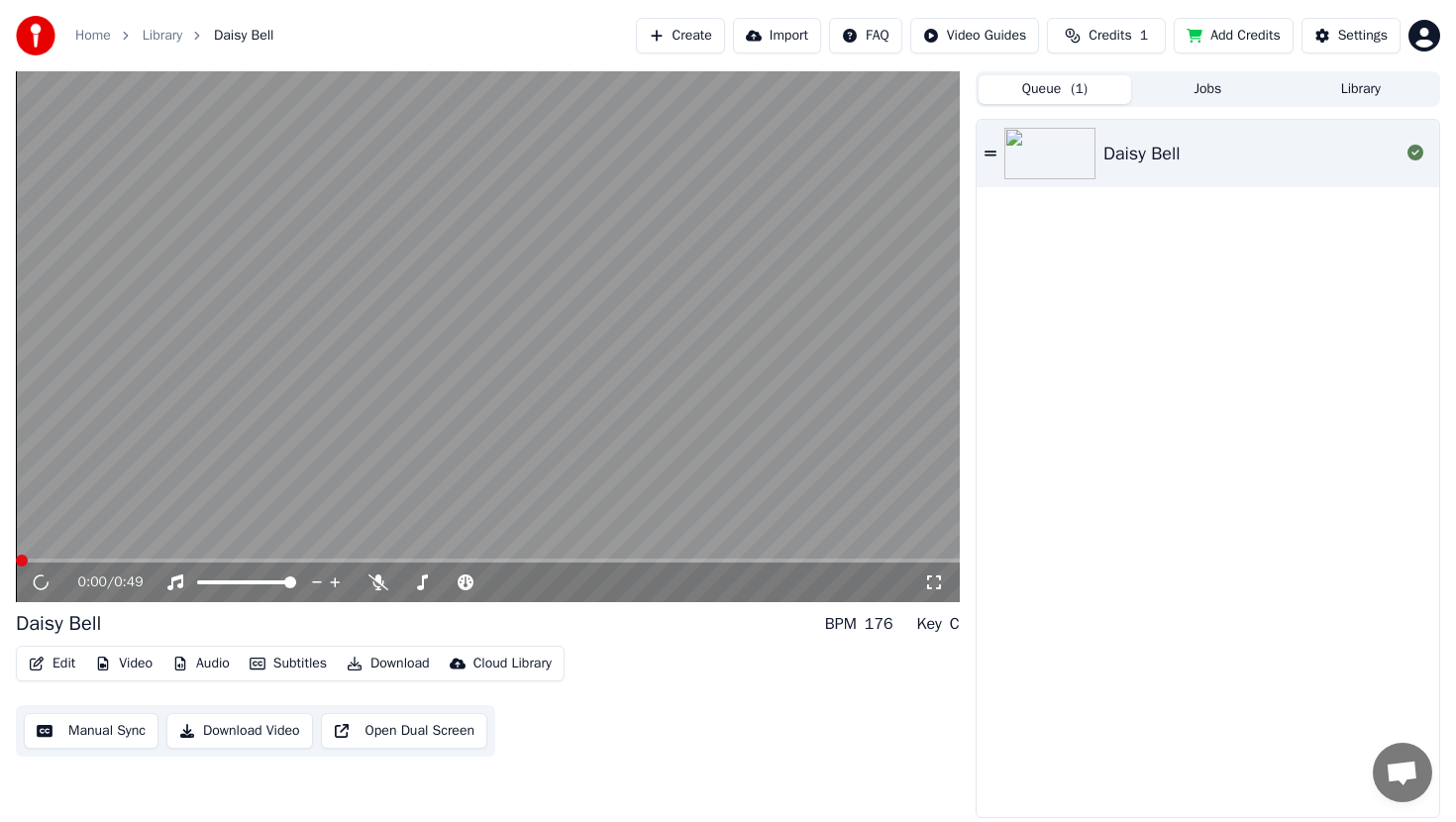 click on "Daisy Bell" at bounding box center [1251, 154] 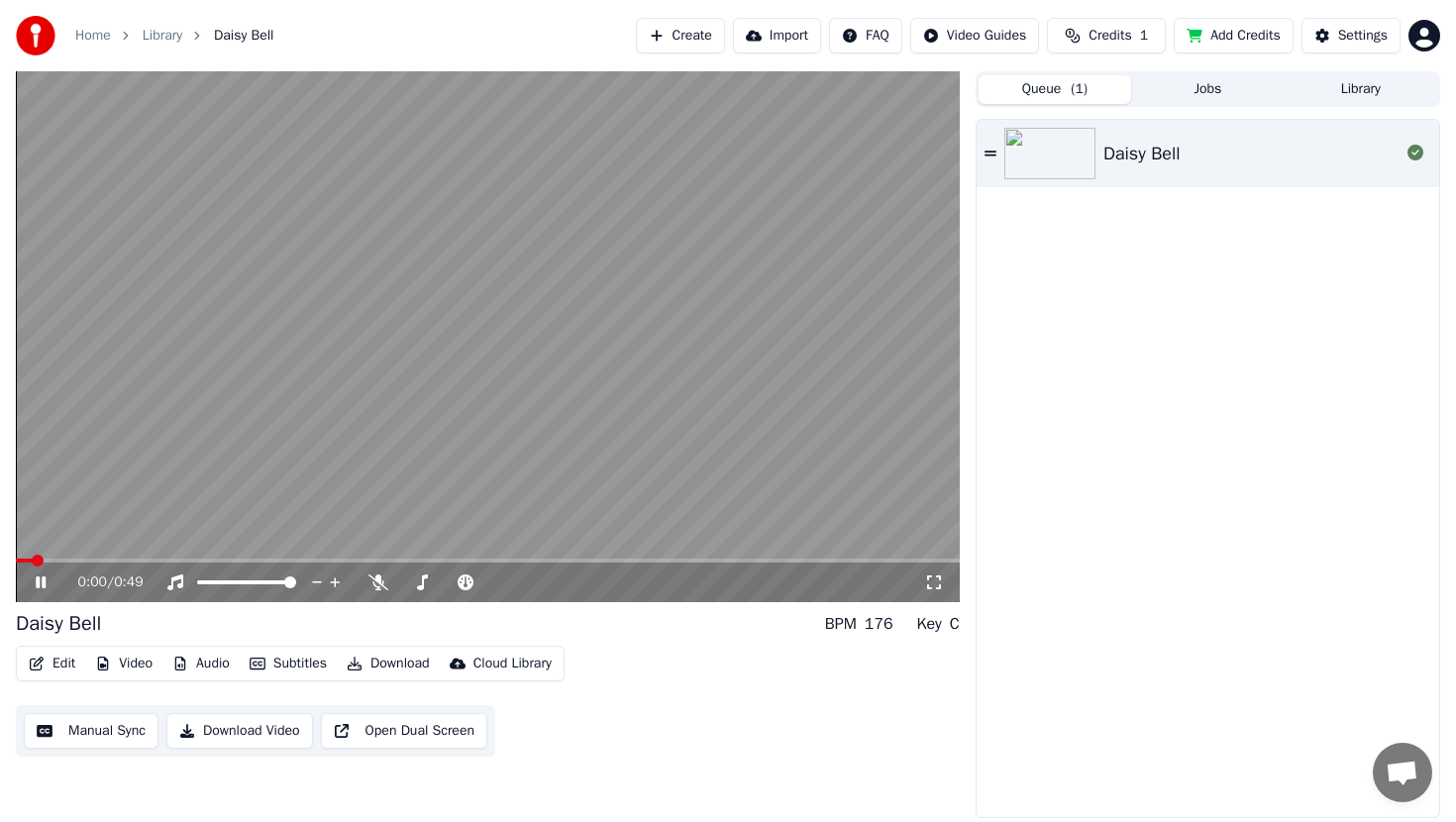 click on "0:00  /  0:49" at bounding box center [487, 582] 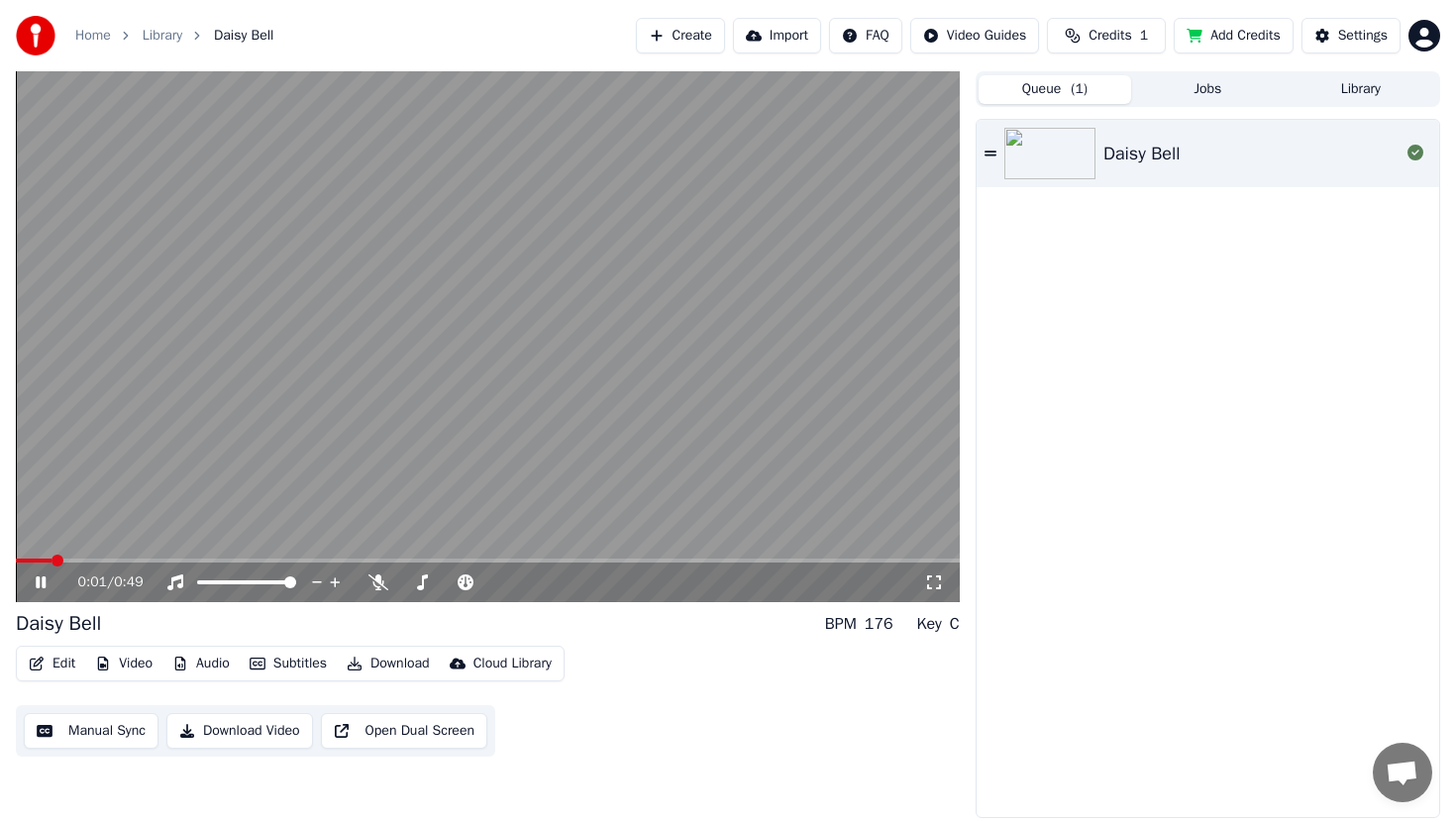 drag, startPoint x: 40, startPoint y: 565, endPoint x: 59, endPoint y: 565, distance: 19 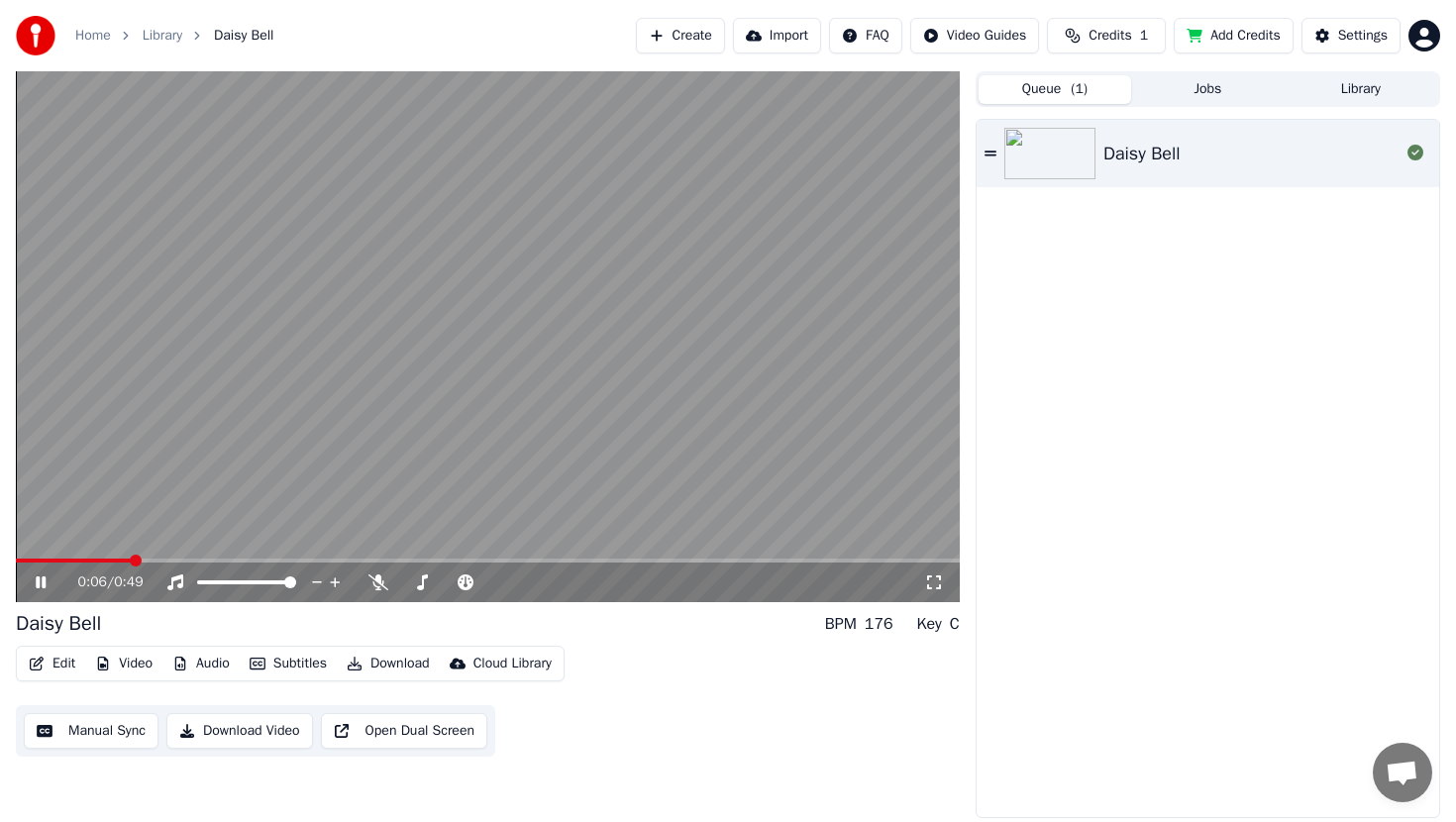 click at bounding box center [136, 561] 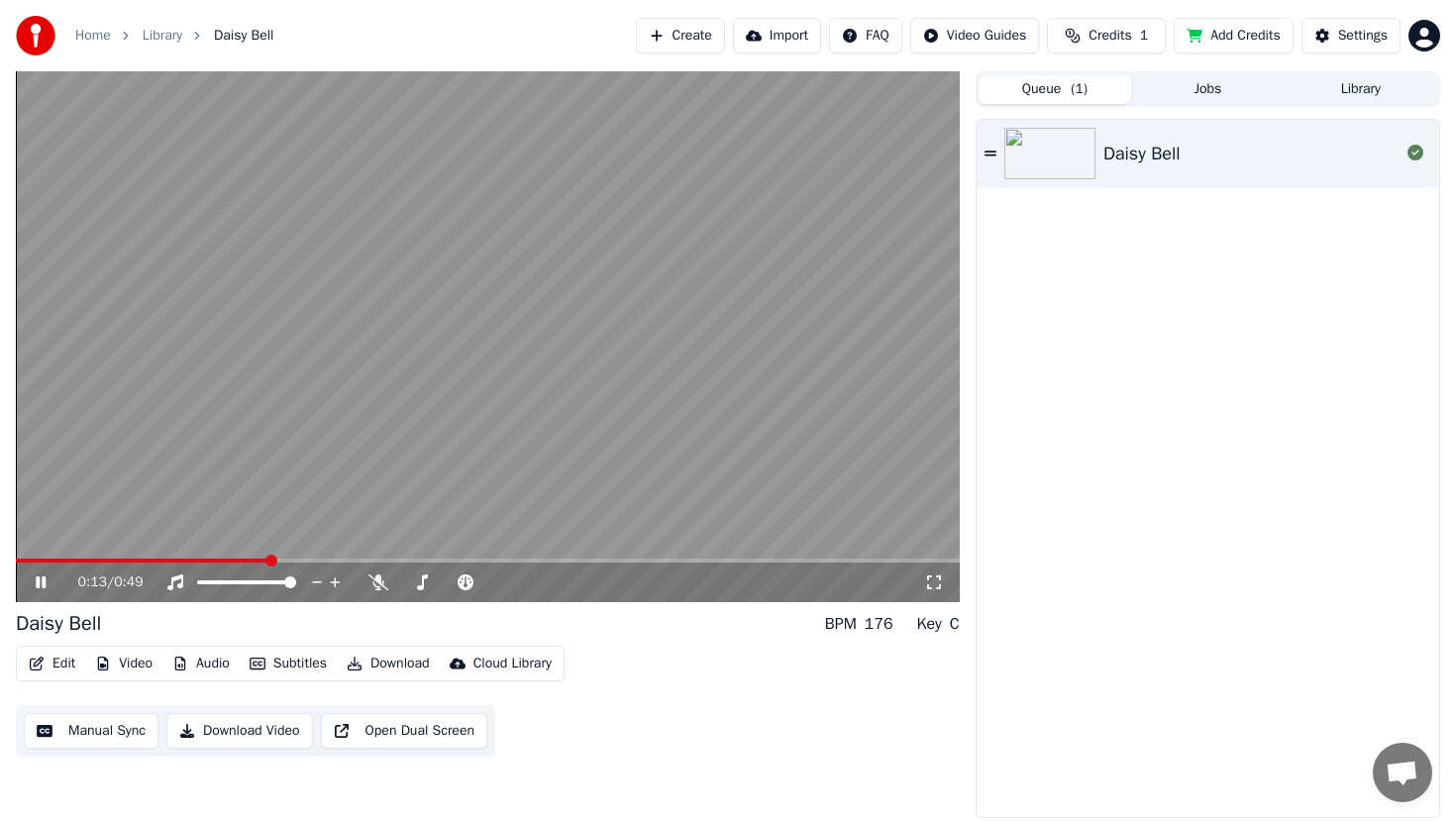 click on "Audio" at bounding box center (201, 664) 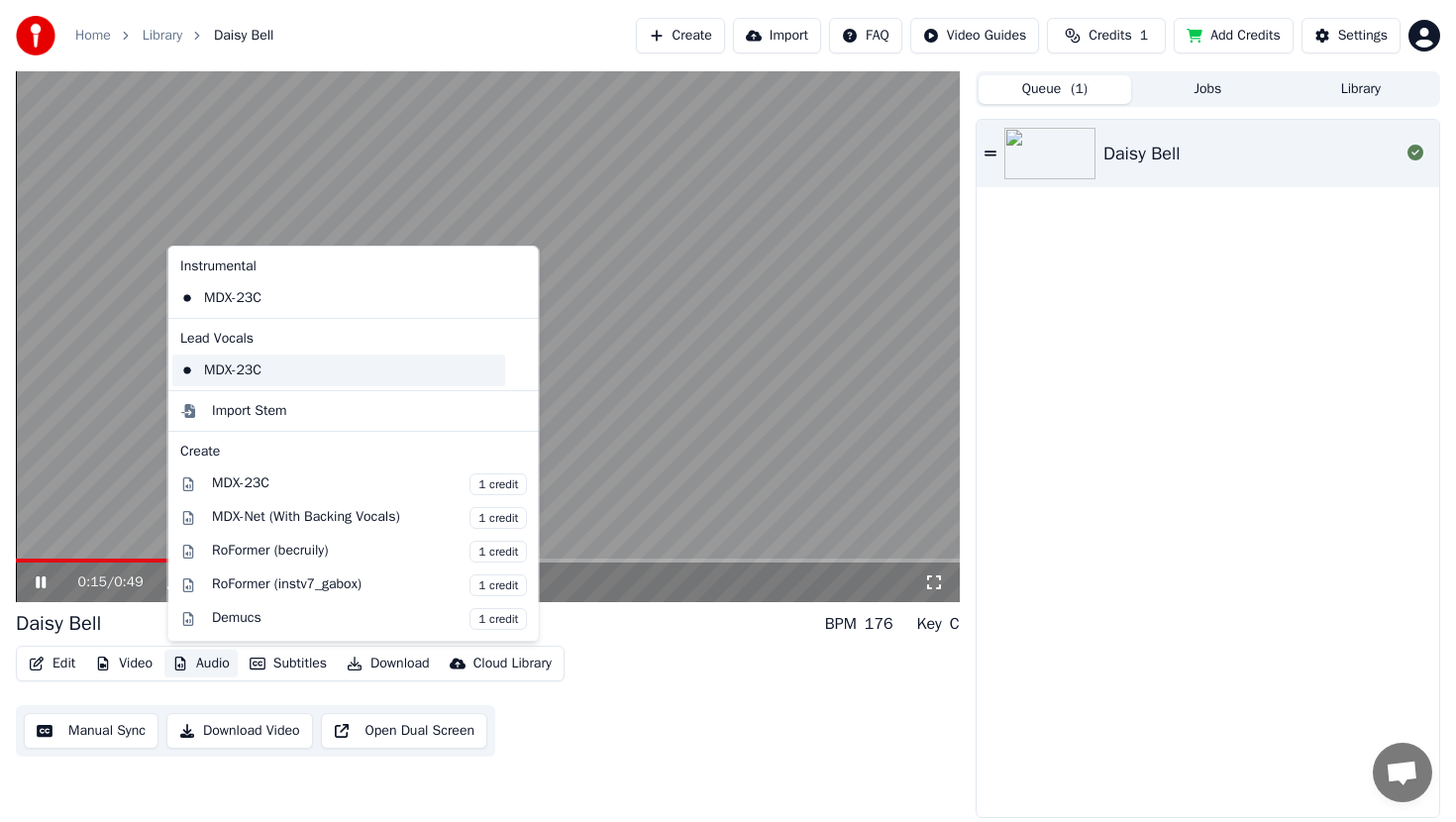 click on "MDX-23C" at bounding box center (339, 370) 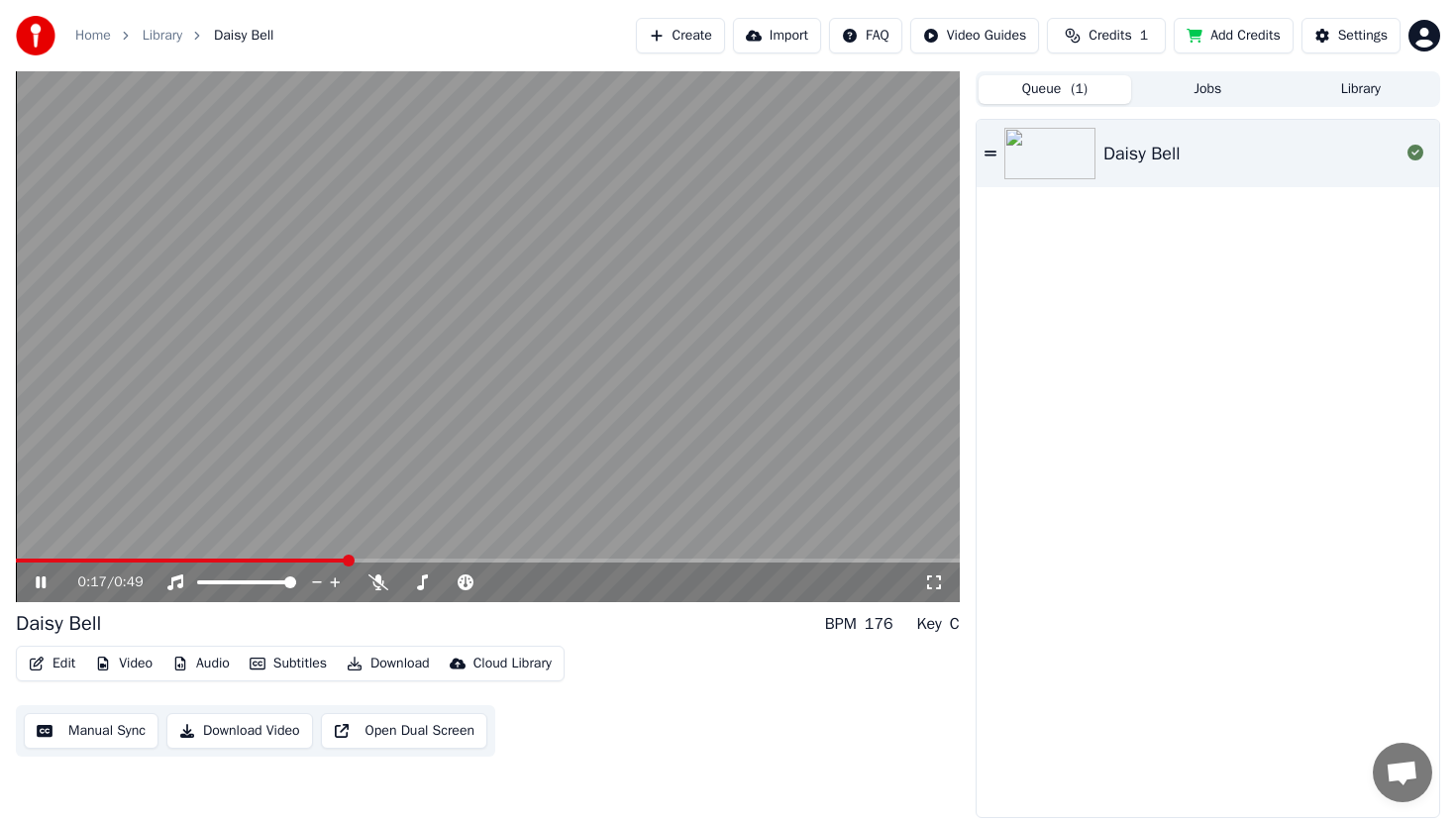 click on "0:17  /  0:49" at bounding box center (487, 582) 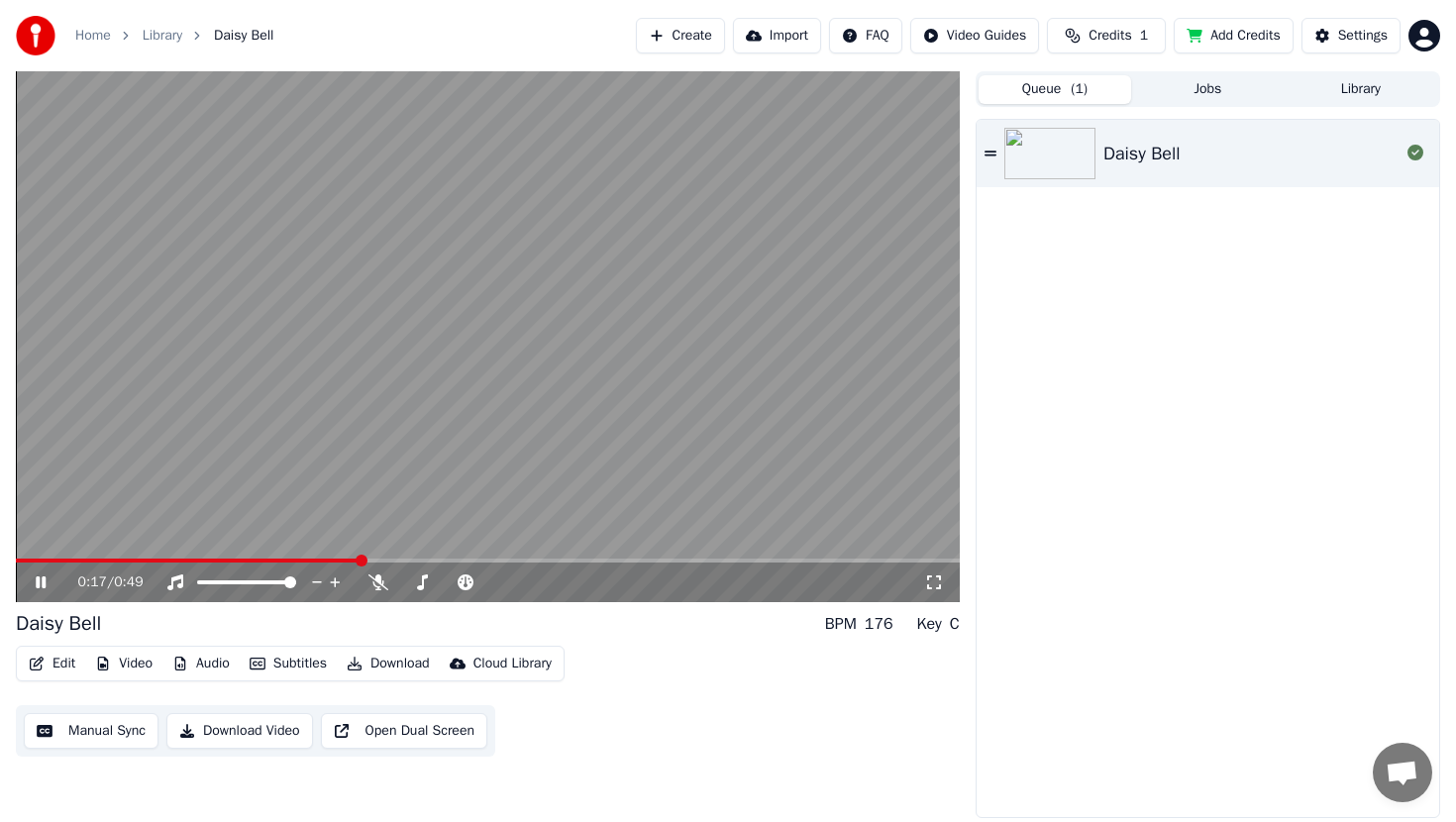 click on "0:17  /  0:49" at bounding box center [487, 582] 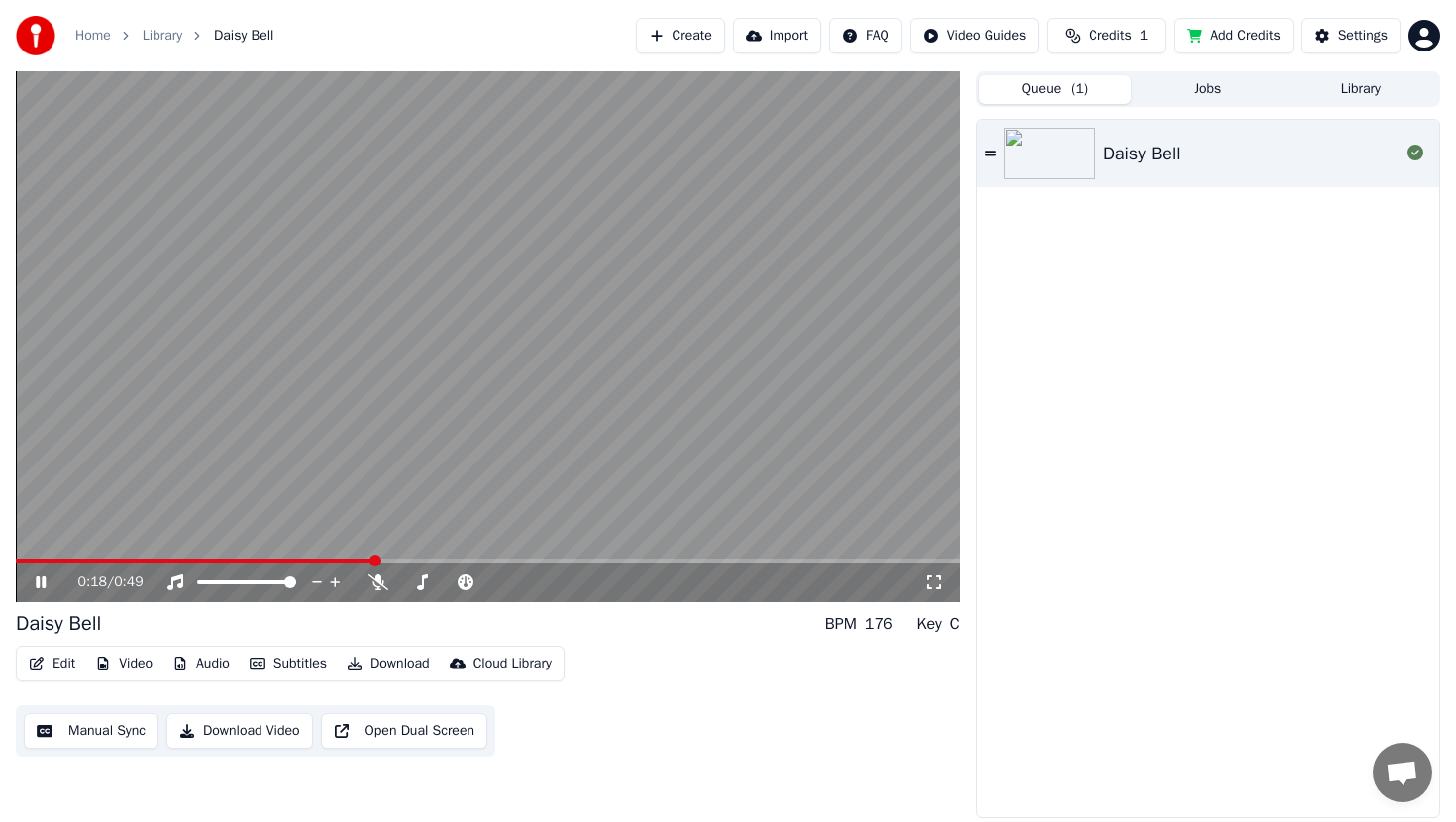 click 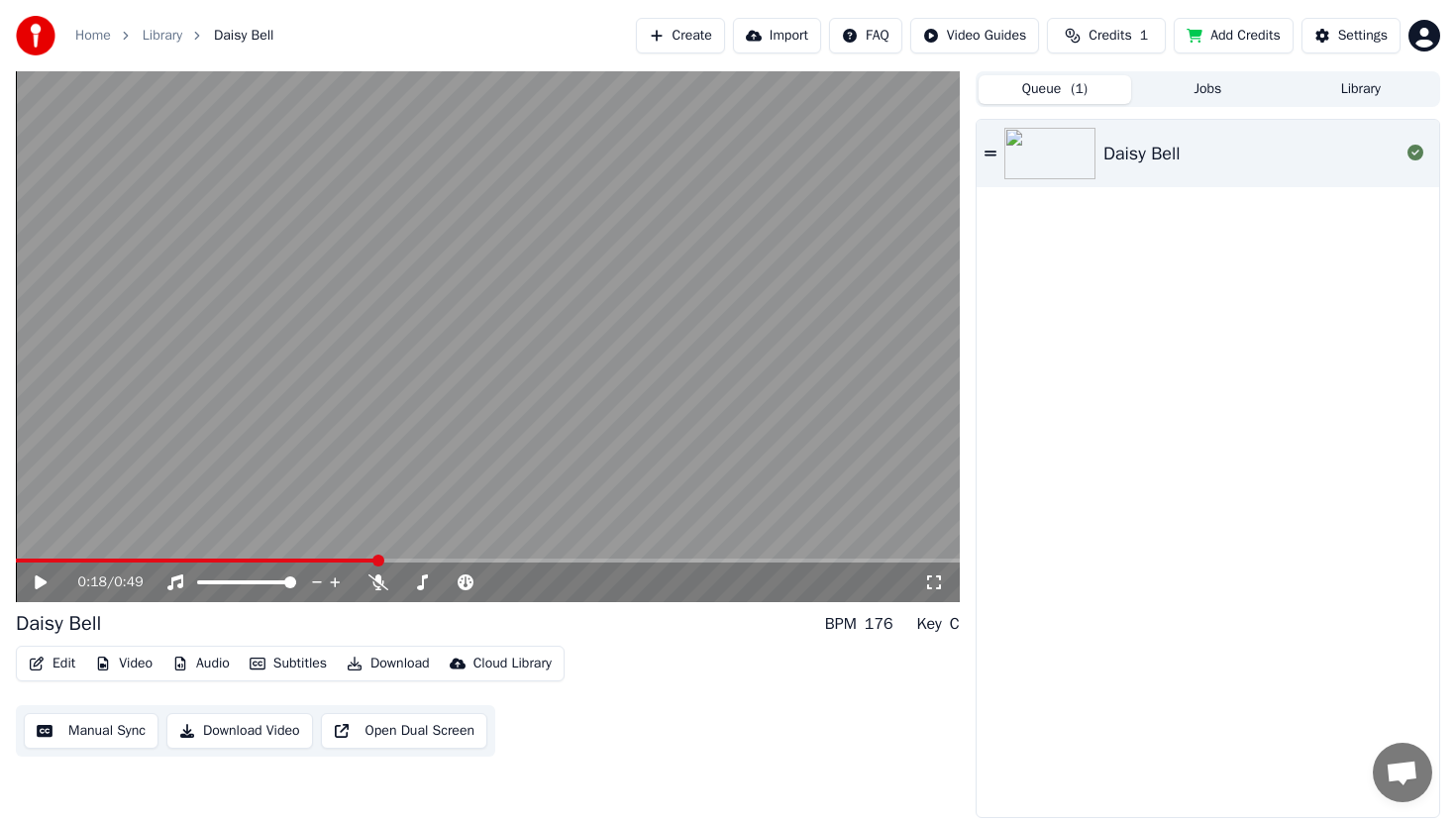 click on "Import" at bounding box center (777, 36) 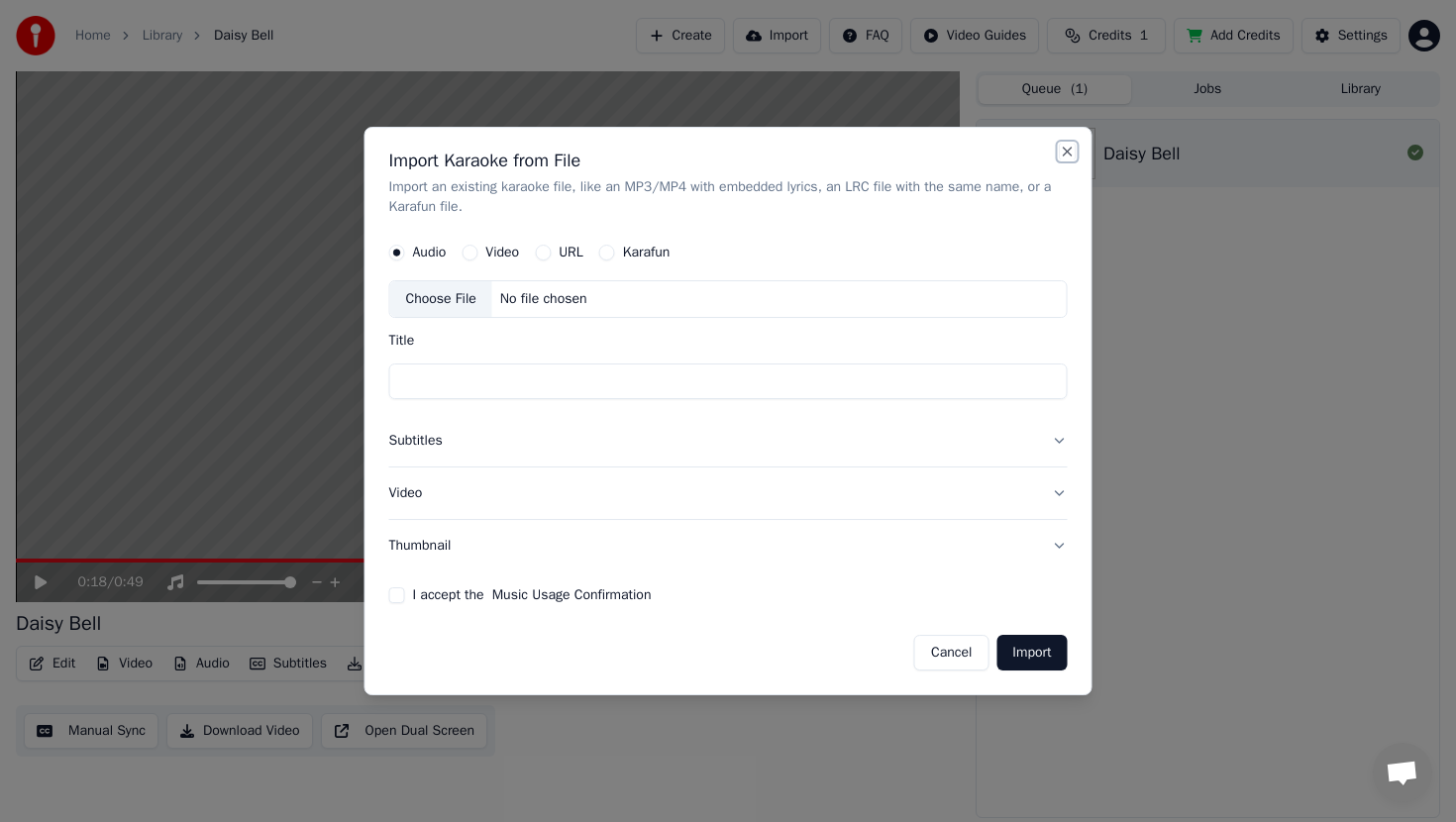 click on "Close" at bounding box center (1068, 152) 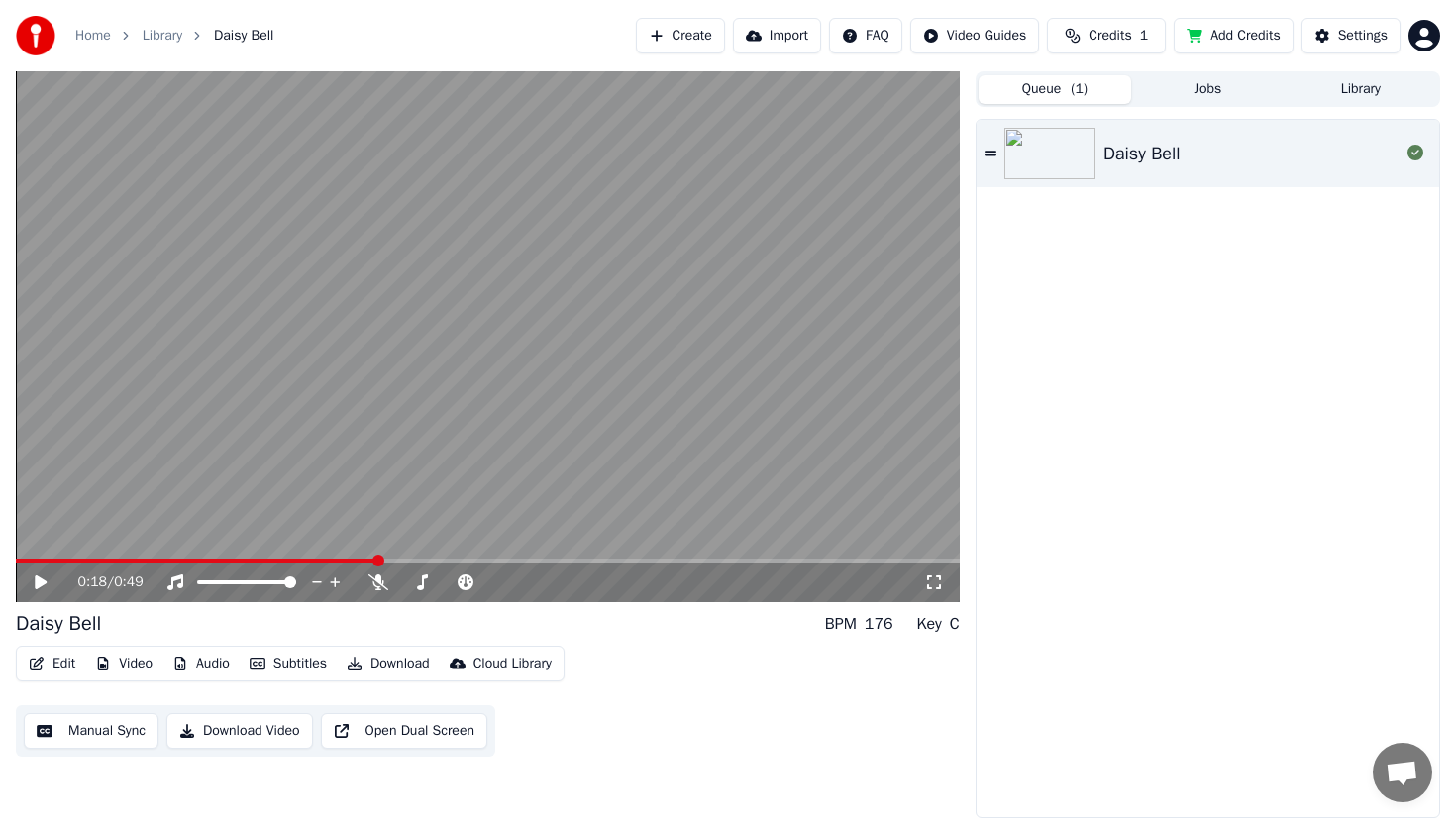 click on "Jobs" at bounding box center [1207, 89] 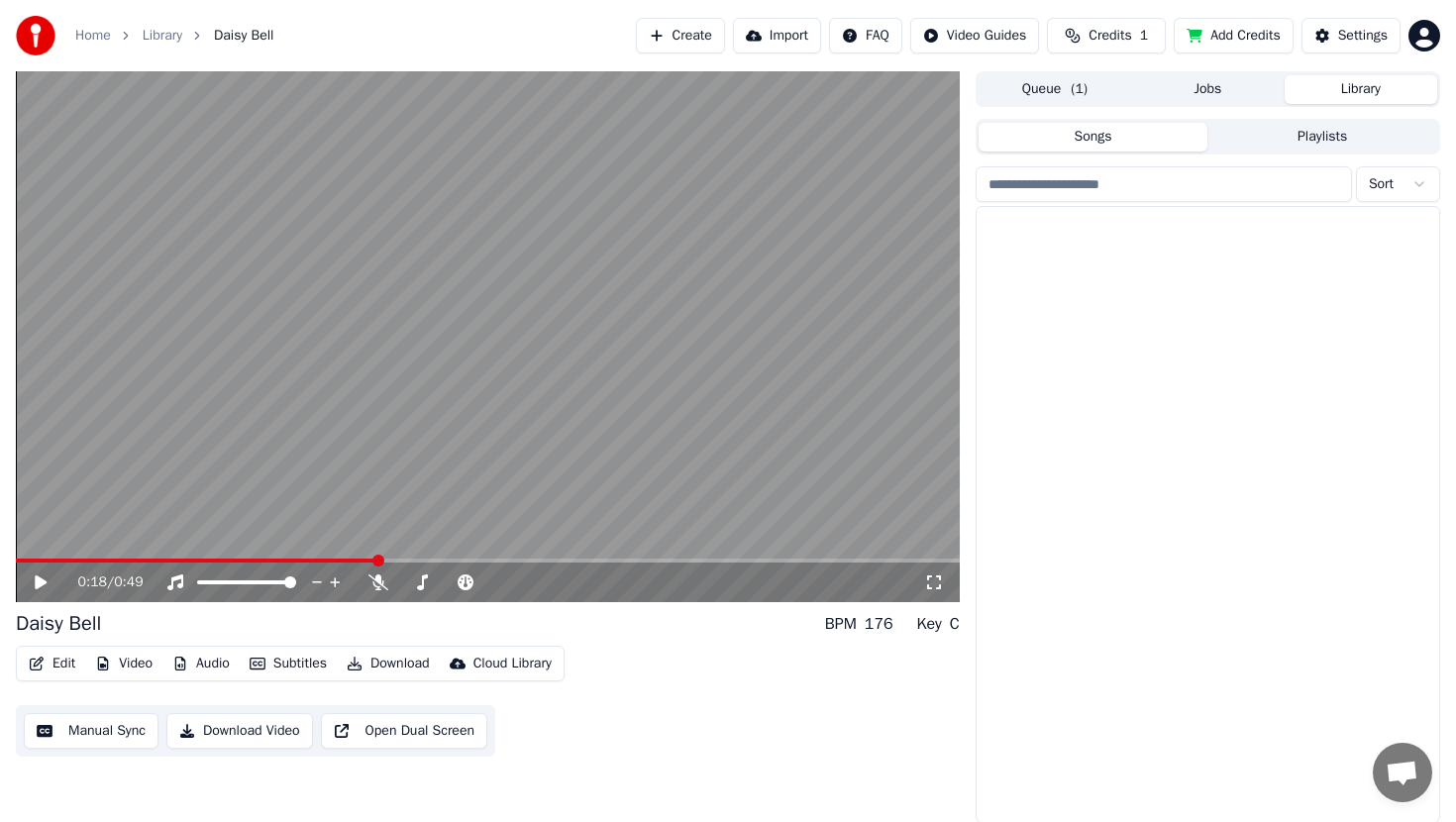 click on "Library" at bounding box center [1361, 89] 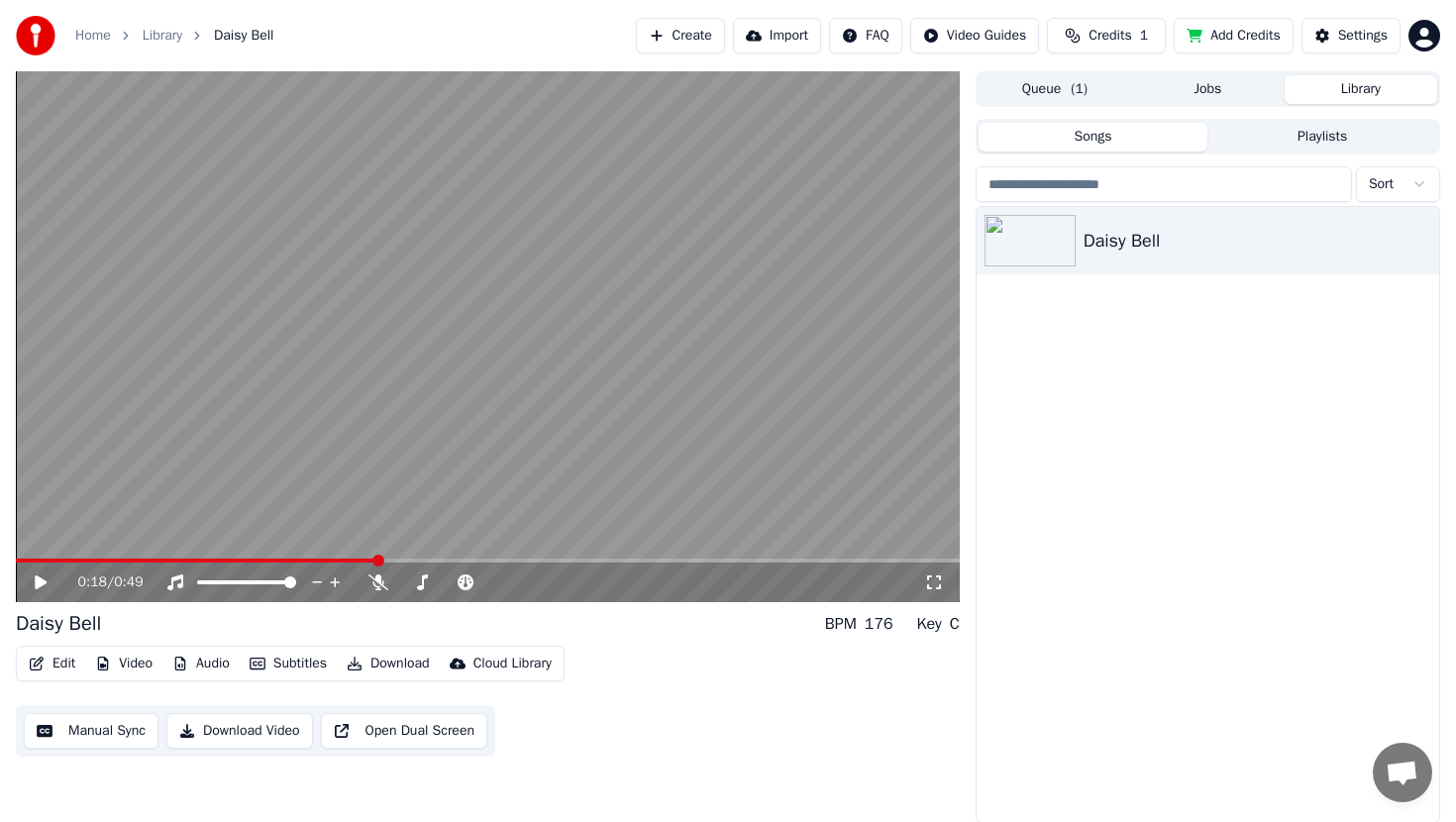 click on "Queue ( 1 ) Jobs Library Songs Playlists Sort Daisy Bell" at bounding box center (1207, 447) 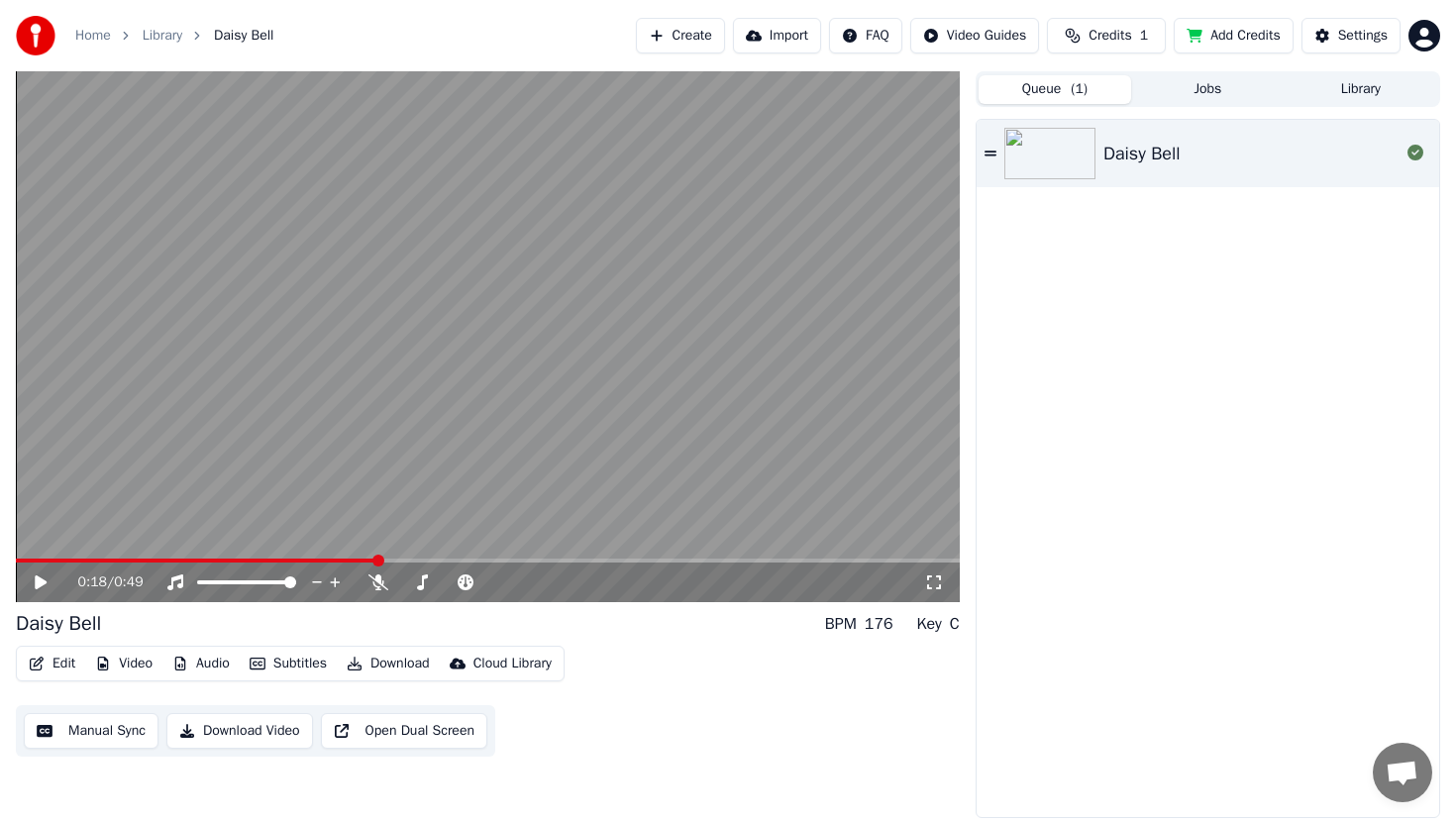 click on "Queue ( 1 )" at bounding box center [1055, 89] 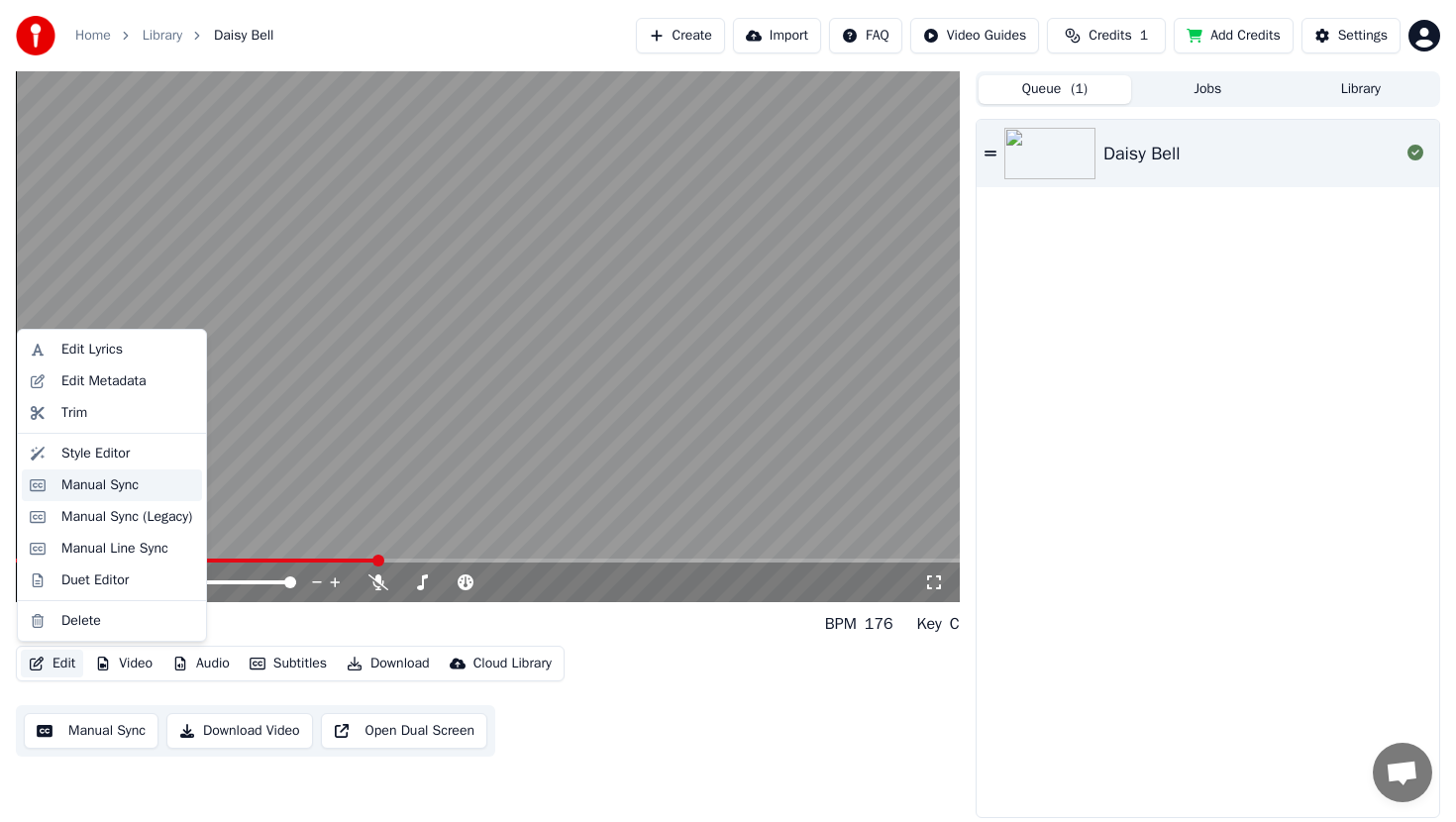 click on "Manual Sync" at bounding box center [100, 485] 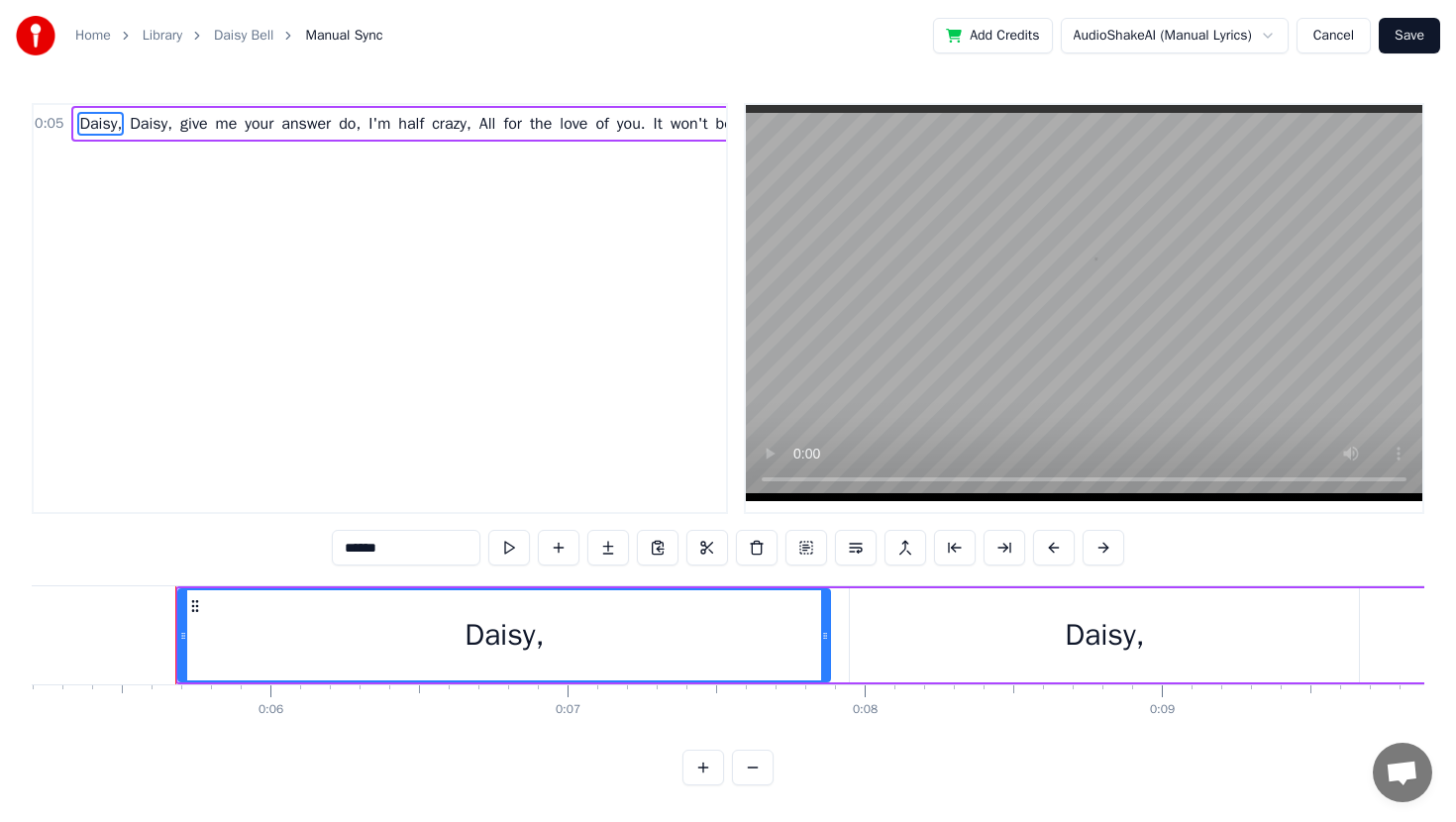 scroll, scrollTop: 0, scrollLeft: 1589, axis: horizontal 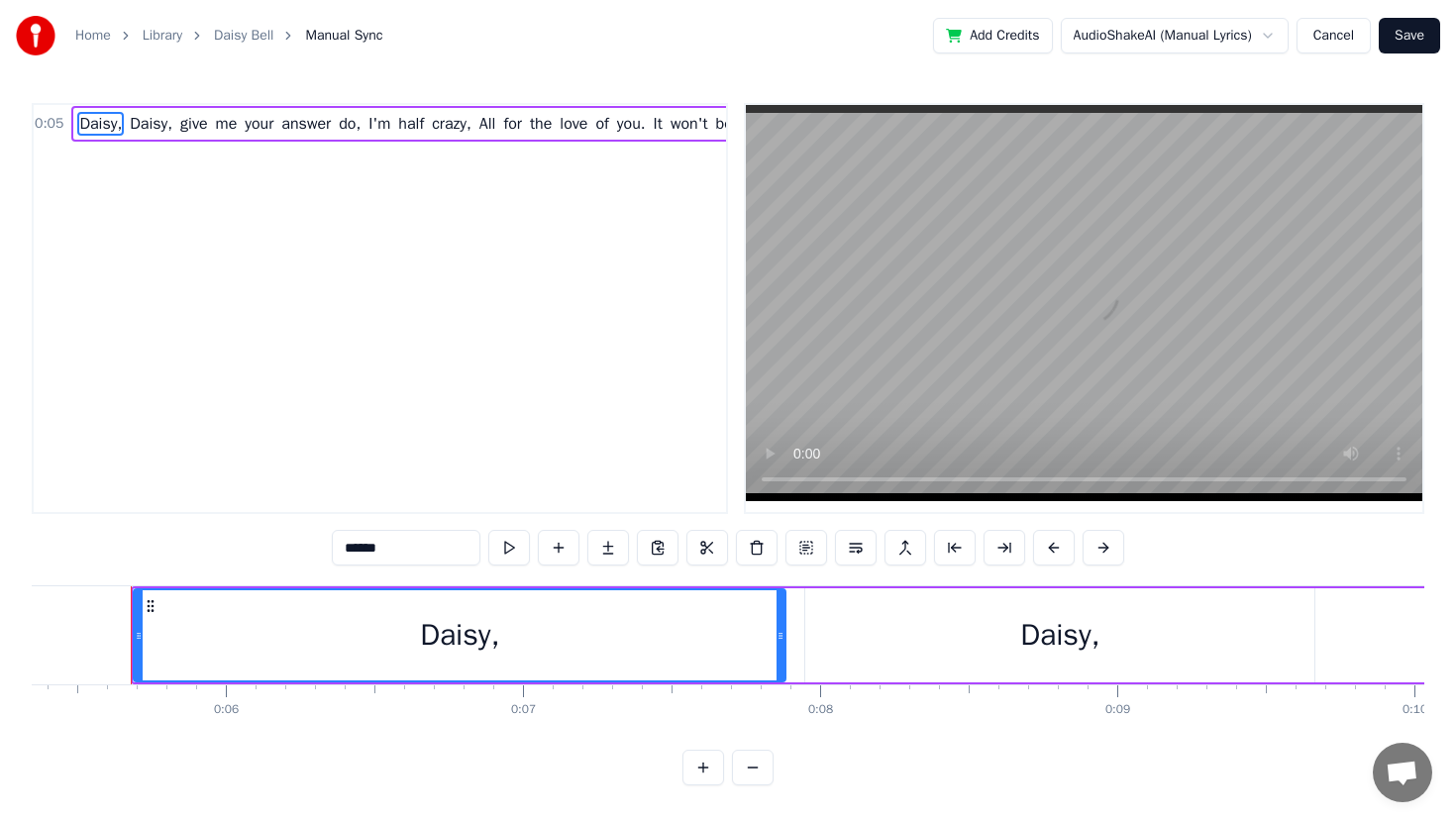 click on "Home Library Daisy Bell Manual Sync Add Credits AudioShakeAI (Manual Lyrics) Cancel Save 0:05 Daisy, Daisy, give me your answer do, I'm half crazy, All for the love of you. It won't be a stylish marriage, I can't afford a carriage, But you'll look sweet, upon the seat, Of a bicycle made for two! ****** Daisy, Daisy, give me your answer do, I'm half crazy, All for the love of you. It won't be a stylish marriage, I can't afford a carriage, But you'll look sweet, upon the seat, Of a bicycle made for two!
To pick up a draggable item, press the space bar.
While dragging, use the arrow keys to move the item.
Press space again to drop the item in its new position, or press escape to cancel.
0 0:01 0:02 0:03 0:04 0:05 0:06 0:07 0:08 0:09 0:10 0:11 0:12 0:13 0:14 0:15 0:16 0:17 0:18 0:19 0:20 0:21 0:22 0:23 0:24 0:25 0:26 0:27 0:28 0:29 0:30 0:31 0:32 0:33 0:34 0:35 0:36 0:37 0:38 0:39 0:40 0:41 0:42 0:43 0:44 0:45 0:46 0:47 0:48 0:49" at bounding box center (728, 408) 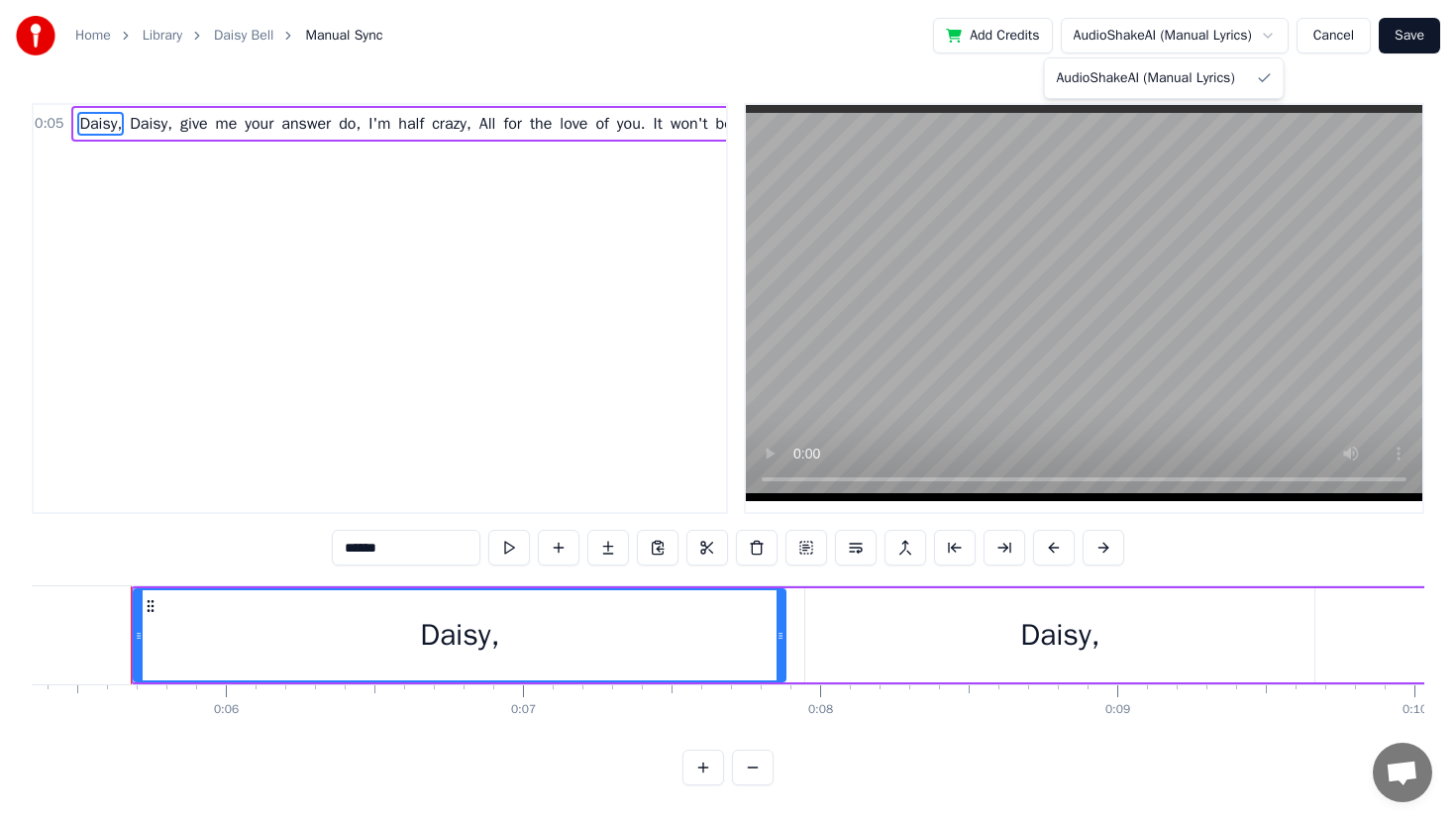 click on "Home Library [FONT] [FONT] Add Credits AudioShakeAI (Manual Lyrics) Cancel Save 0:05 Daisy, Daisy, give me your answer do, I'm half crazy, All for the love of you. It won't be a stylish marriage, I can't afford a carriage, But you'll look sweet, upon the seat, Of a bicycle made for two! ****** Daisy, Daisy, give me your answer do, I'm half crazy, All for the love of you. It won't be a stylish marriage, I can't afford a carriage, But you'll look sweet, upon the seat, Of a bicycle made for two!
To pick up a draggable item, press the space bar.
While dragging, use the arrow keys to move the item.
Press space again to drop the item in its new position, or press escape to cancel.
0 0:01 0:02 0:03 0:04 0:05 0:06 0:07 0:08 0:09 0:10 0:11 0:12 0:13 0:14 0:15 0:16 0:17 0:18 0:19 0:20 0:21 0:22 0:23 0:24 0:25 0:26 0:27 0:28 0:29 0:30 0:31 0:32 0:33 0:34 0:35 0:36 0:37 0:38 0:39 0:40 0:41 0:42 0:43 0:44 0:45 0:46 0:47 0:48 0:49 AudioShakeAI (Manual Lyrics)" at bounding box center [728, 408] 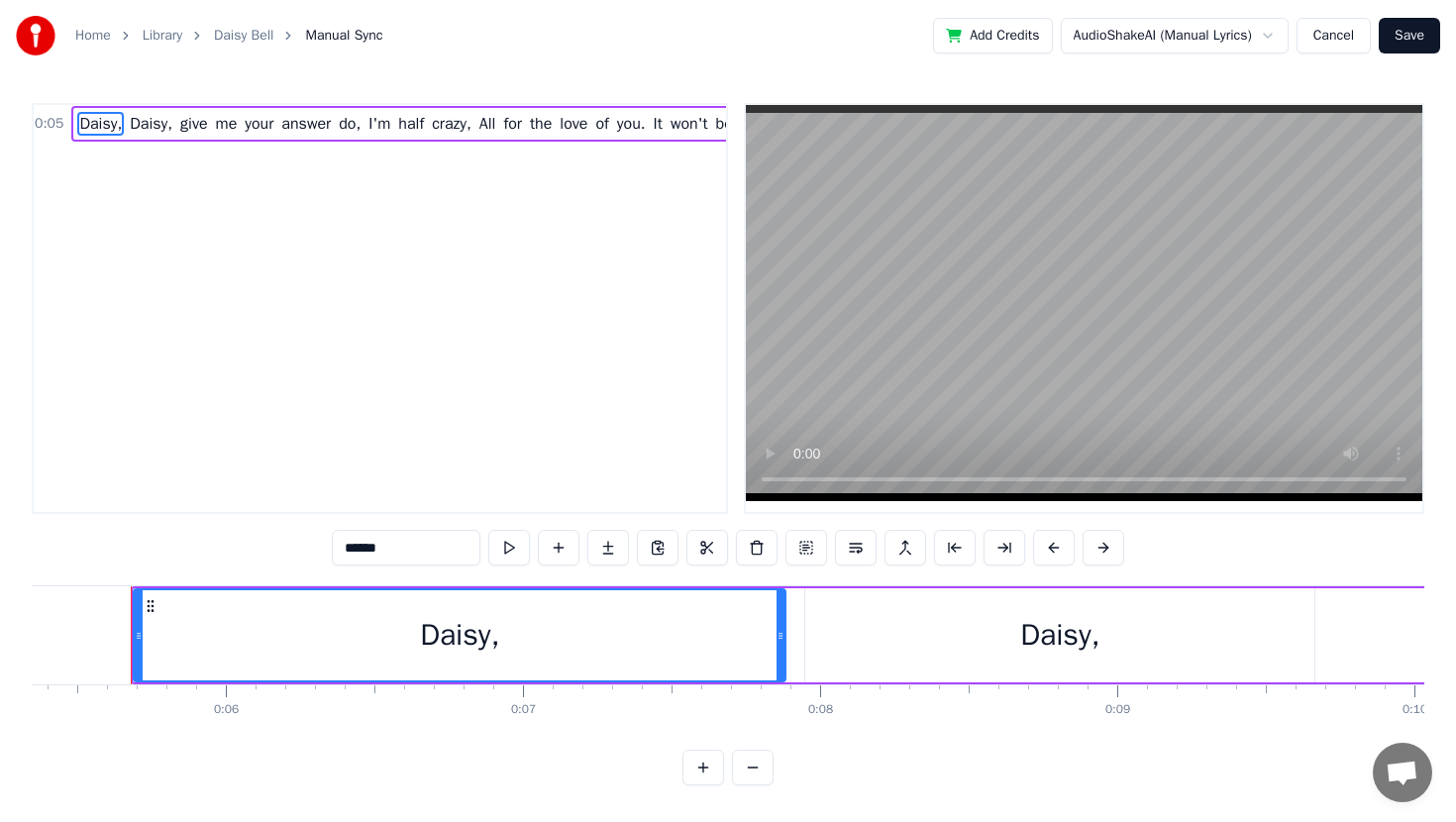 click on "Home" at bounding box center (93, 36) 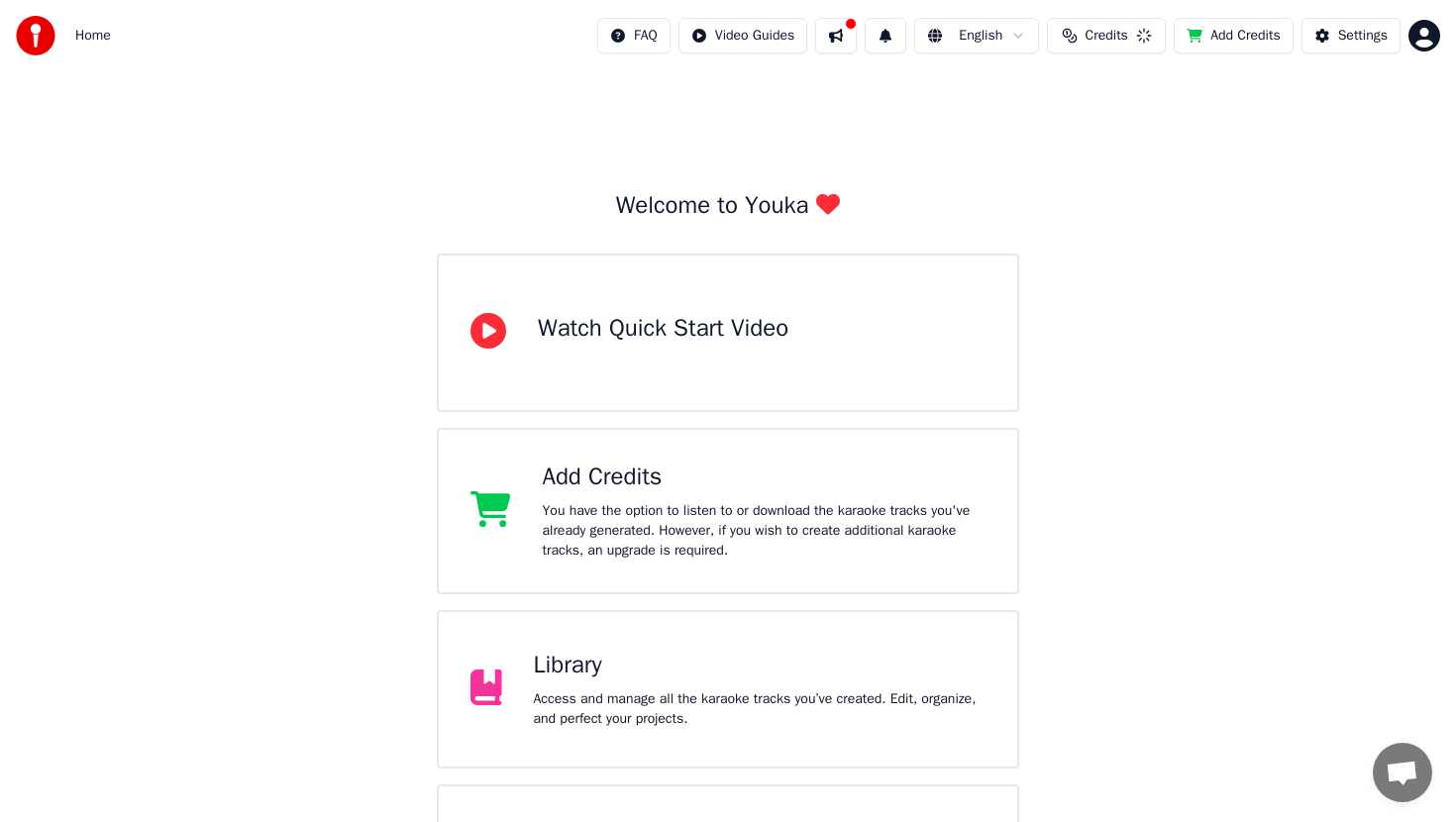 click on "Home" at bounding box center (93, 36) 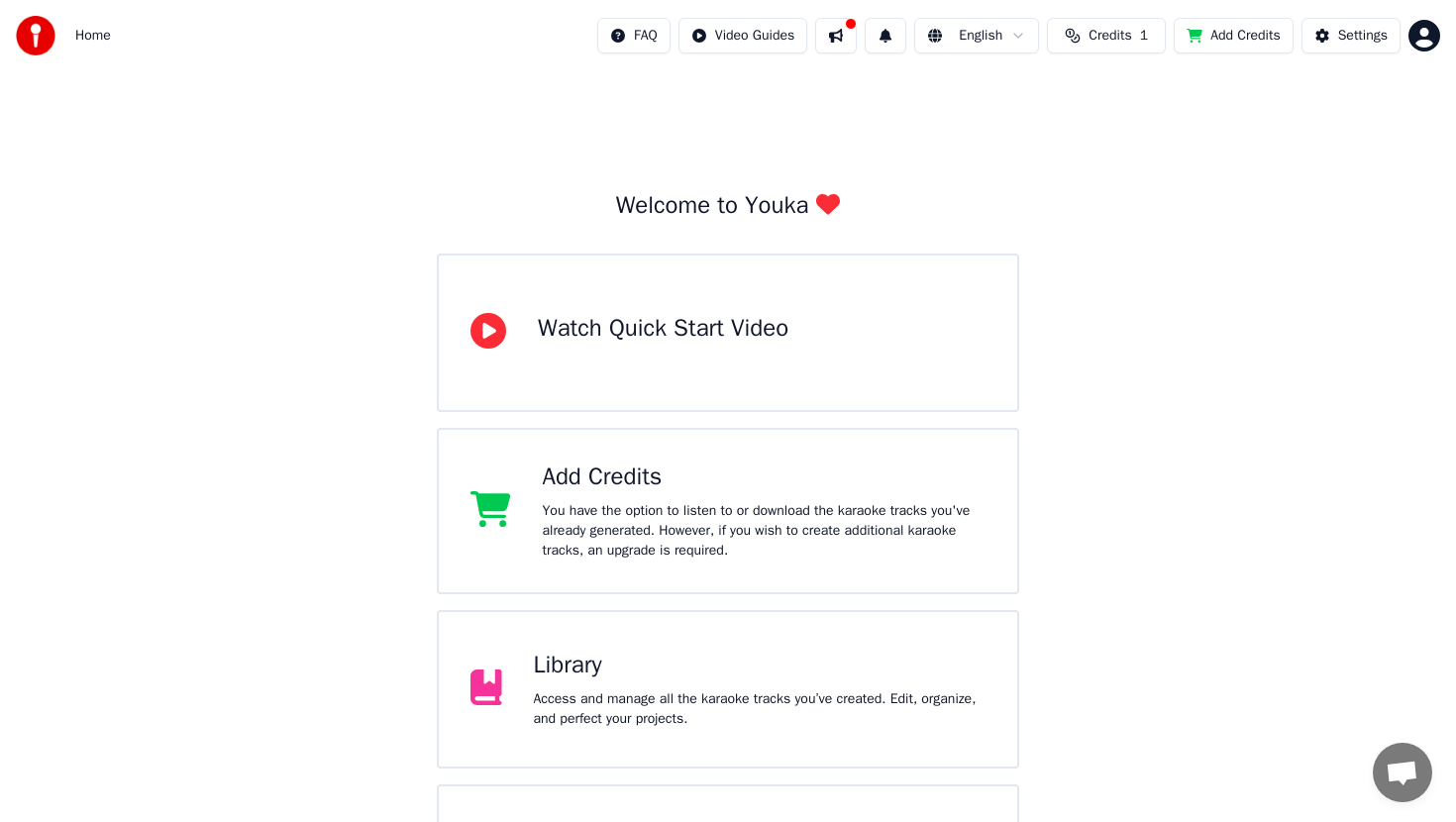 click on "Library Access and manage all the karaoke tracks you’ve created. Edit, organize, and perfect your projects." at bounding box center (728, 689) 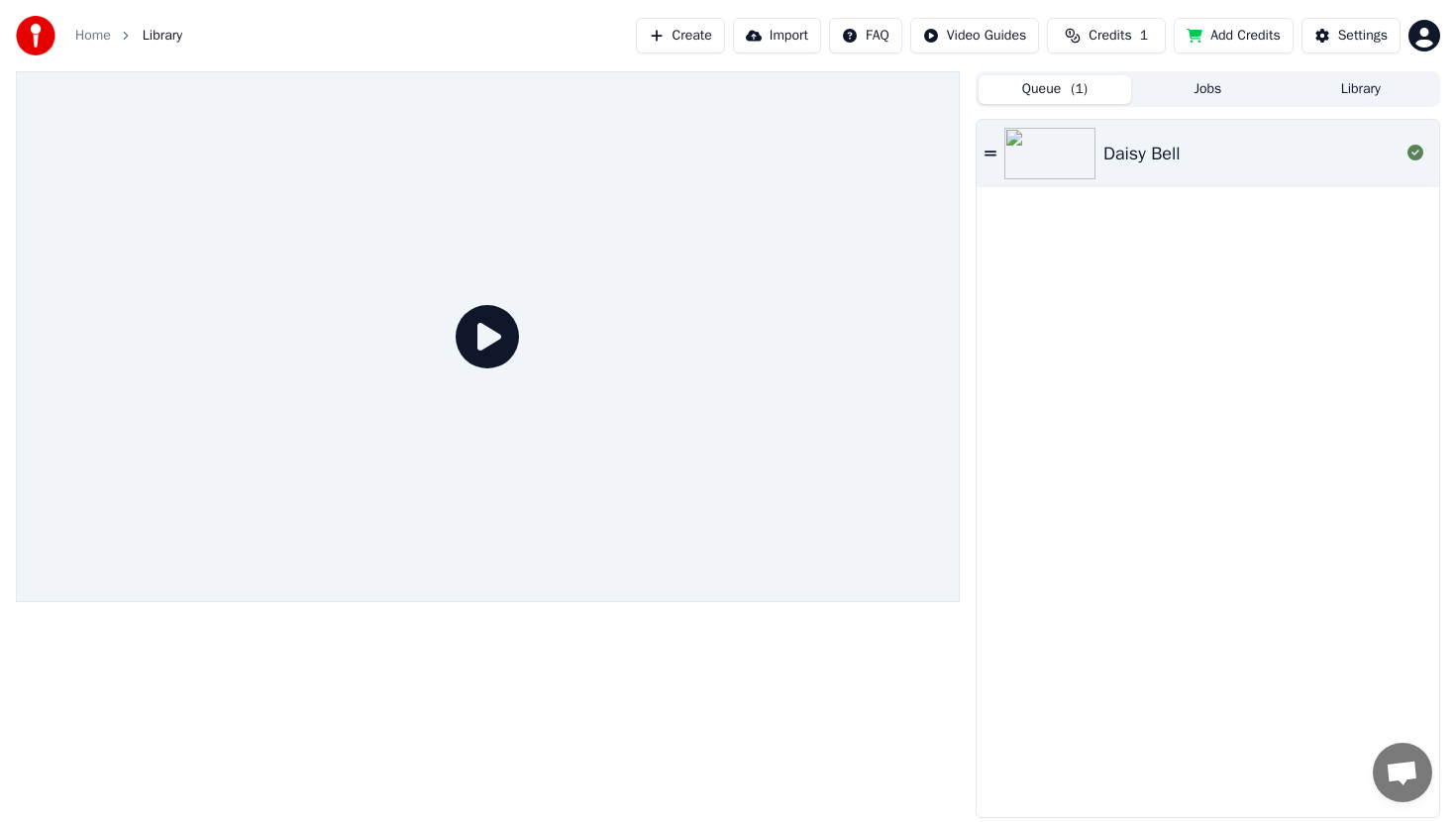 click on "Daisy Bell" at bounding box center (1207, 154) 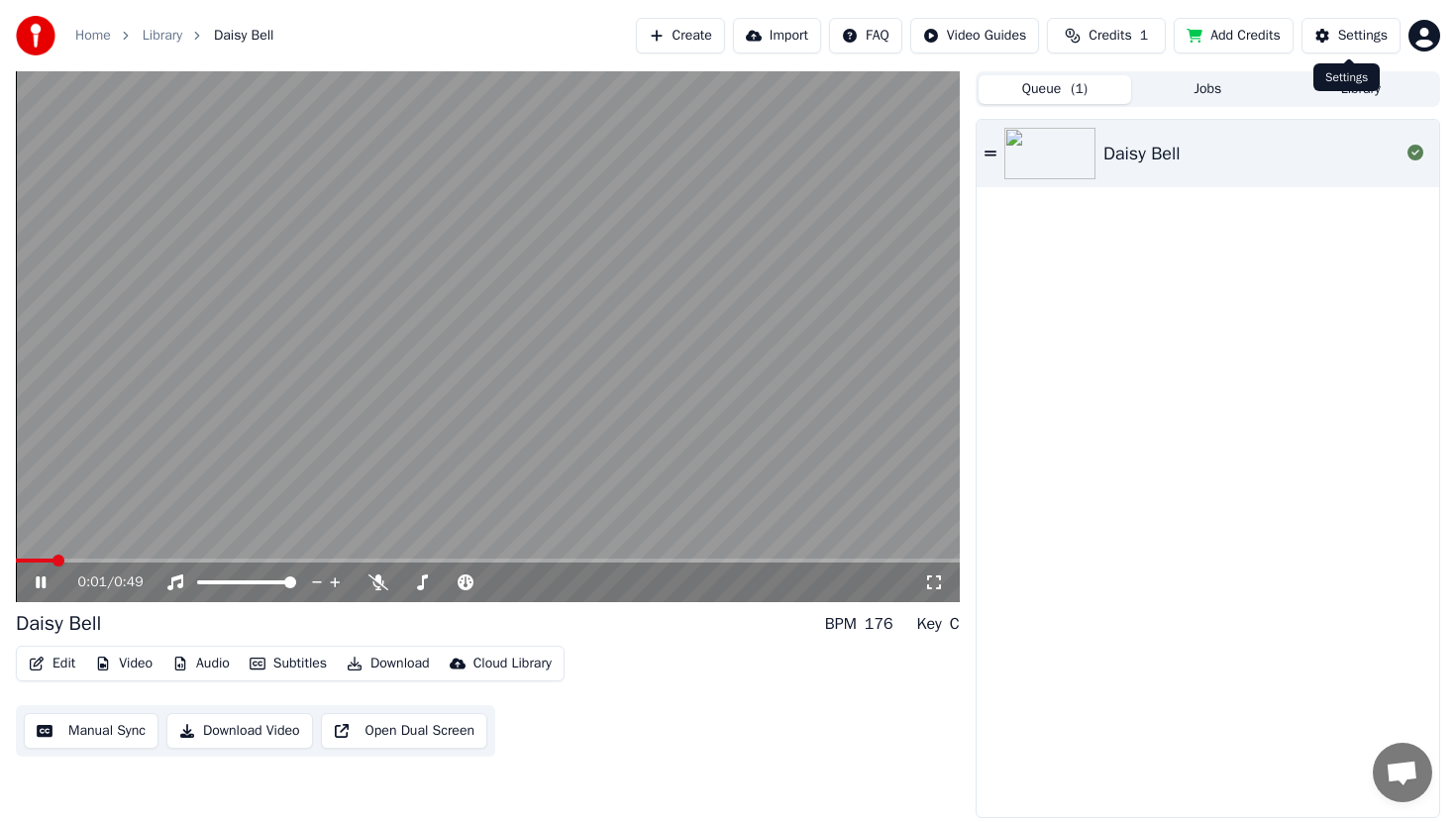 click on "Settings" at bounding box center (1363, 36) 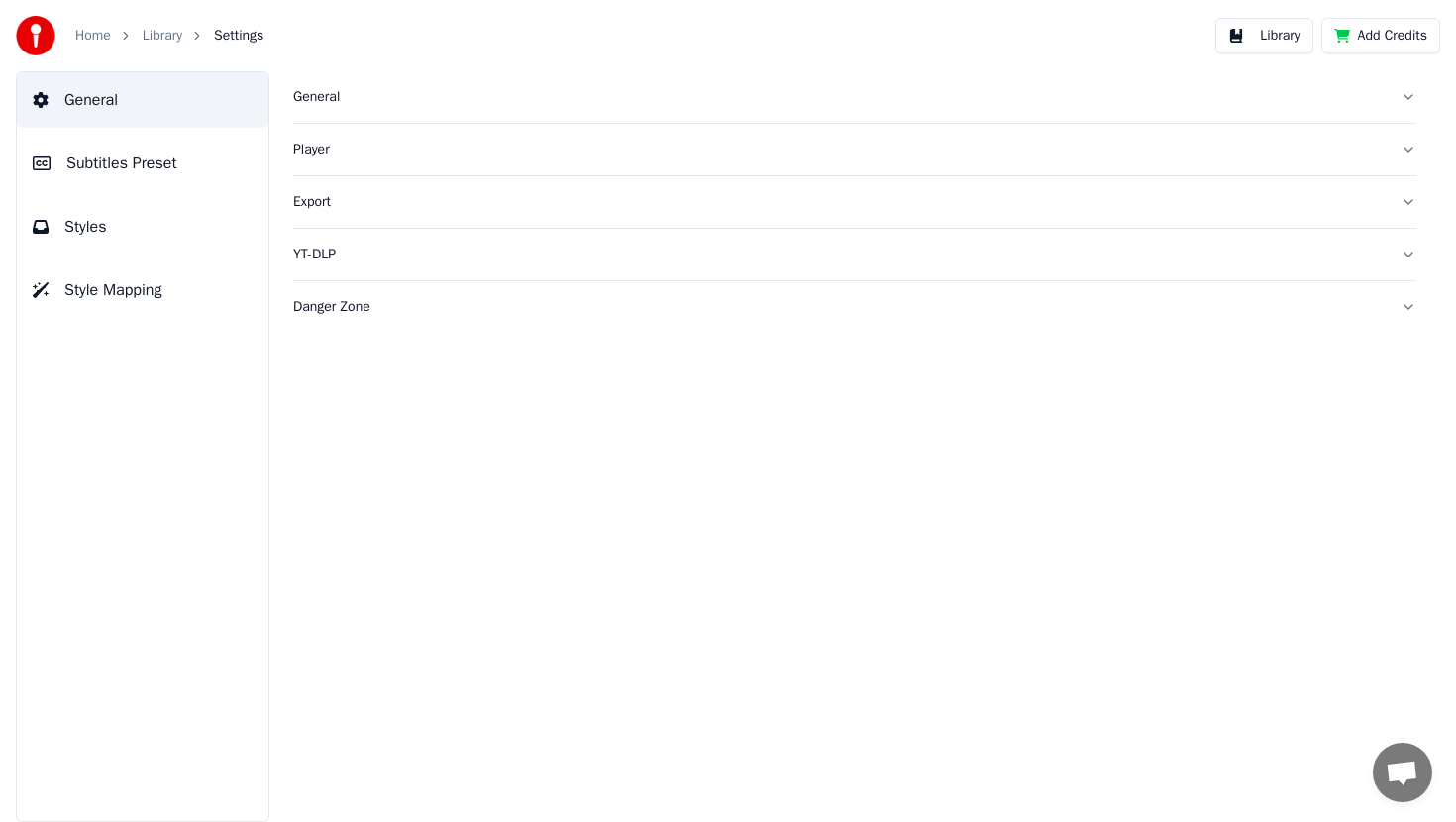 click on "Home" at bounding box center [93, 36] 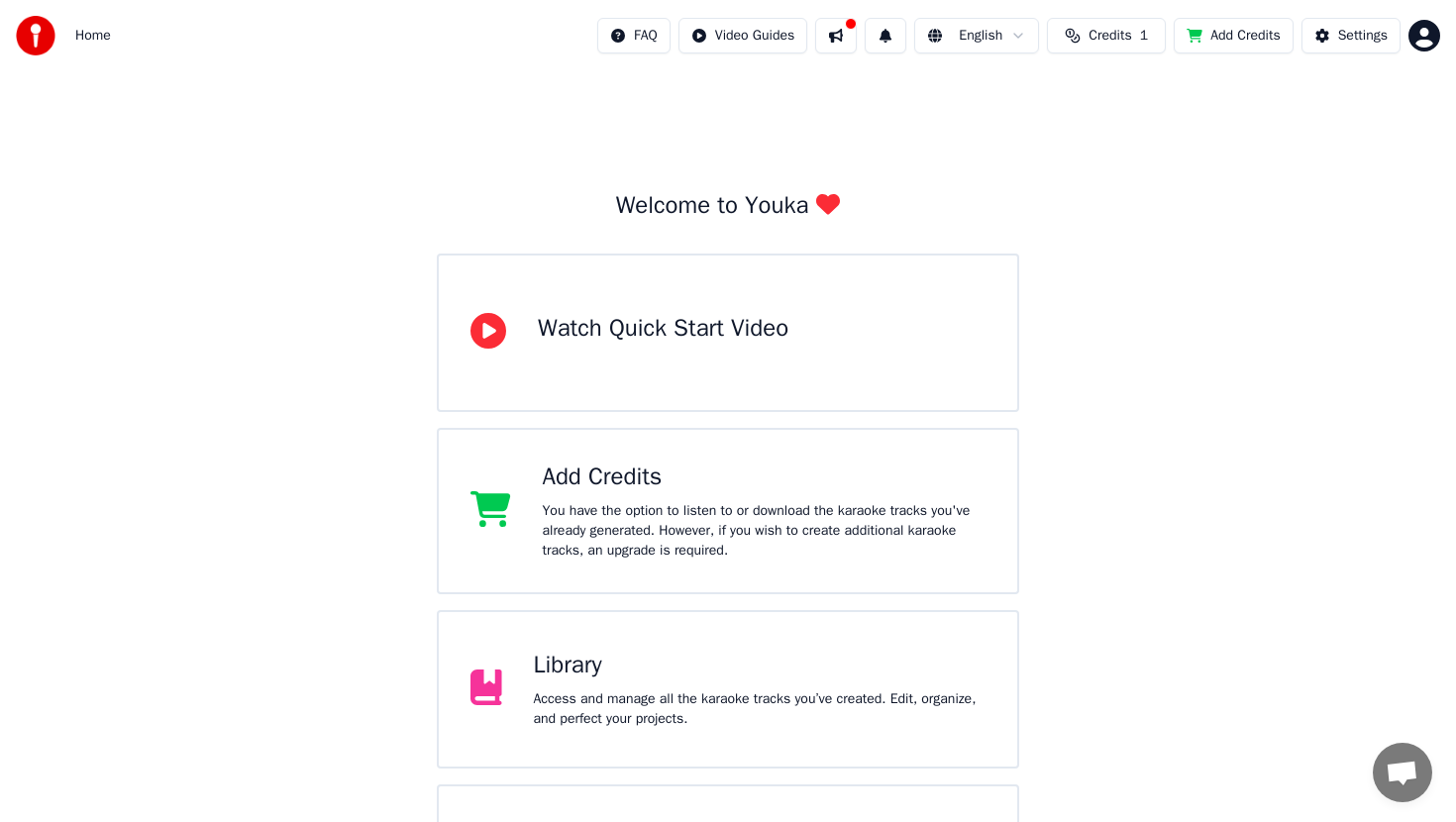 click on "Library Access and manage all the karaoke tracks you’ve created. Edit, organize, and perfect your projects." at bounding box center (728, 689) 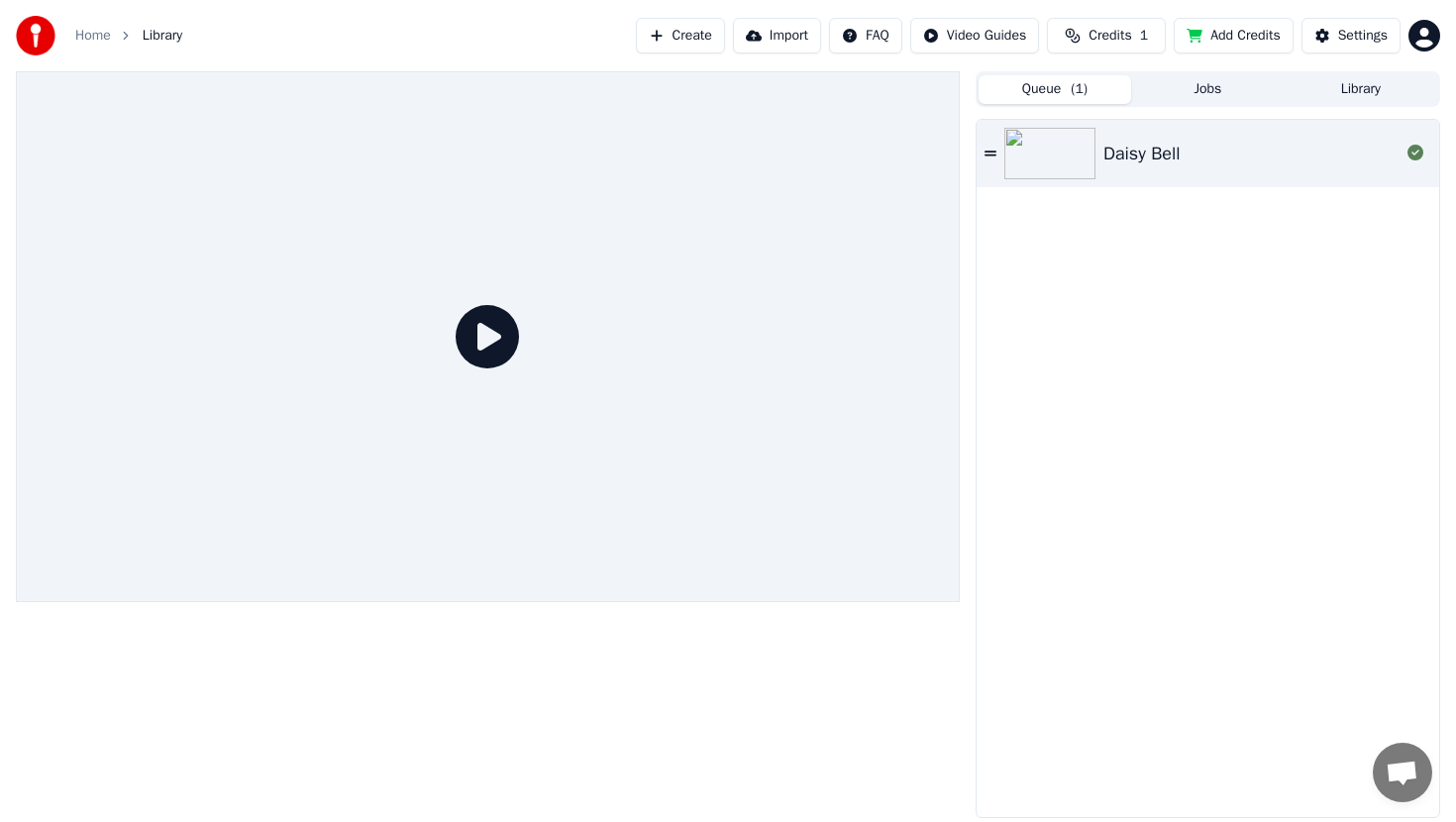 click at bounding box center (487, 337) 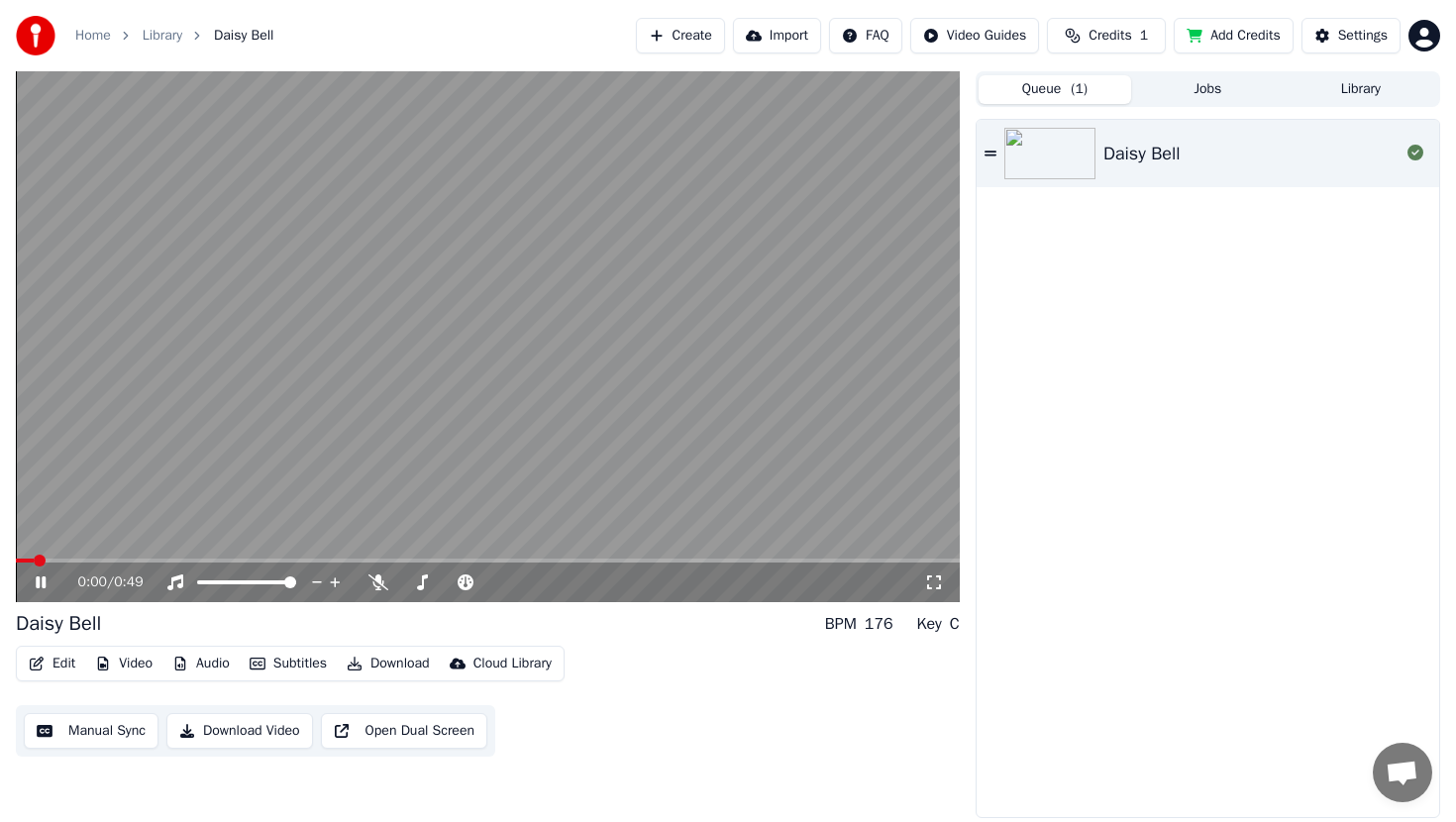 click on "0:00  /  0:49" at bounding box center (501, 582) 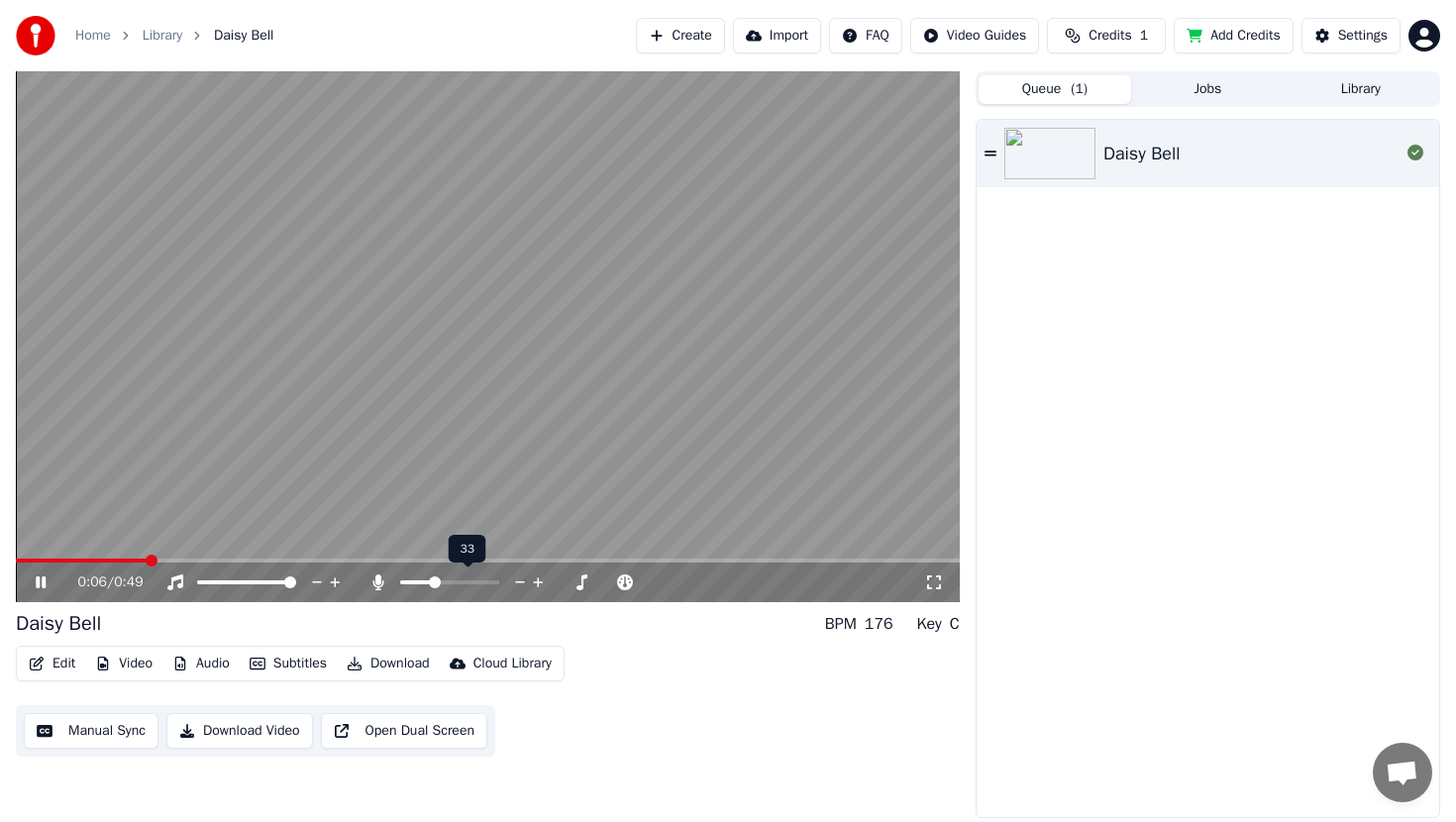 click at bounding box center [435, 582] 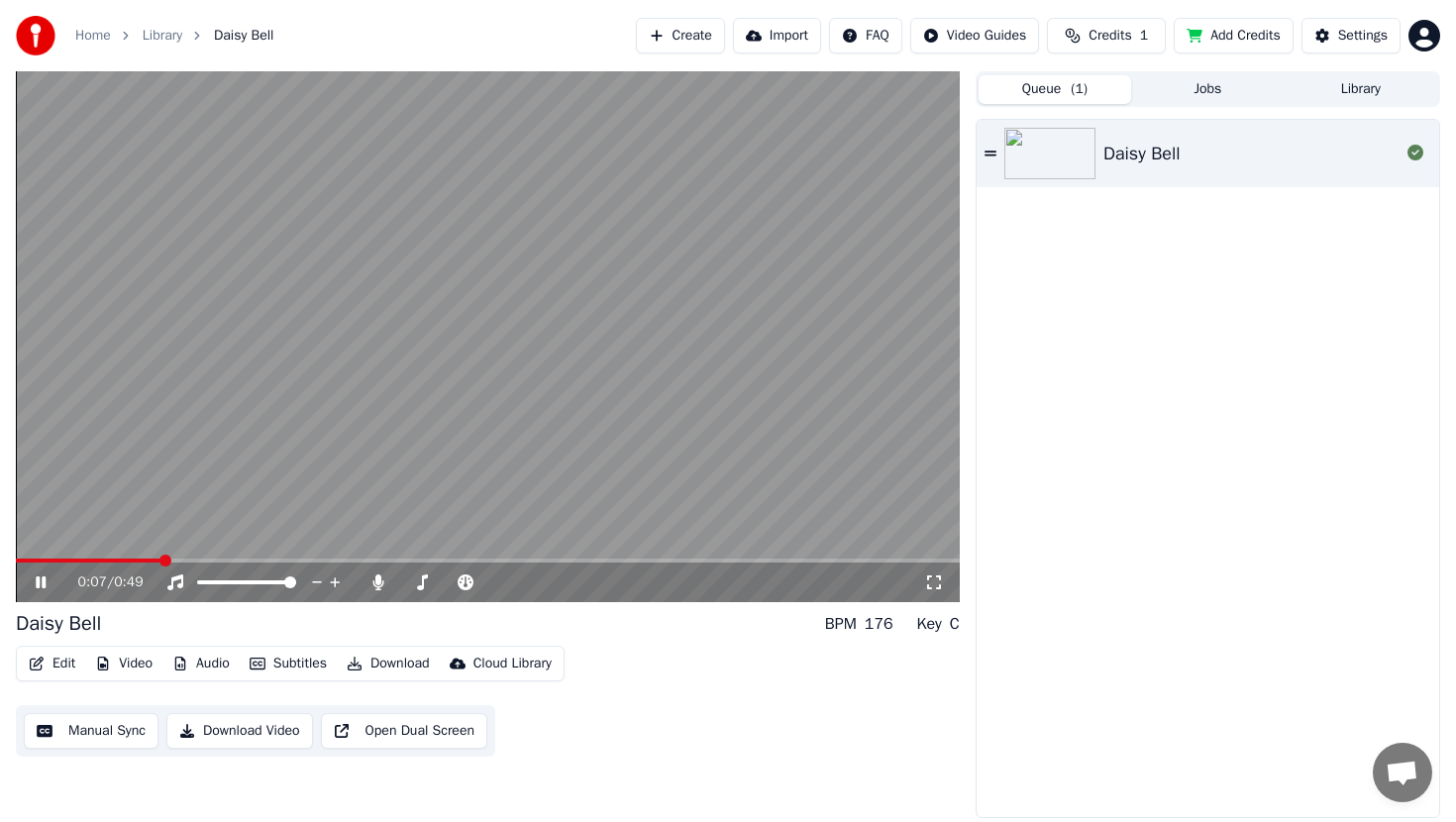 click at bounding box center (88, 561) 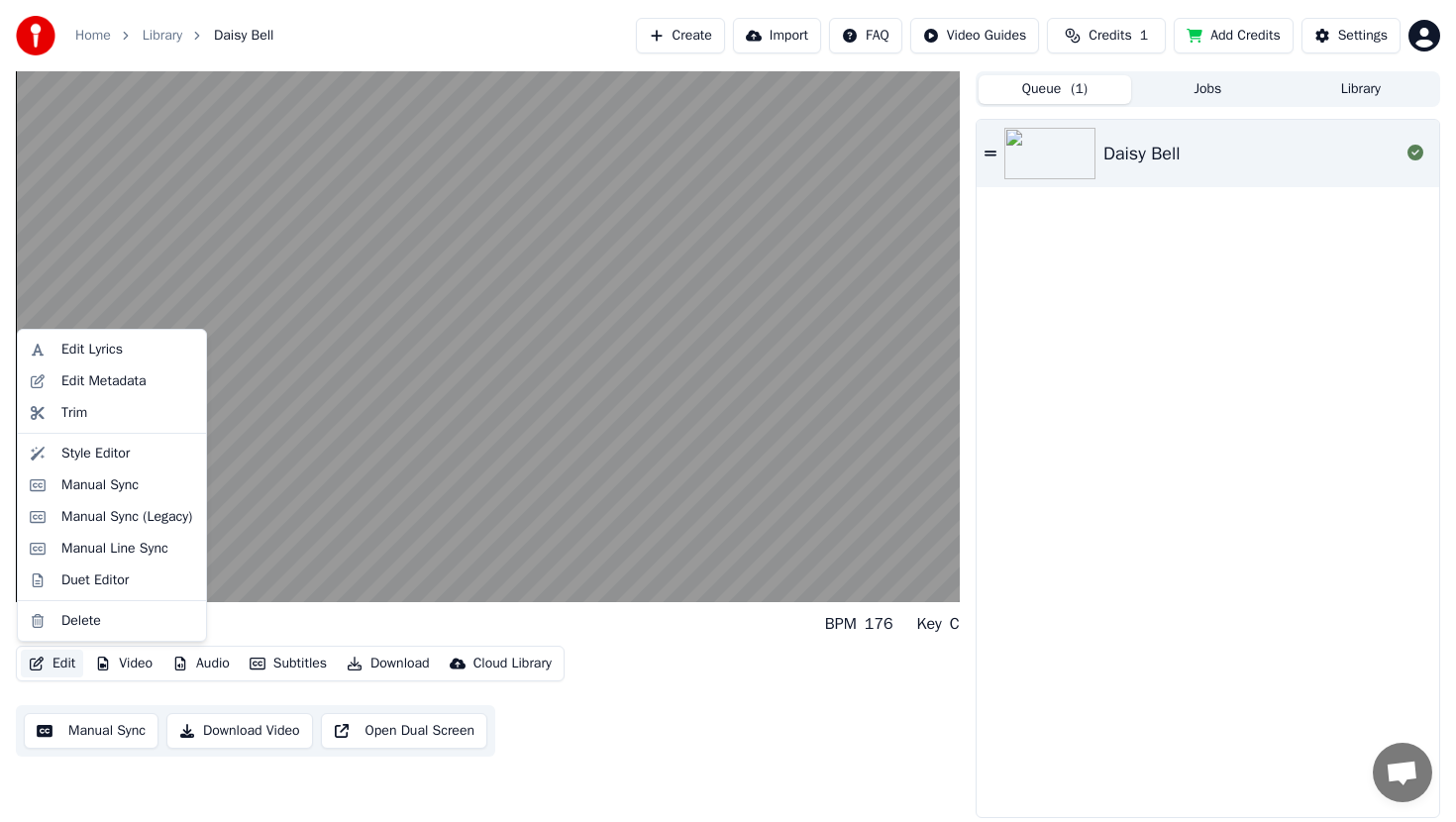 click on "Edit" at bounding box center [52, 664] 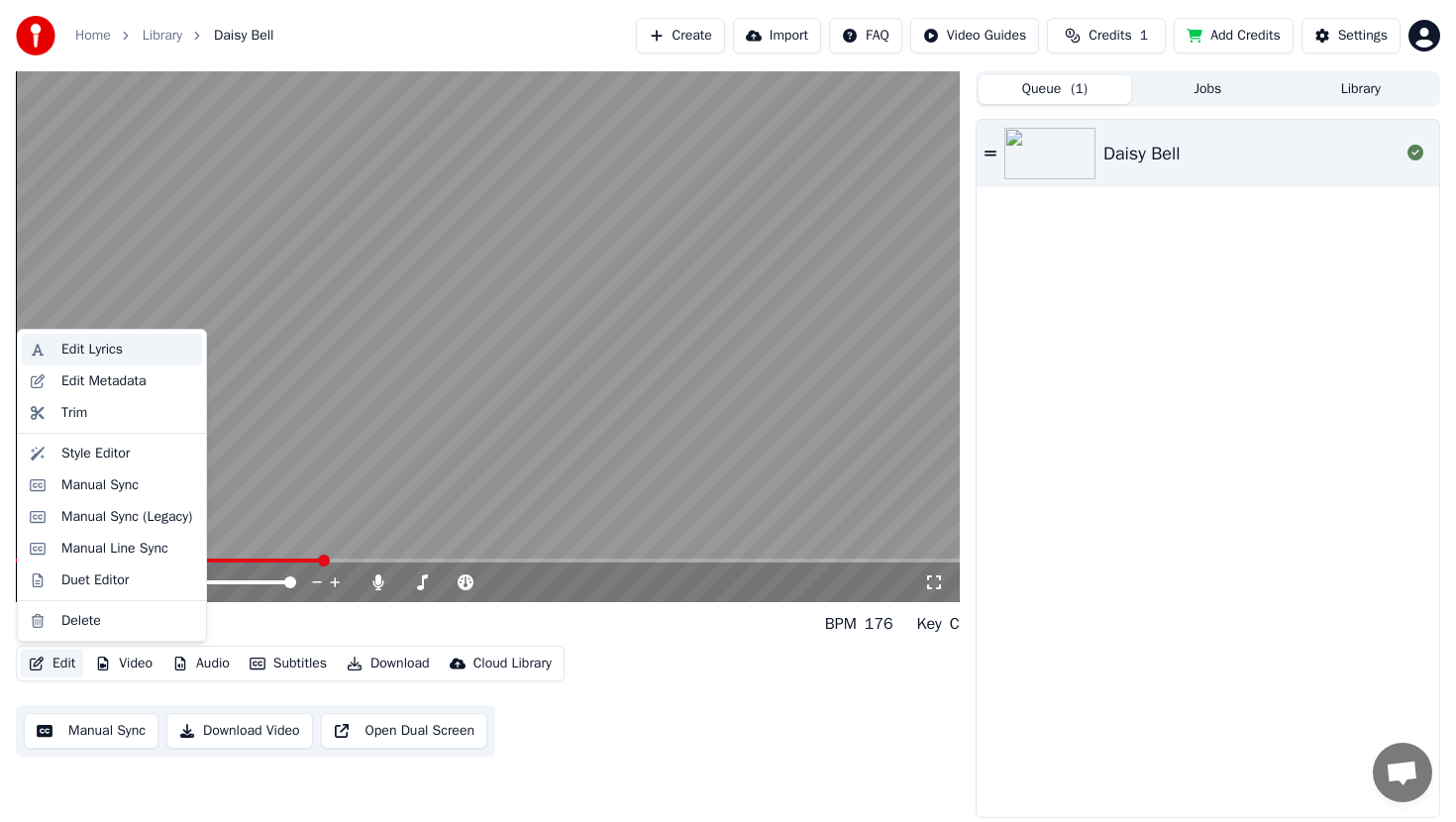 click on "Edit Lyrics" at bounding box center [128, 350] 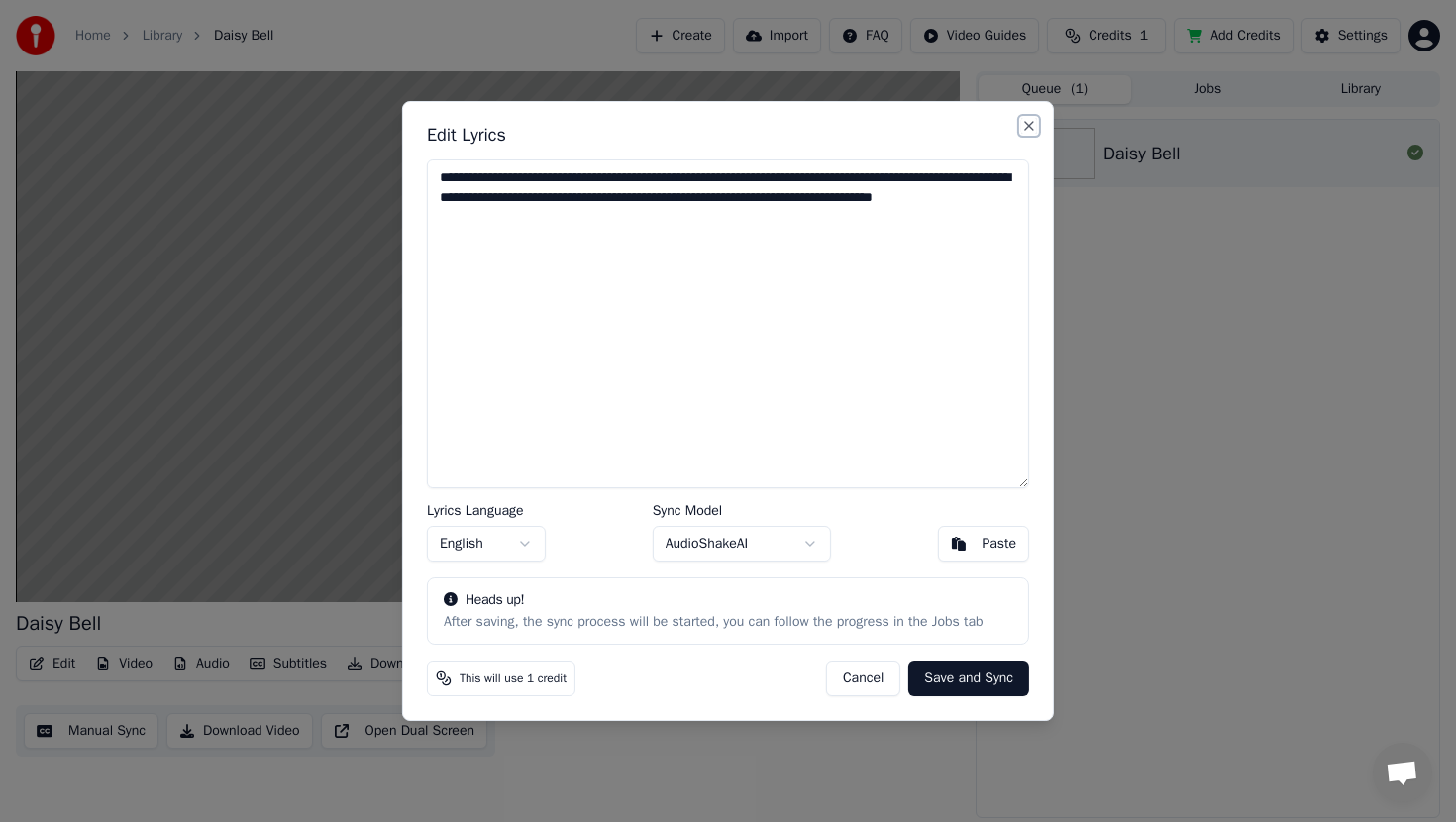 click on "Close" at bounding box center (1029, 126) 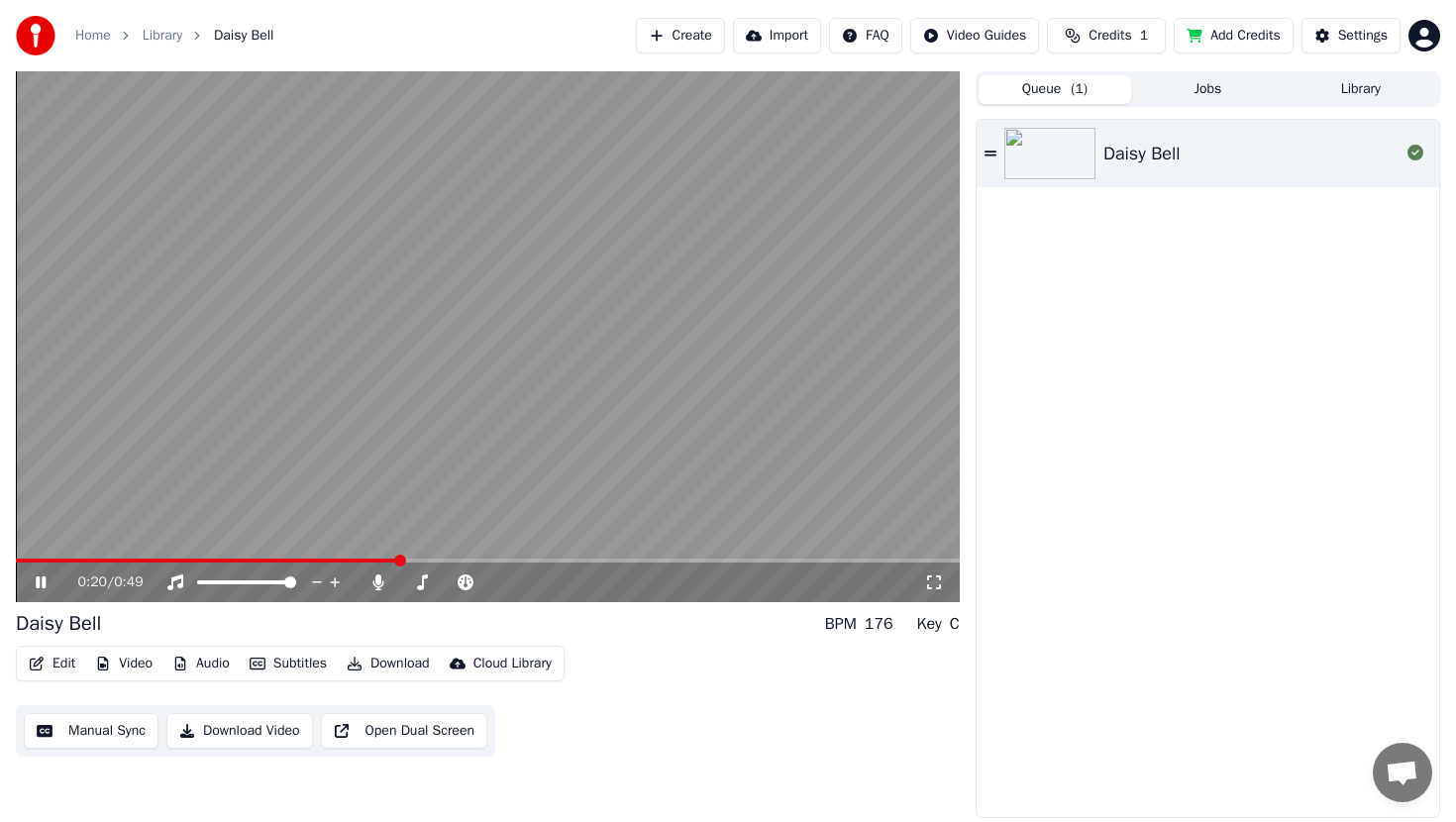 click on "Edit" at bounding box center [52, 664] 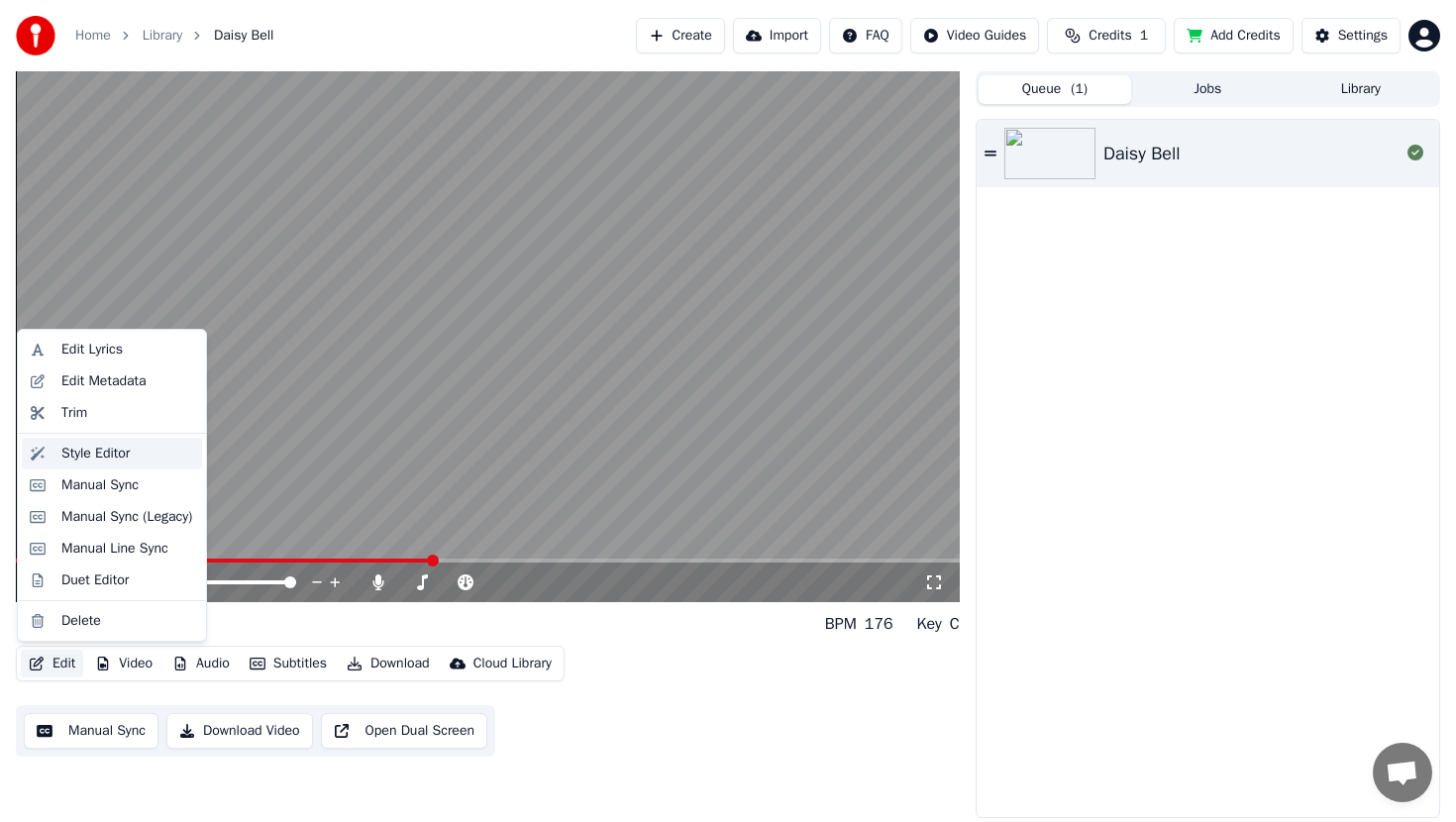 click on "Style Editor" at bounding box center [95, 454] 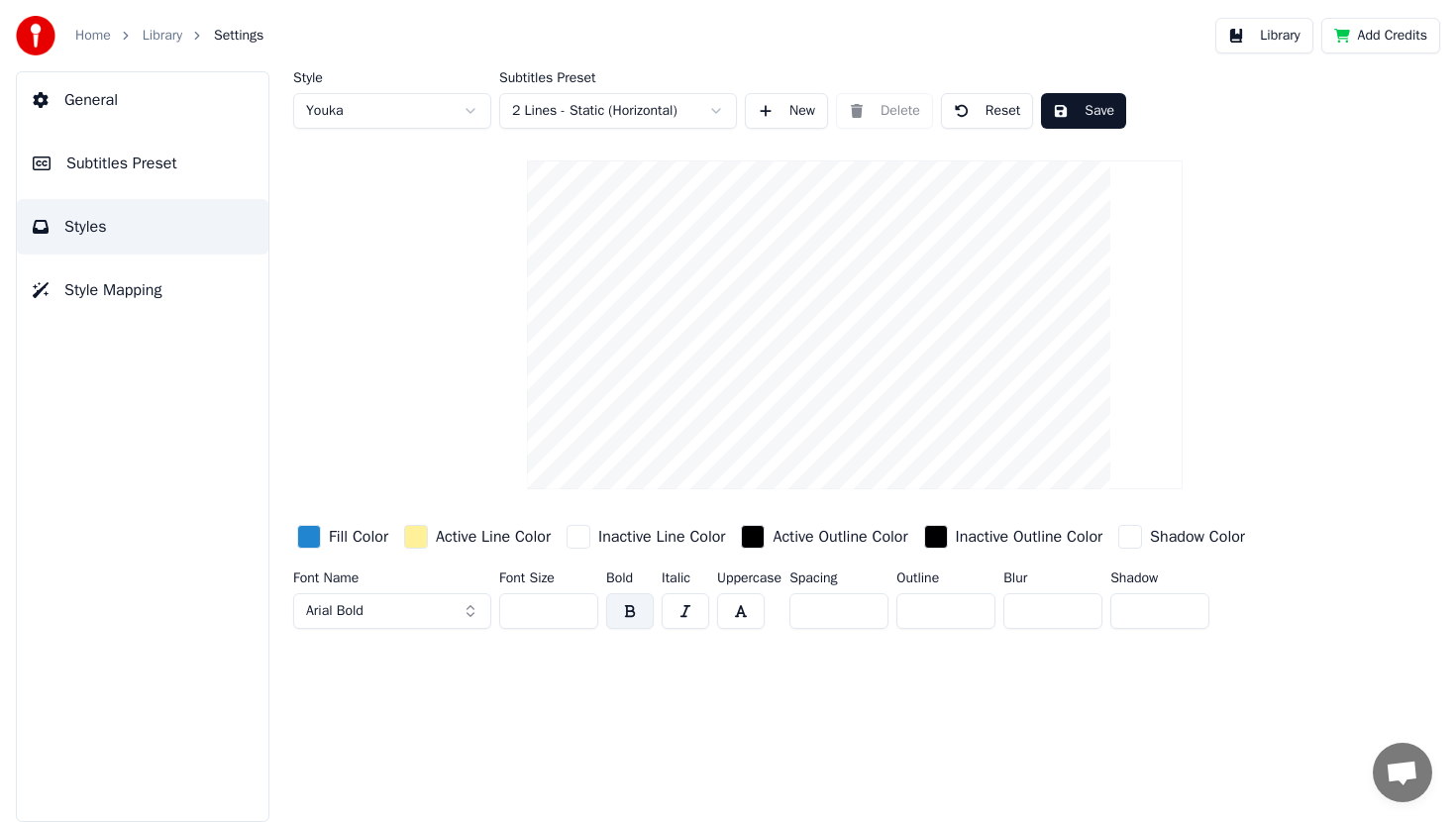 click on "Arial Bold" at bounding box center (392, 611) 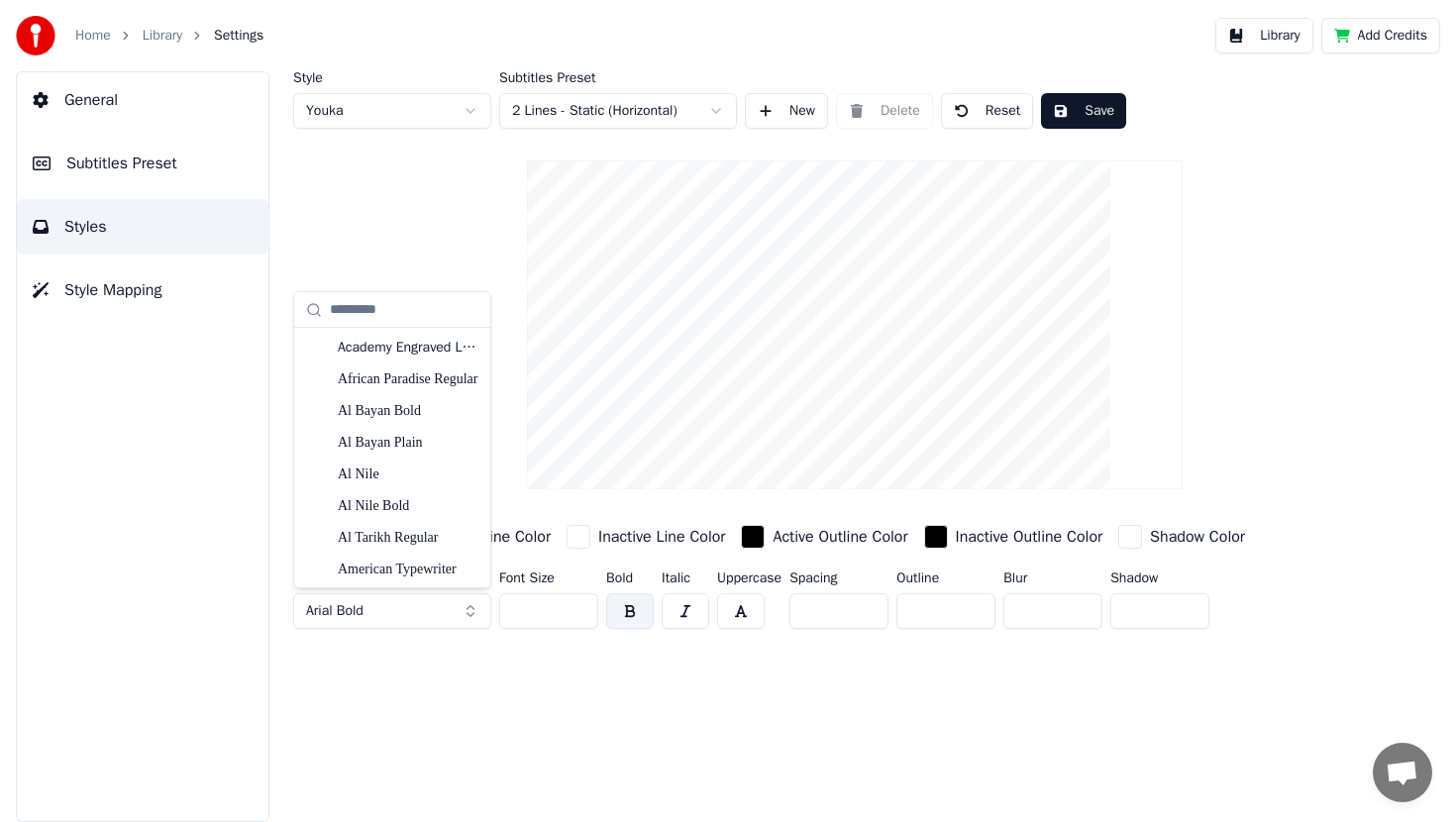 click on "Arial Bold" at bounding box center (392, 611) 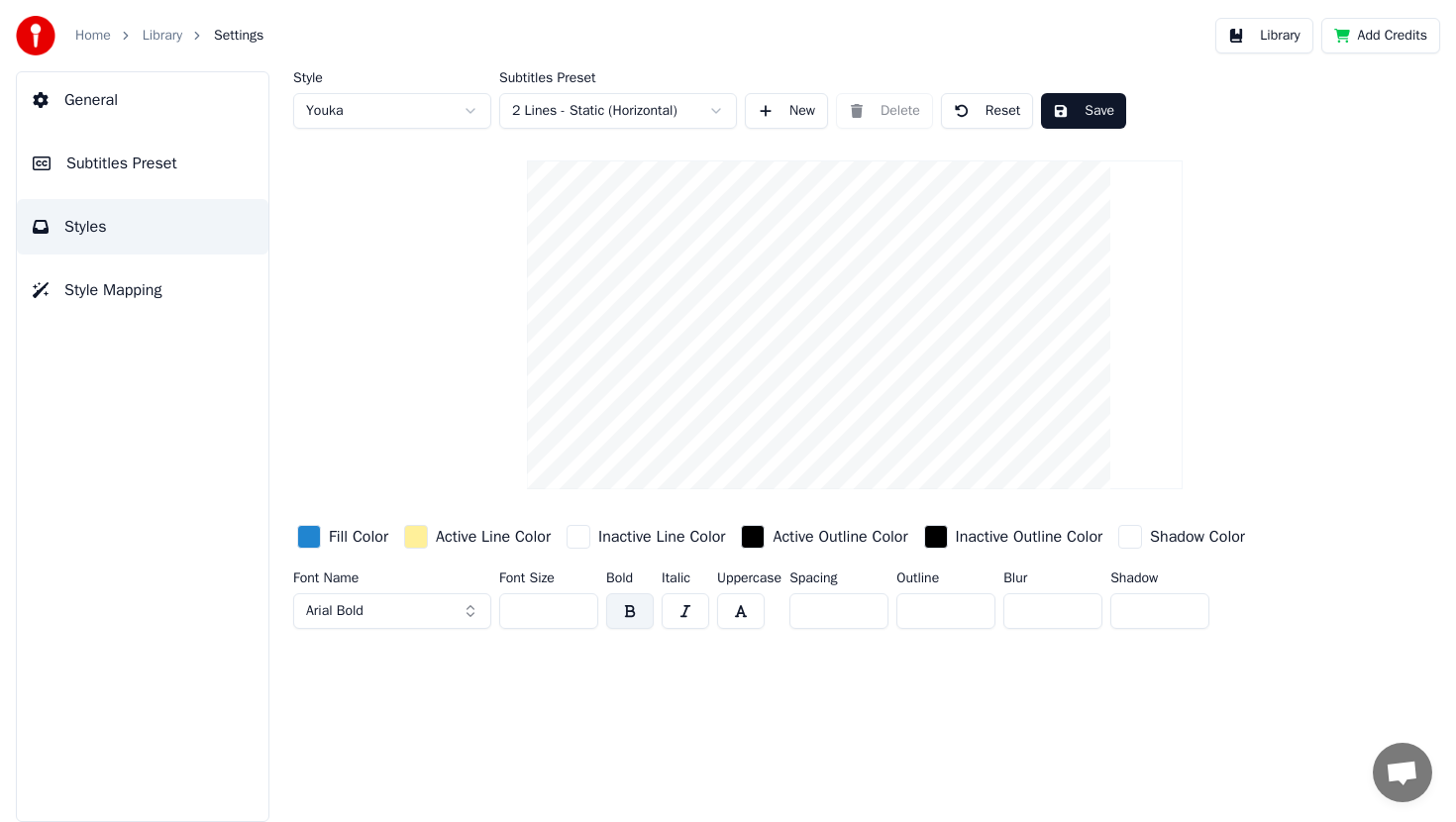 click on "Arial Bold" at bounding box center [392, 611] 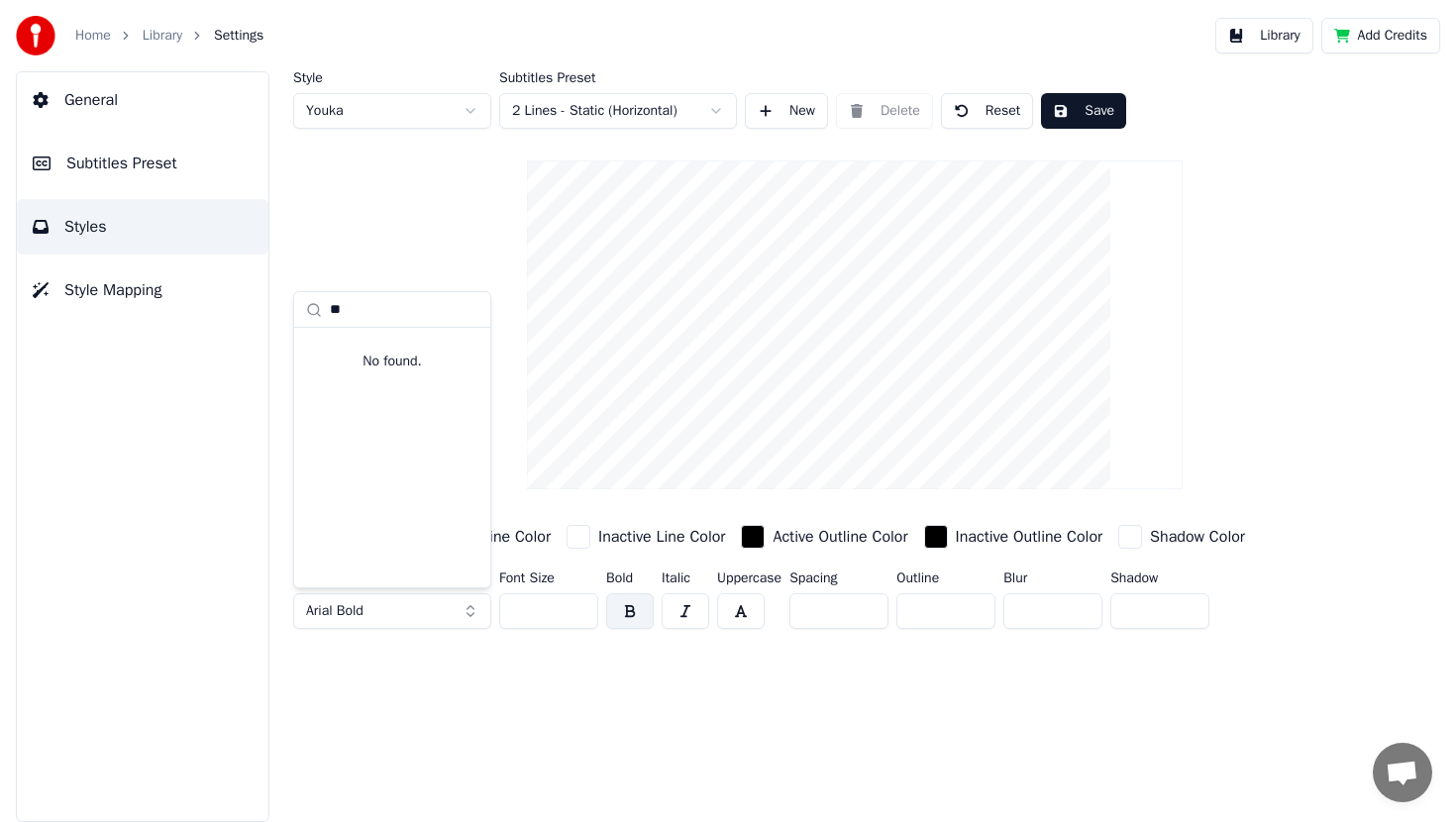 type on "*" 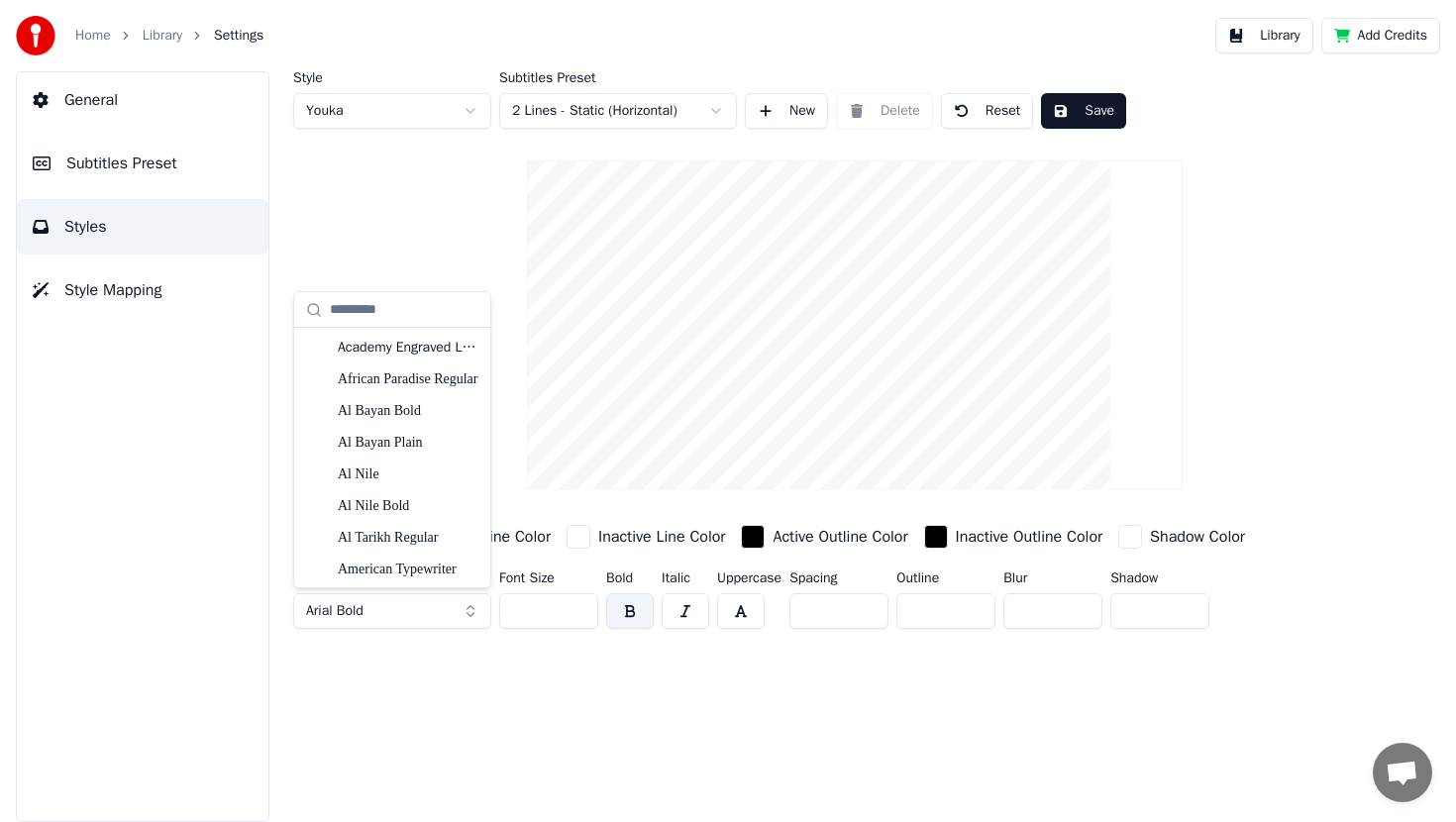 type on "*" 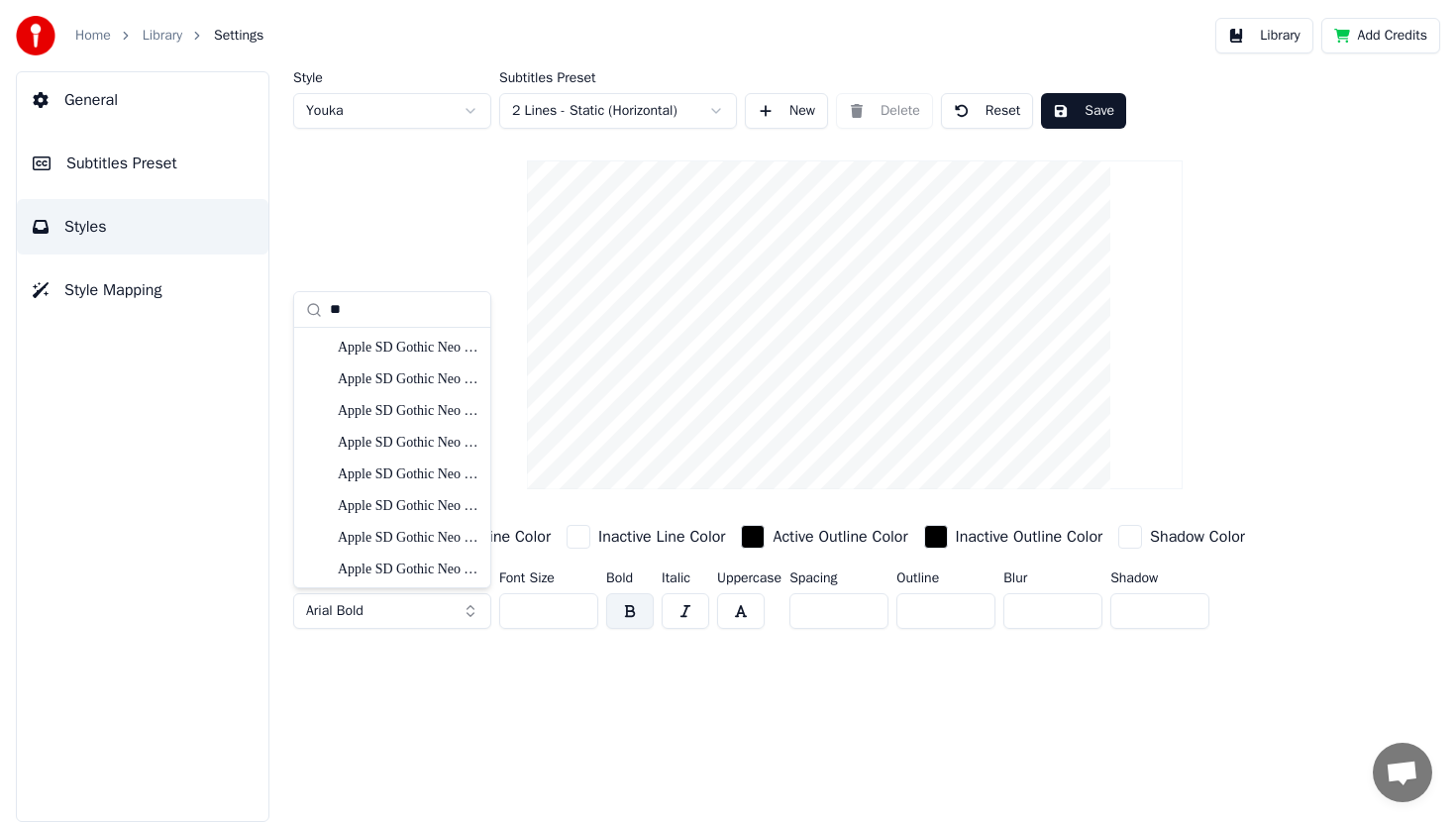 type on "*" 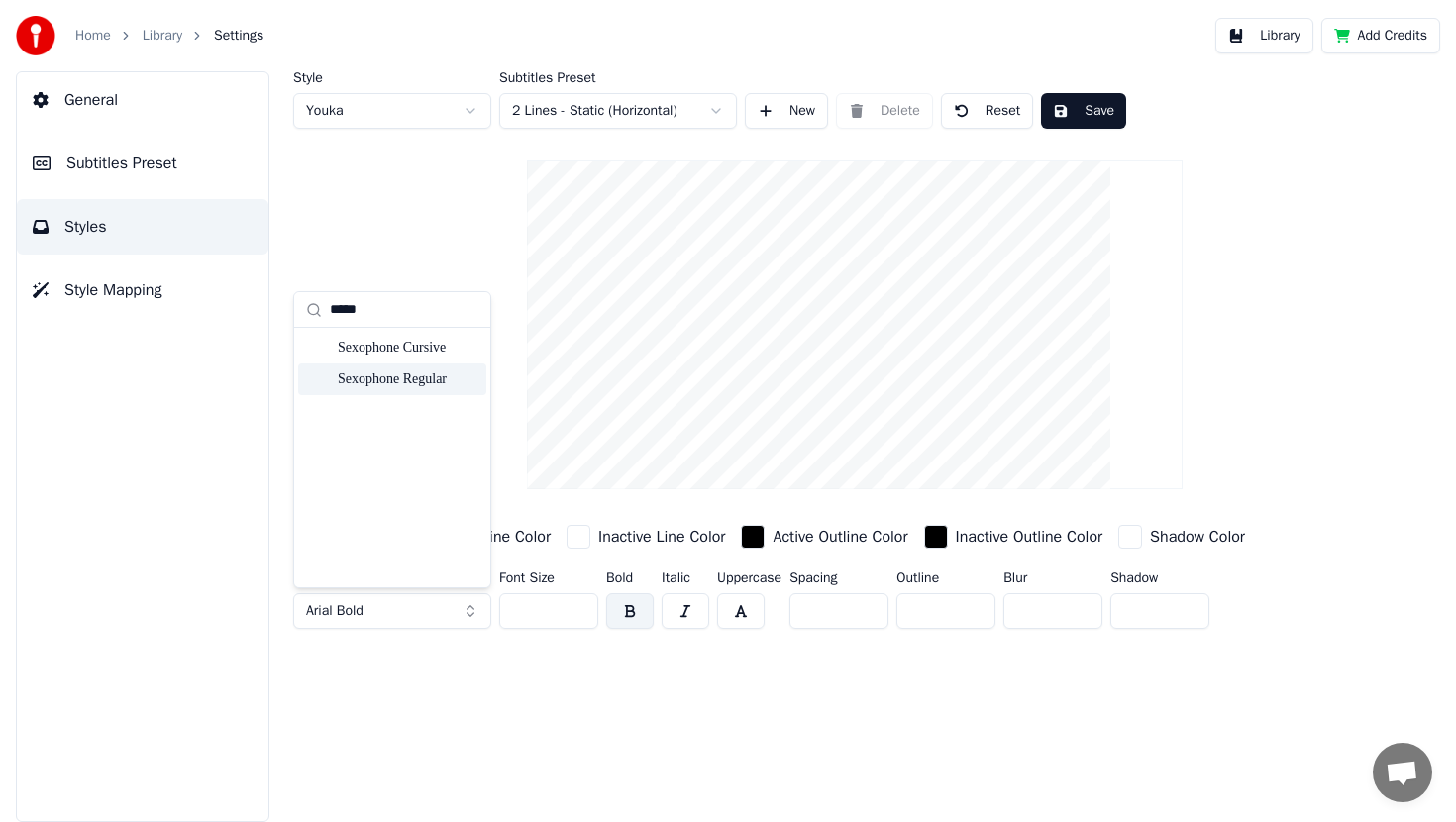 type on "*****" 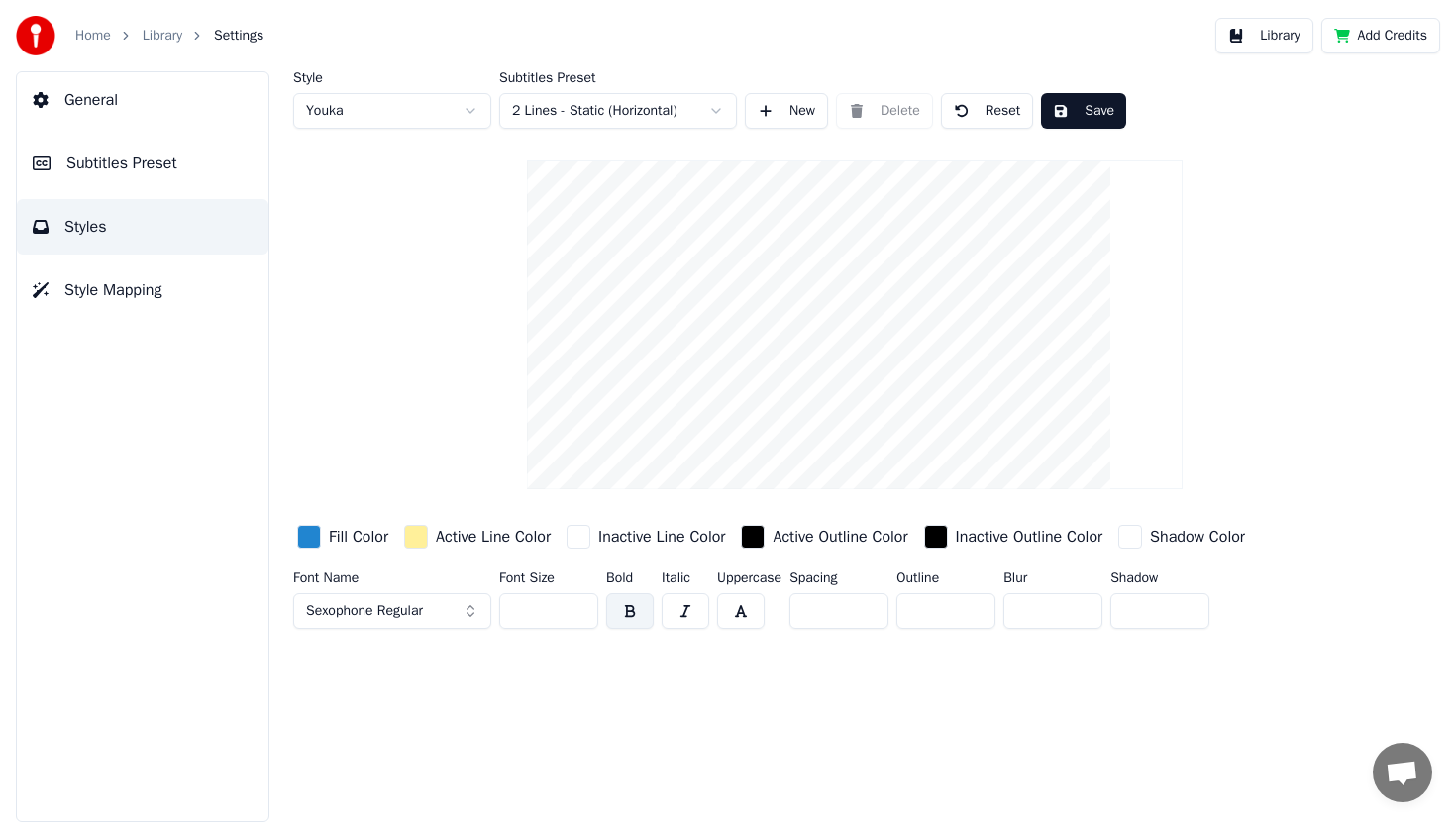 click on "General" at bounding box center [143, 100] 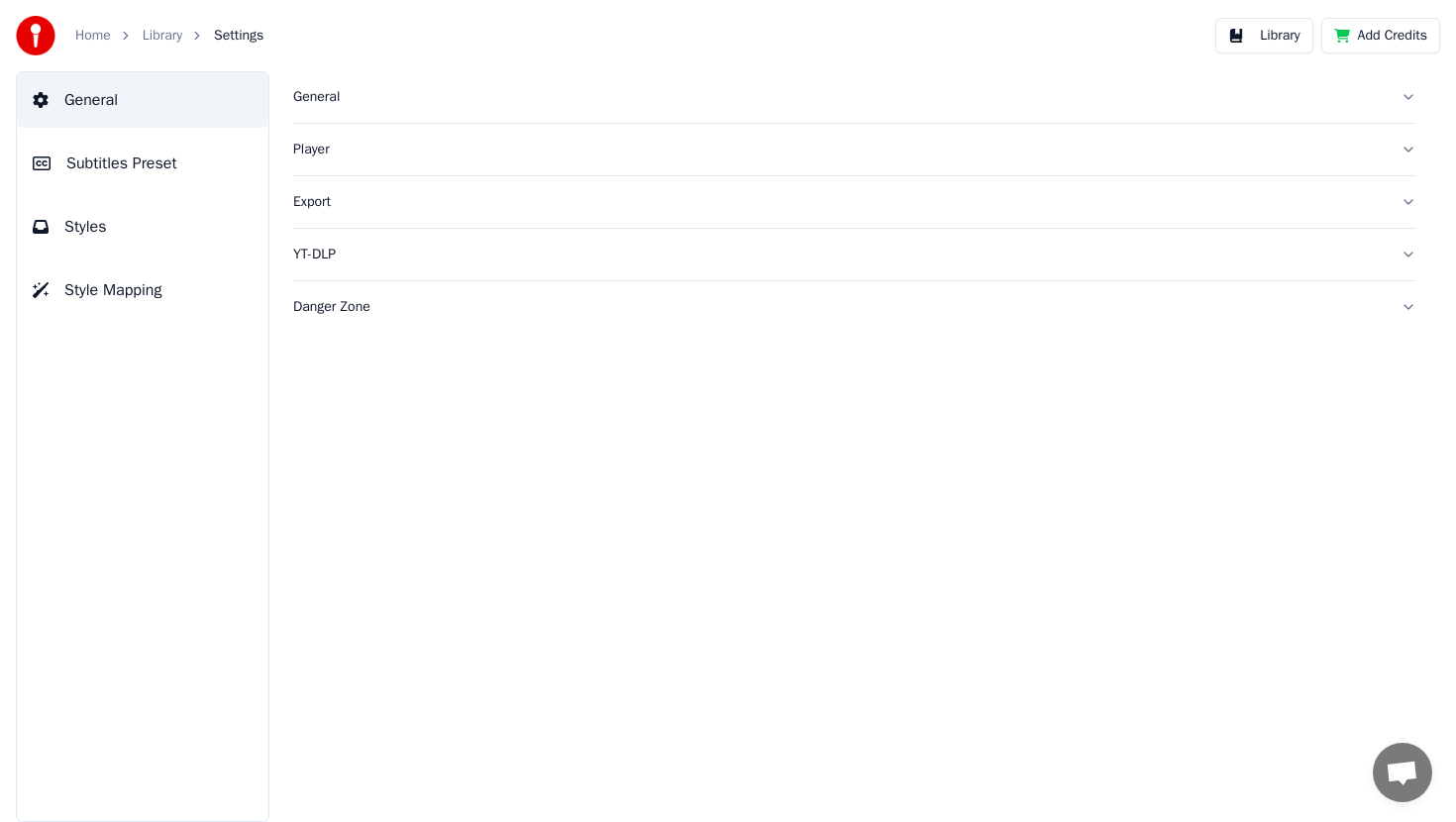 click on "Styles" at bounding box center (143, 227) 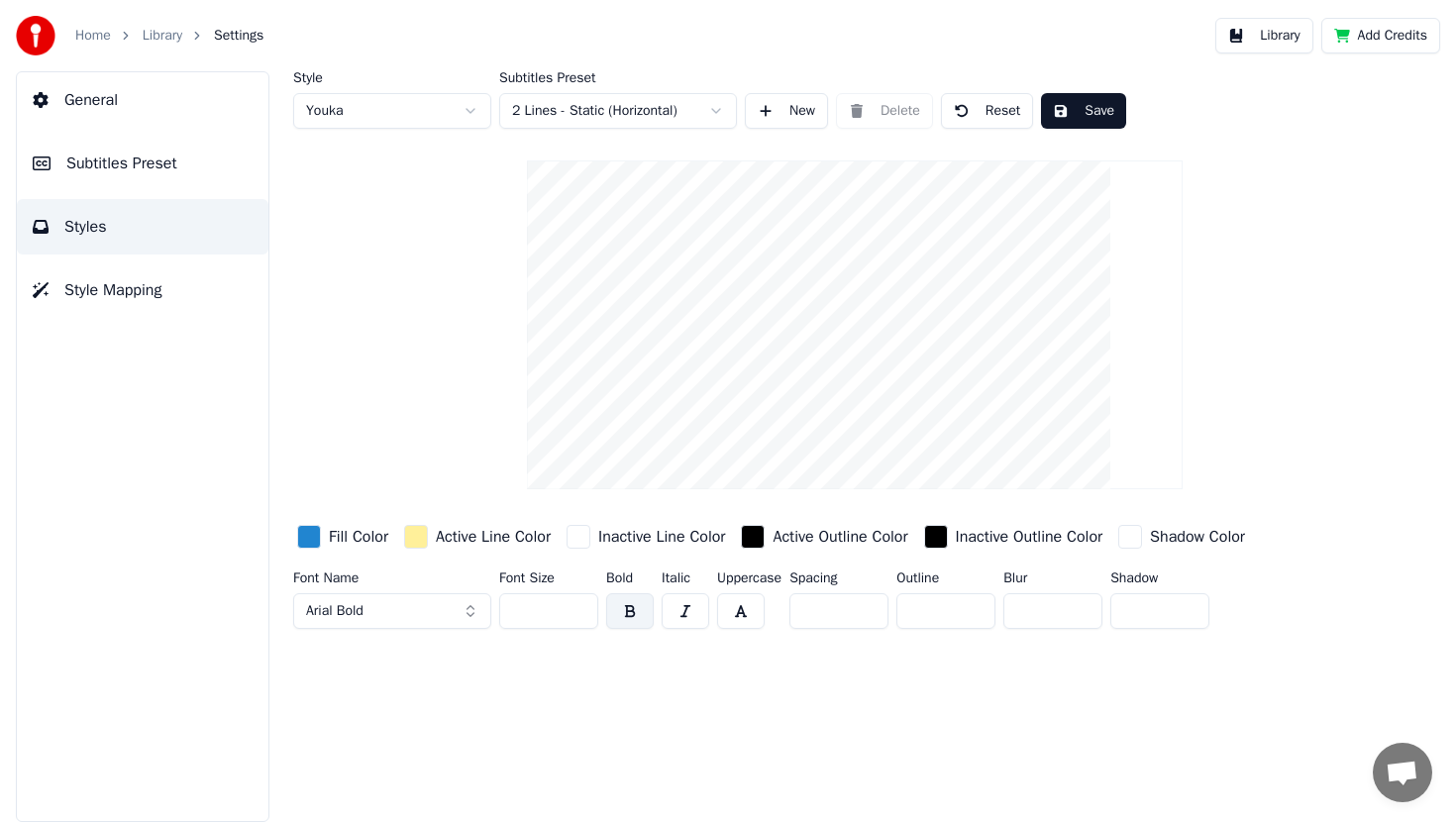 click on "Arial Bold" at bounding box center [392, 611] 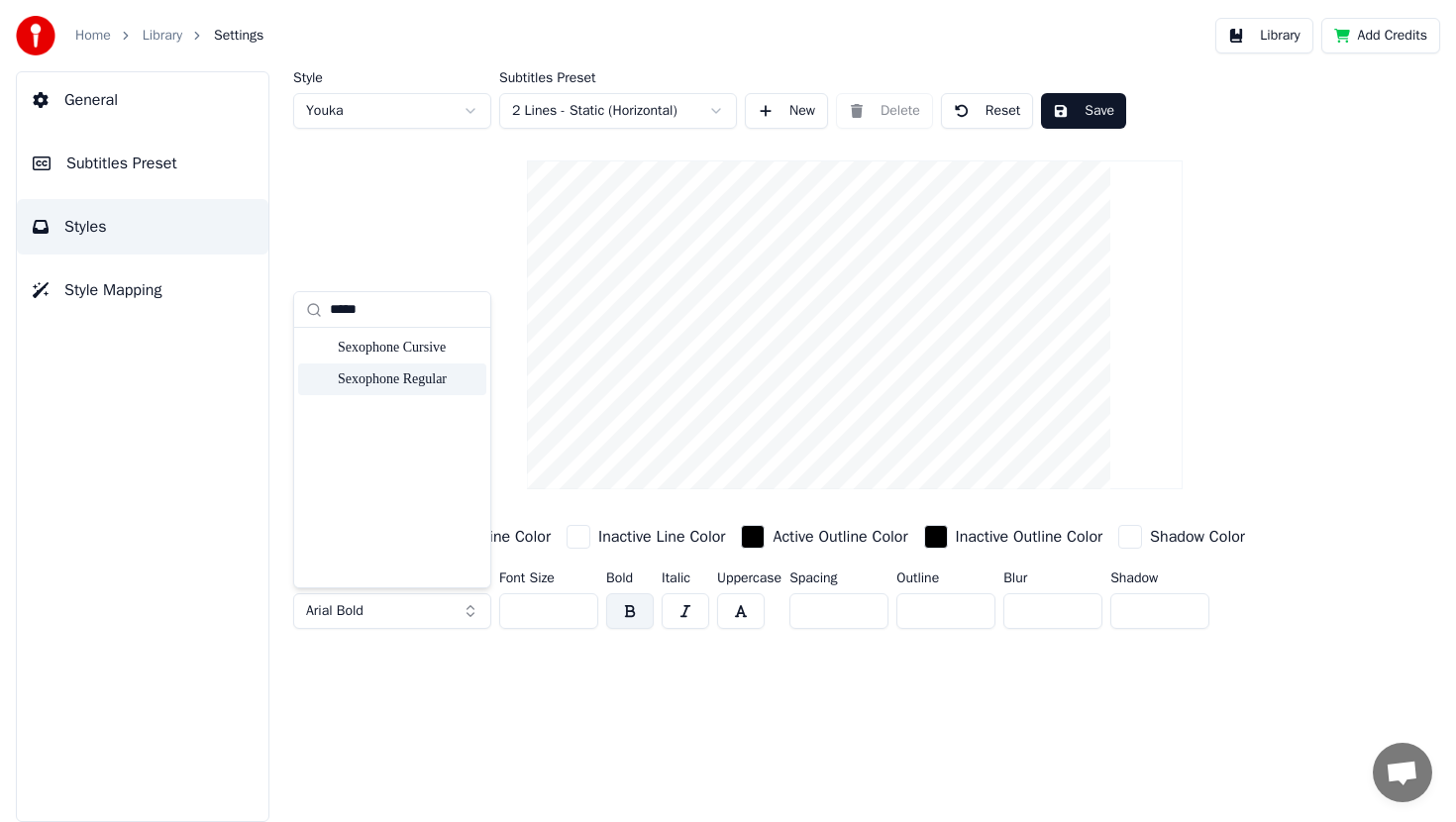 type on "*****" 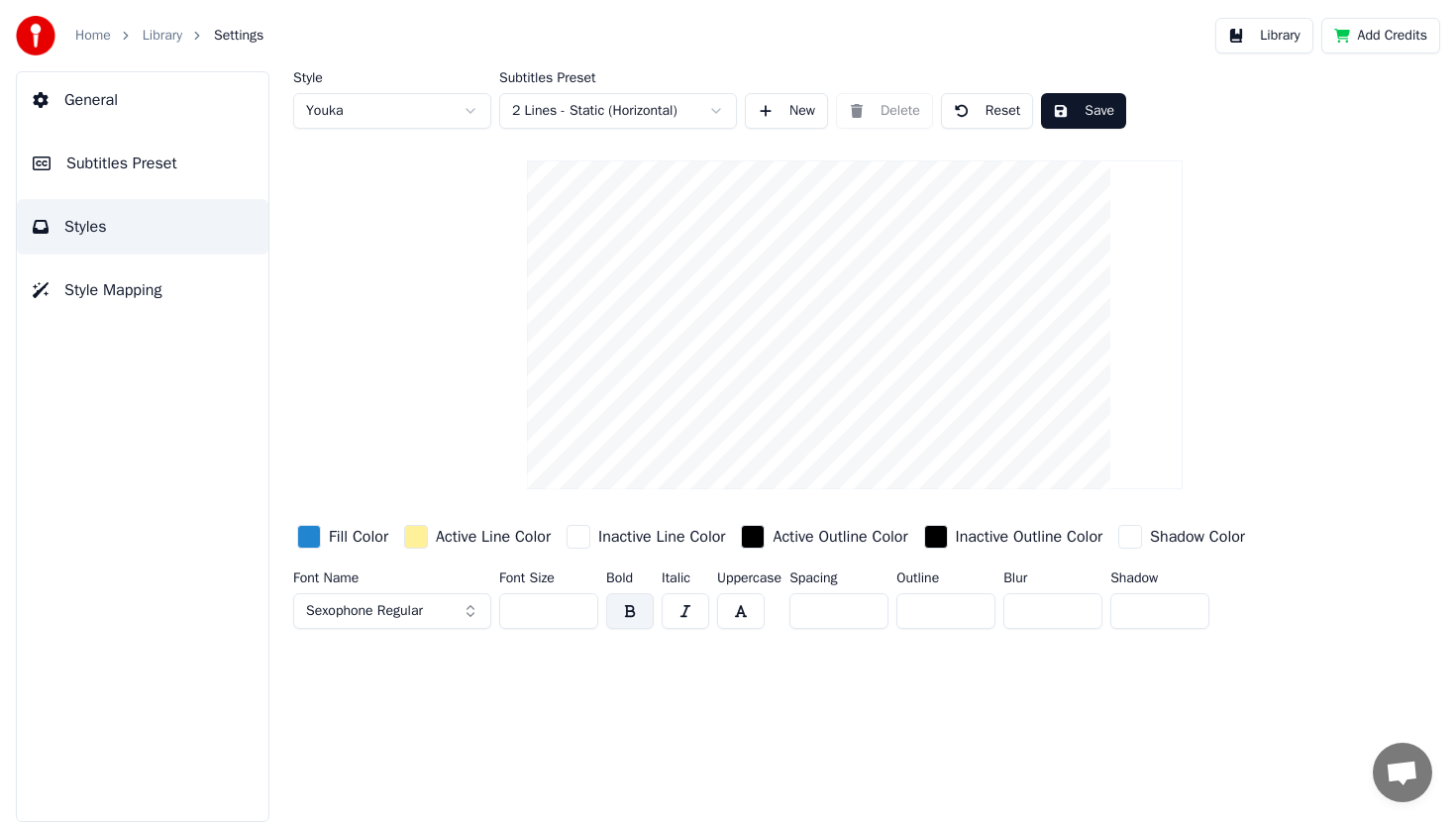 click on "Save" at bounding box center (1084, 111) 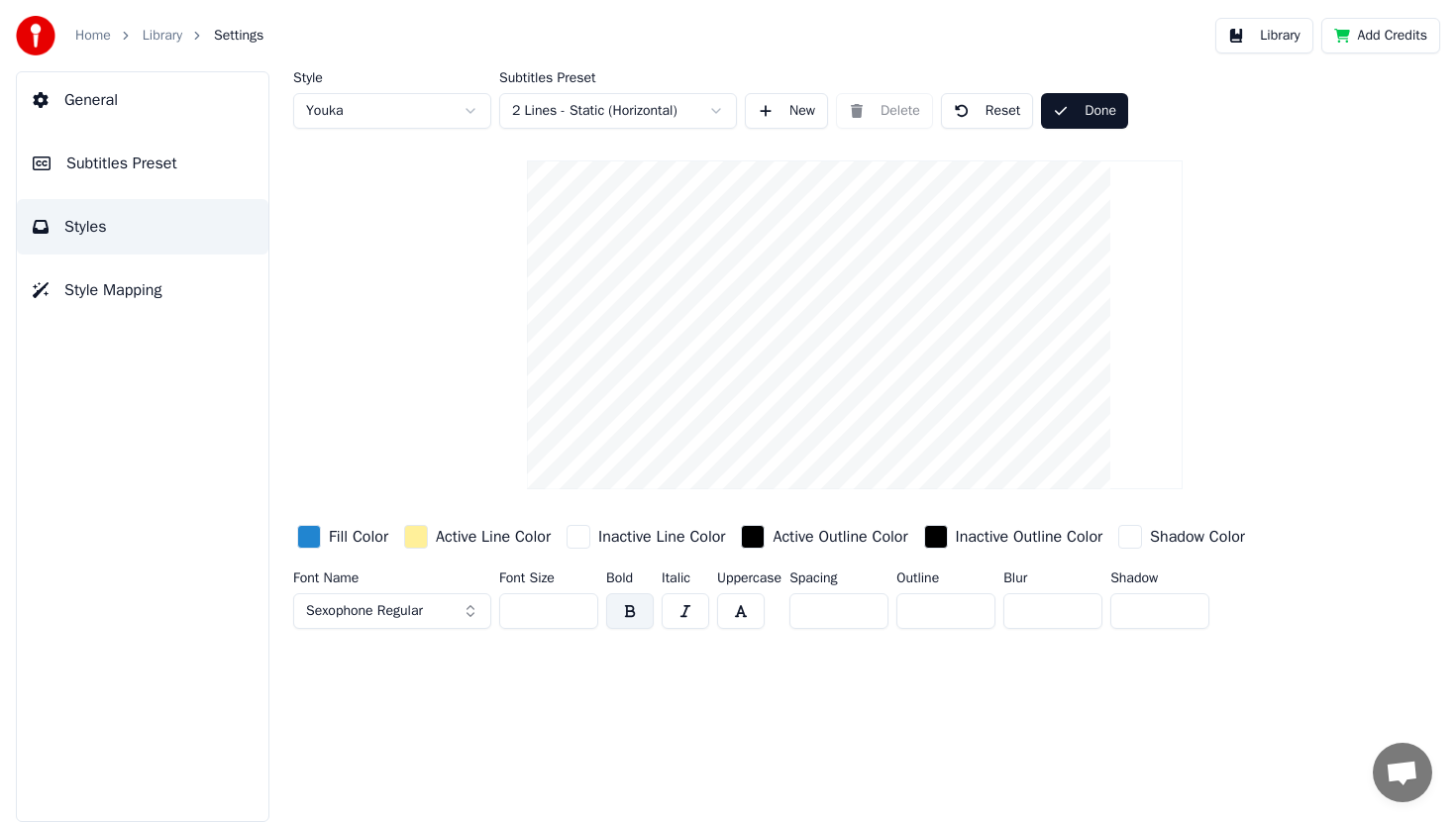 click on "General" at bounding box center [143, 100] 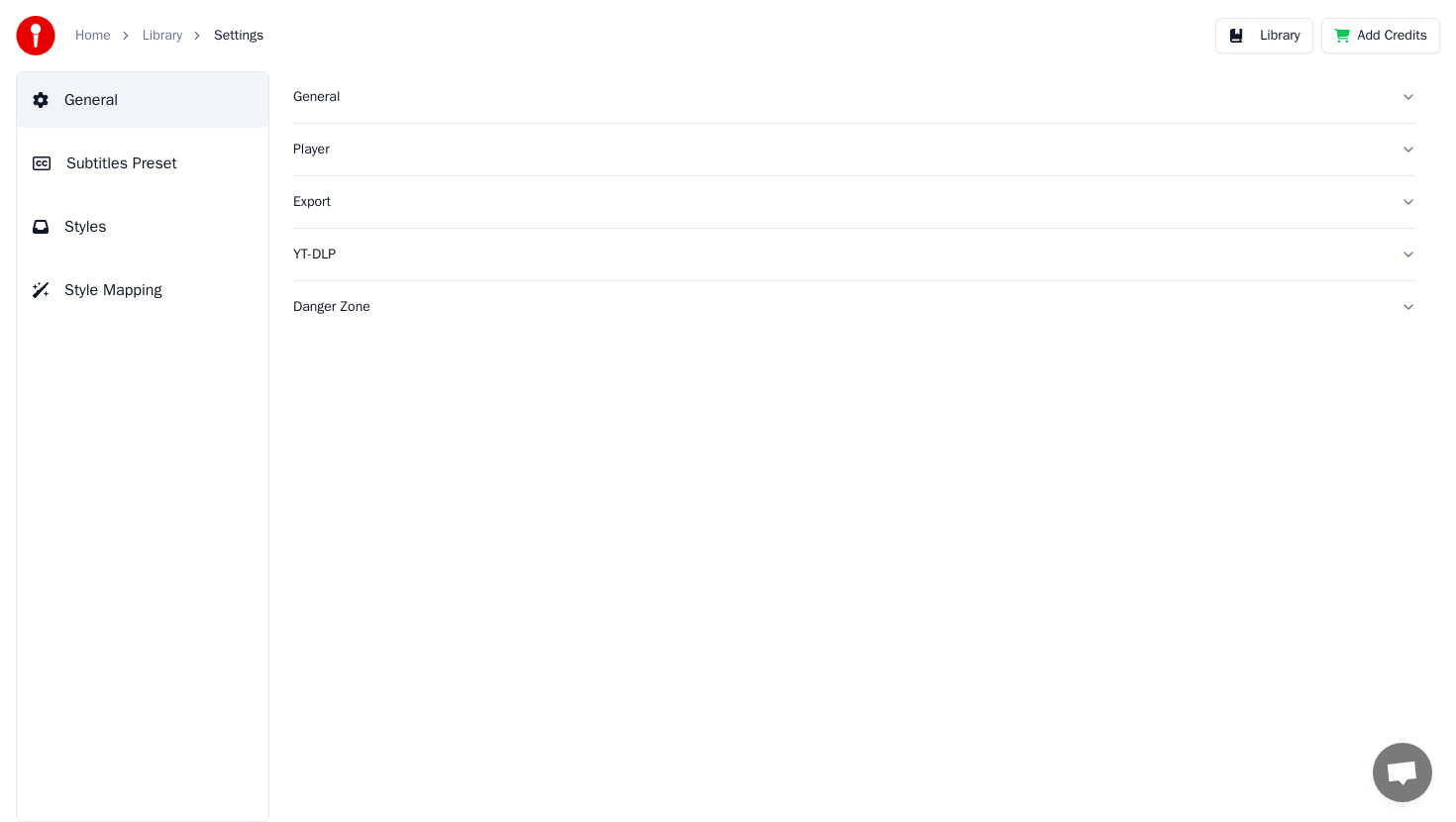 click on "Subtitles Preset" at bounding box center (122, 163) 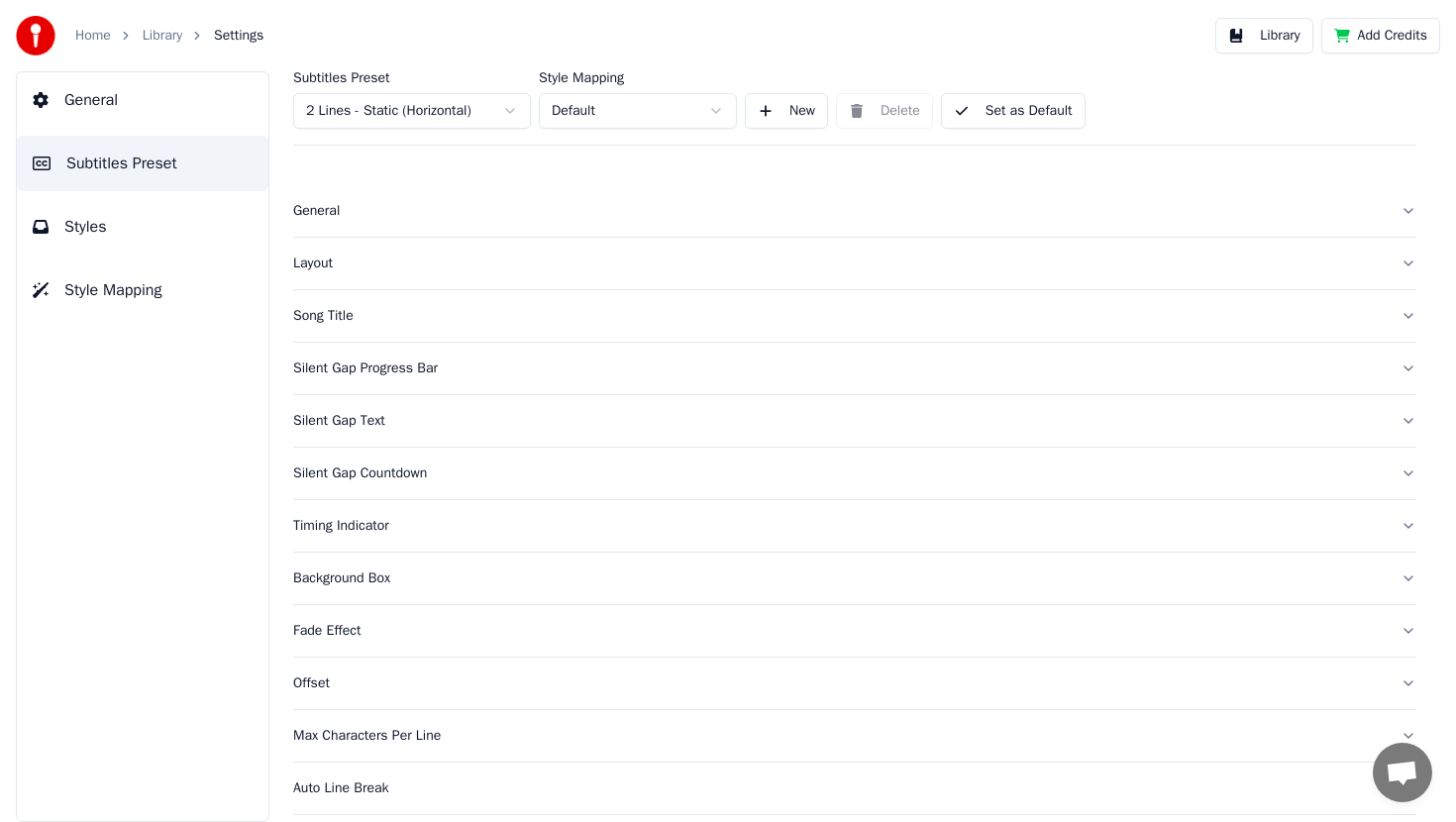 click on "Song Title" at bounding box center (855, 316) 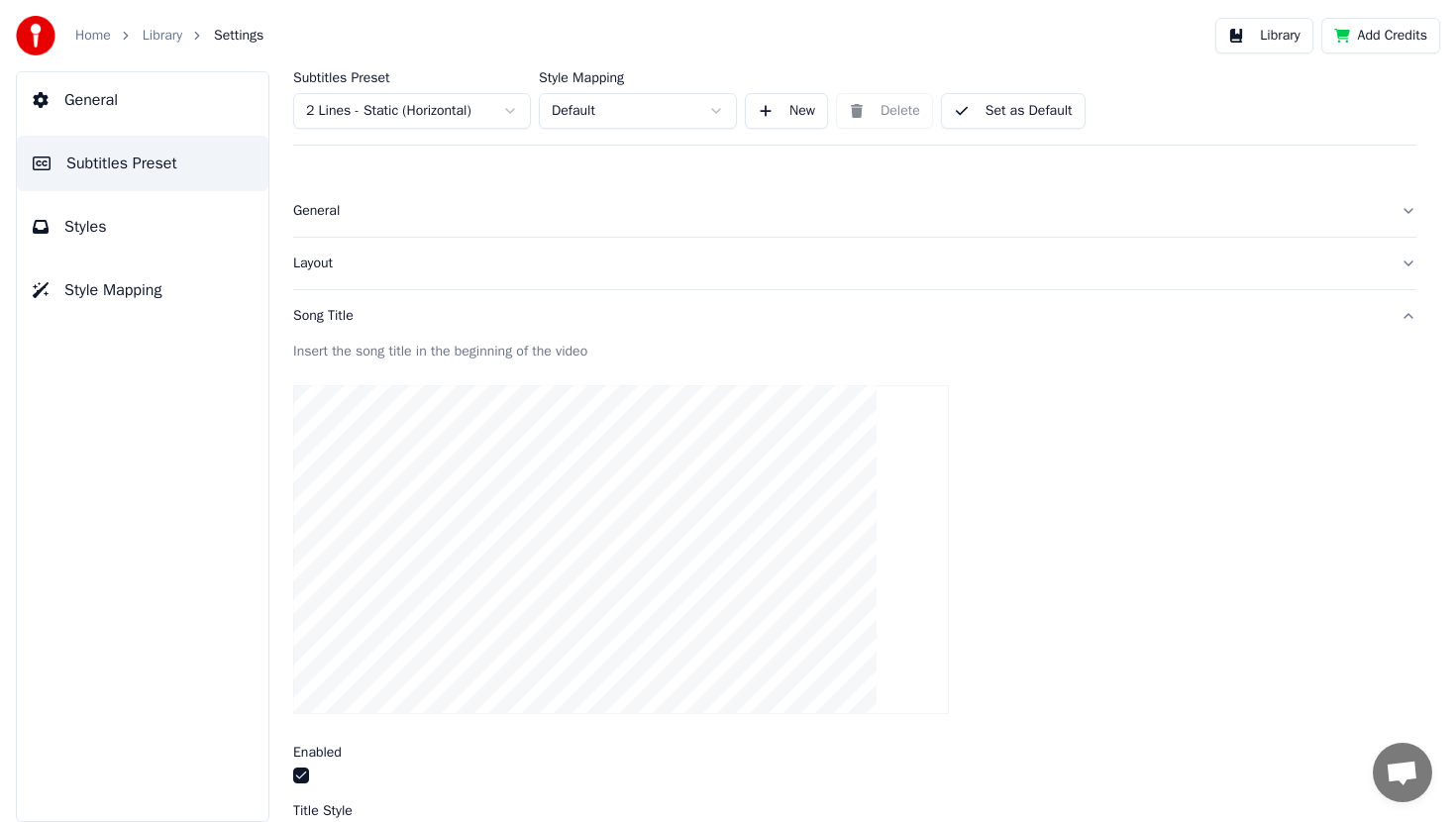 type 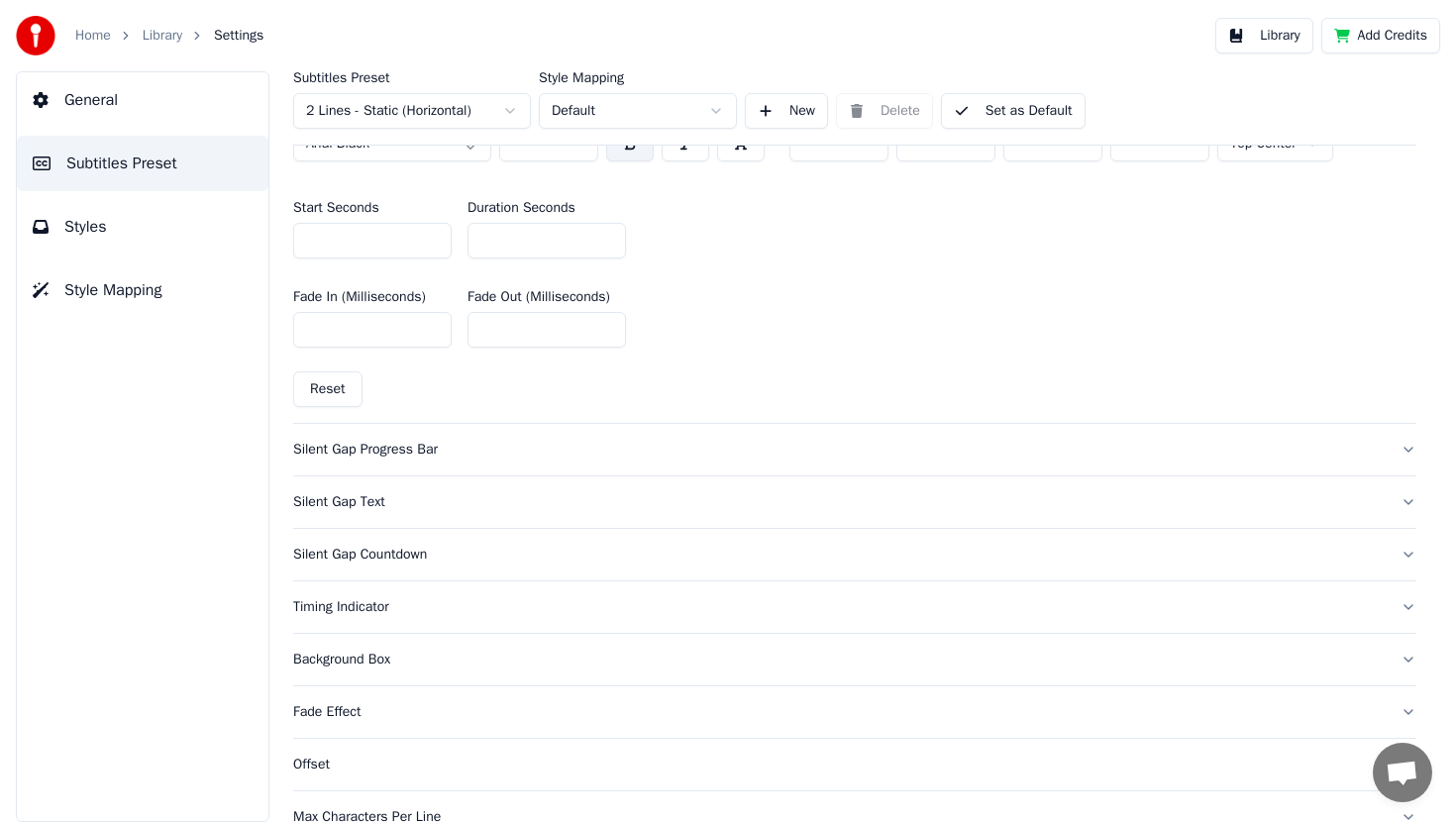 type 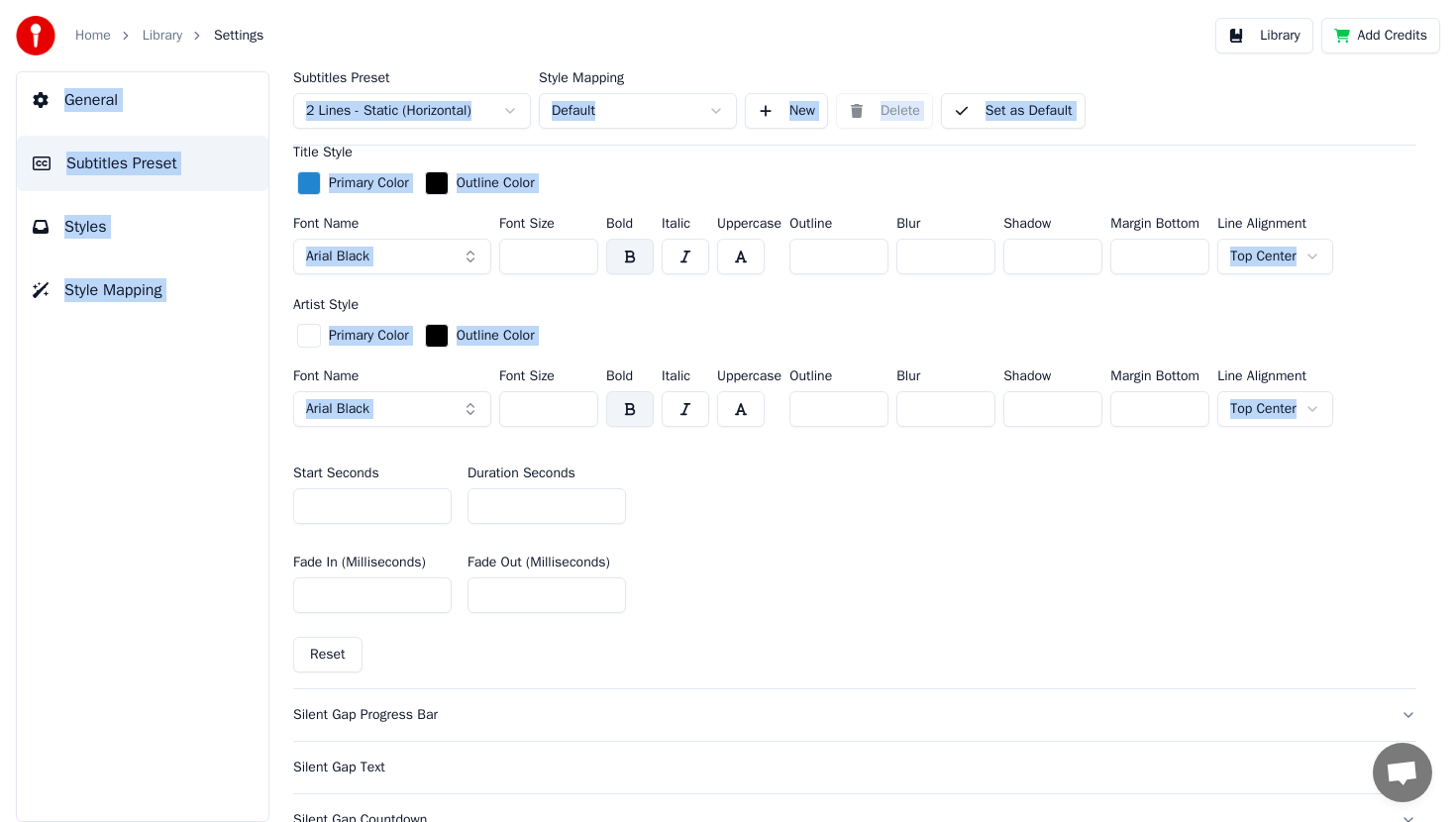 scroll, scrollTop: 499, scrollLeft: 0, axis: vertical 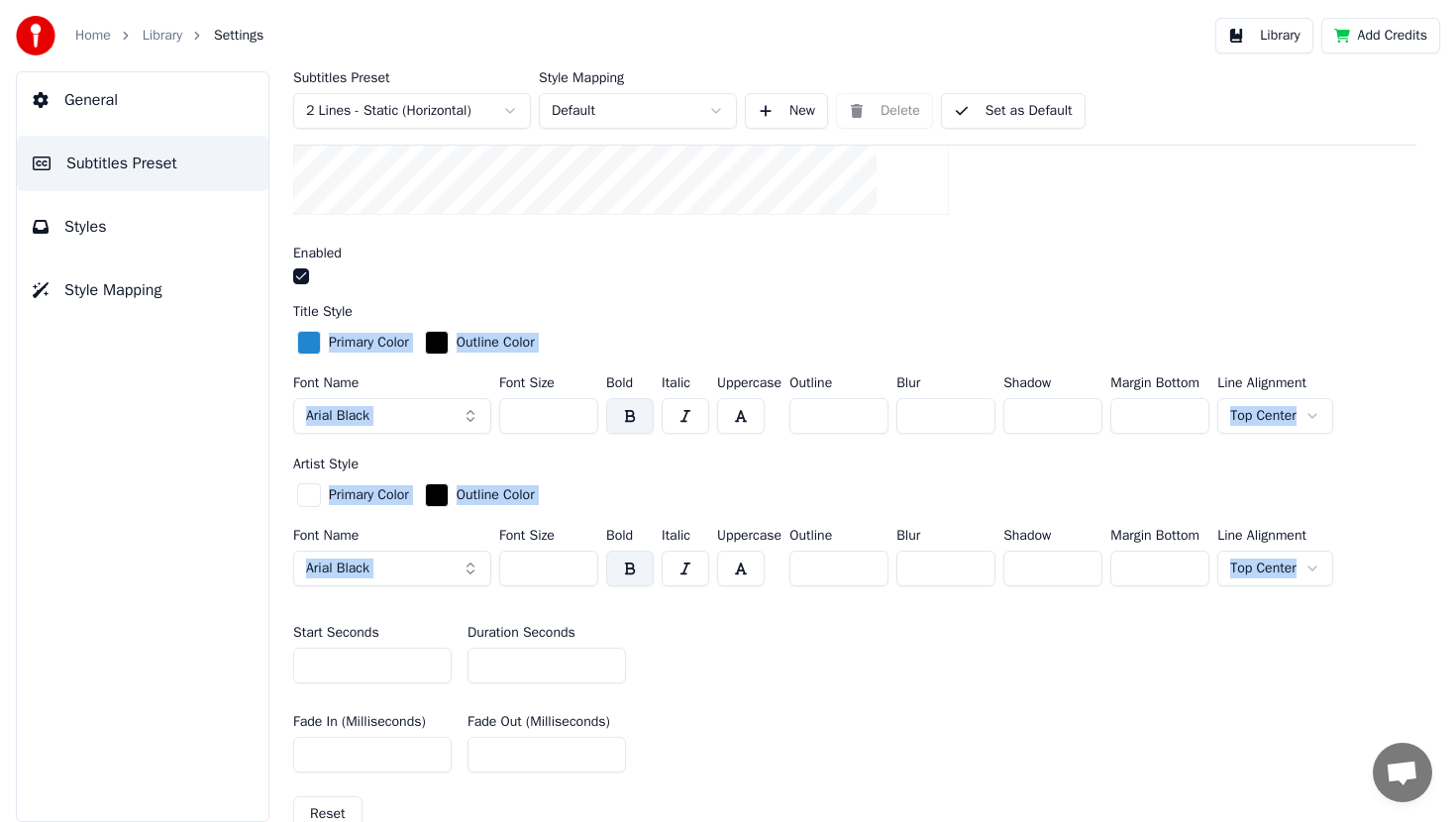 drag, startPoint x: 1430, startPoint y: 203, endPoint x: 1416, endPoint y: 112, distance: 92.07063 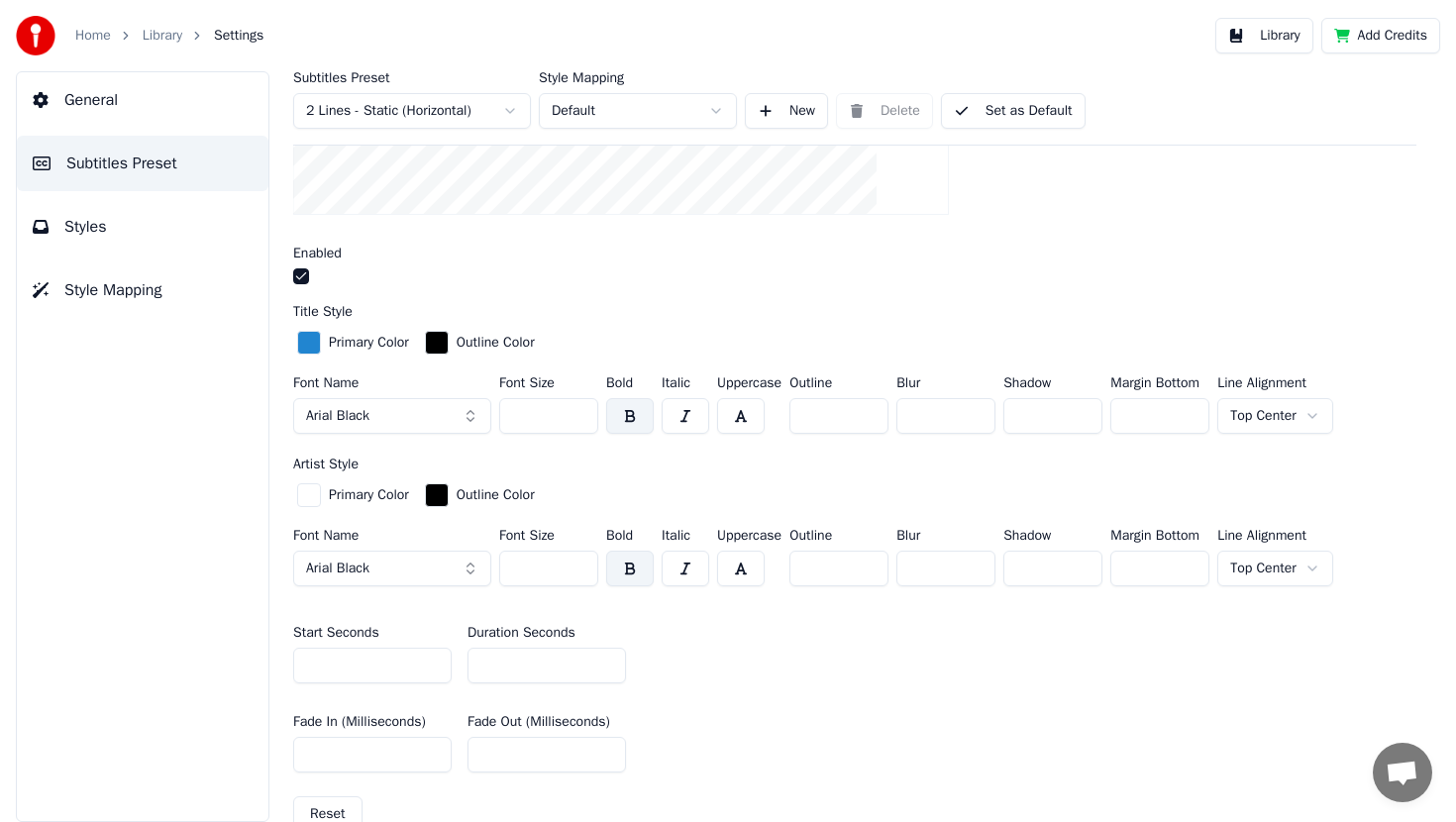 click on "Font Name Arial Black" at bounding box center [392, 409] 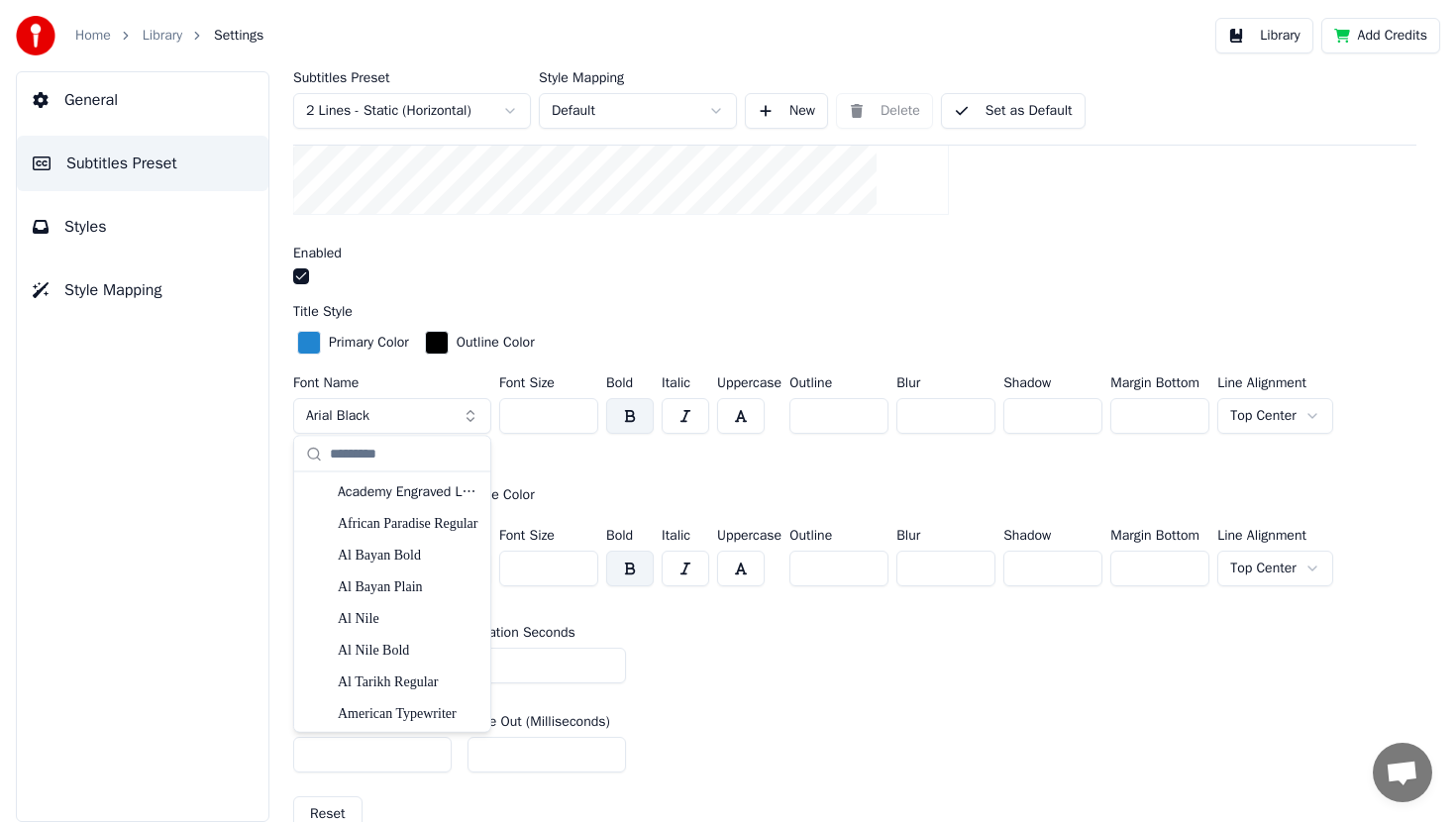 type on "*" 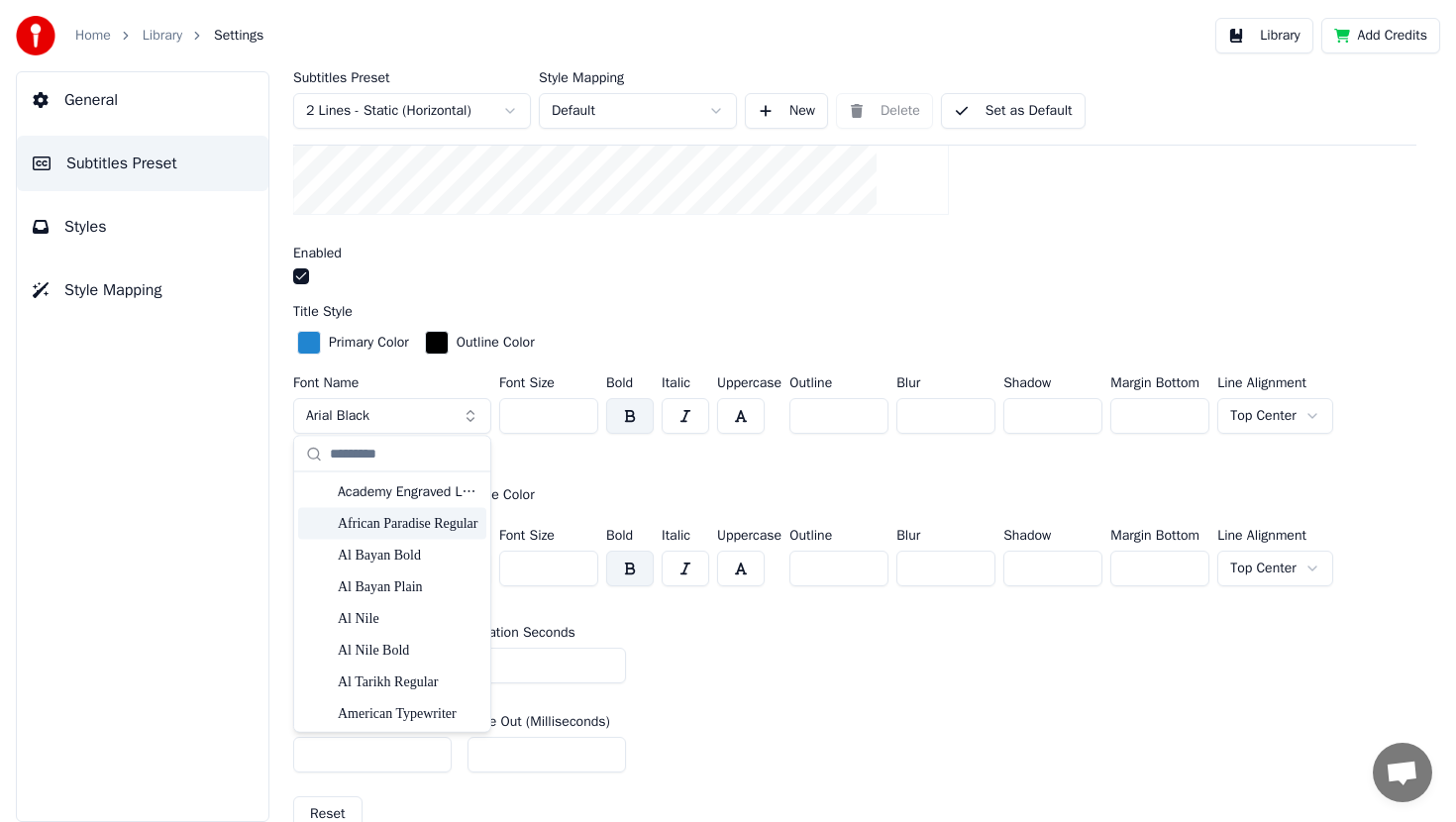 type on "*" 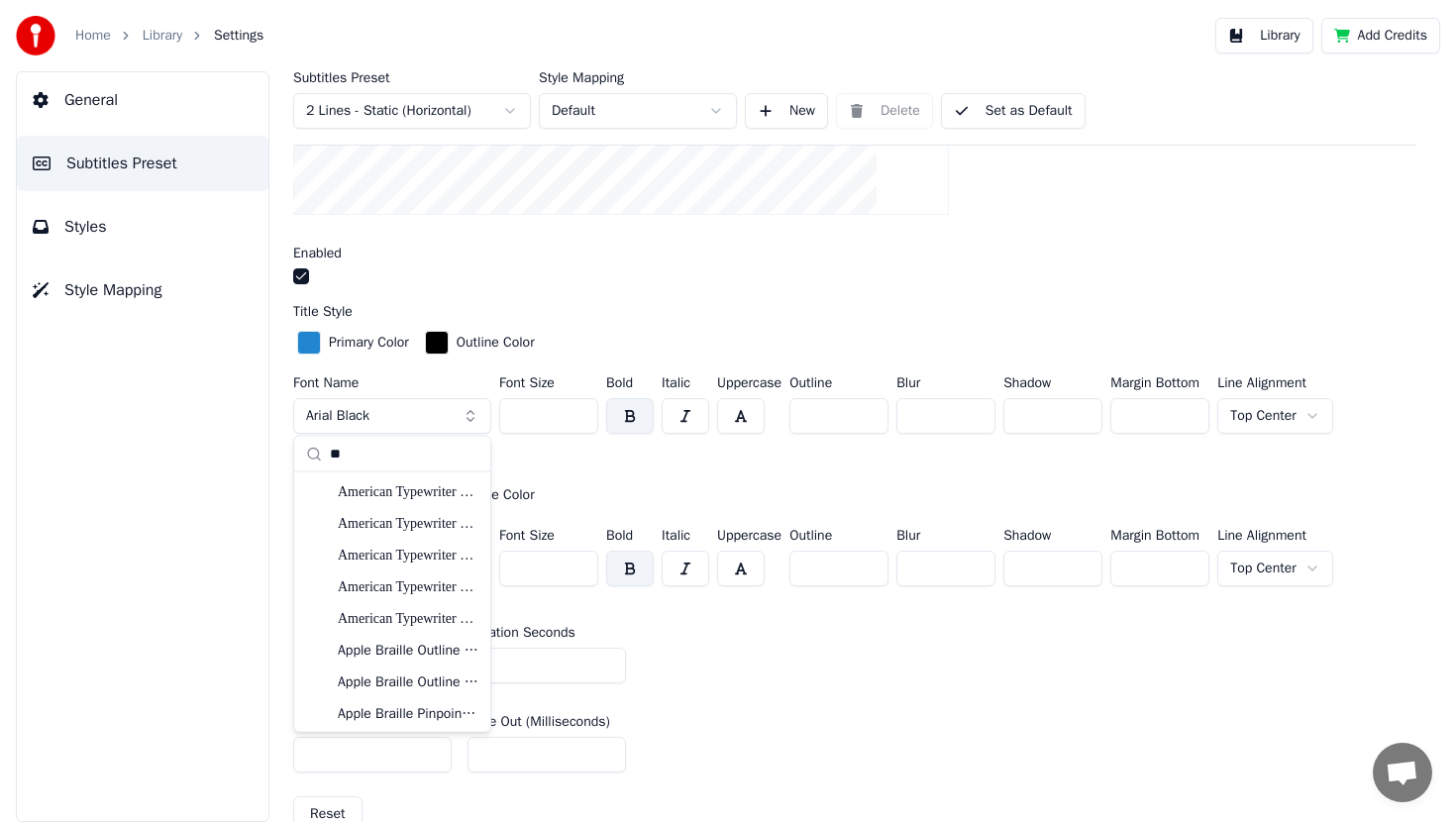 type on "*" 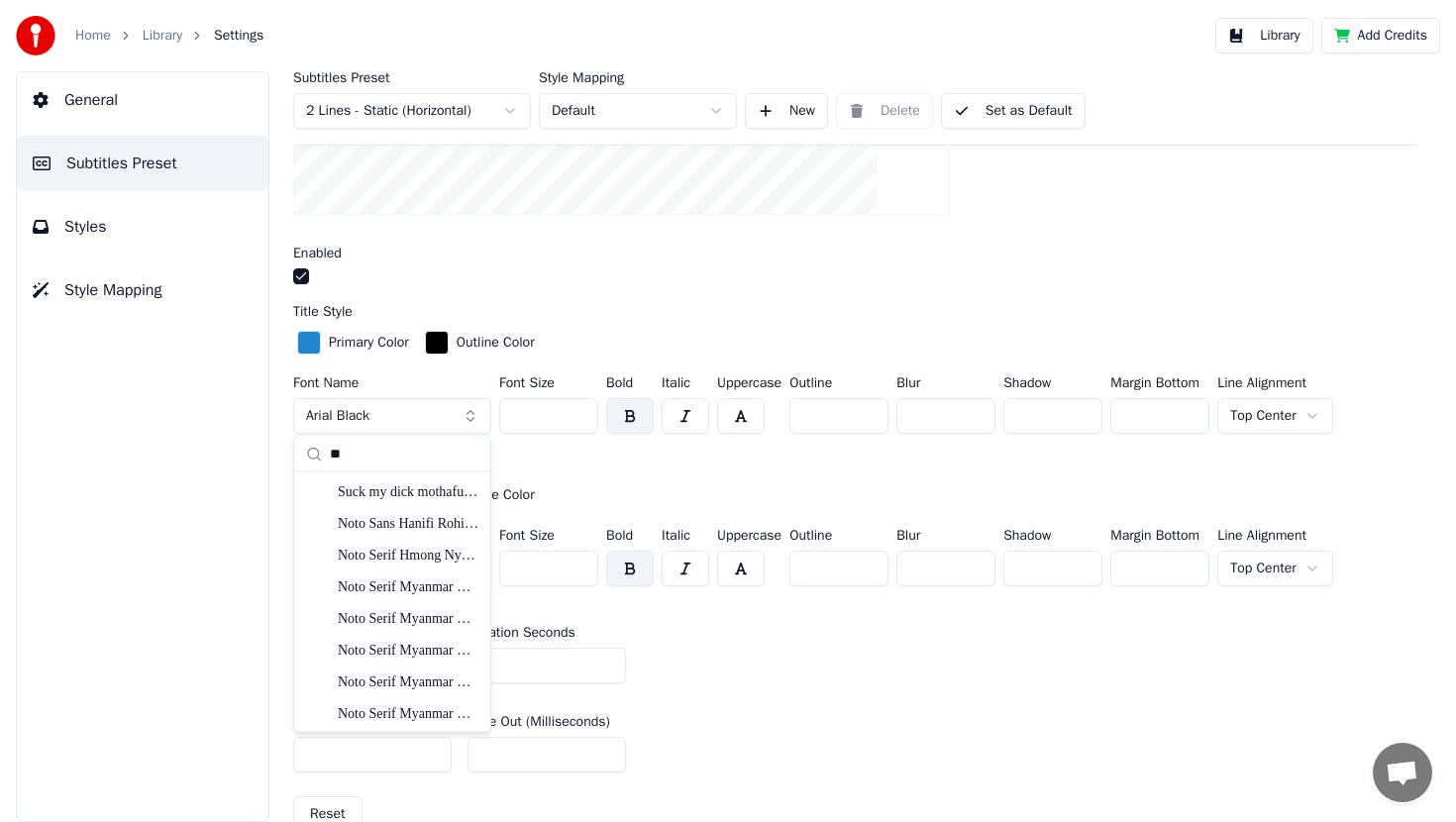 type on "*" 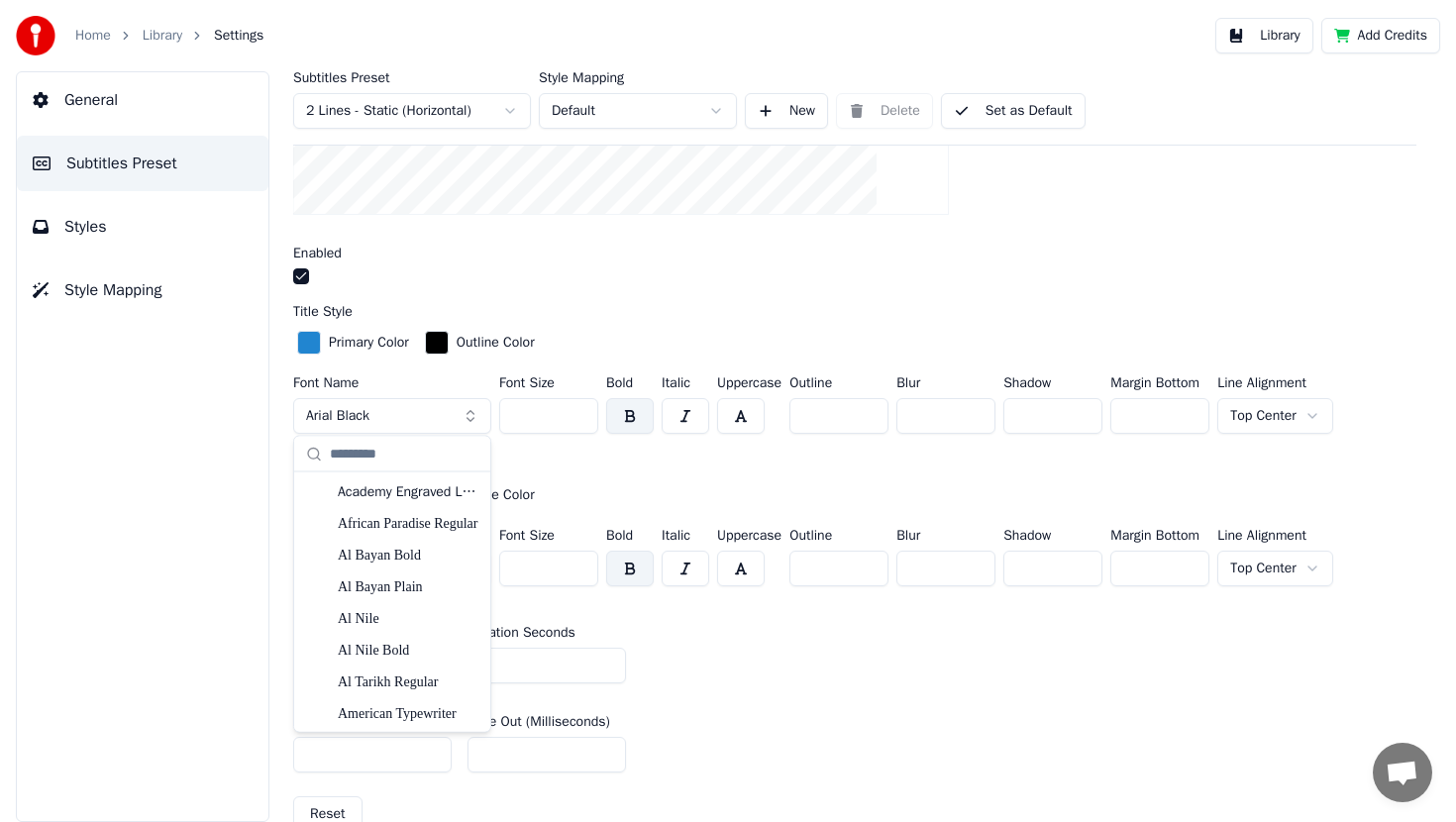type on "*" 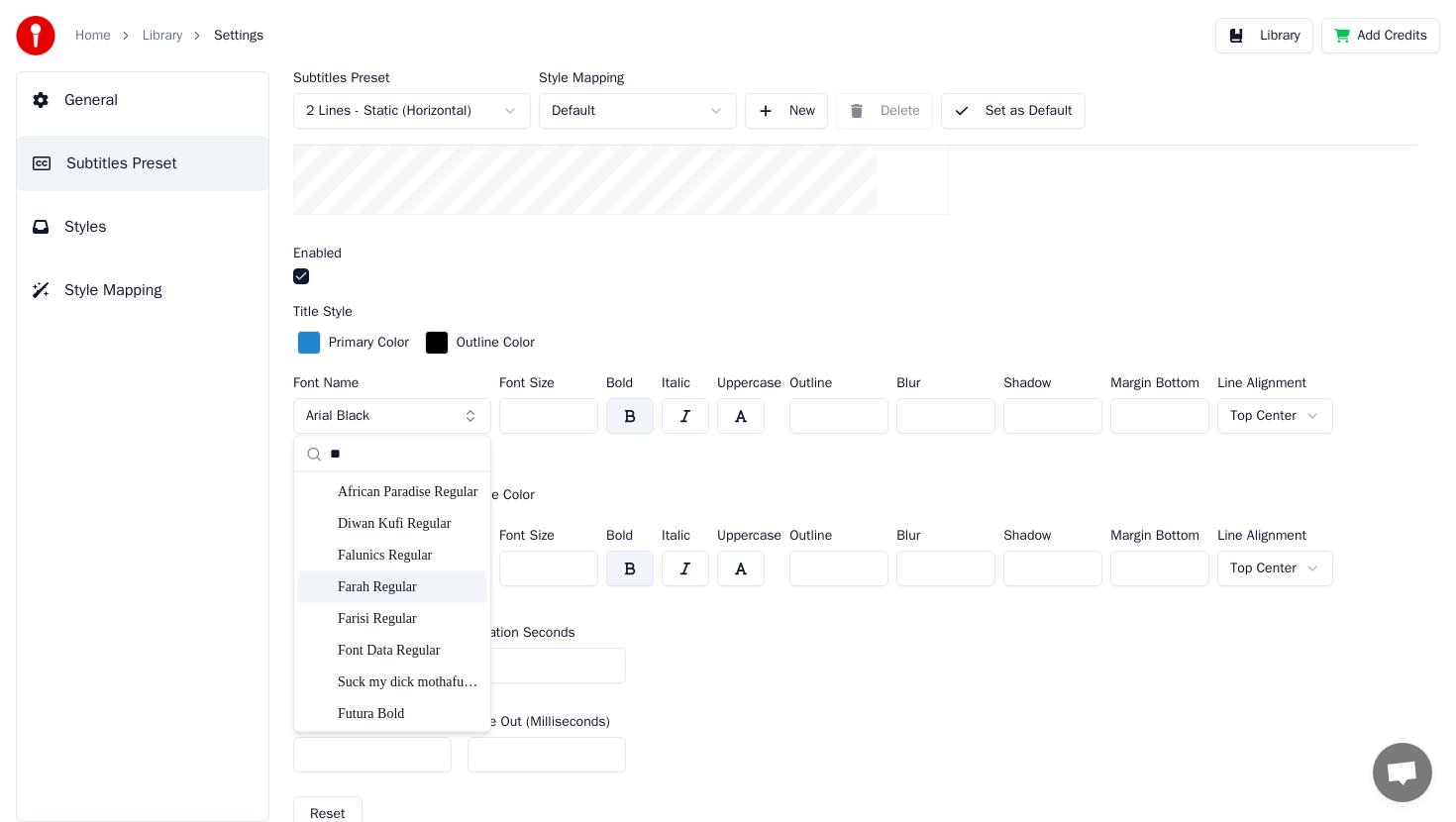 type on "*" 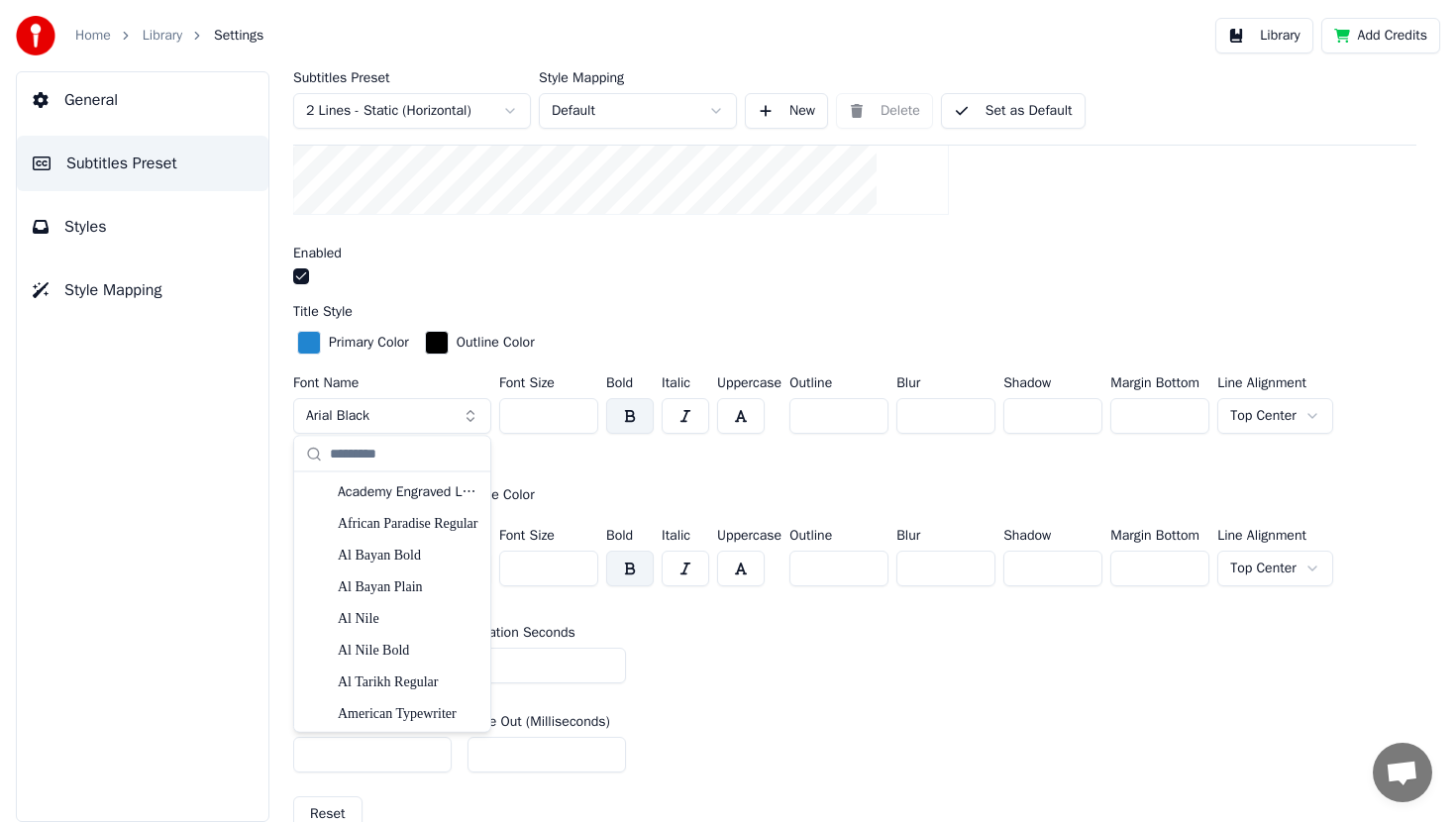 type on "*" 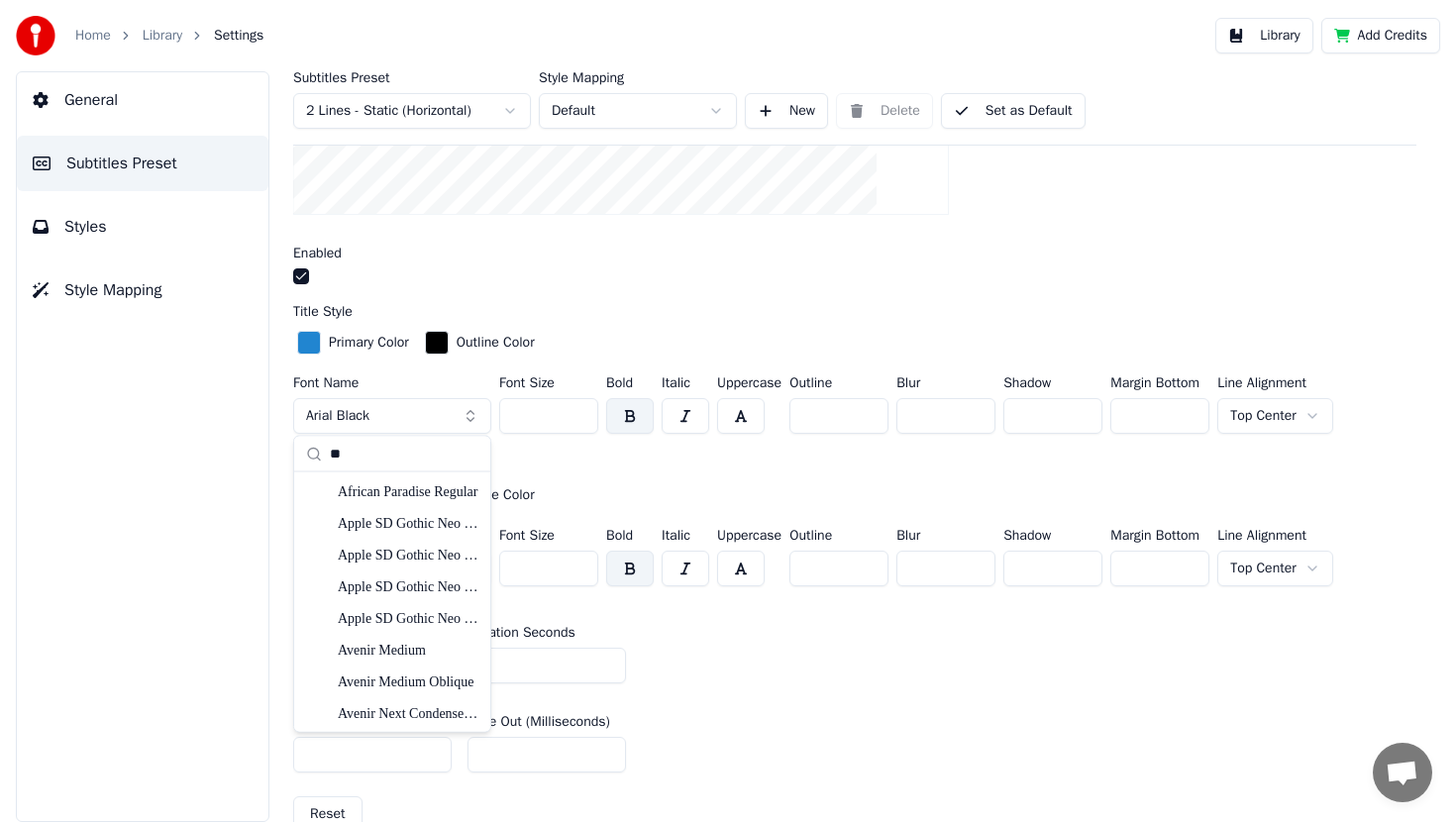 type on "*" 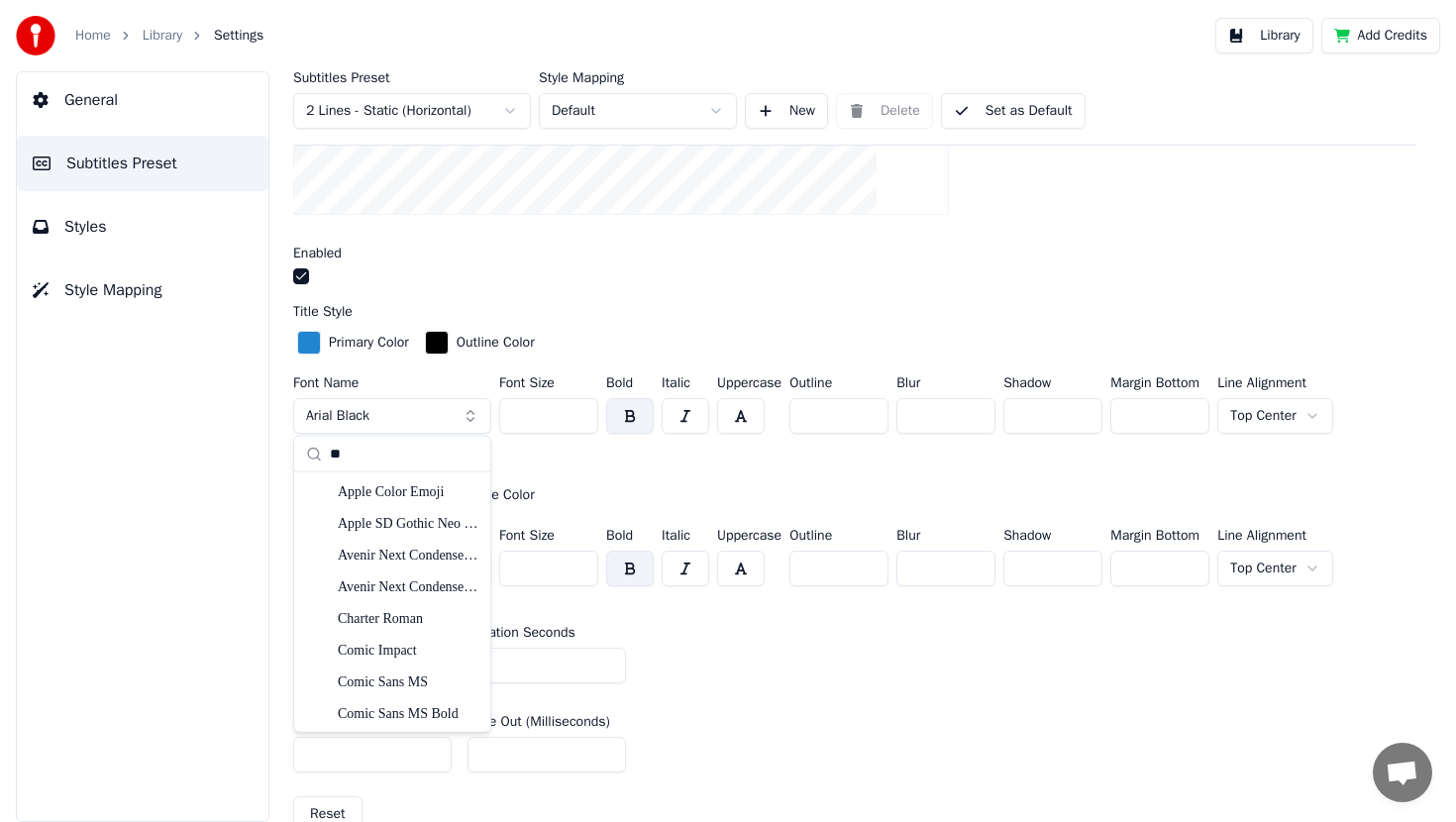 type on "*" 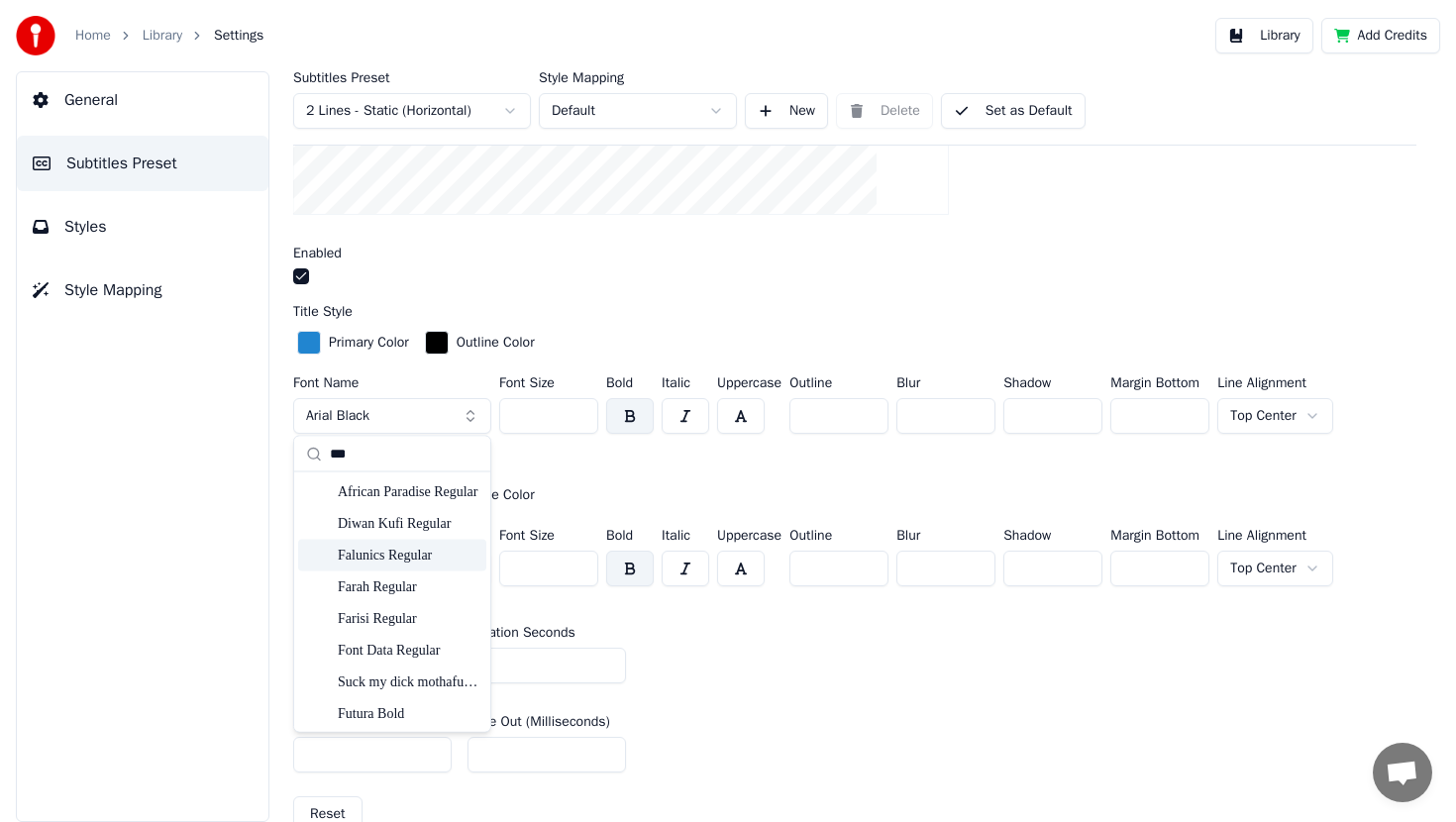 type on "***" 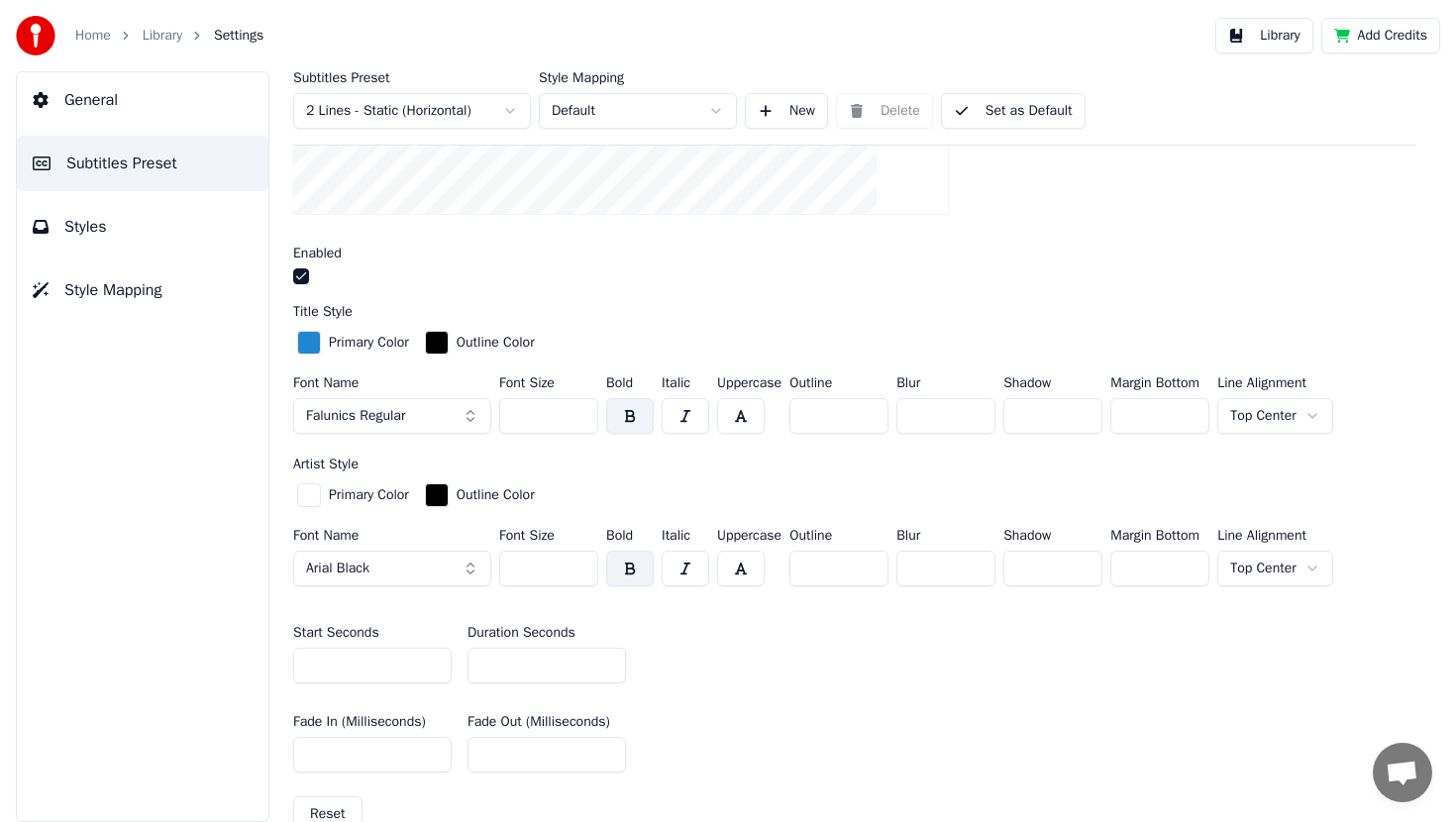 click on "Arial Black" at bounding box center (392, 568) 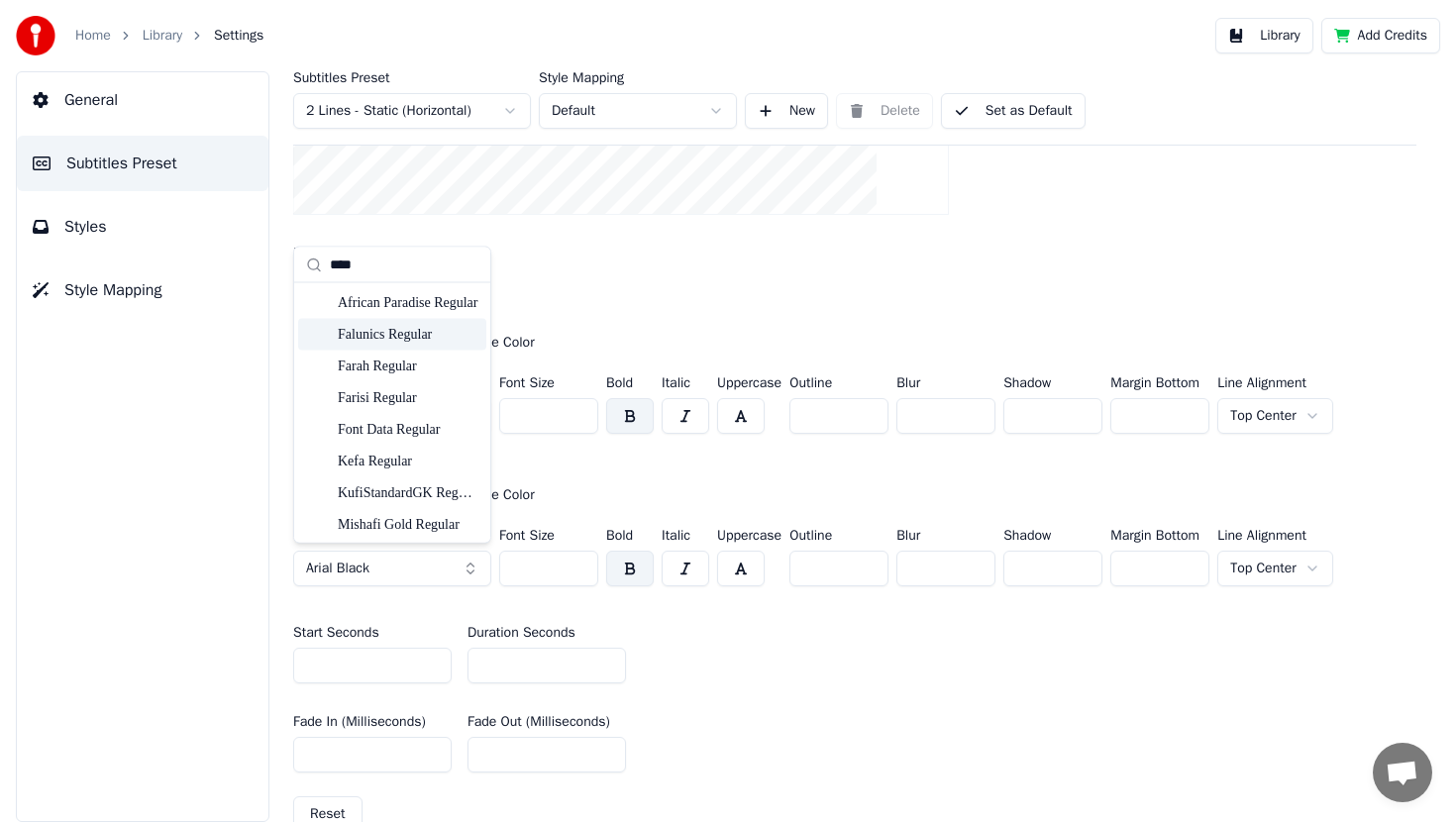 type on "****" 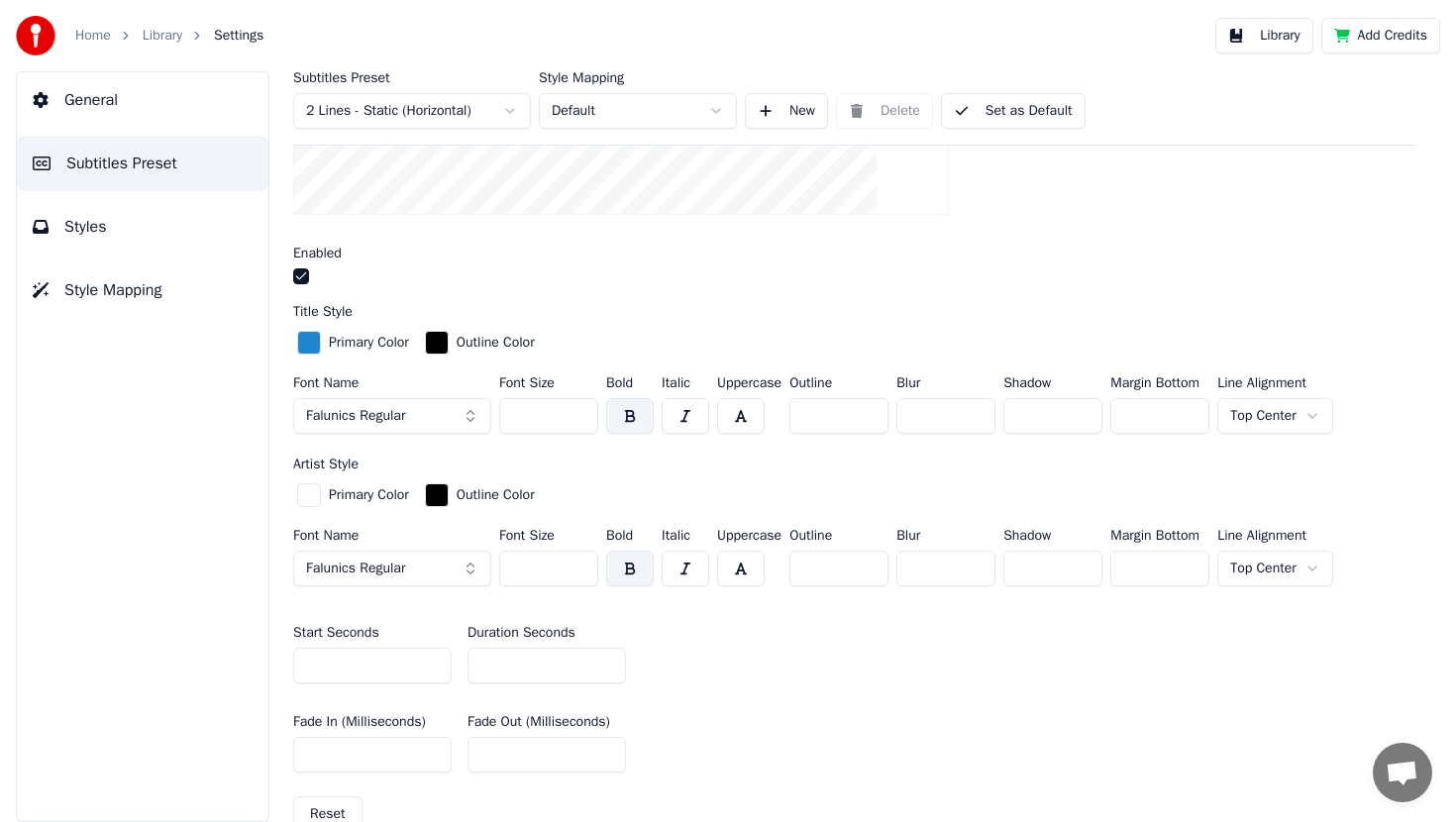 click at bounding box center (855, 278) 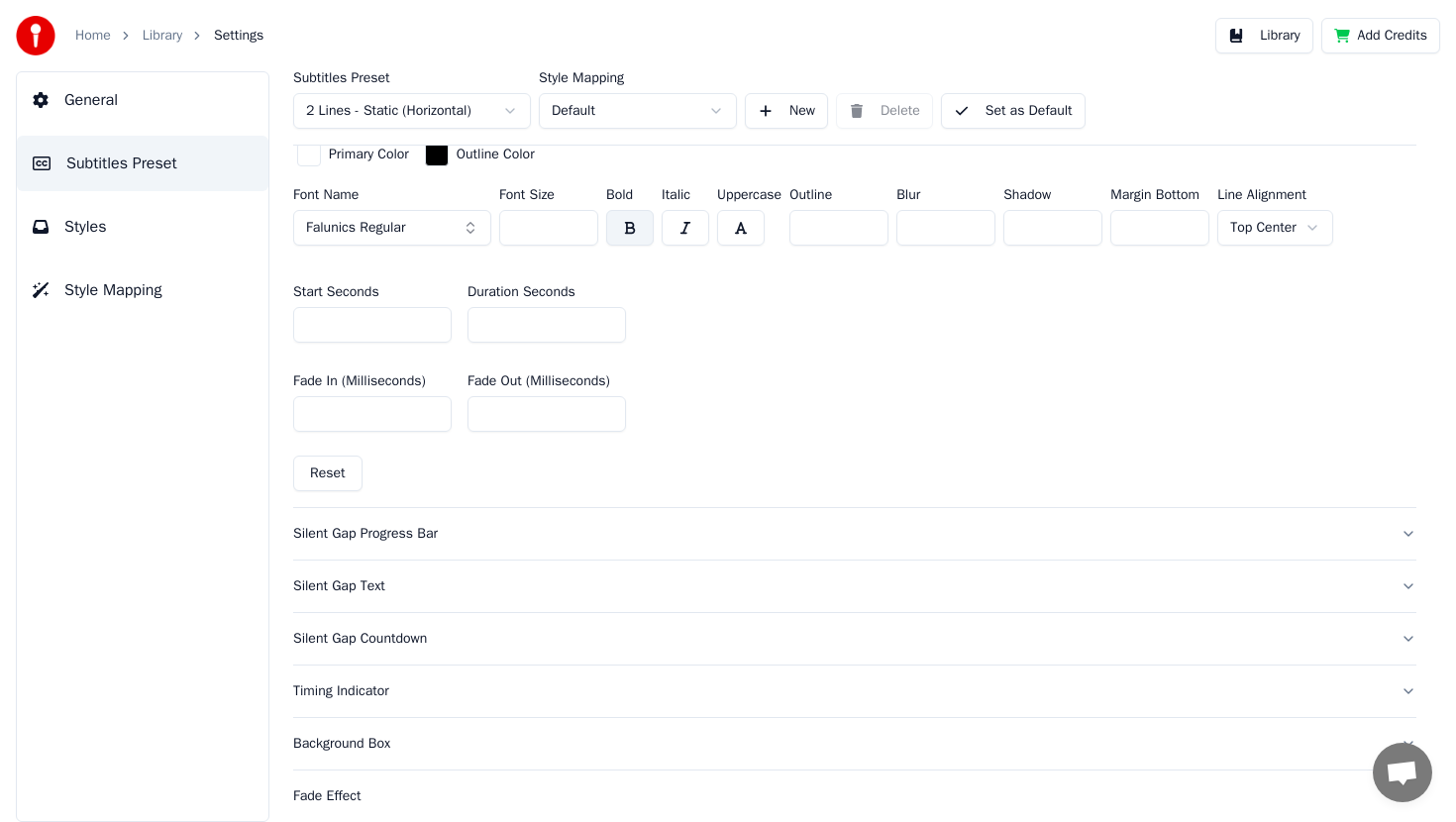 scroll, scrollTop: 911, scrollLeft: 0, axis: vertical 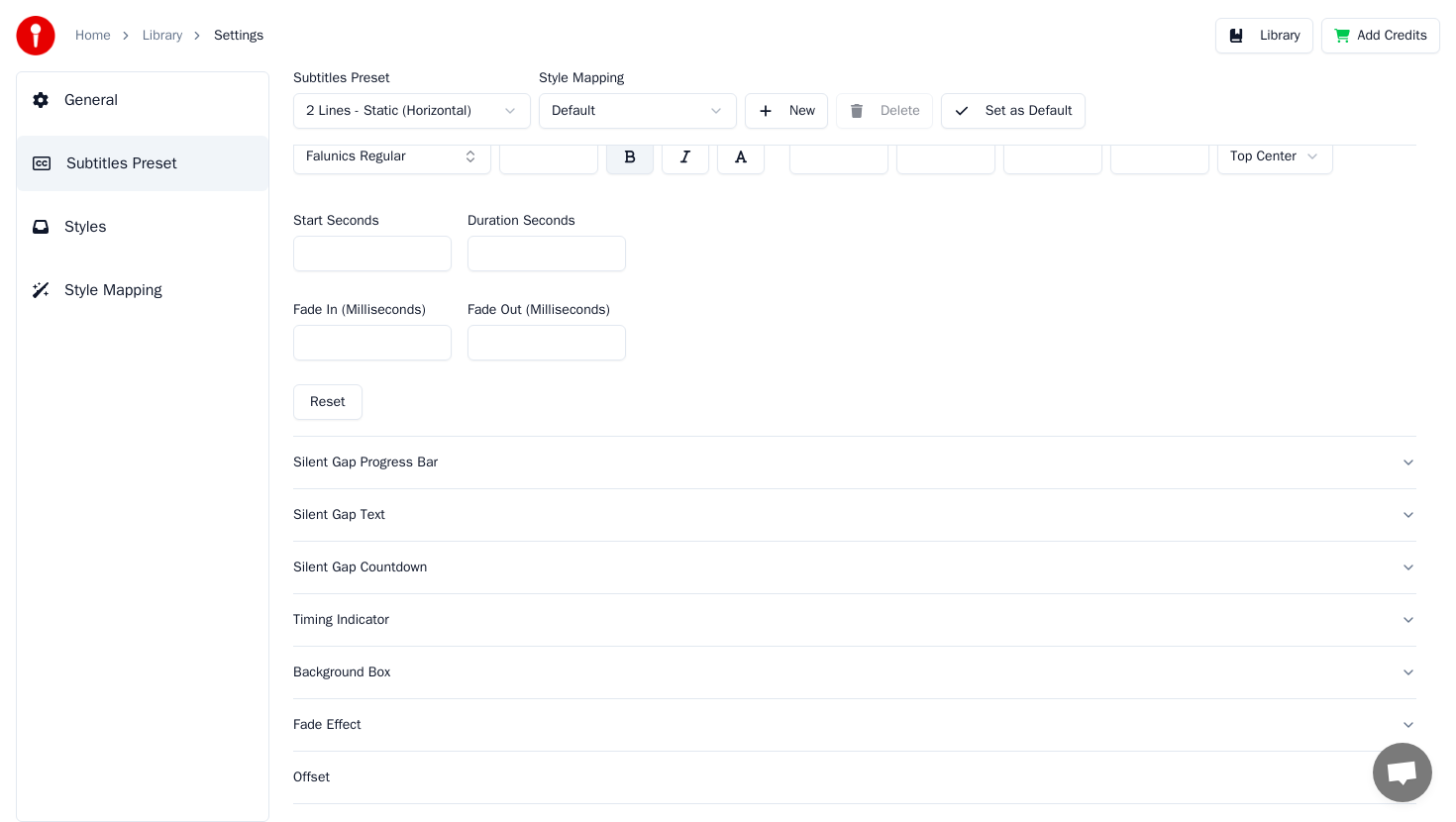 click on "Home Library Settings Library Add Credits General Subtitles Preset Styles Style Mapping Subtitles Preset 2 Lines - Static (Horizontal) Style Mapping Default New Delete Set as Default General Layout Song Title Insert the song title in the beginning of the video Enabled Title Style Primary Color Outline Color Font Name Falunics Regular Font Size *** Bold Italic Uppercase Outline * Blur * Shadow * Margin Bottom *** Line Alignment Top Center Artist Style Primary Color Outline Color Font Name Falunics Regular Font Size *** Bold Italic Uppercase Outline * Blur * Shadow * Margin Bottom *** Line Alignment Top Center Start Seconds * Duration Seconds * Fade In (Milliseconds) *** Fade Out (Milliseconds) *** Reset Silent Gap Progress Bar Silent Gap Text Silent Gap Countdown Timing Indicator Background Box Fade Effect Offset Max Characters Per Line Auto Line Break Advanced Settings" at bounding box center (728, 411) 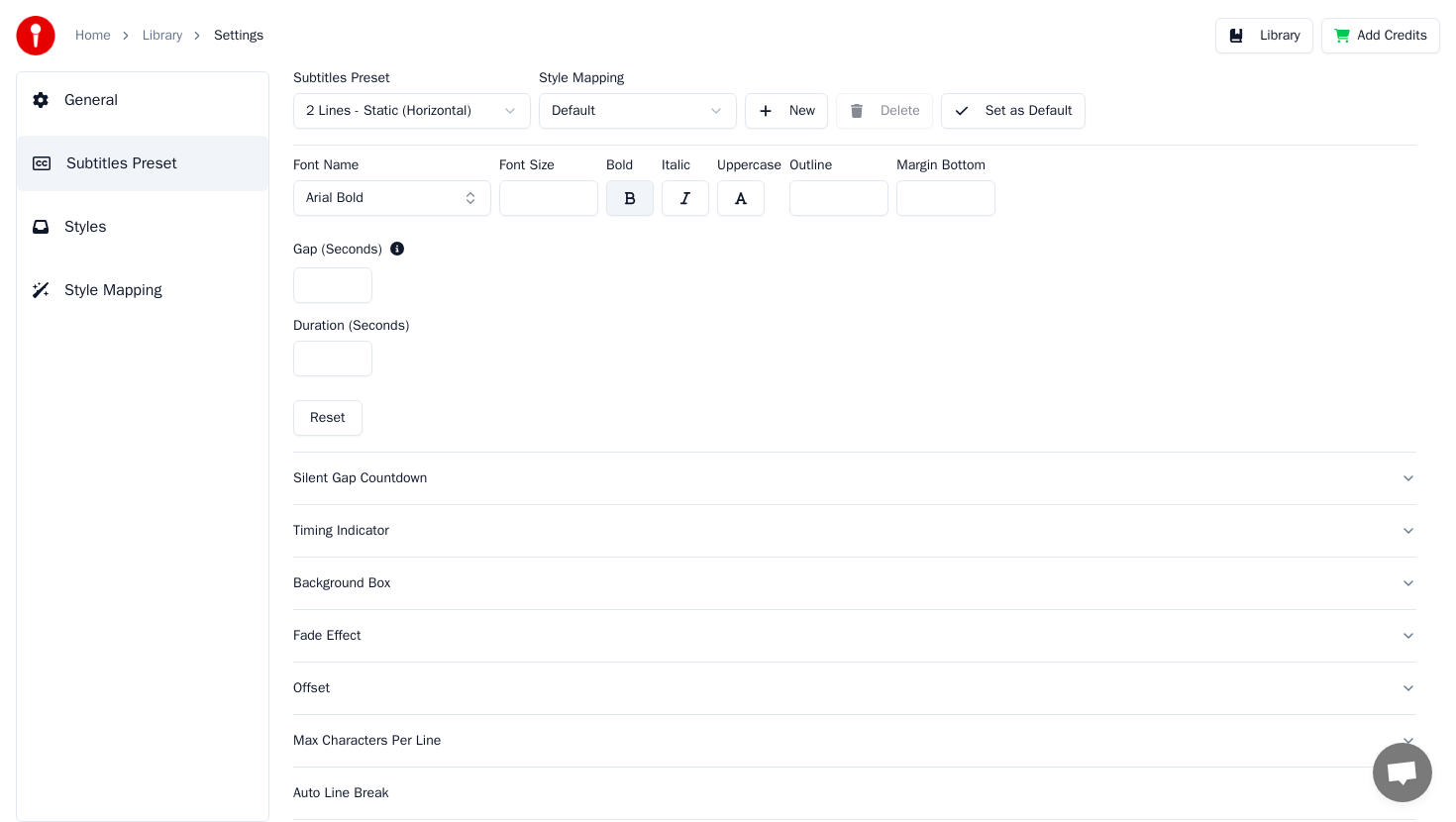 drag, startPoint x: 1403, startPoint y: 341, endPoint x: 1315, endPoint y: 67, distance: 287.78464 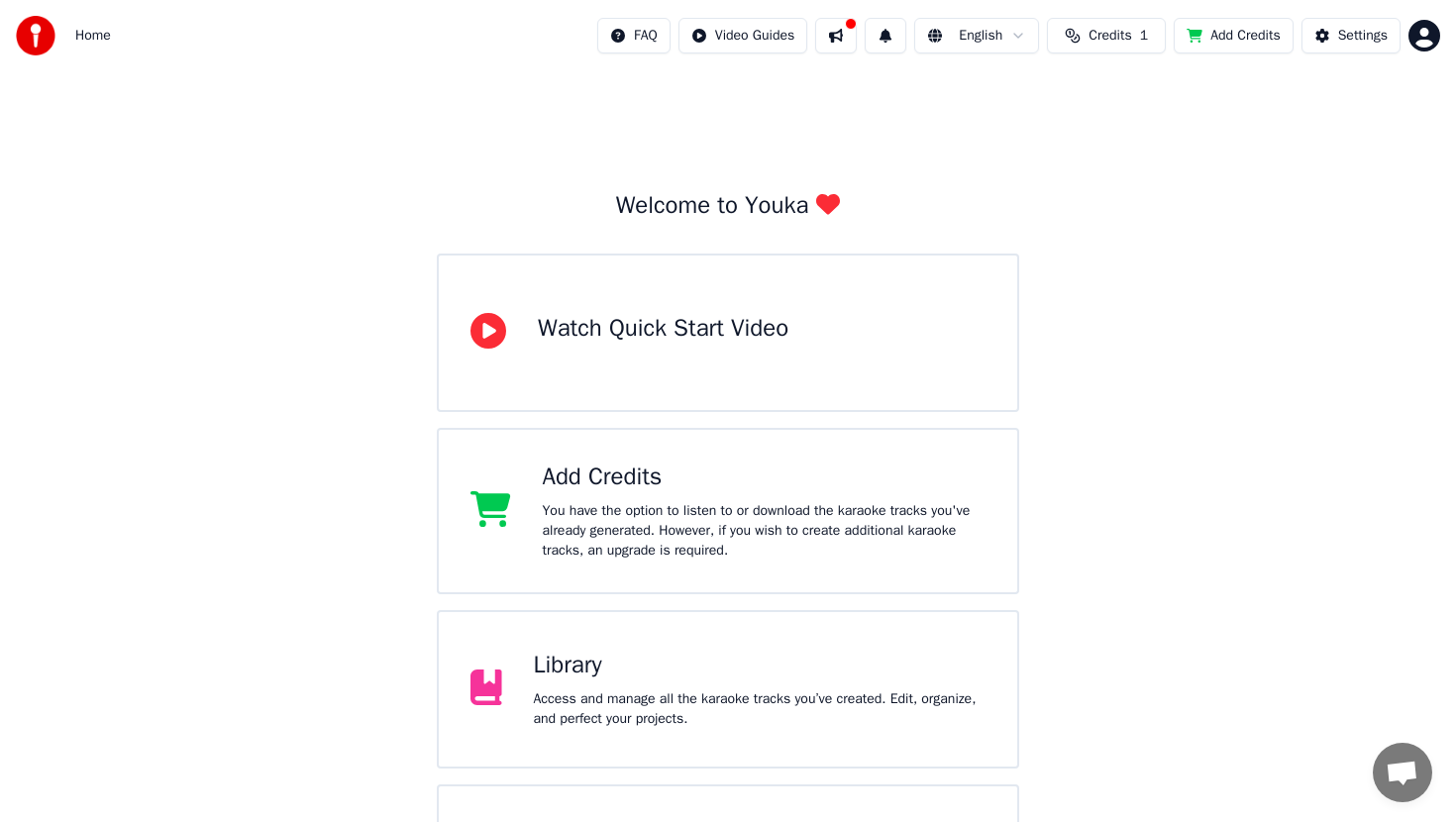 click on "Access and manage all the karaoke tracks you’ve created. Edit, organize, and perfect your projects." at bounding box center [760, 709] 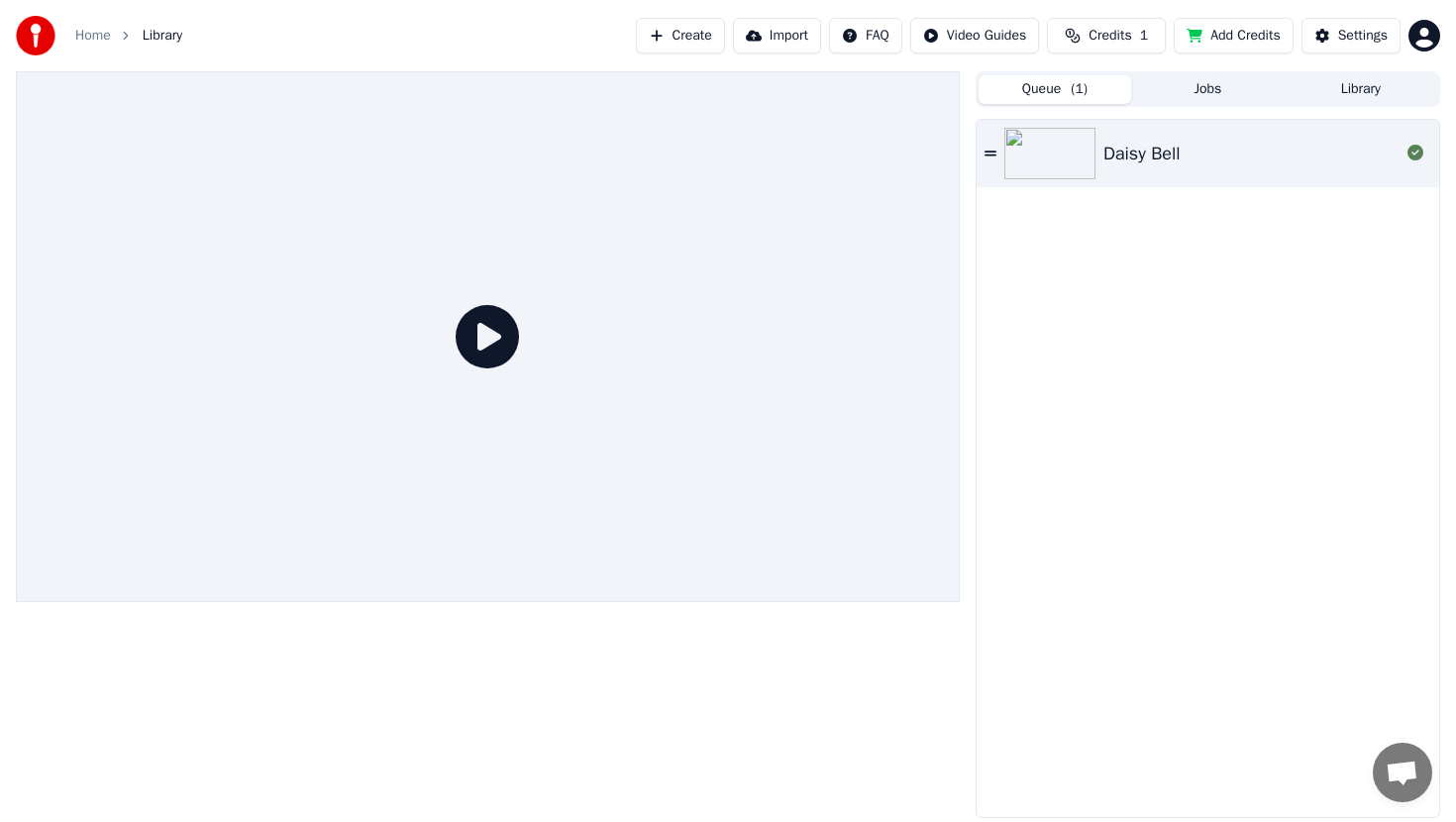 click at bounding box center (1050, 154) 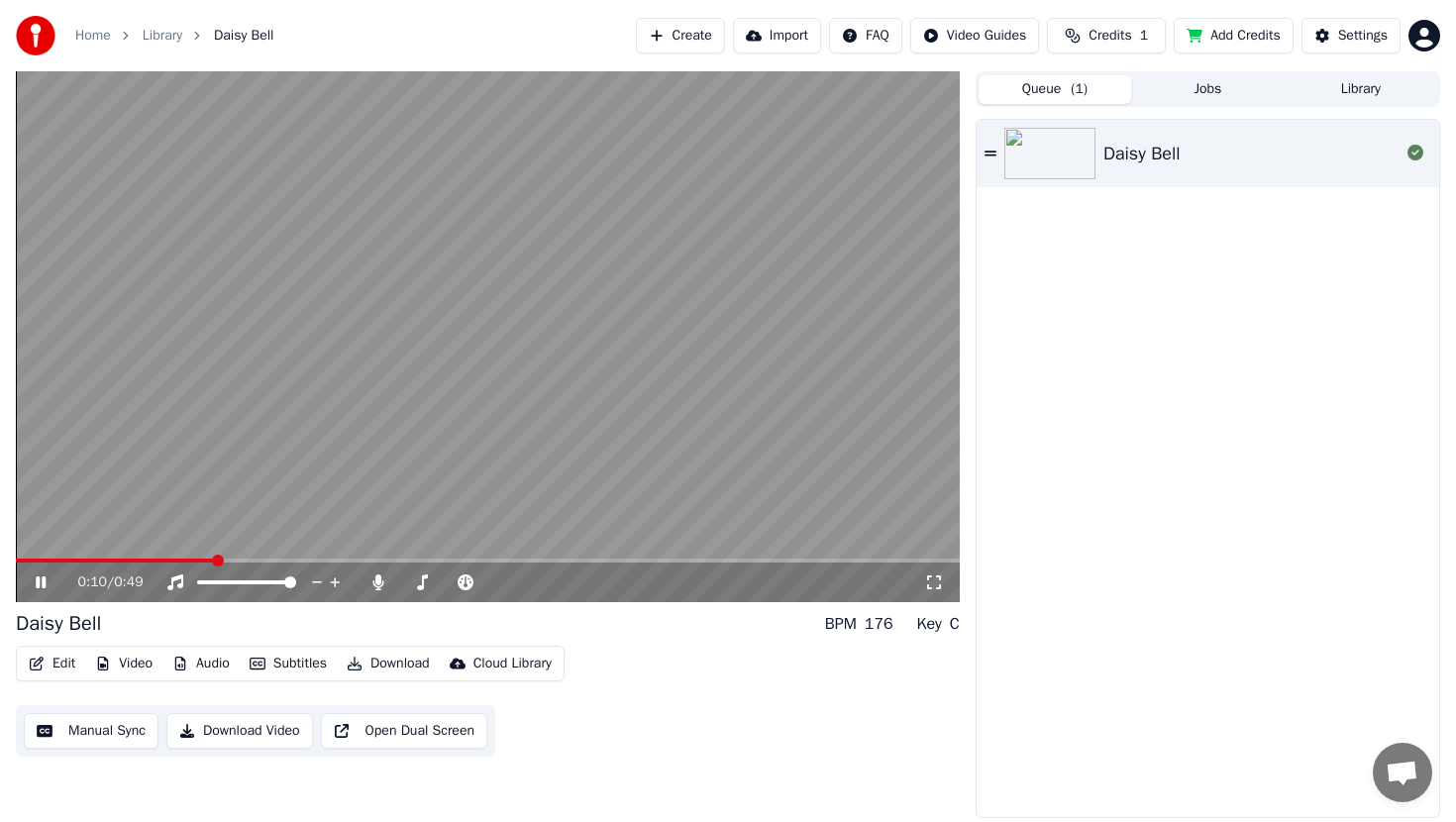 click on "Download Video" at bounding box center (240, 731) 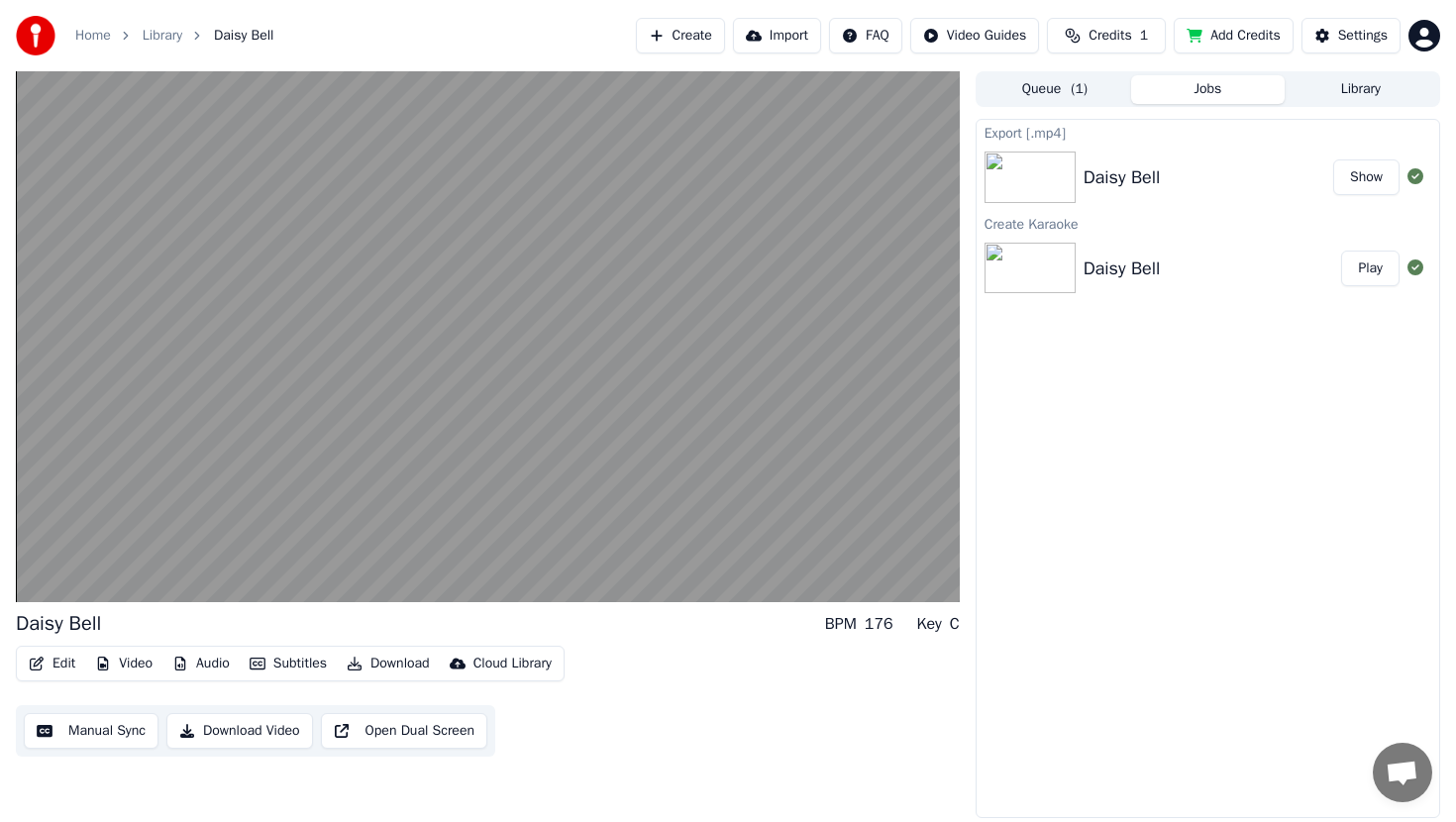 click on "Show" at bounding box center (1366, 177) 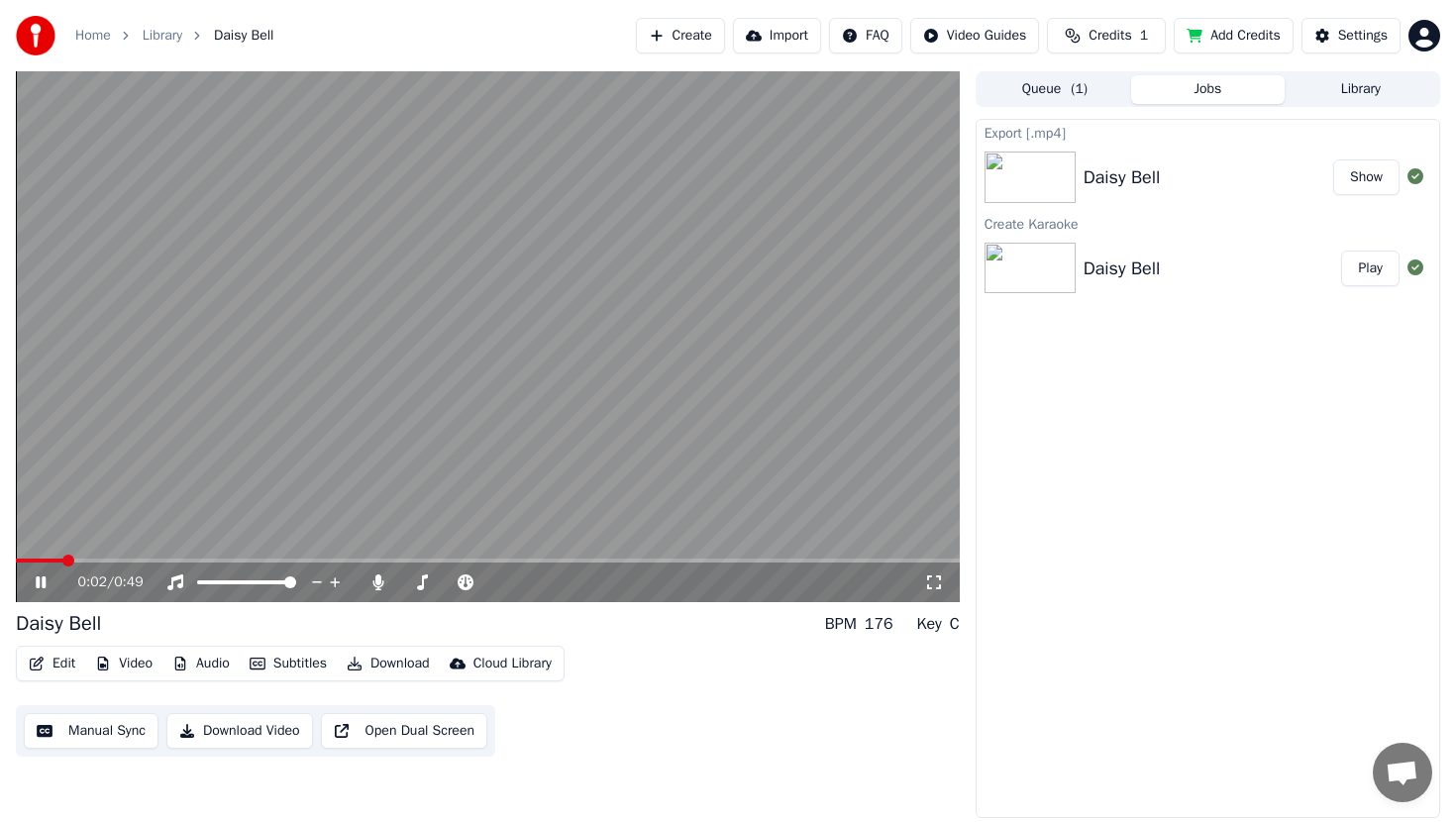 click at bounding box center (487, 561) 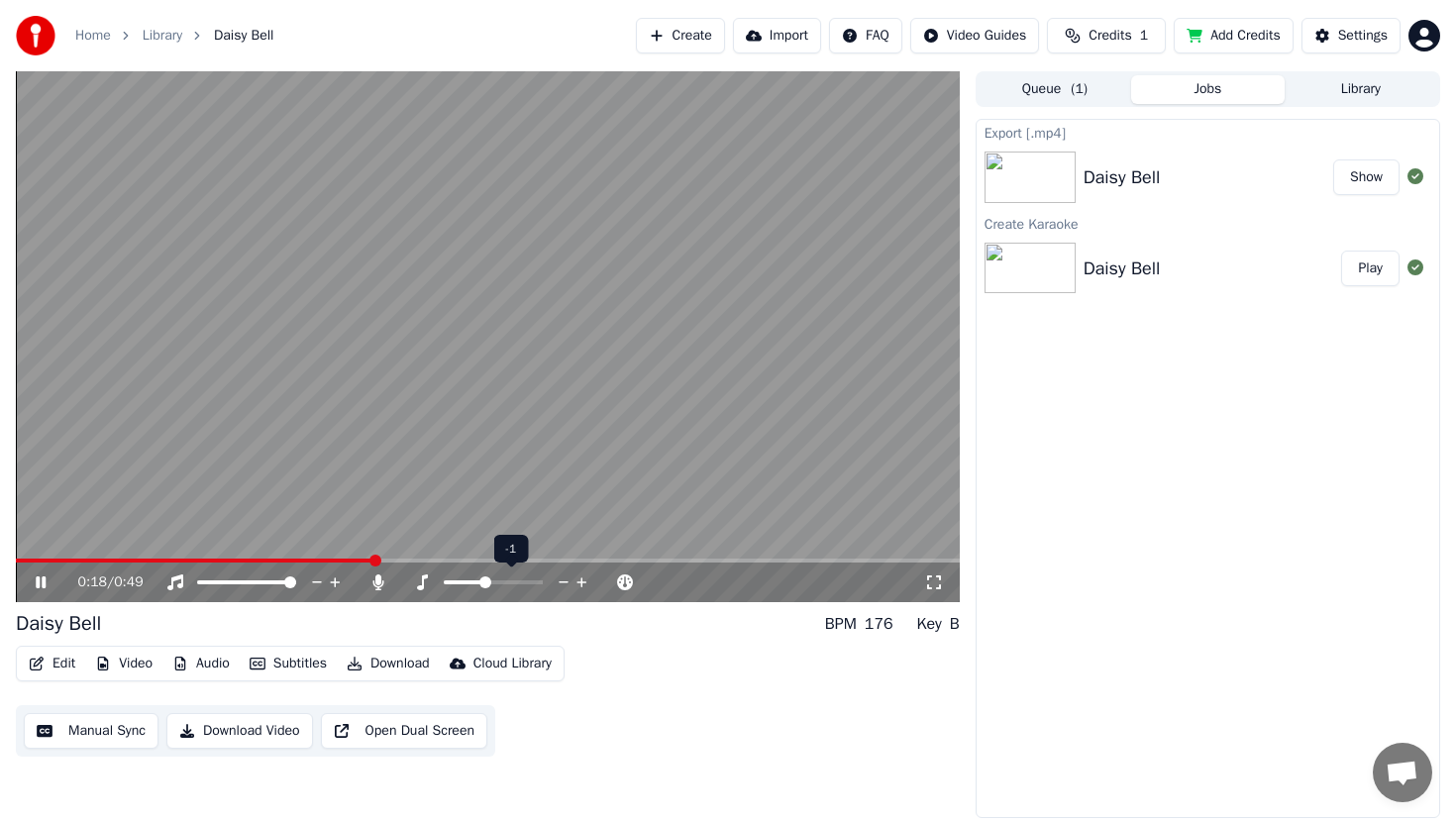 click at bounding box center [485, 582] 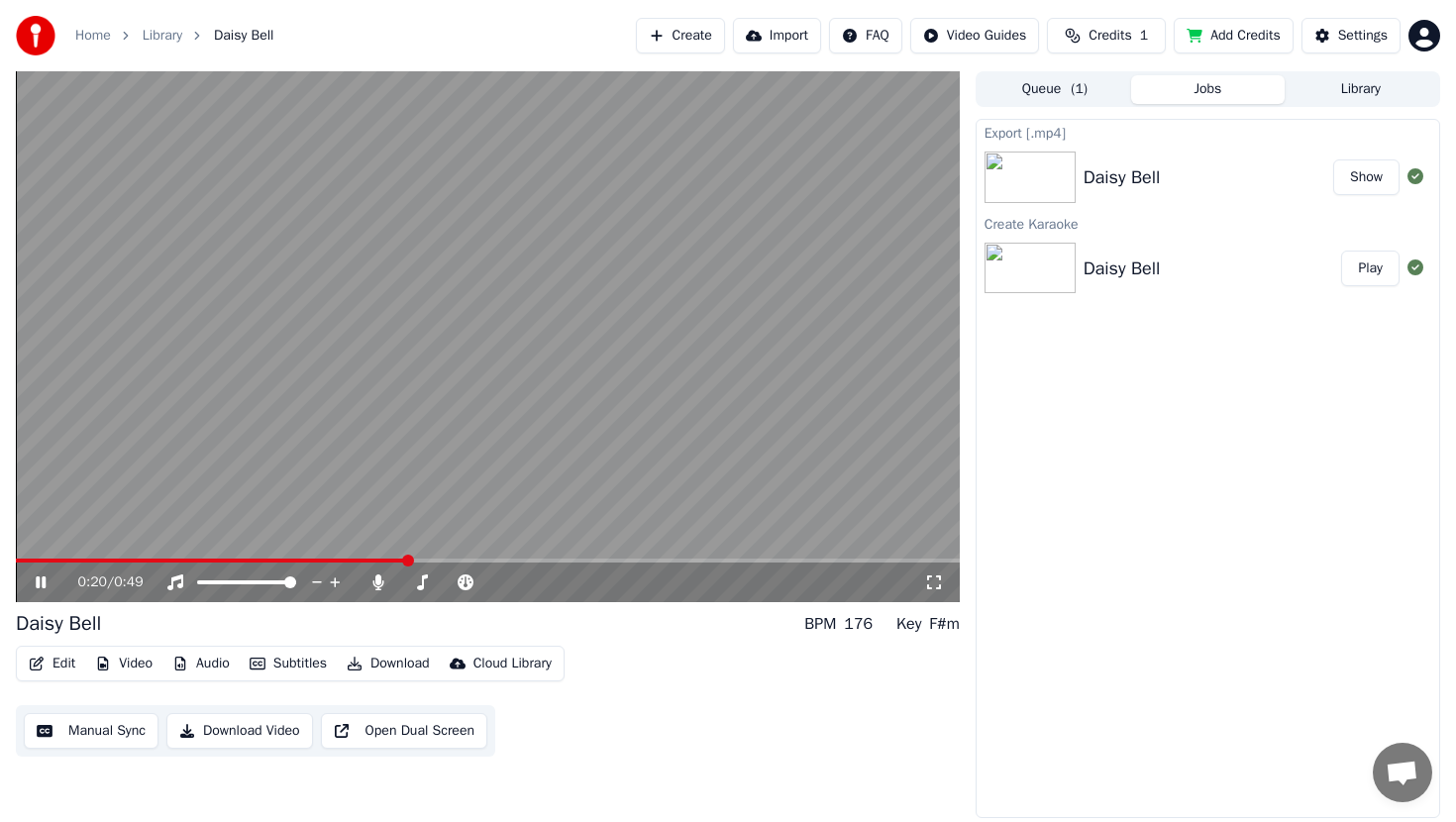drag, startPoint x: 276, startPoint y: 552, endPoint x: 239, endPoint y: 552, distance: 37 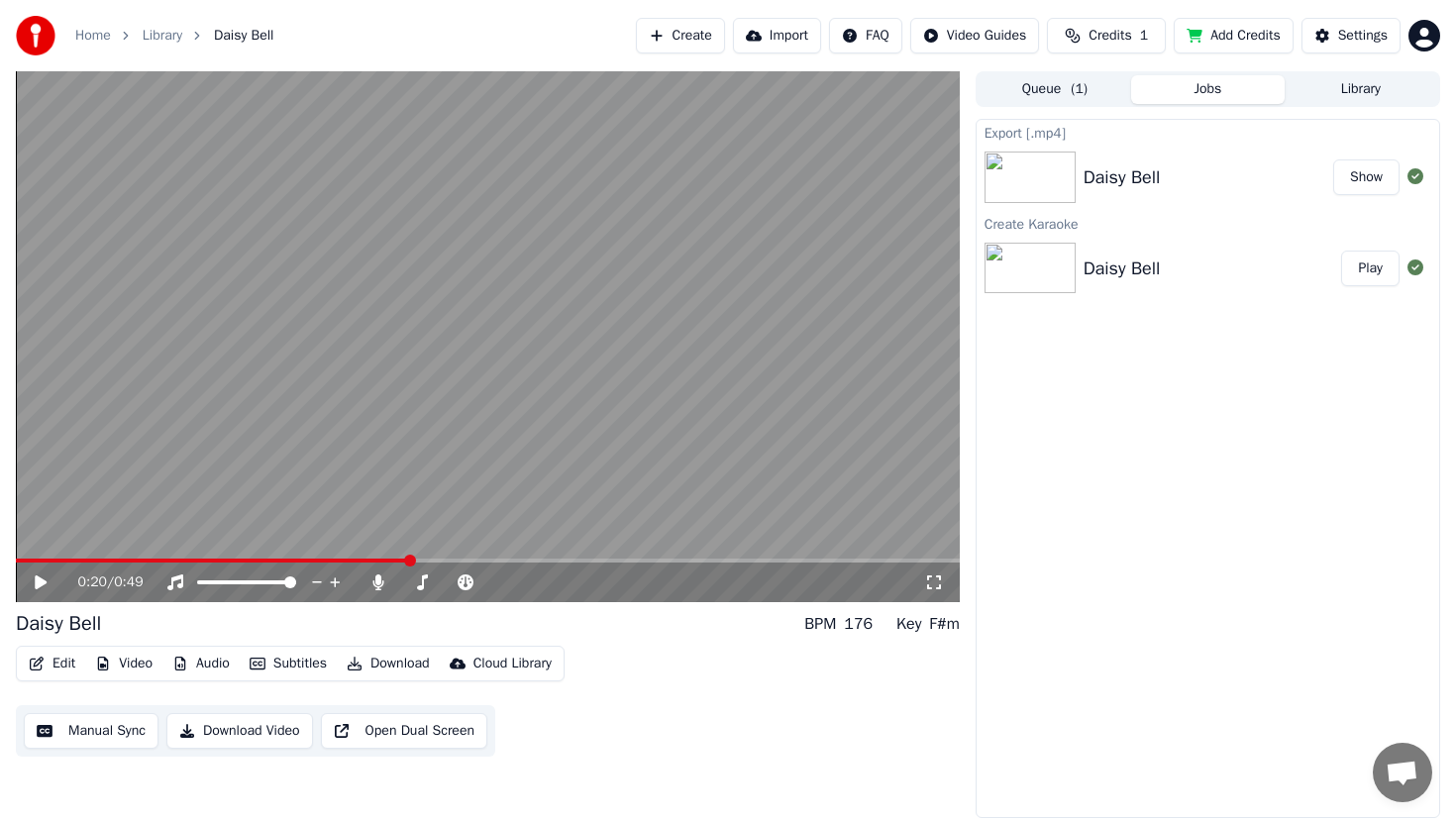 click 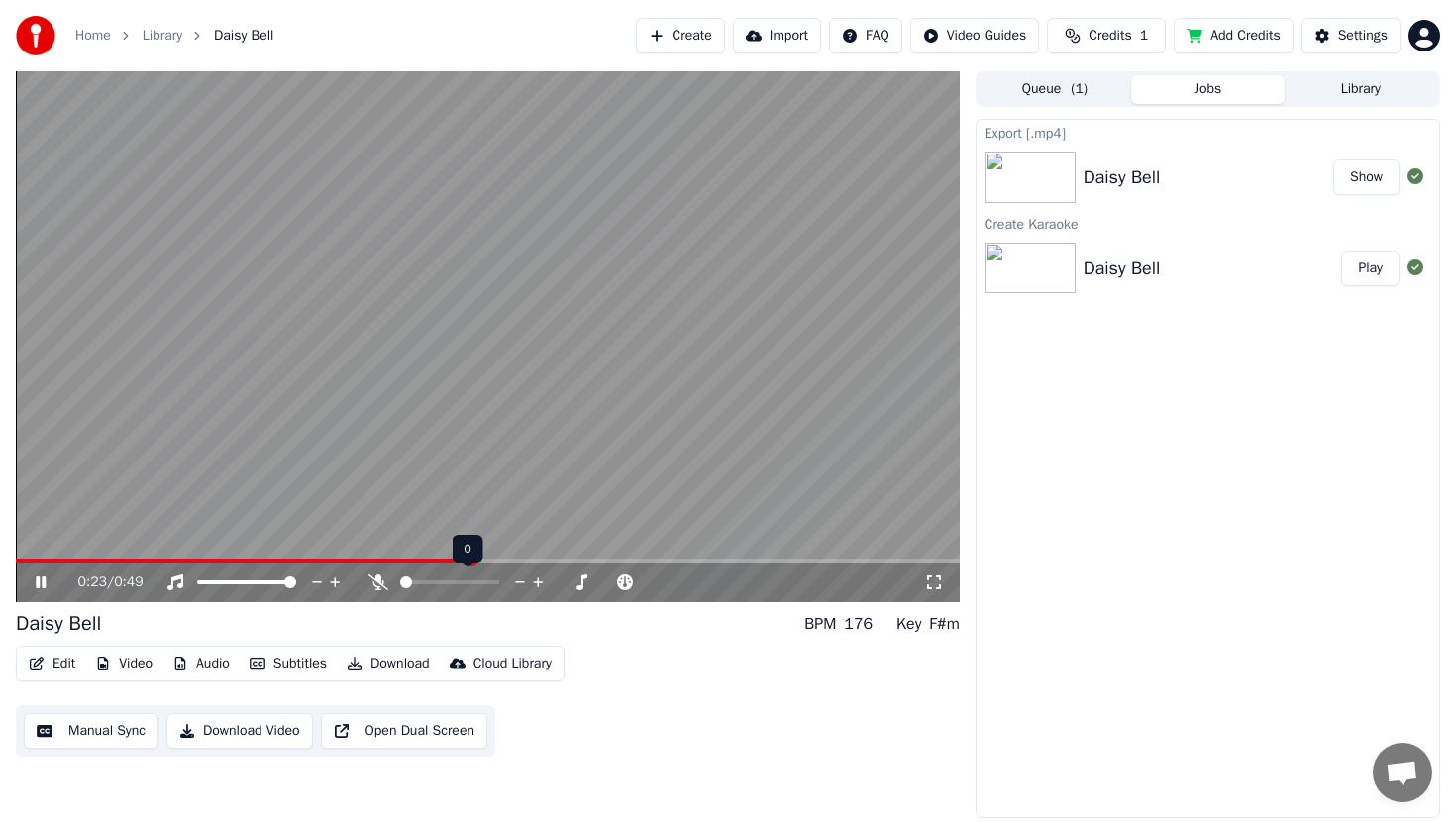 click at bounding box center [406, 582] 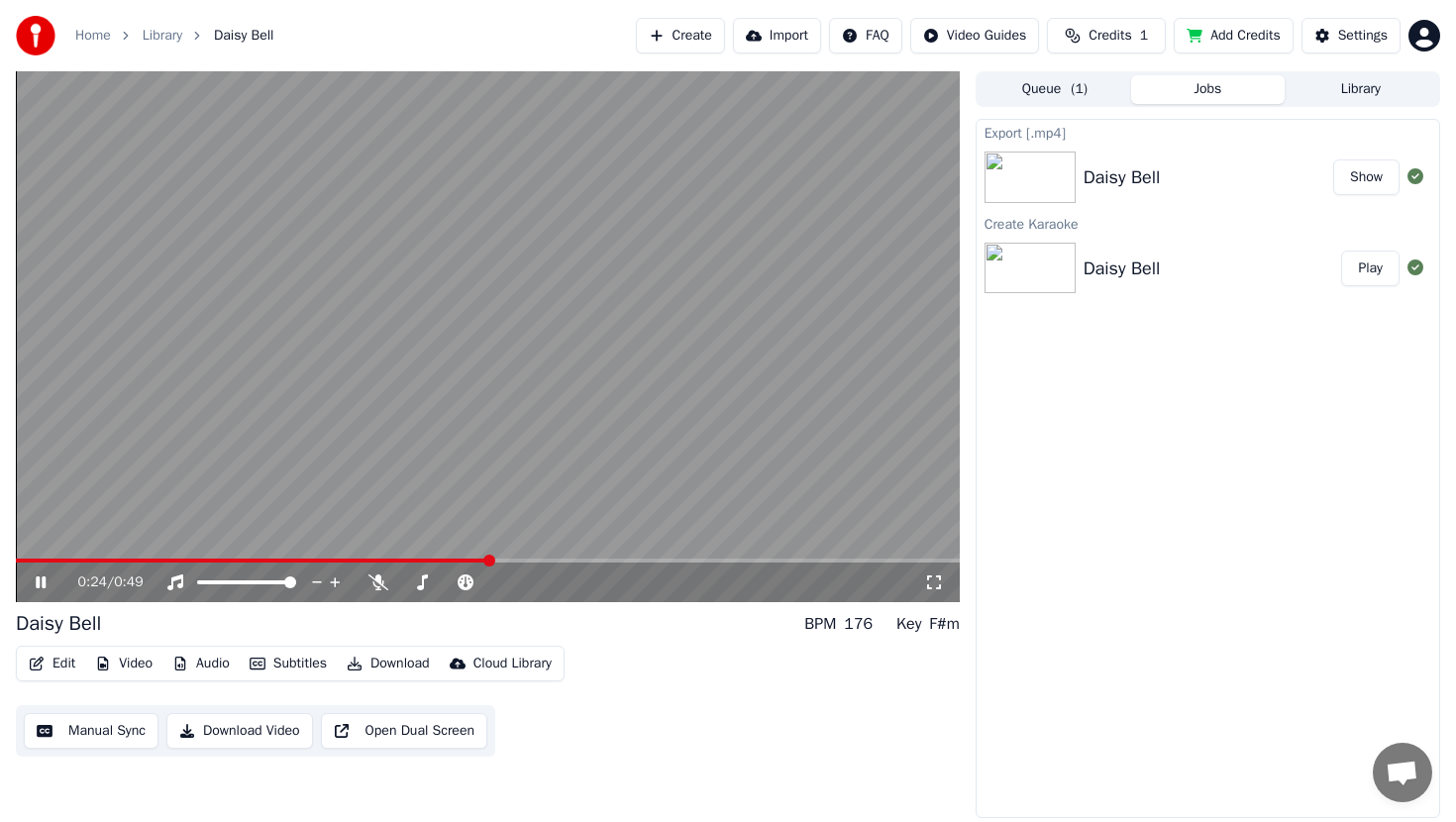 drag, startPoint x: 360, startPoint y: 555, endPoint x: 317, endPoint y: 553, distance: 43.046487 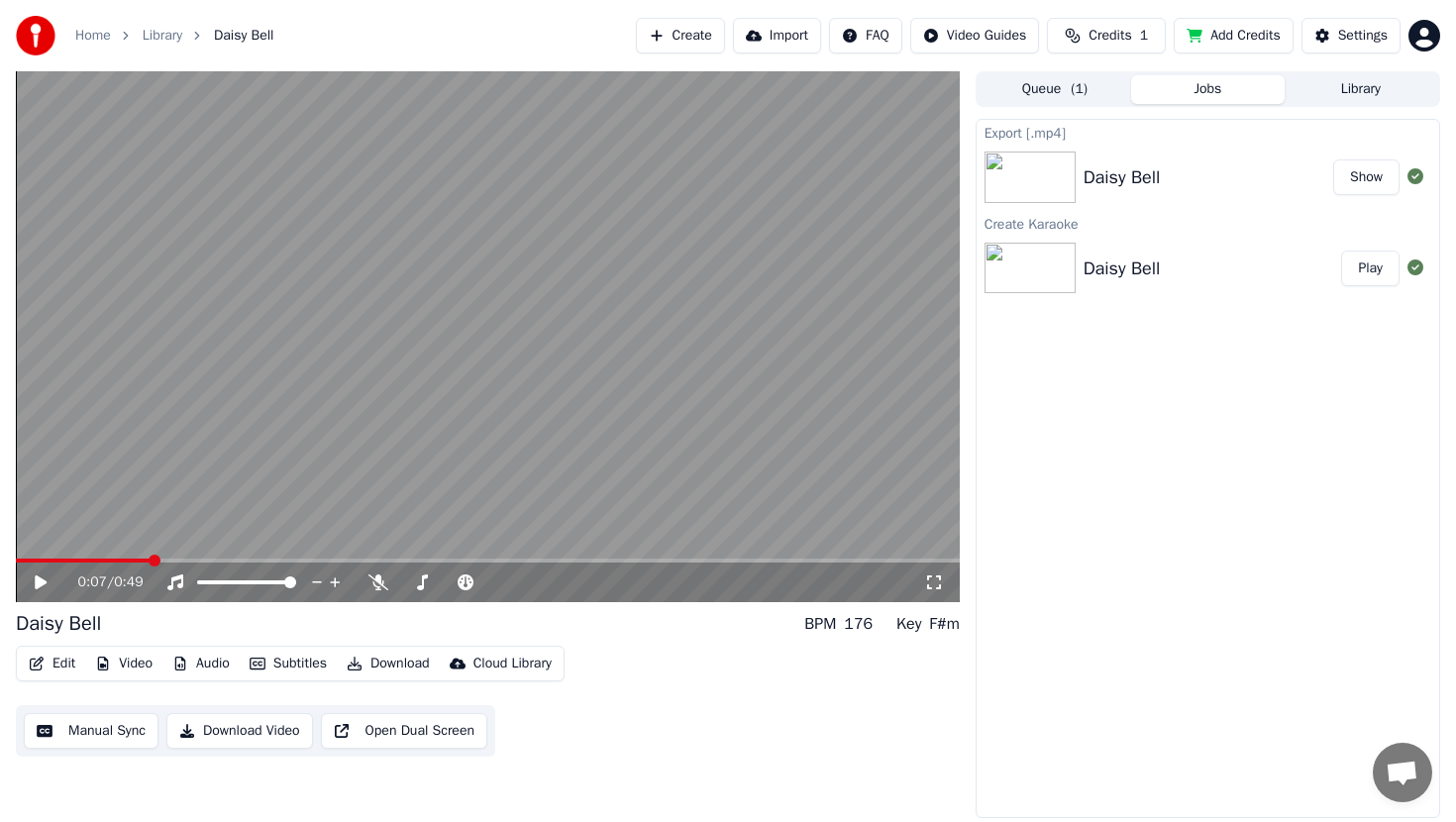 click at bounding box center [155, 561] 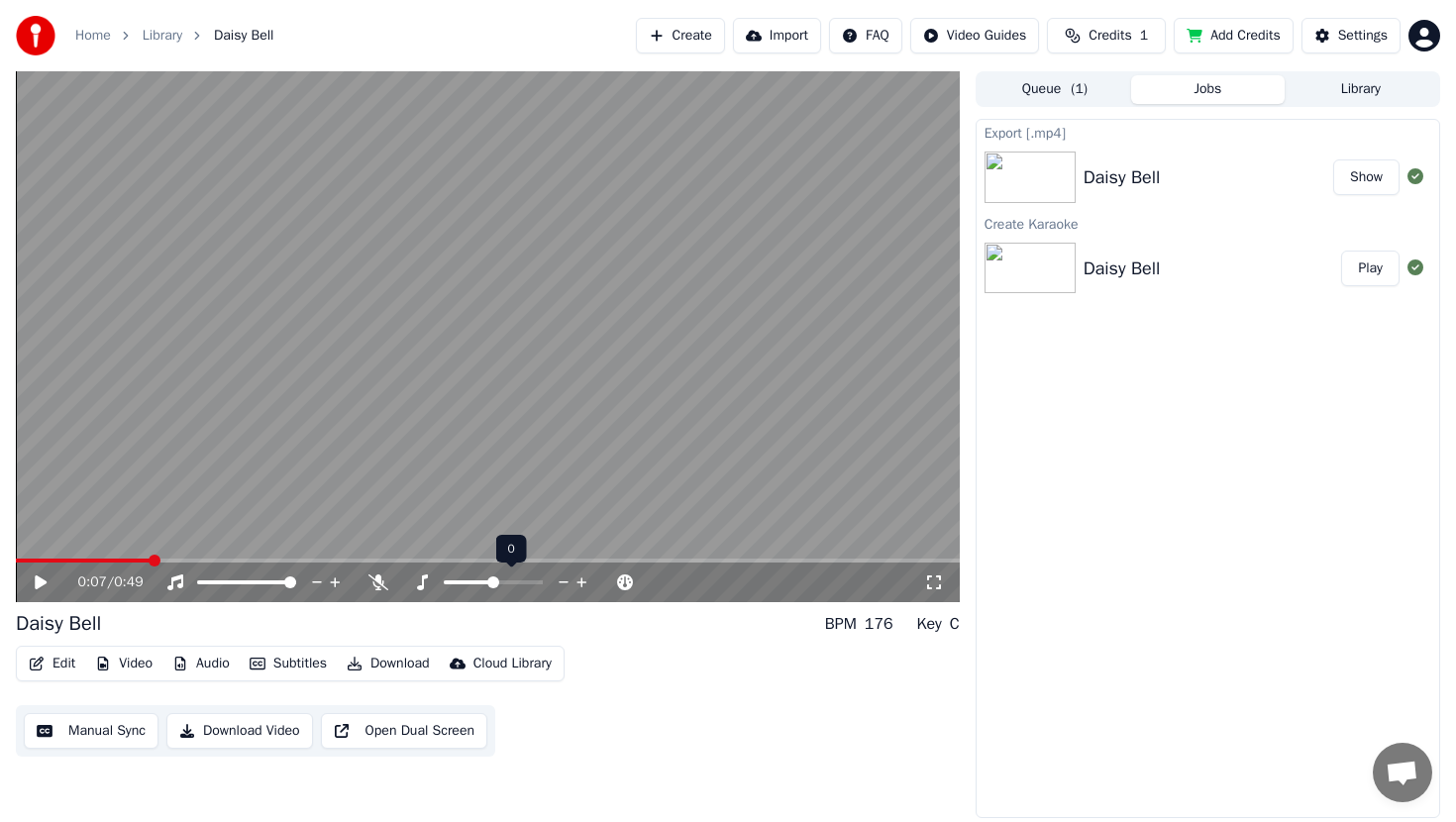 click at bounding box center (493, 582) 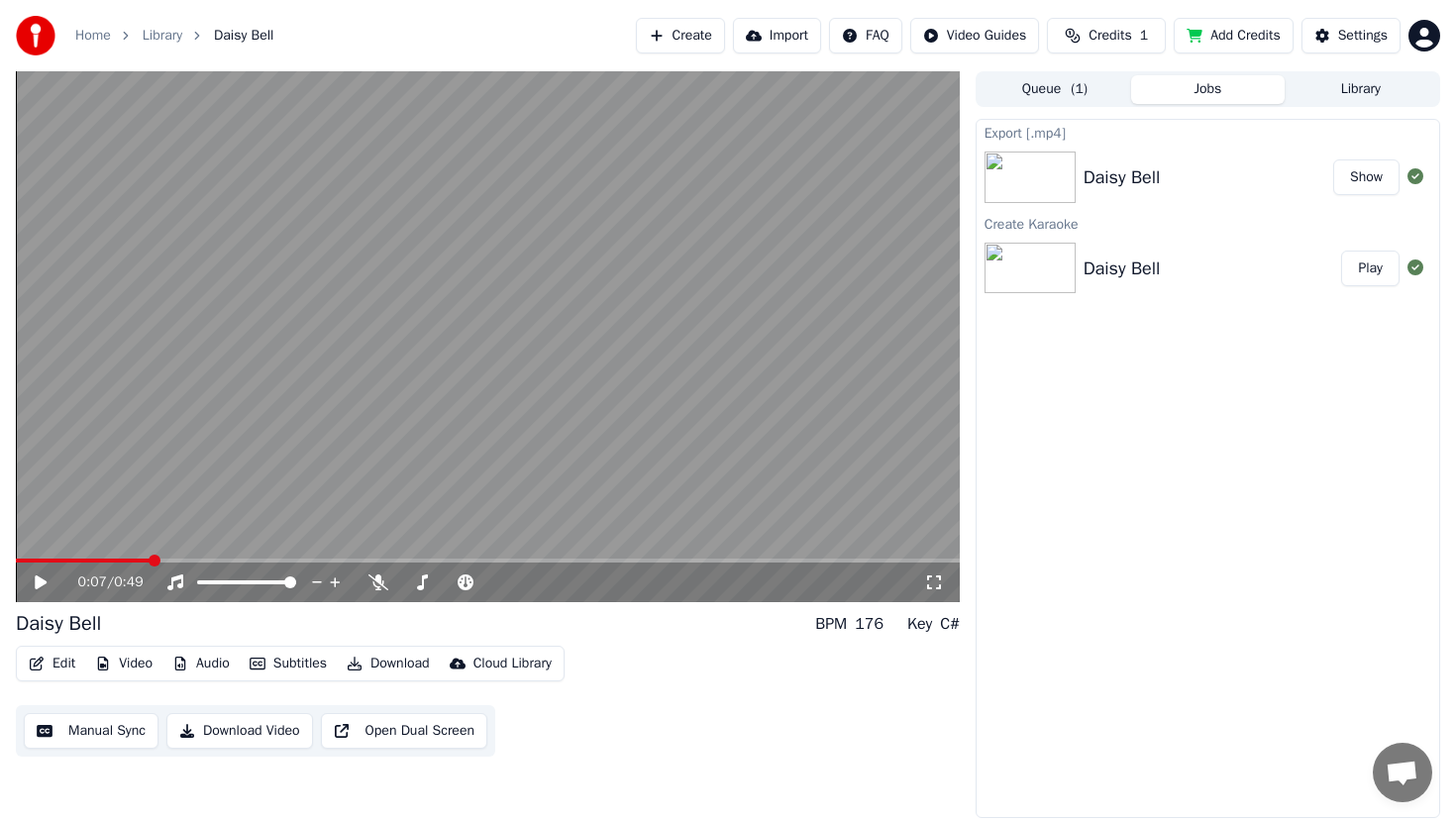 click 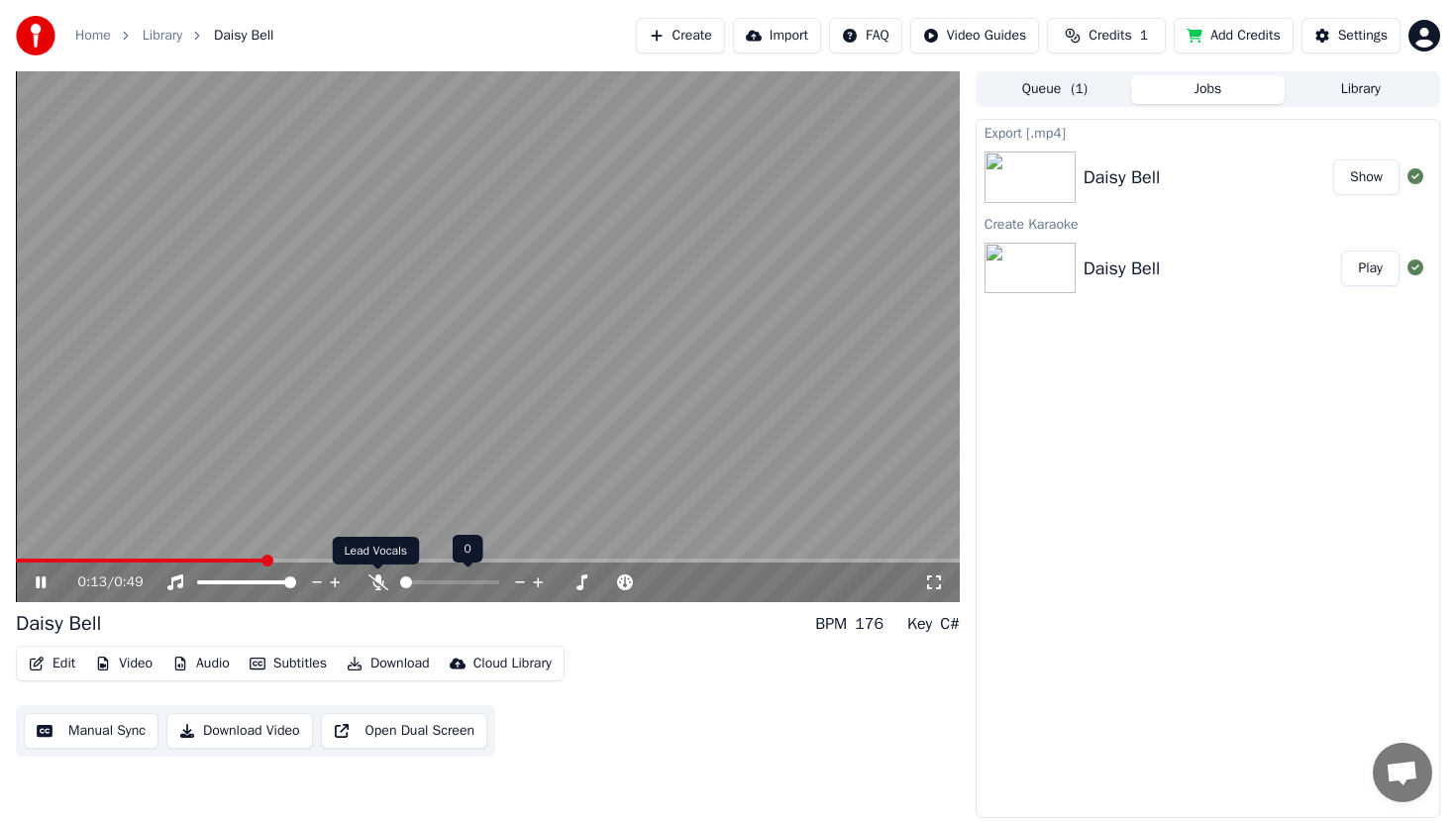 click 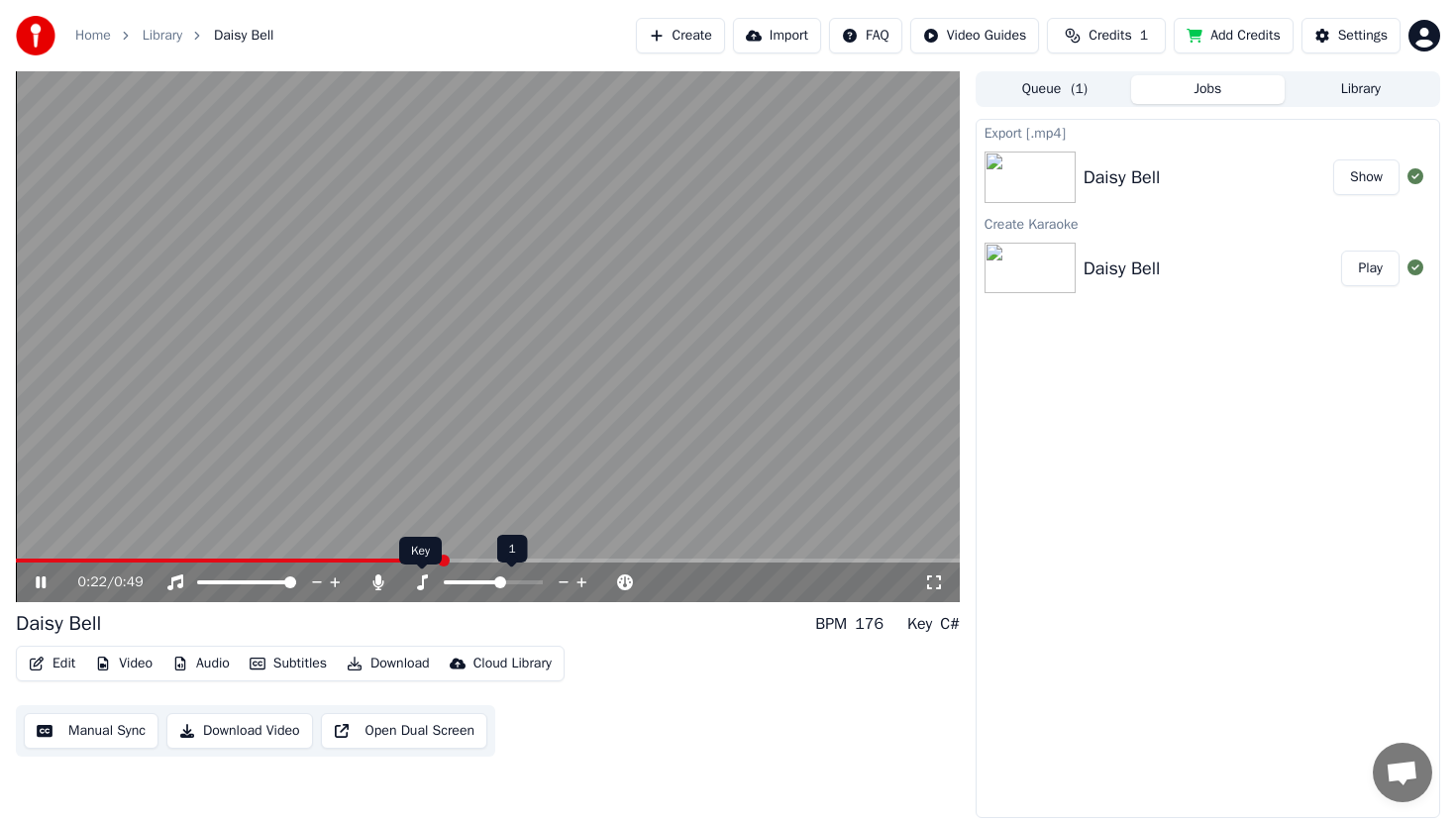 click 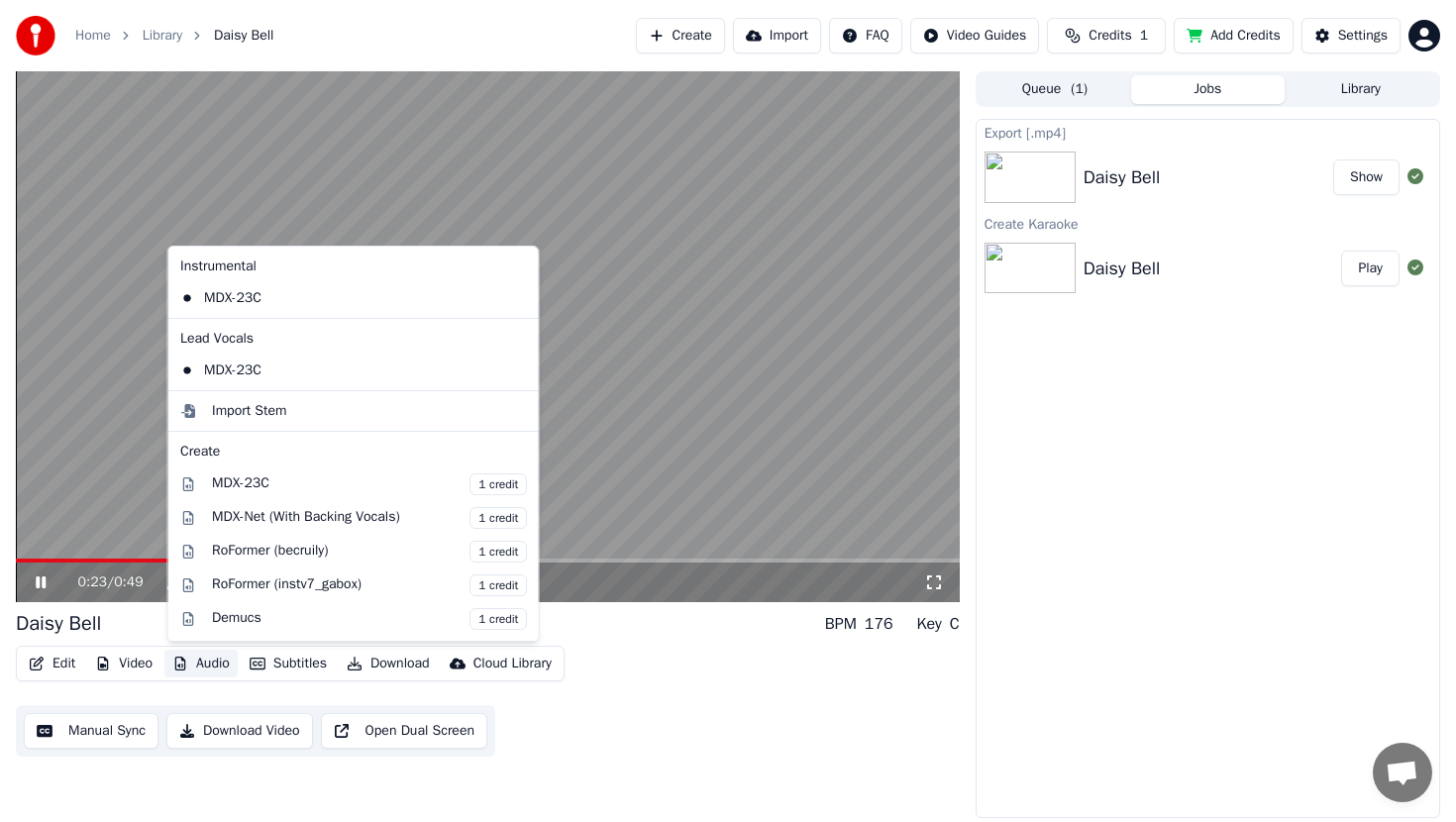 click on "Audio" at bounding box center (201, 664) 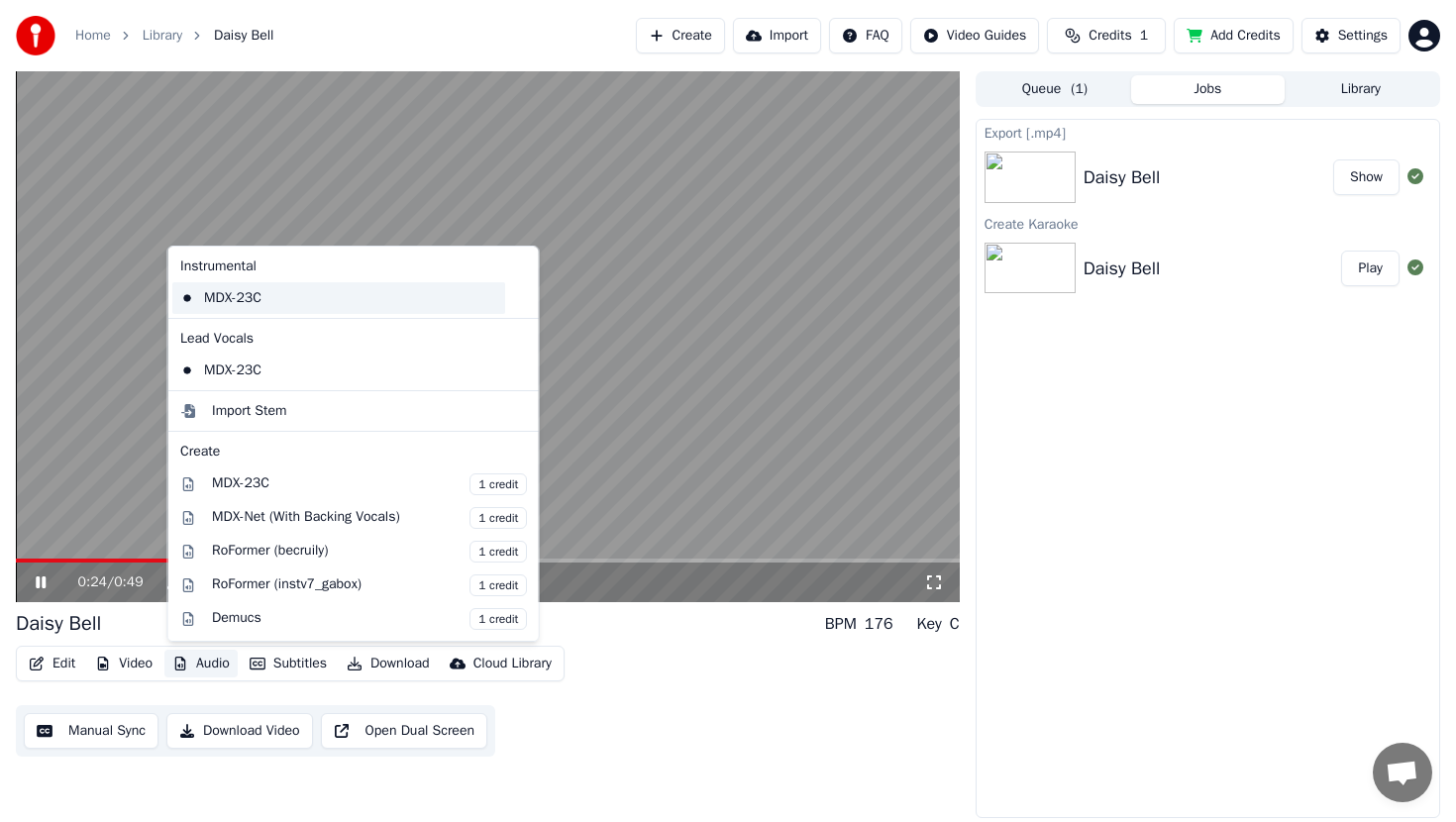 click on "MDX-23C" at bounding box center [339, 298] 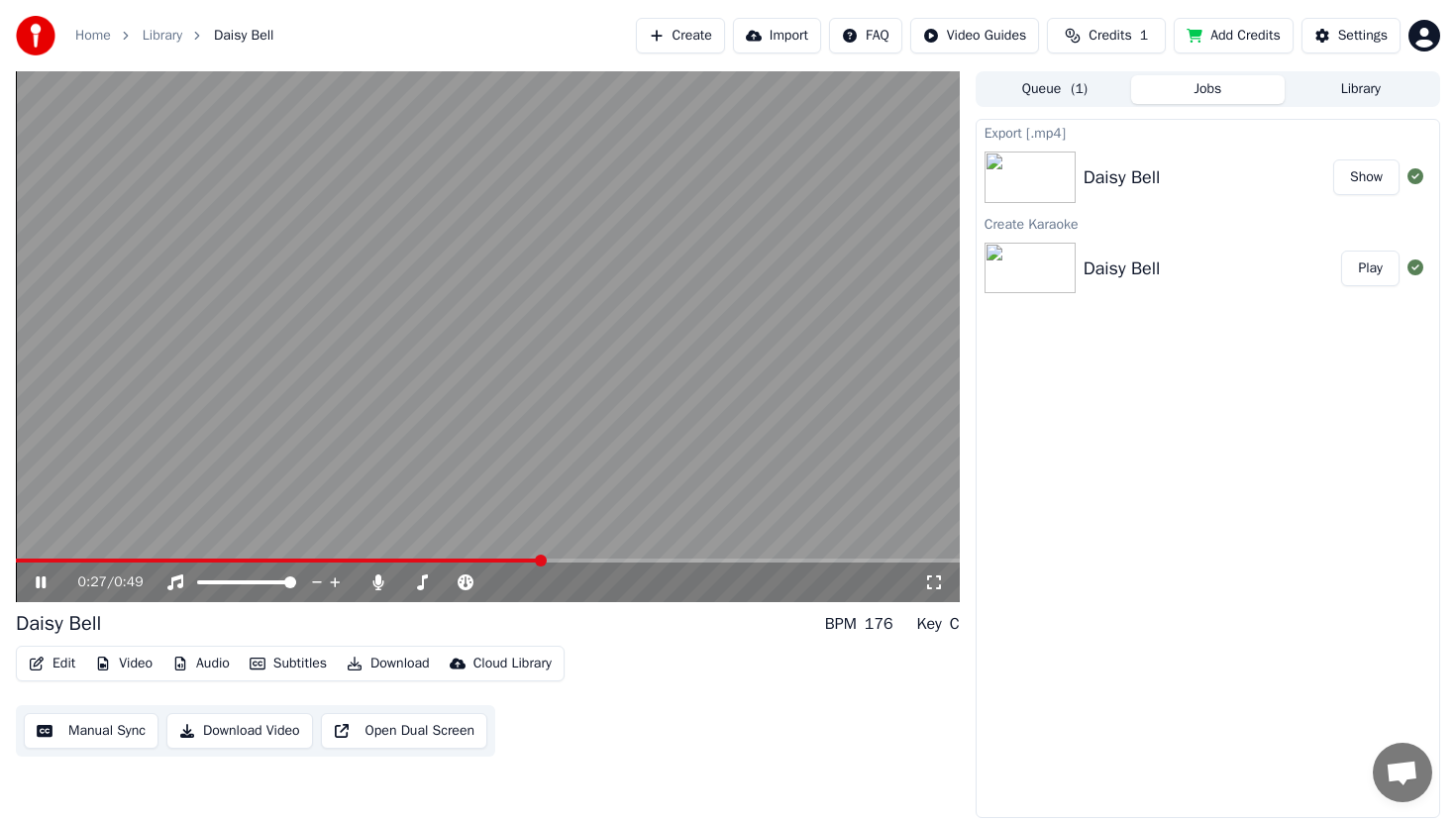 click 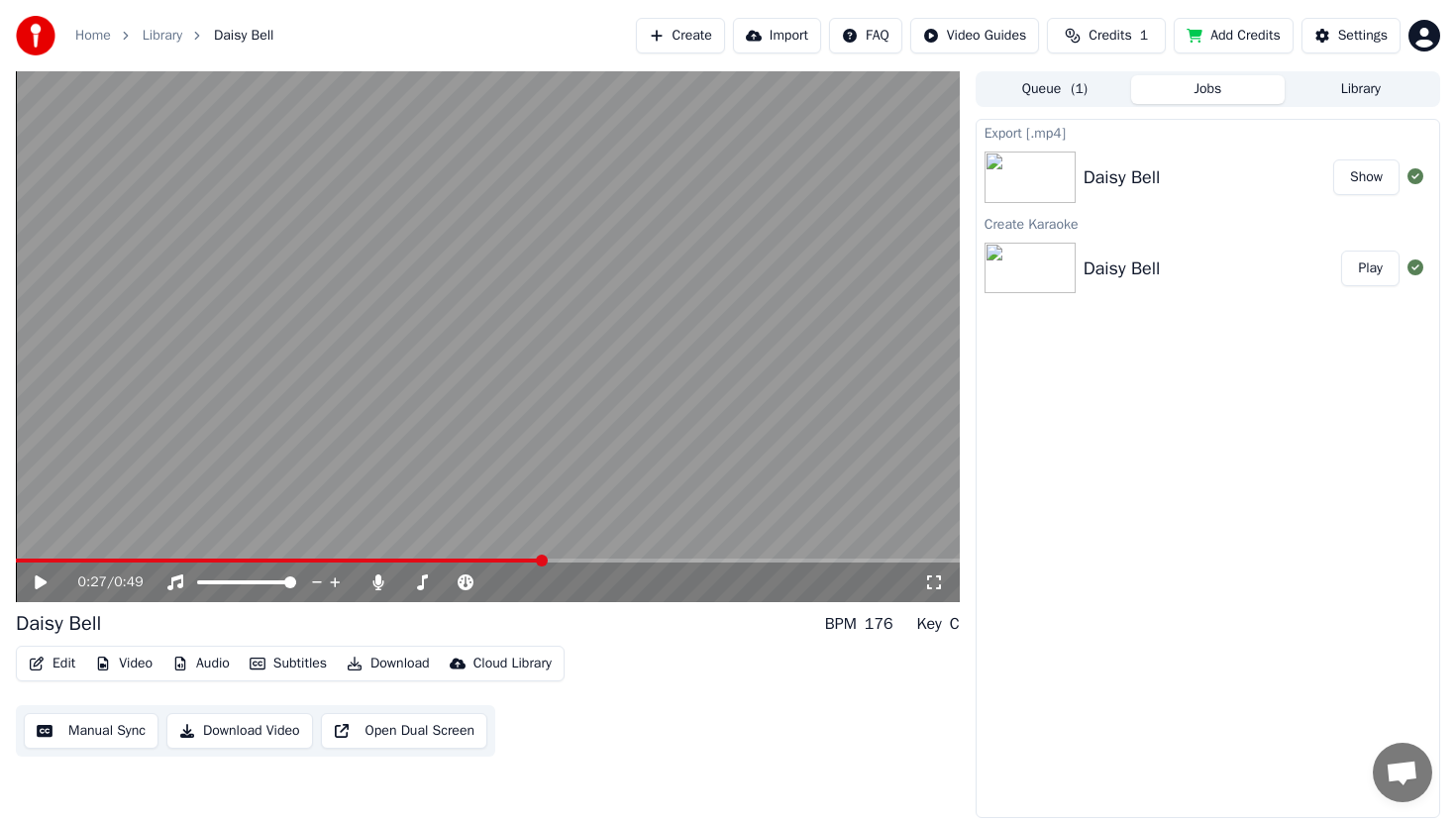 click on "Audio" at bounding box center (201, 664) 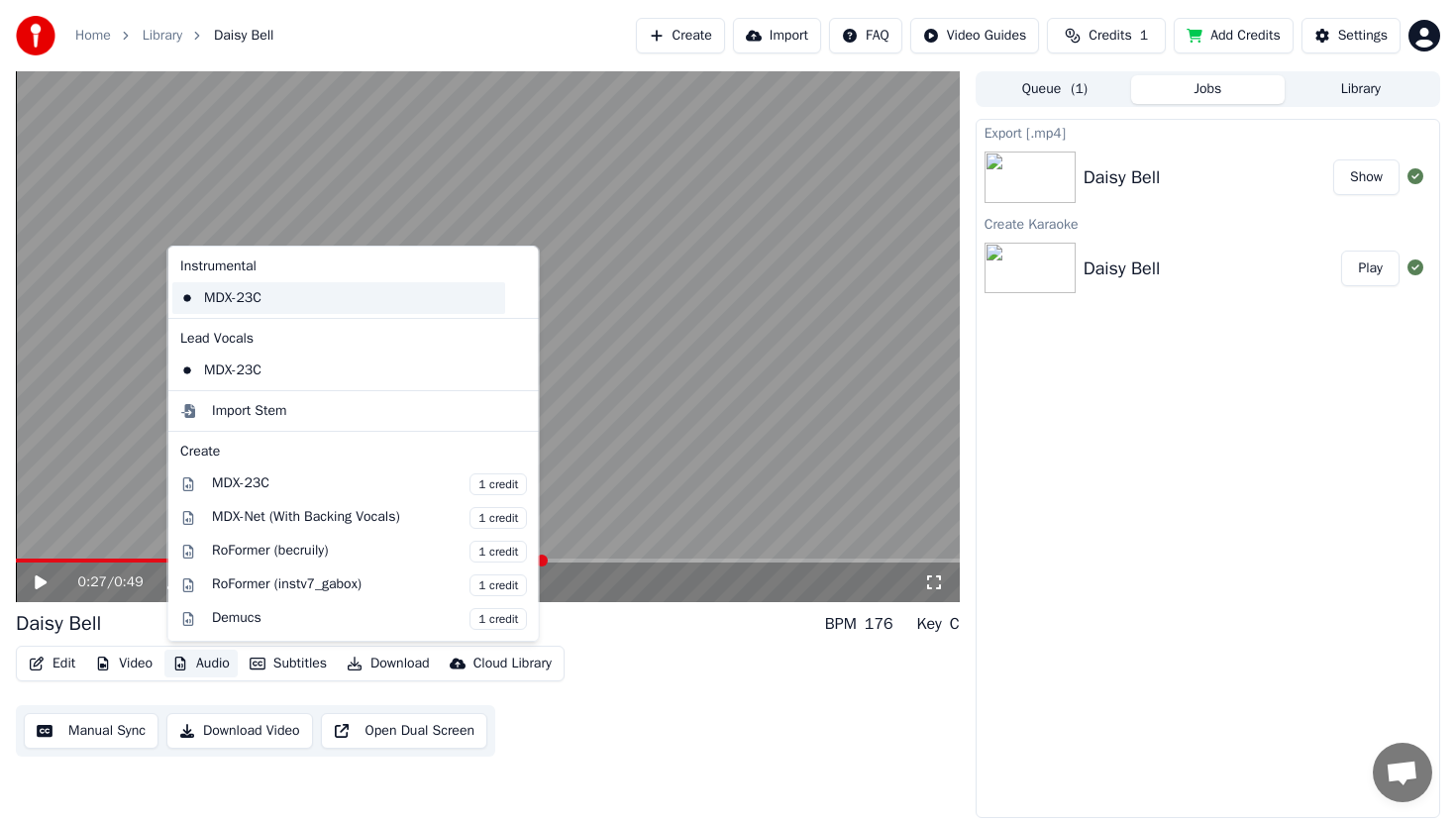 click on "MDX-23C" at bounding box center [339, 298] 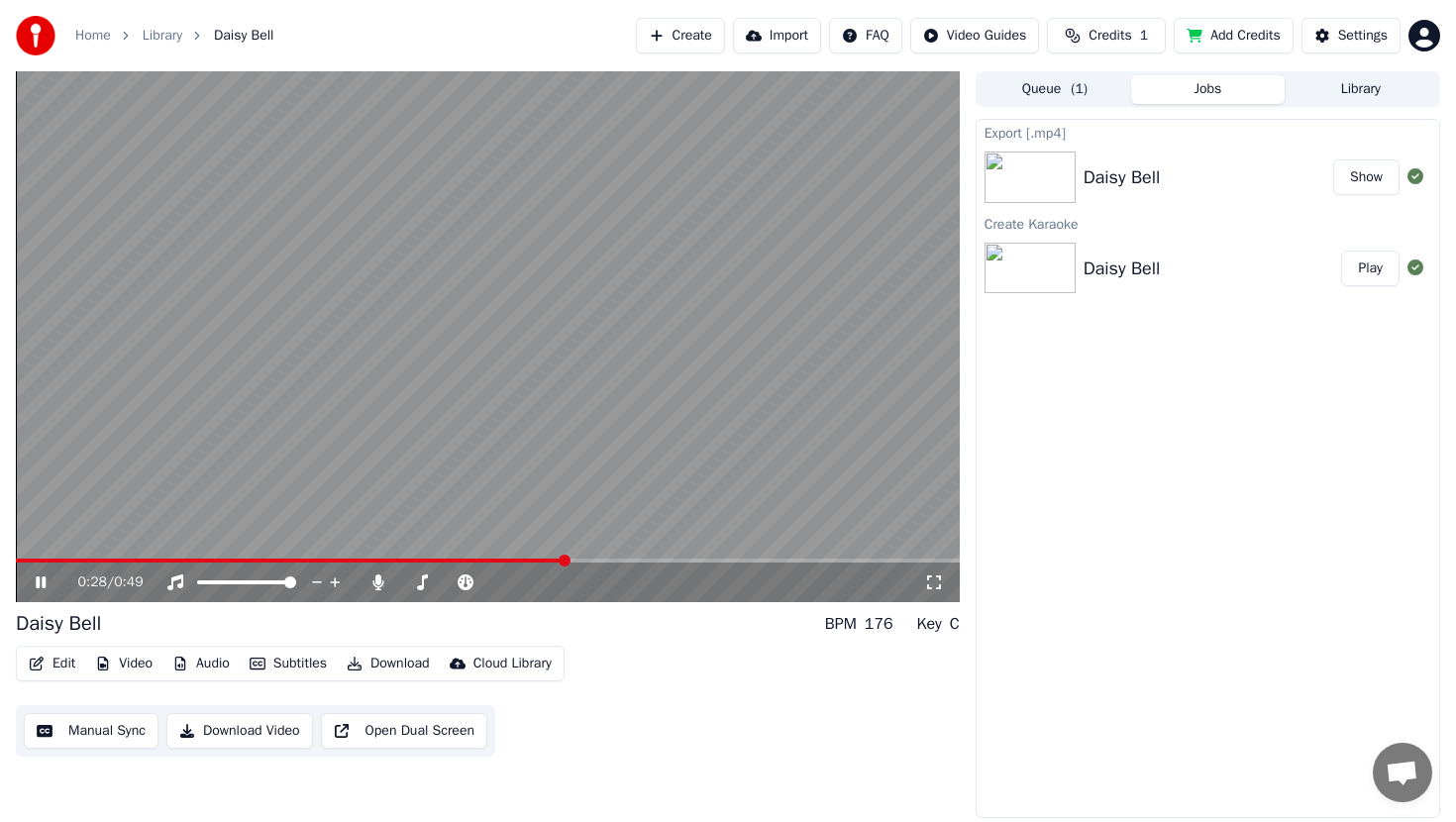 click 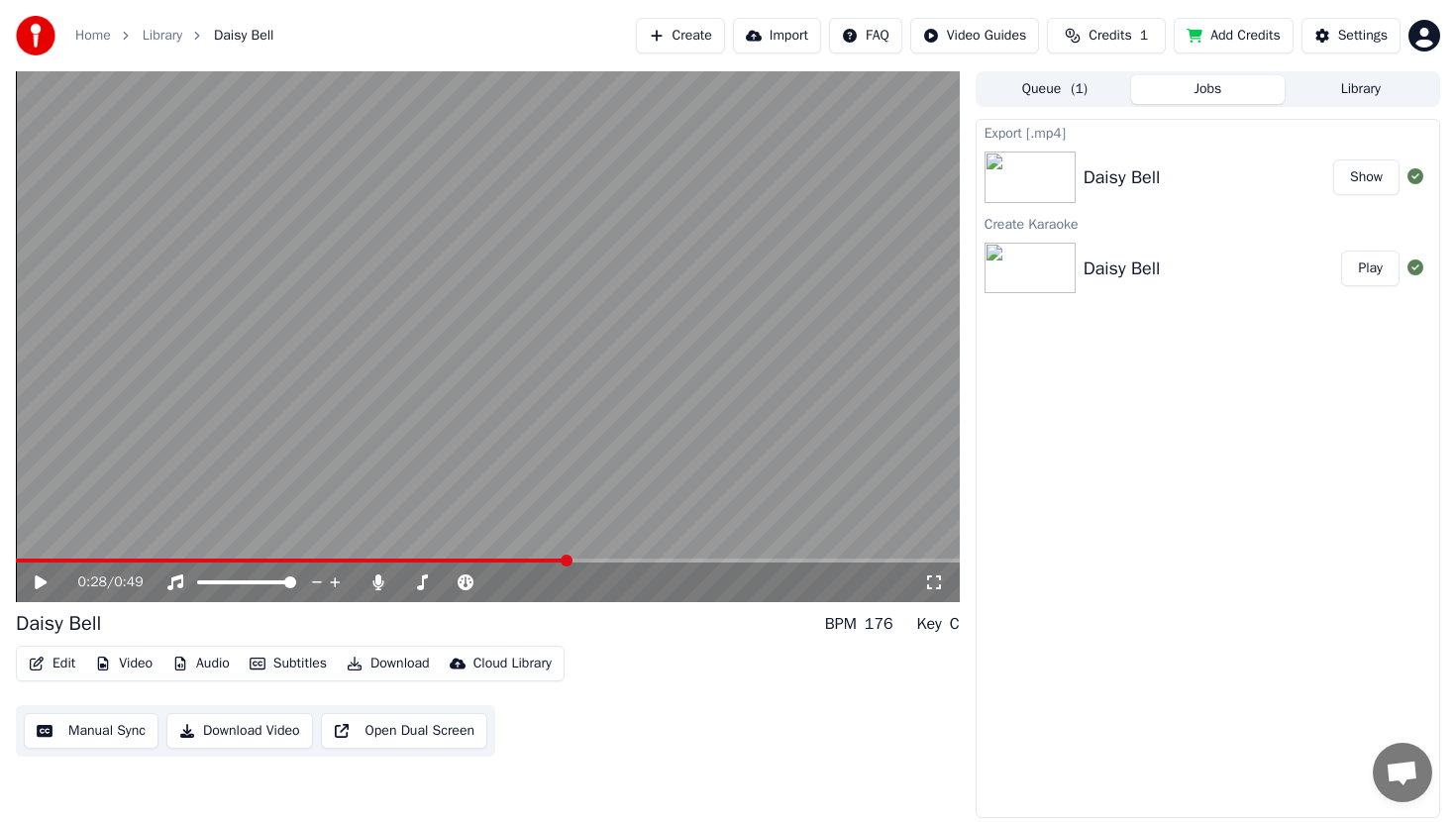 click at bounding box center [487, 337] 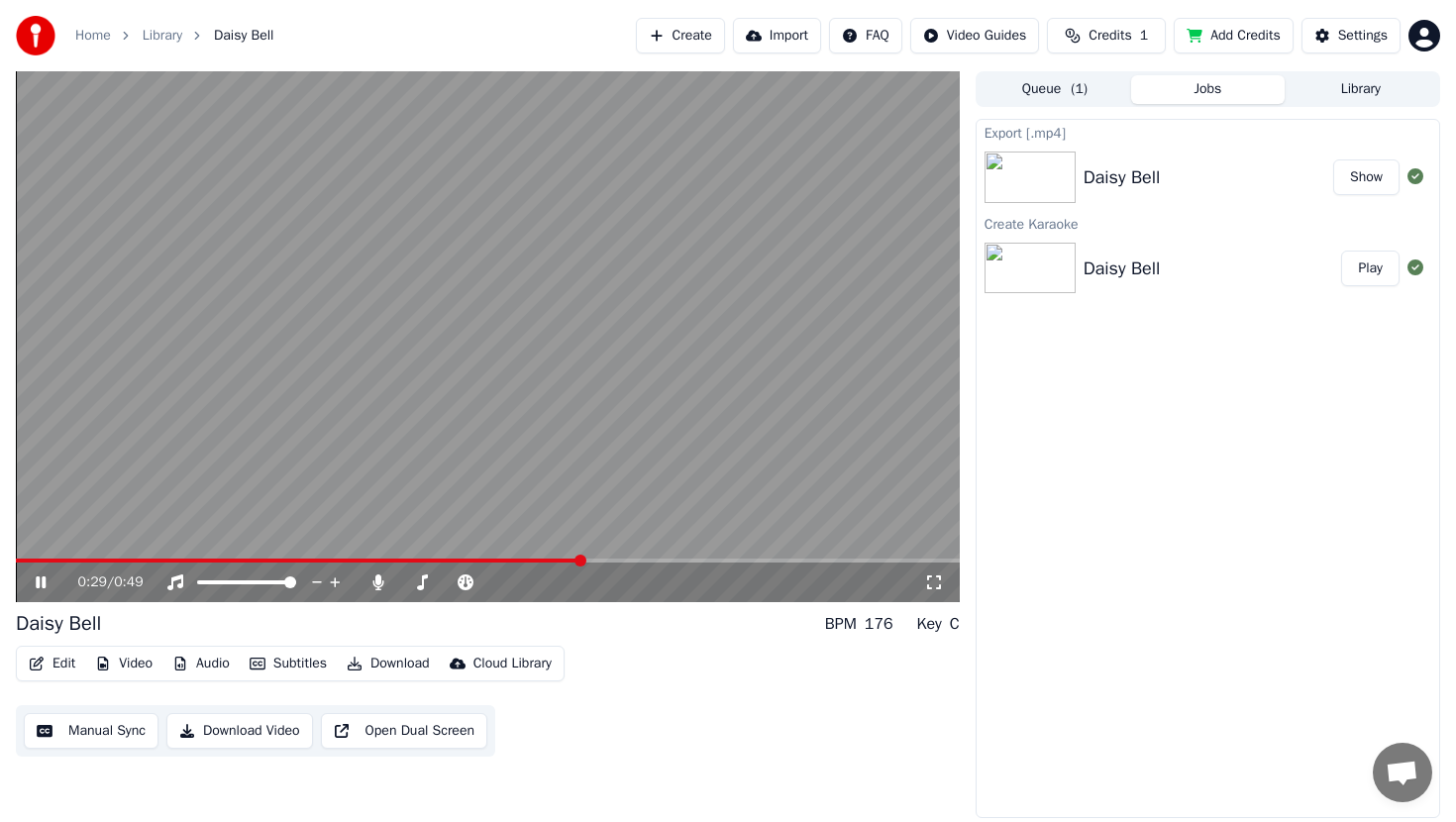 click on "0:29  /  0:49" at bounding box center [487, 580] 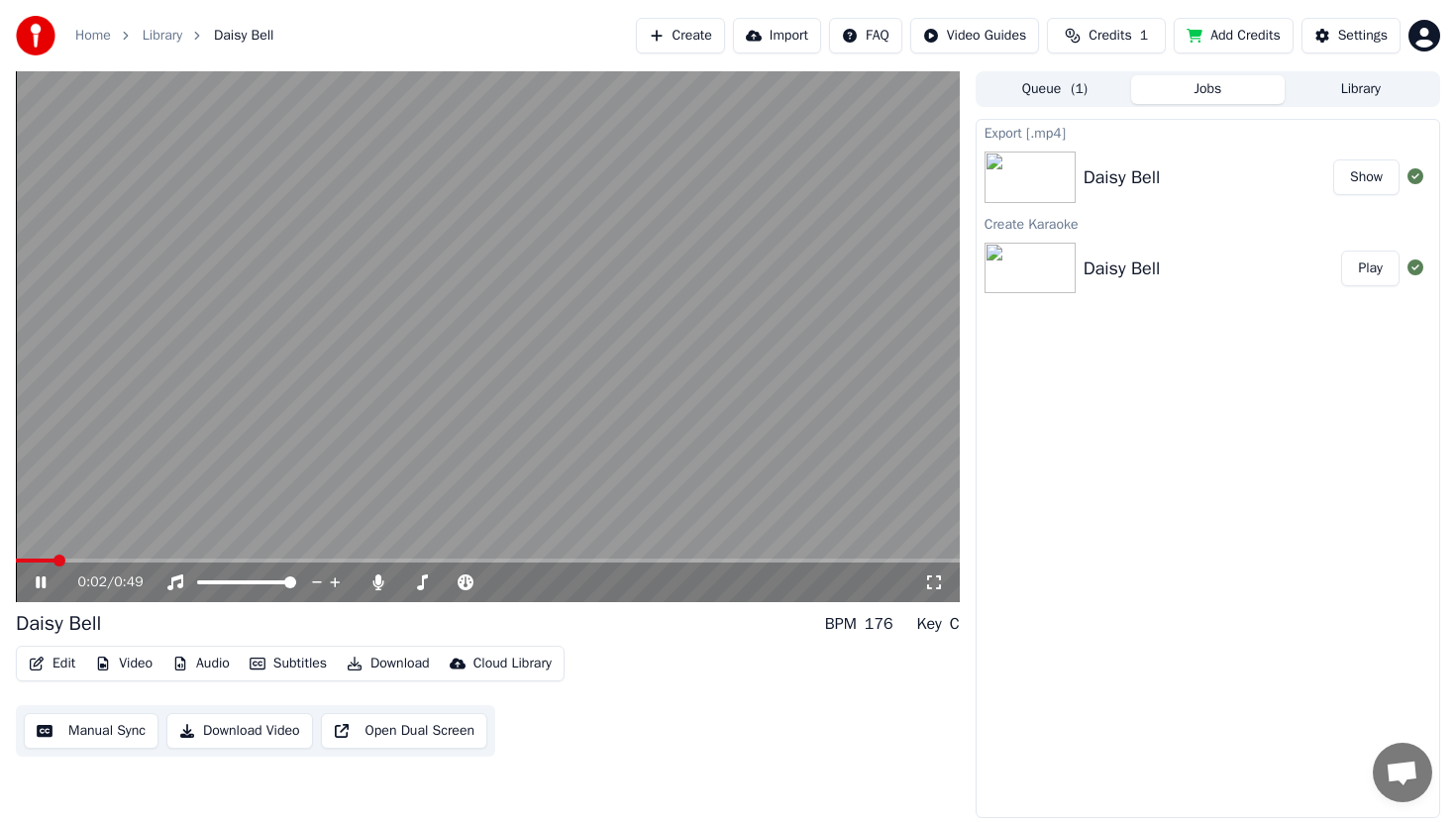 click at bounding box center (35, 561) 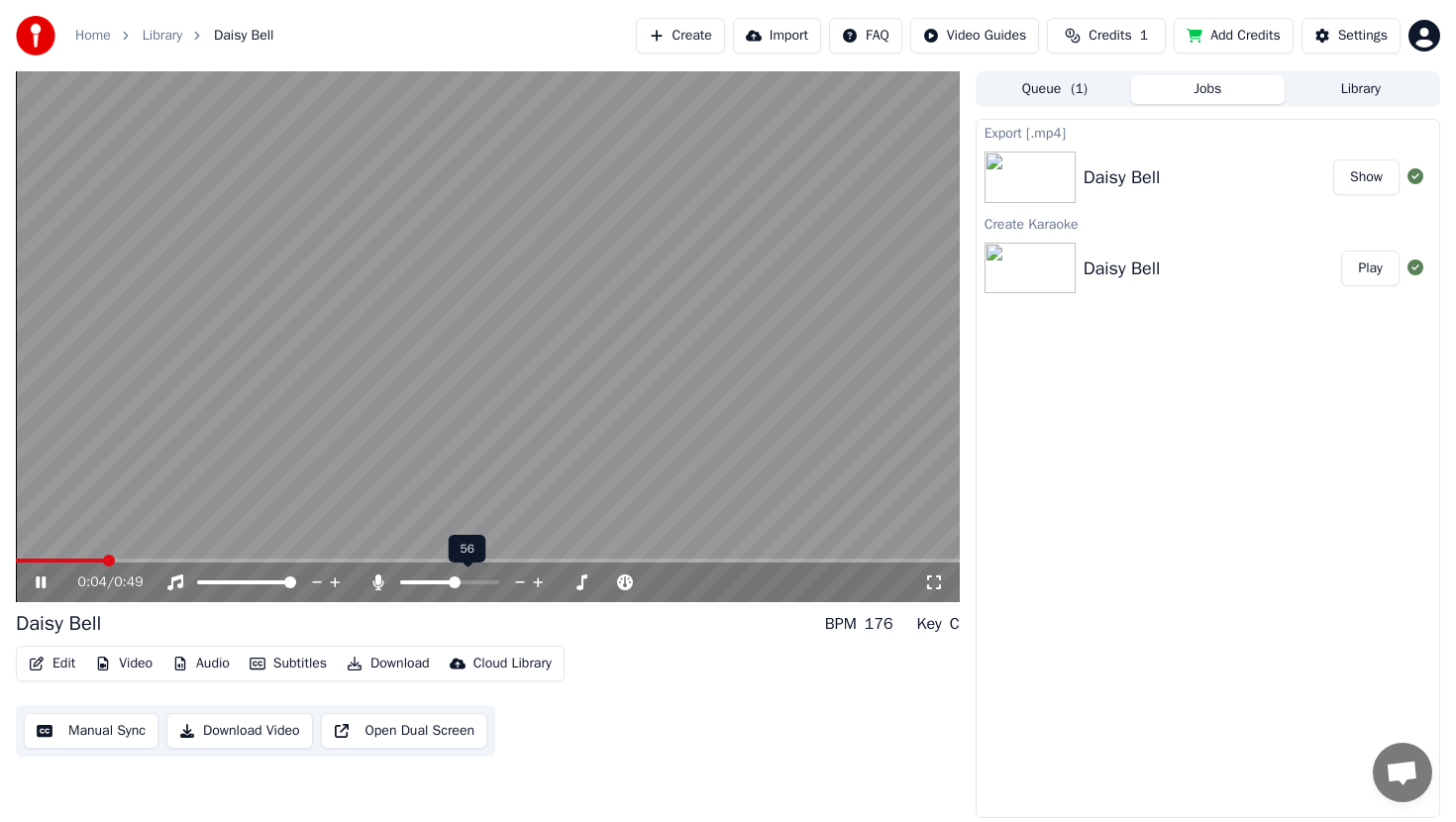 click at bounding box center (455, 582) 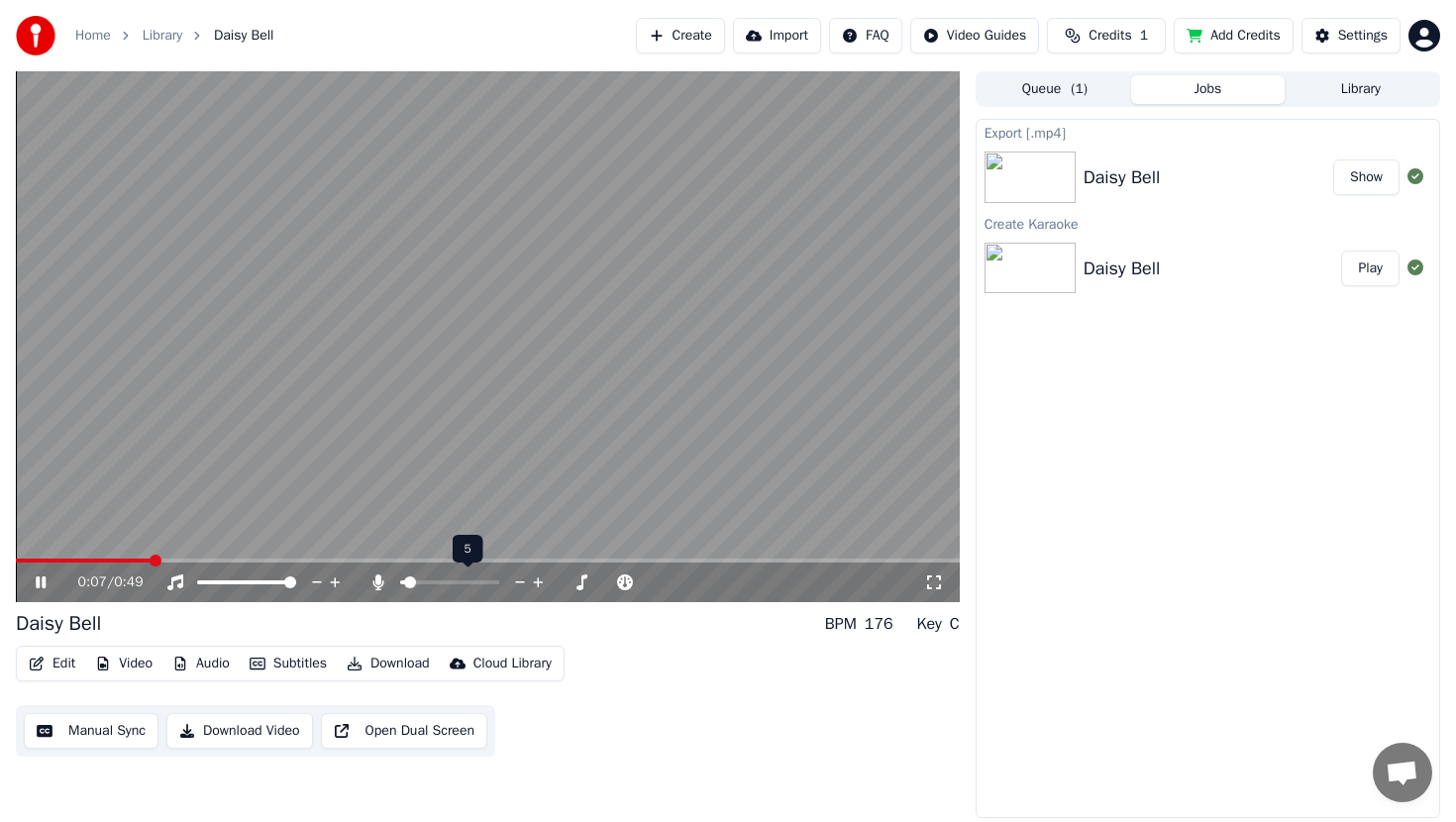 click at bounding box center (410, 582) 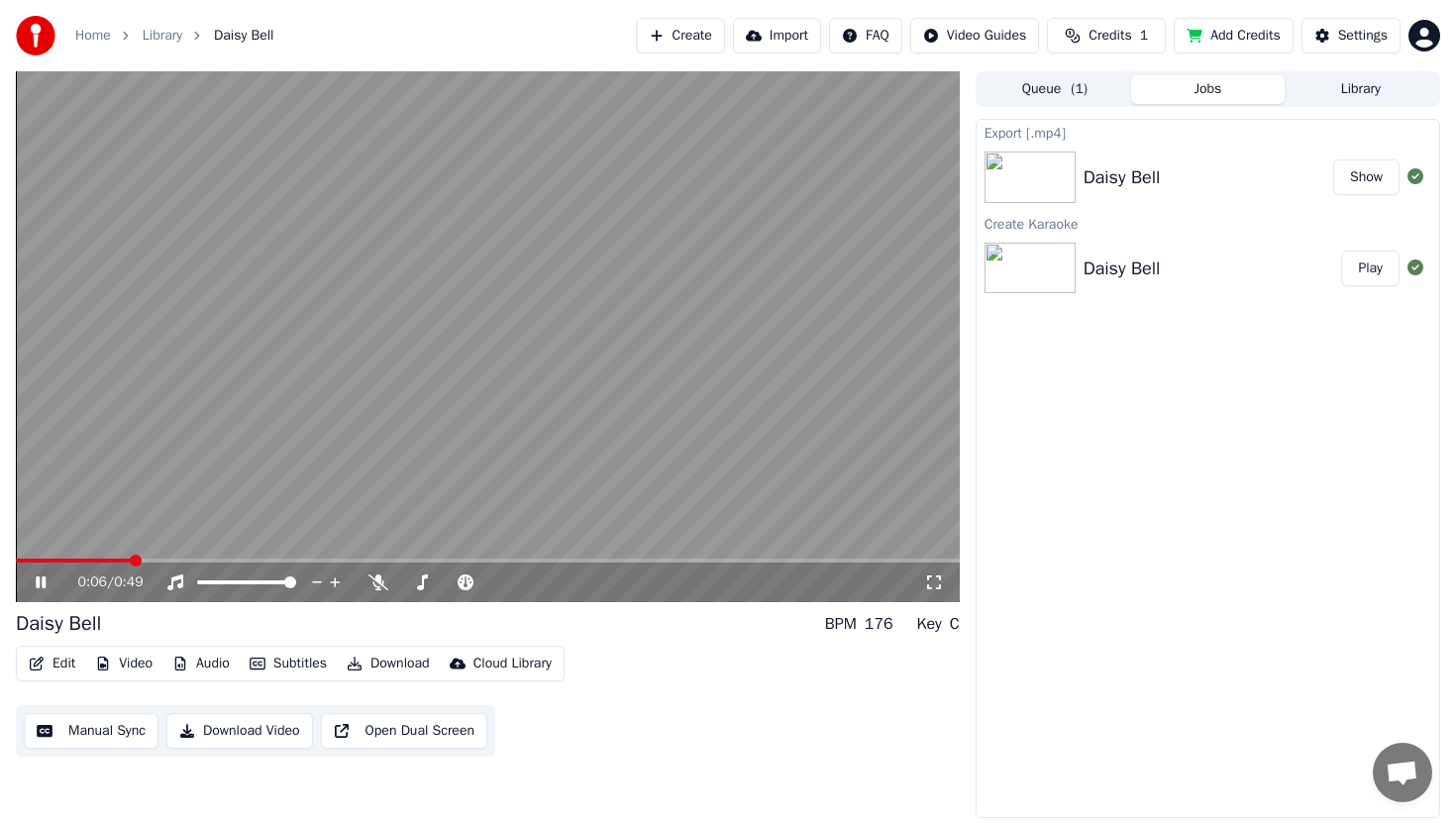 click at bounding box center (73, 561) 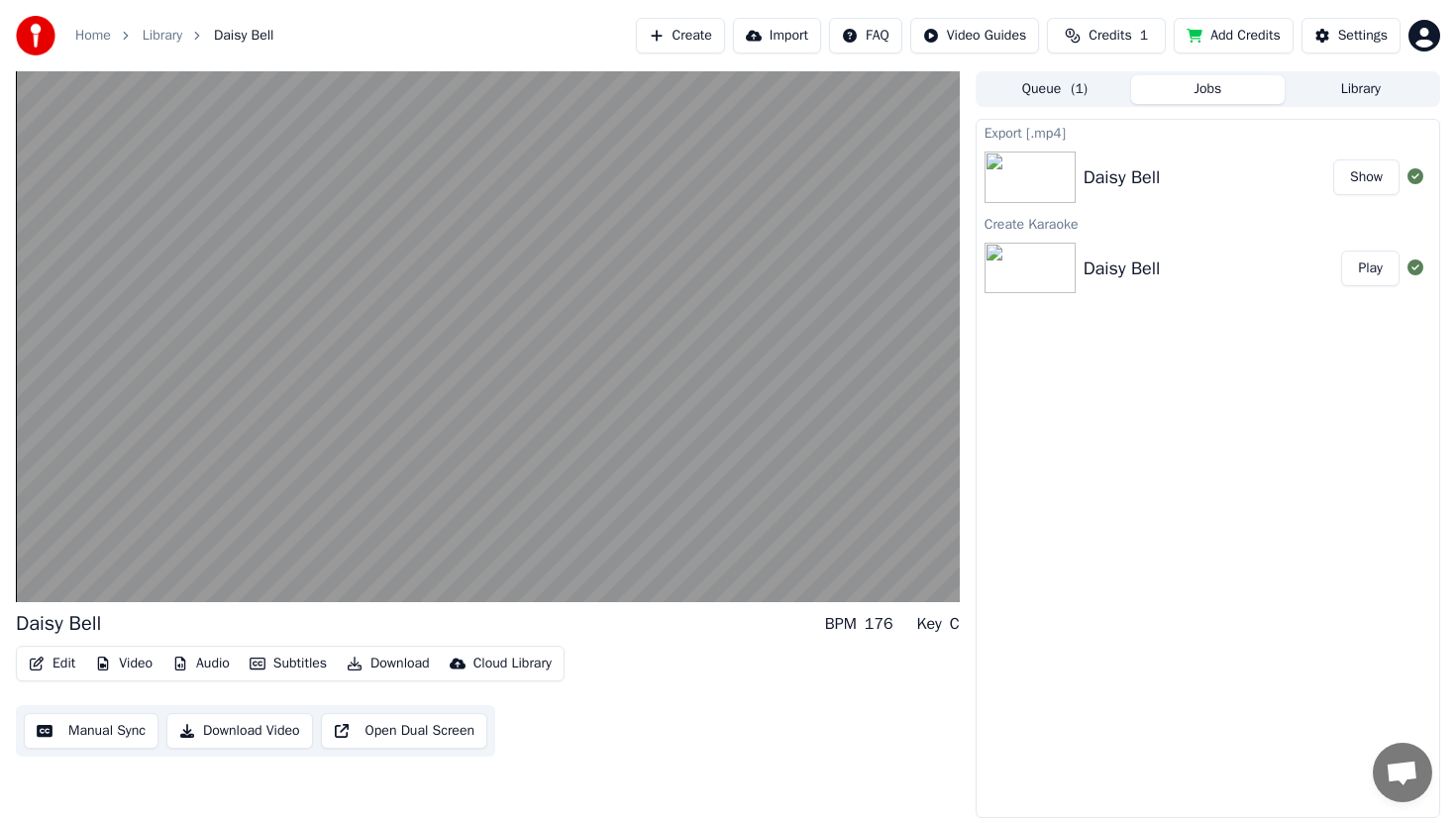 click on "Download Video" at bounding box center [240, 731] 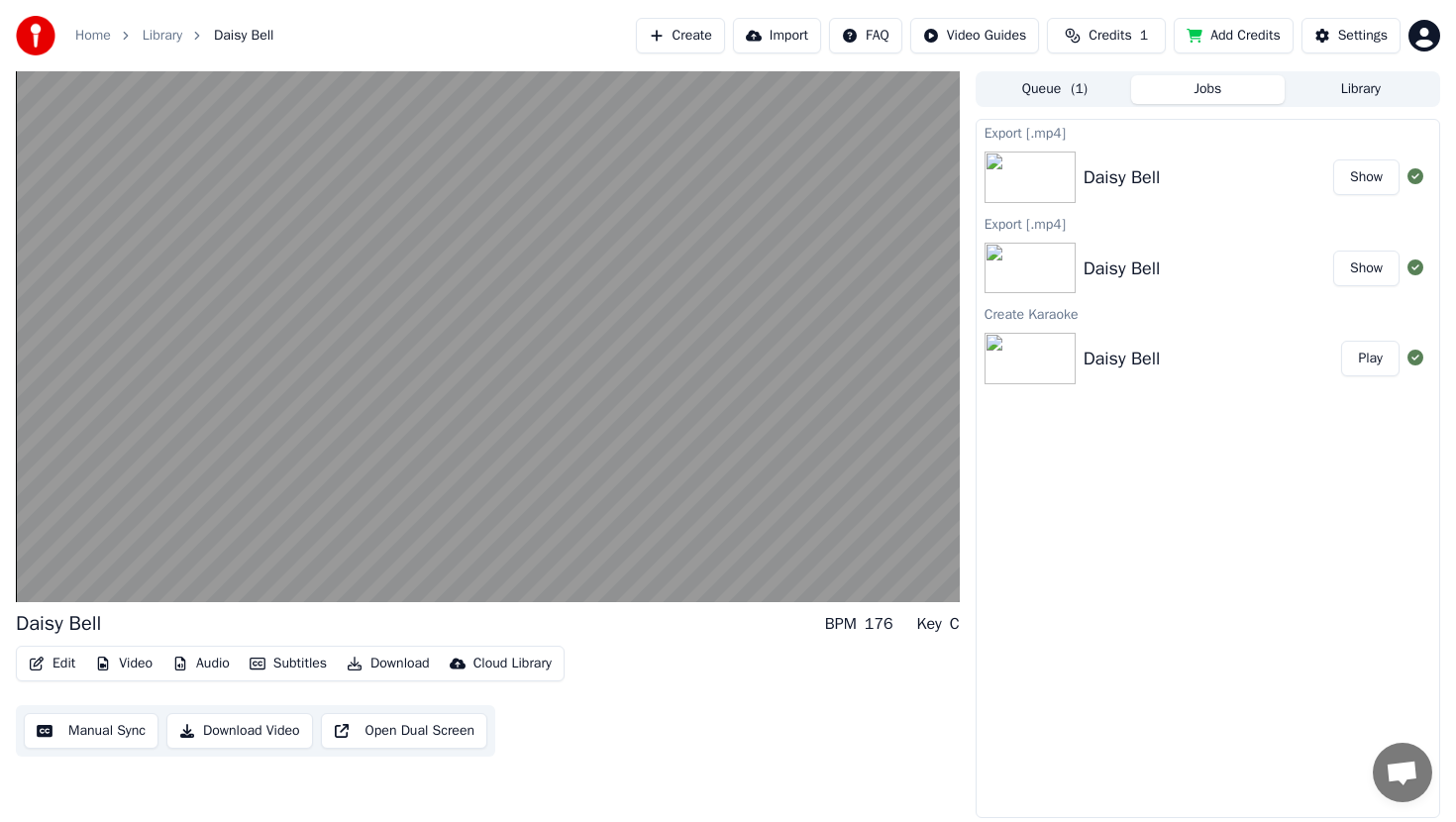 click on "Show" at bounding box center [1366, 177] 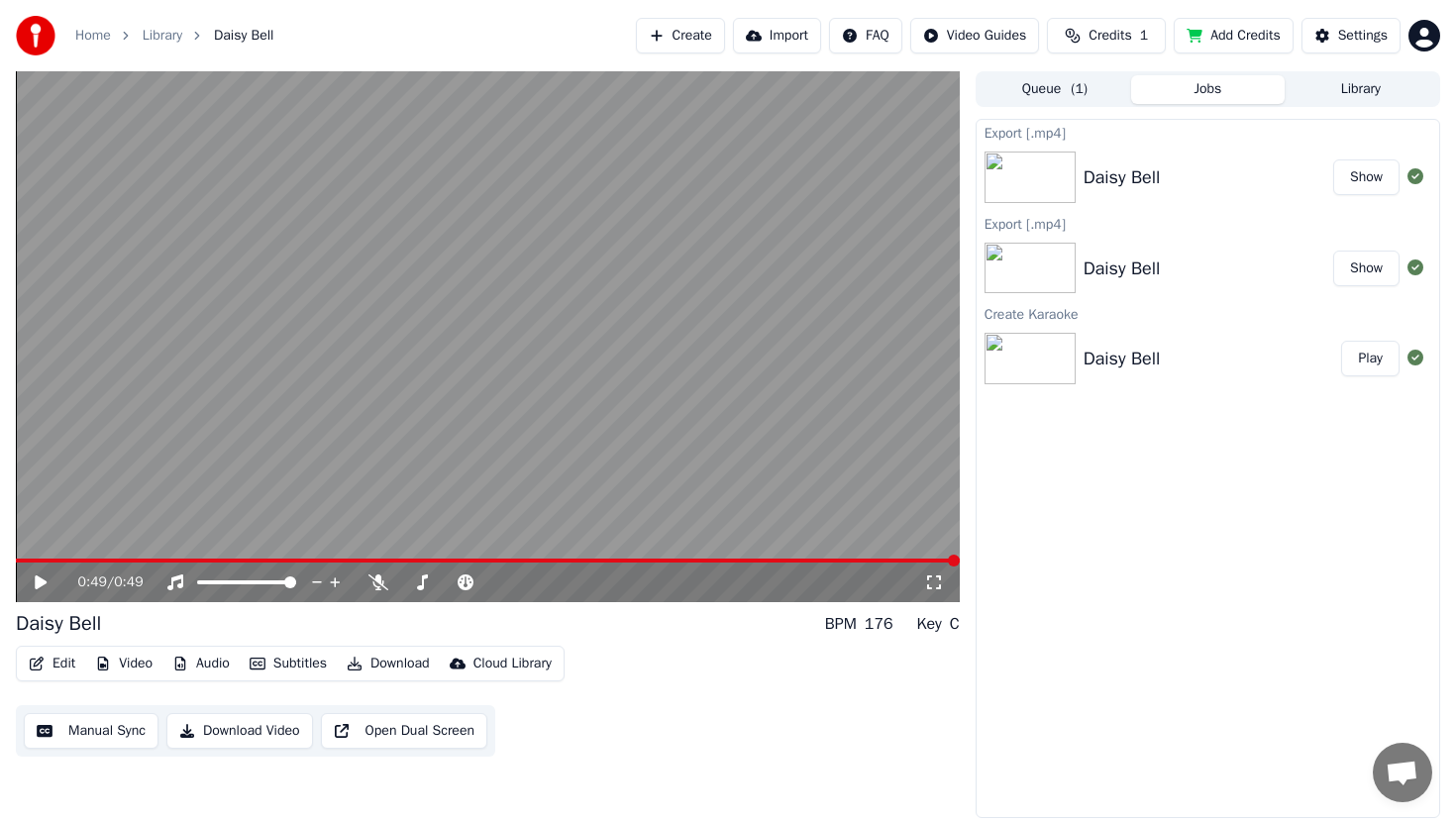 click on "Show" at bounding box center (1366, 177) 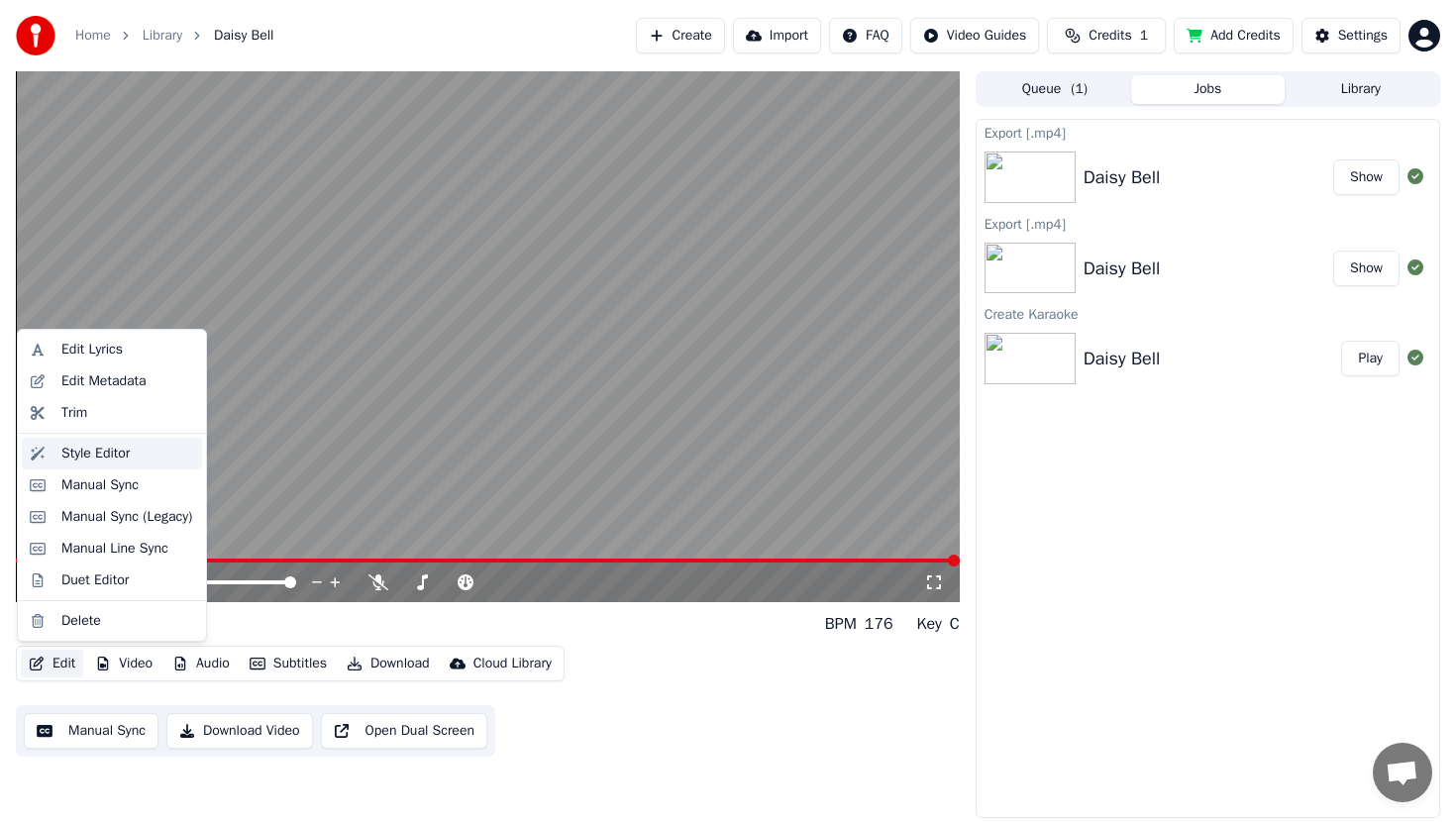 click on "Style Editor" at bounding box center (128, 454) 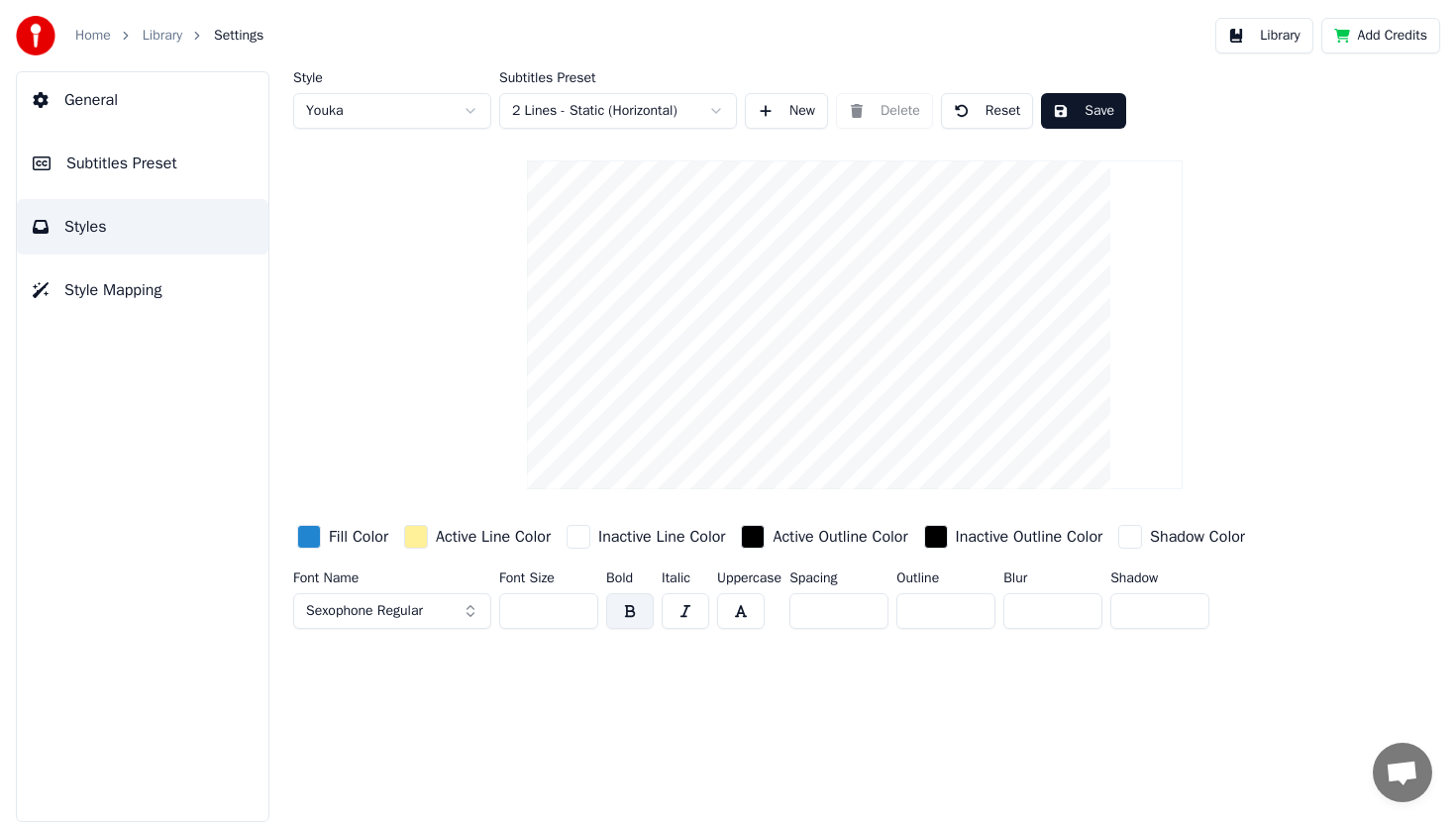 click on "General" at bounding box center (143, 100) 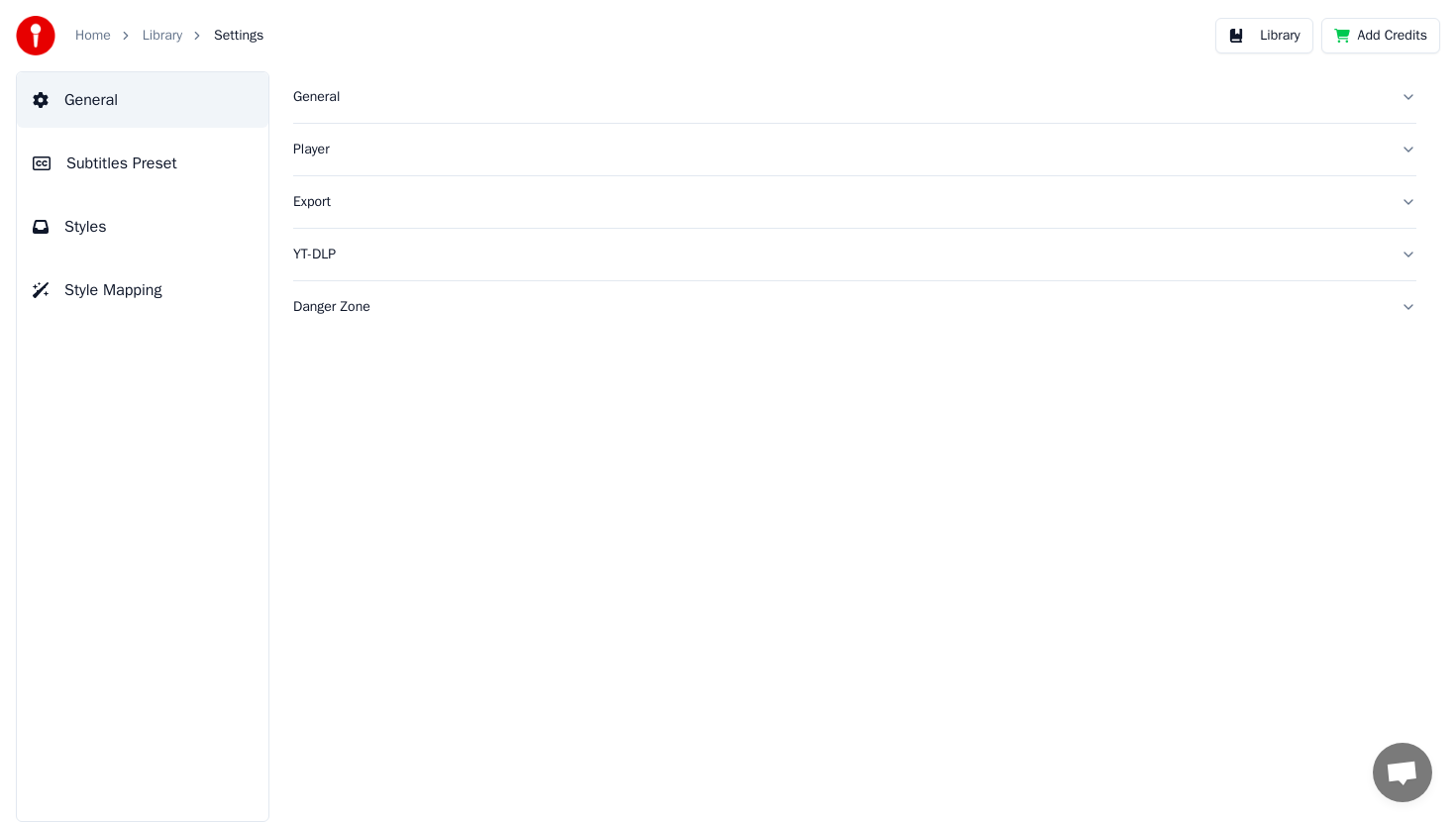 click on "General" at bounding box center (839, 97) 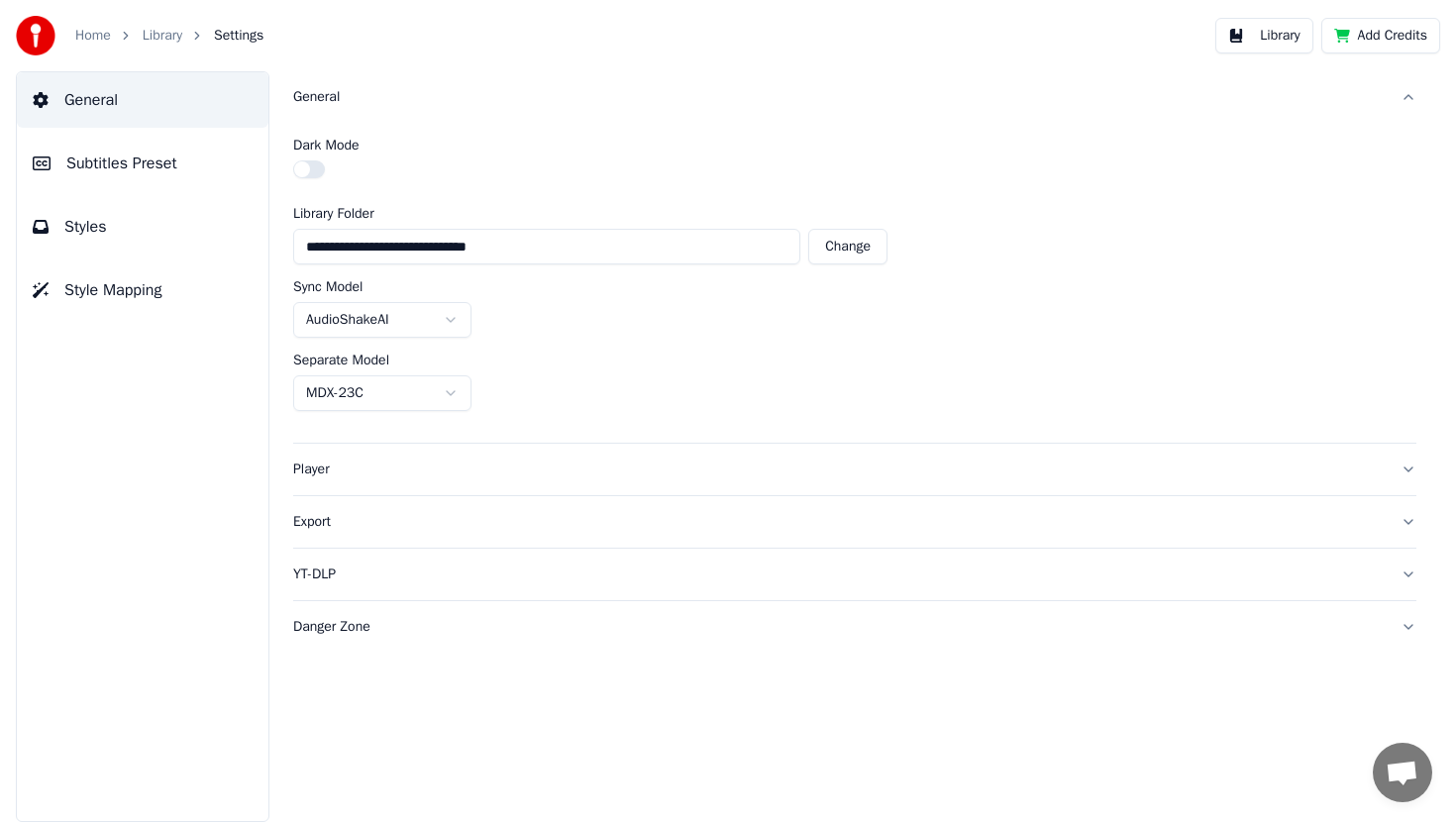 click on "General" at bounding box center (839, 97) 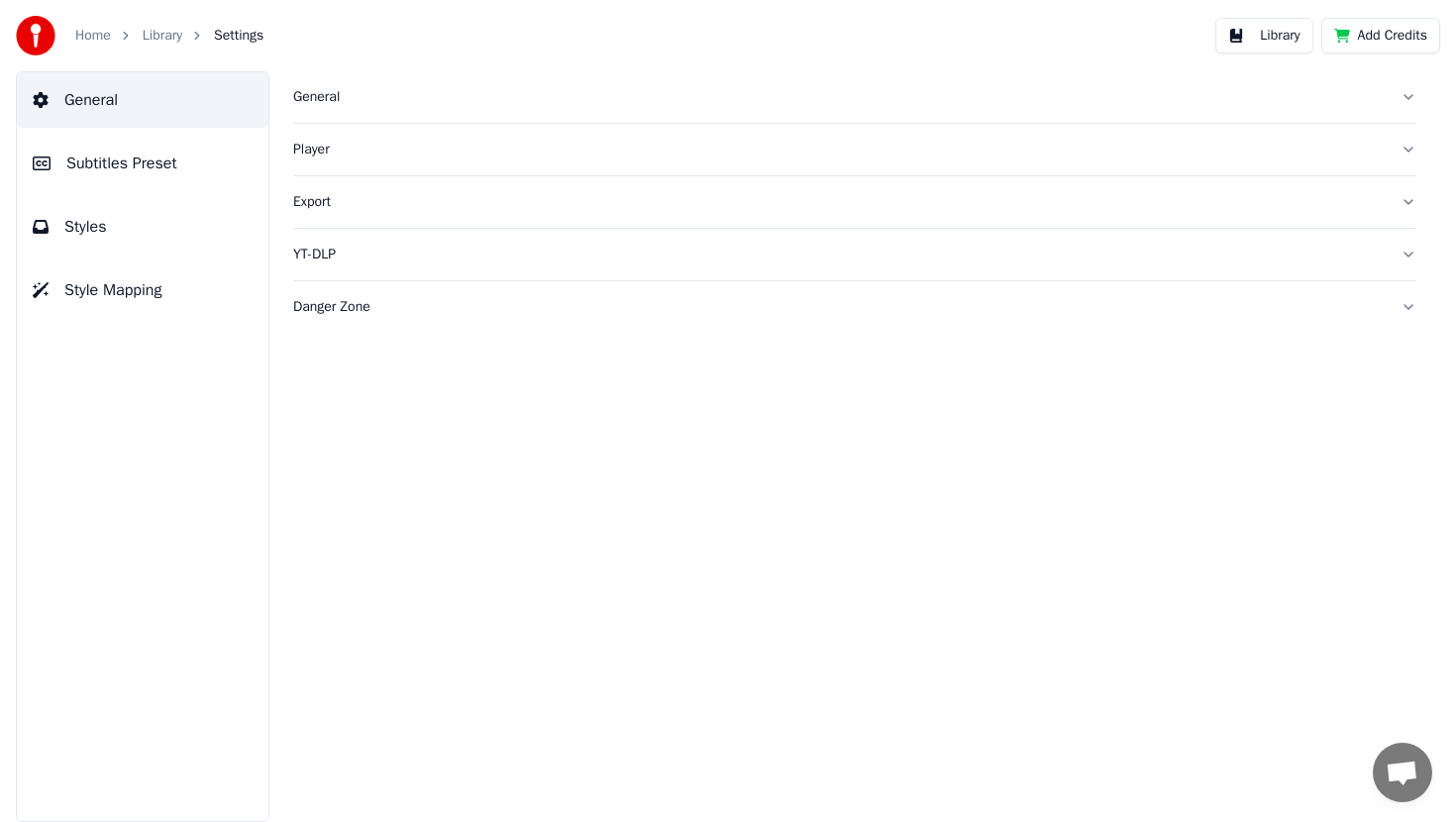 click on "Player" at bounding box center [855, 150] 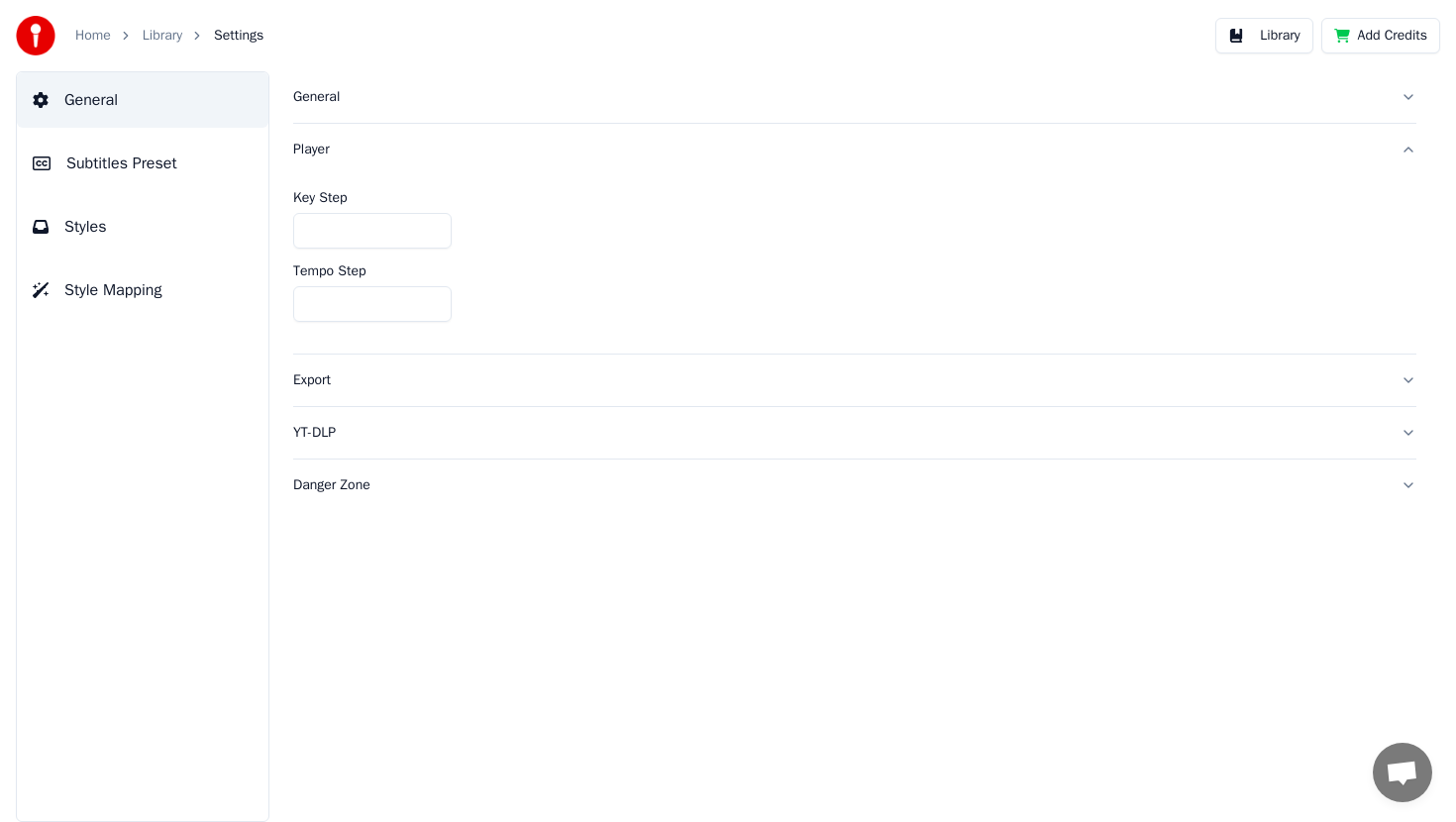 click on "Player" at bounding box center (855, 150) 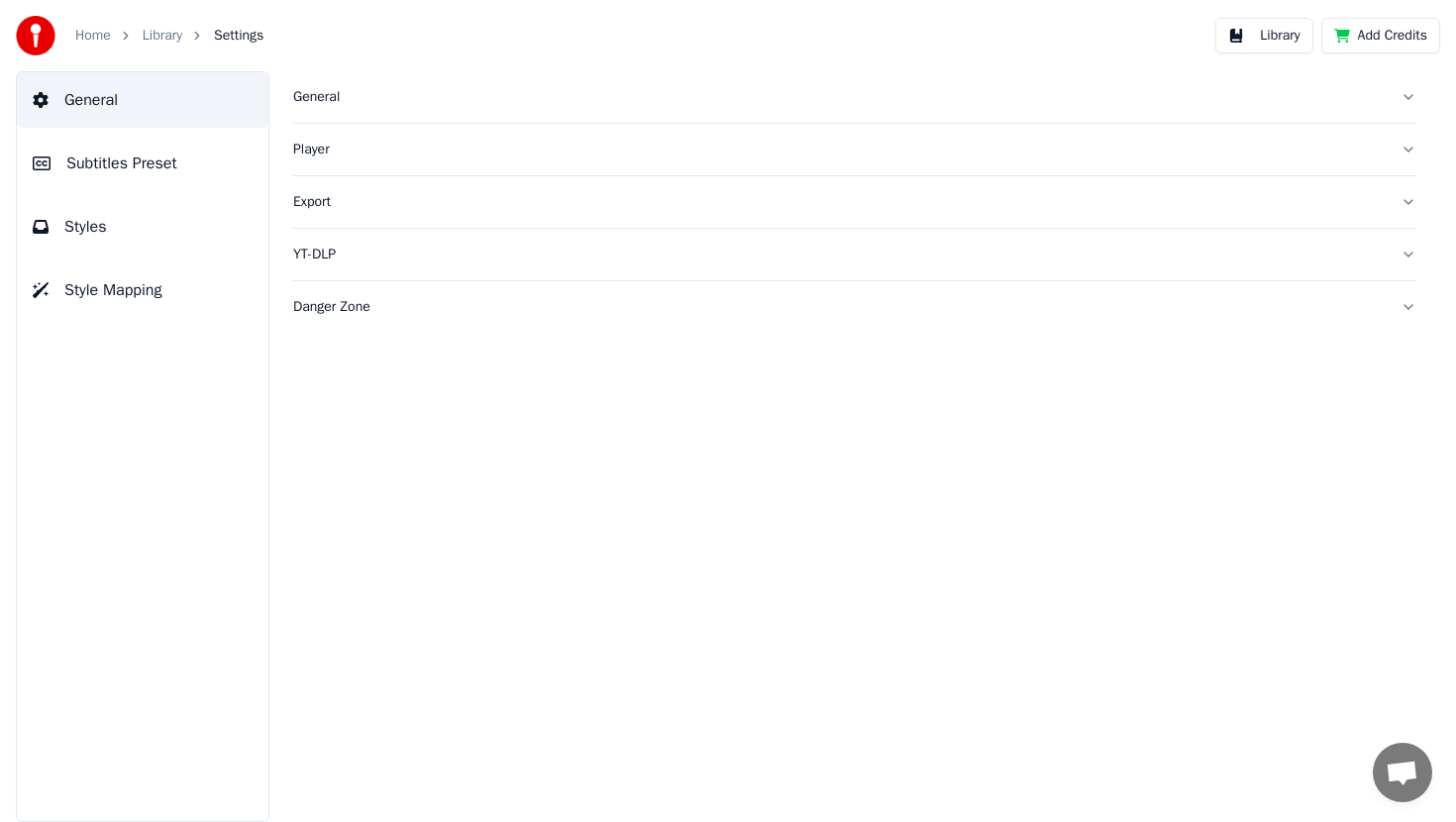 click on "Subtitles Preset" at bounding box center (143, 163) 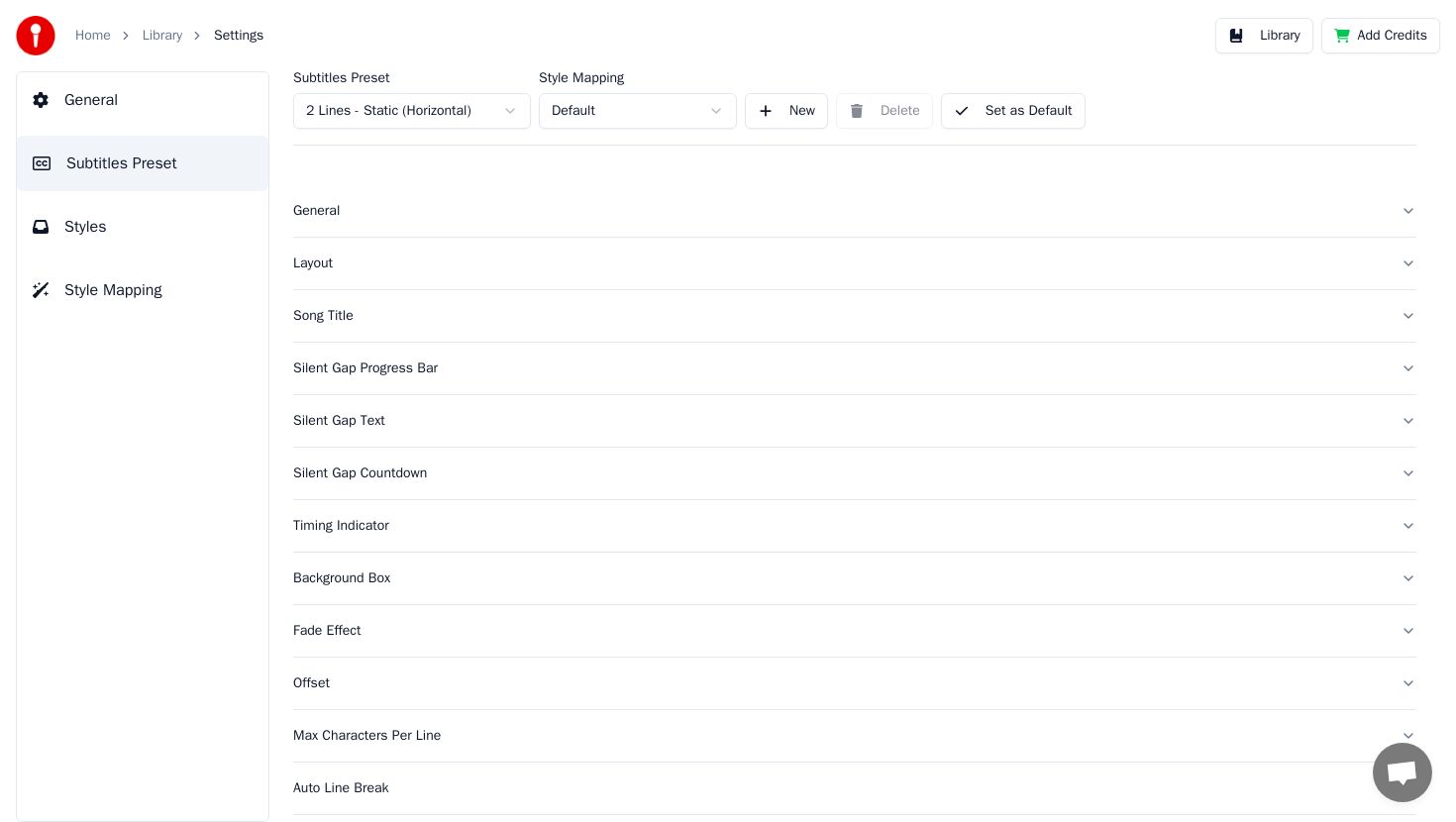 click on "Background Box" at bounding box center [839, 578] 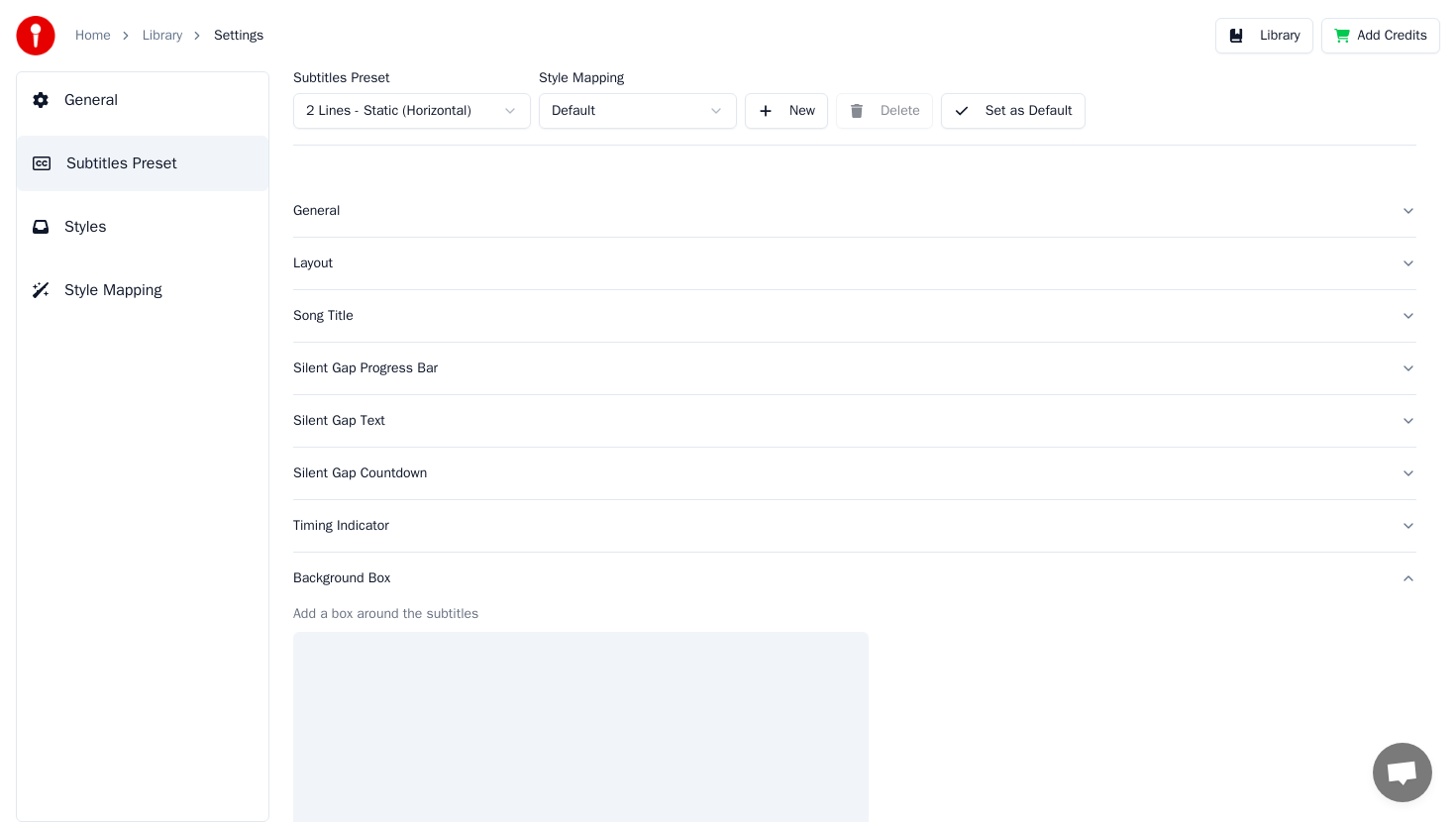 click on "Background Box" at bounding box center [839, 578] 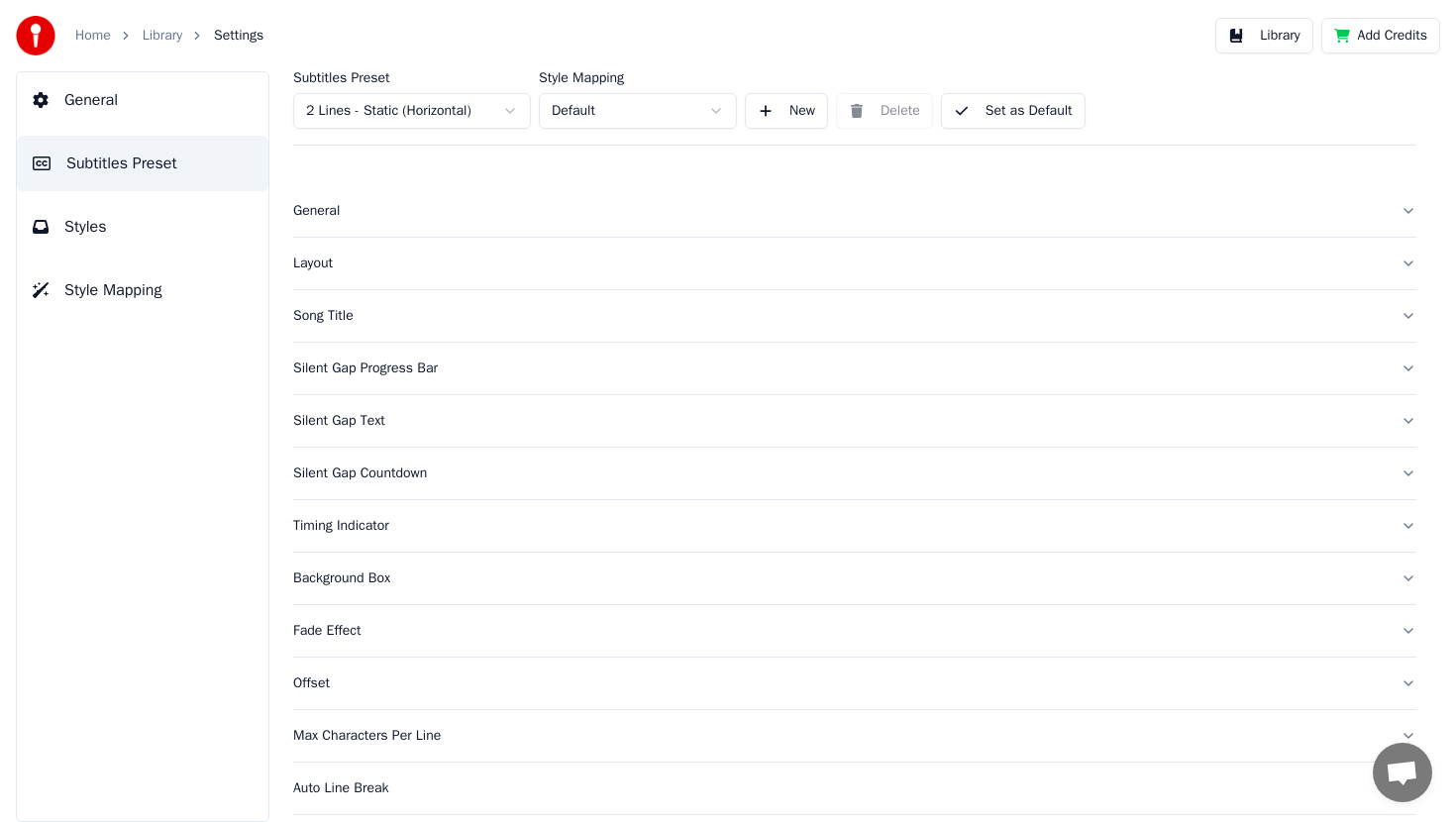 type 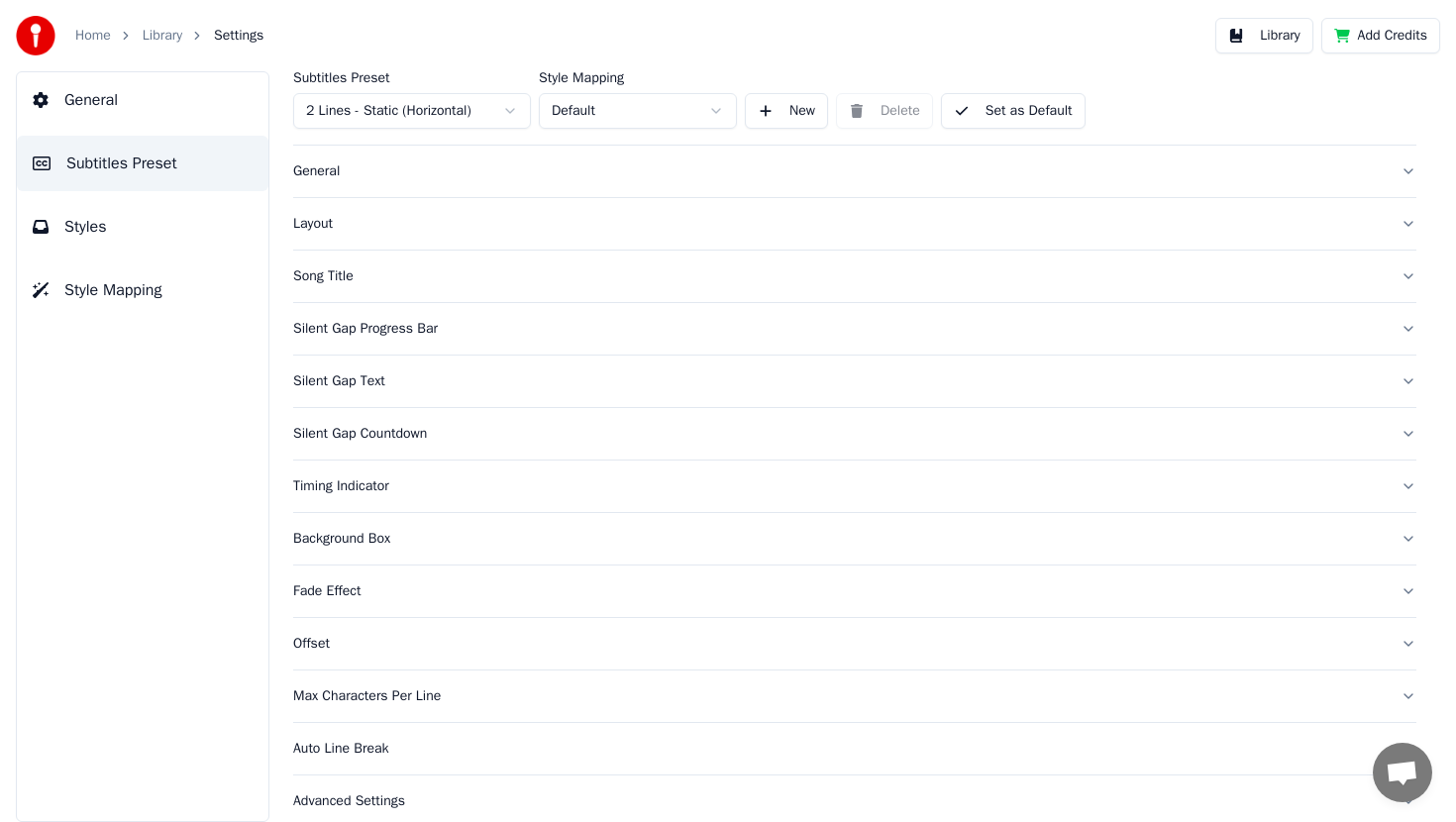 scroll, scrollTop: 60, scrollLeft: 0, axis: vertical 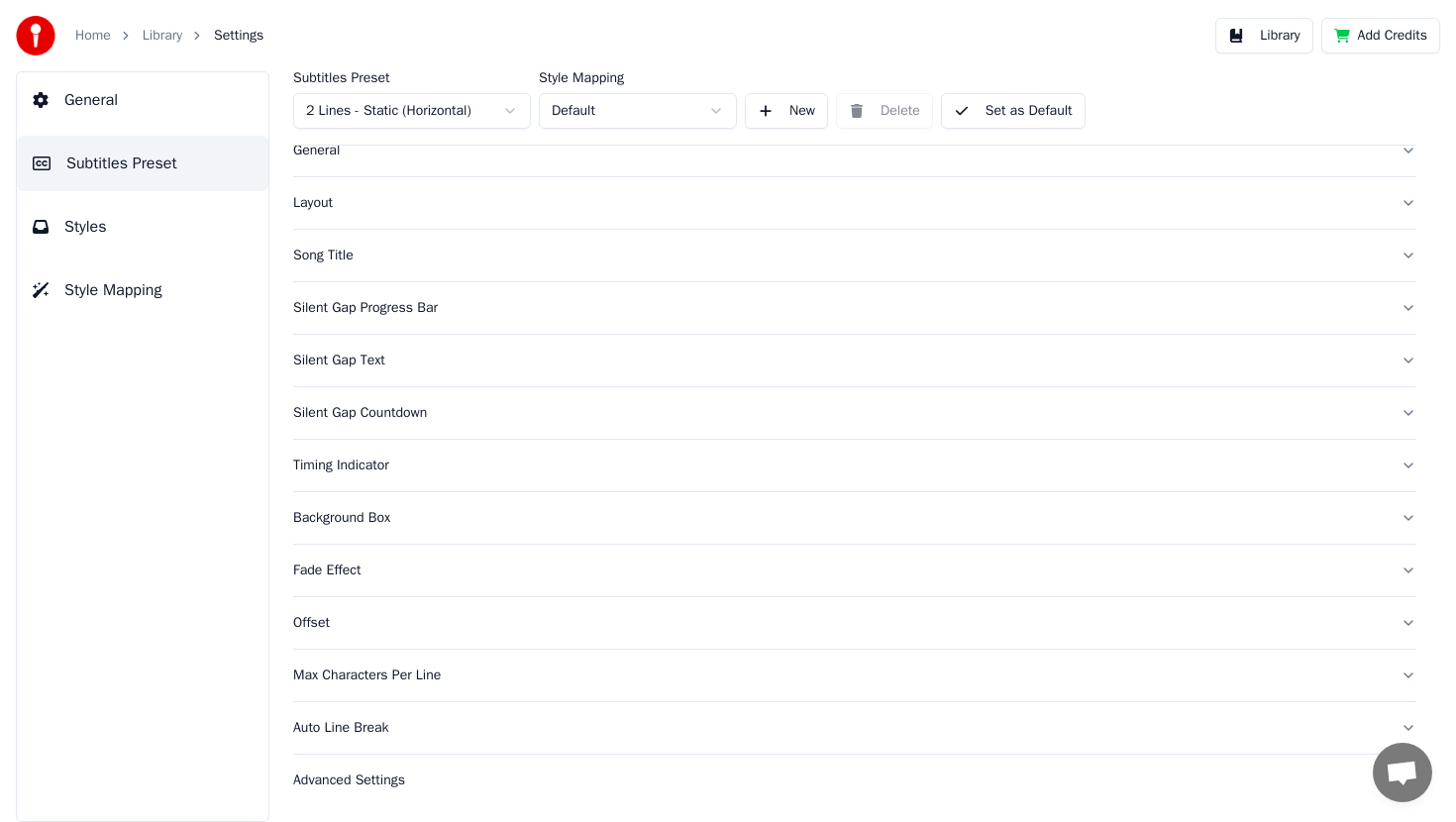click on "General Subtitles Preset Styles Style Mapping" at bounding box center [143, 447] 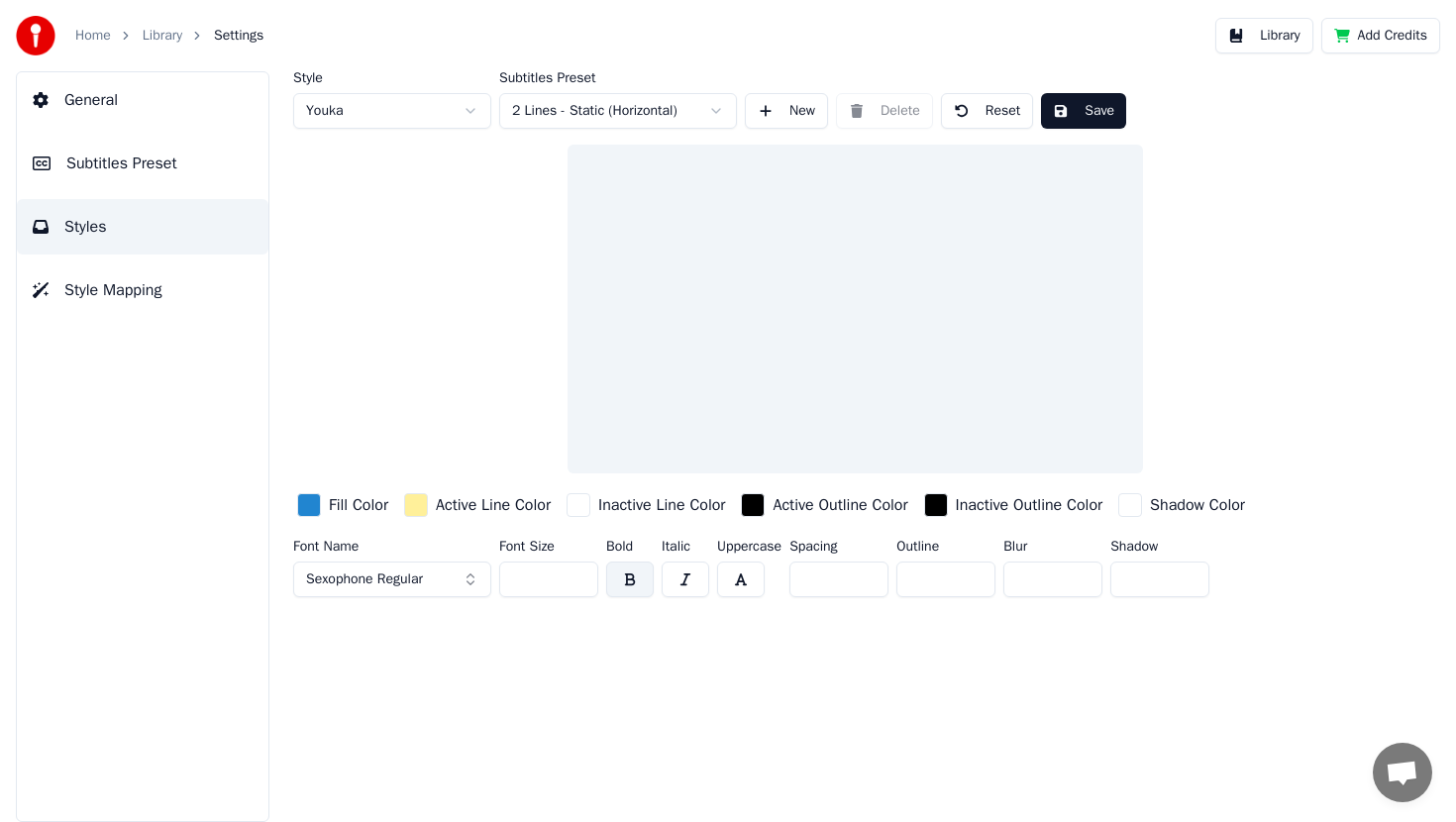 scroll, scrollTop: 0, scrollLeft: 0, axis: both 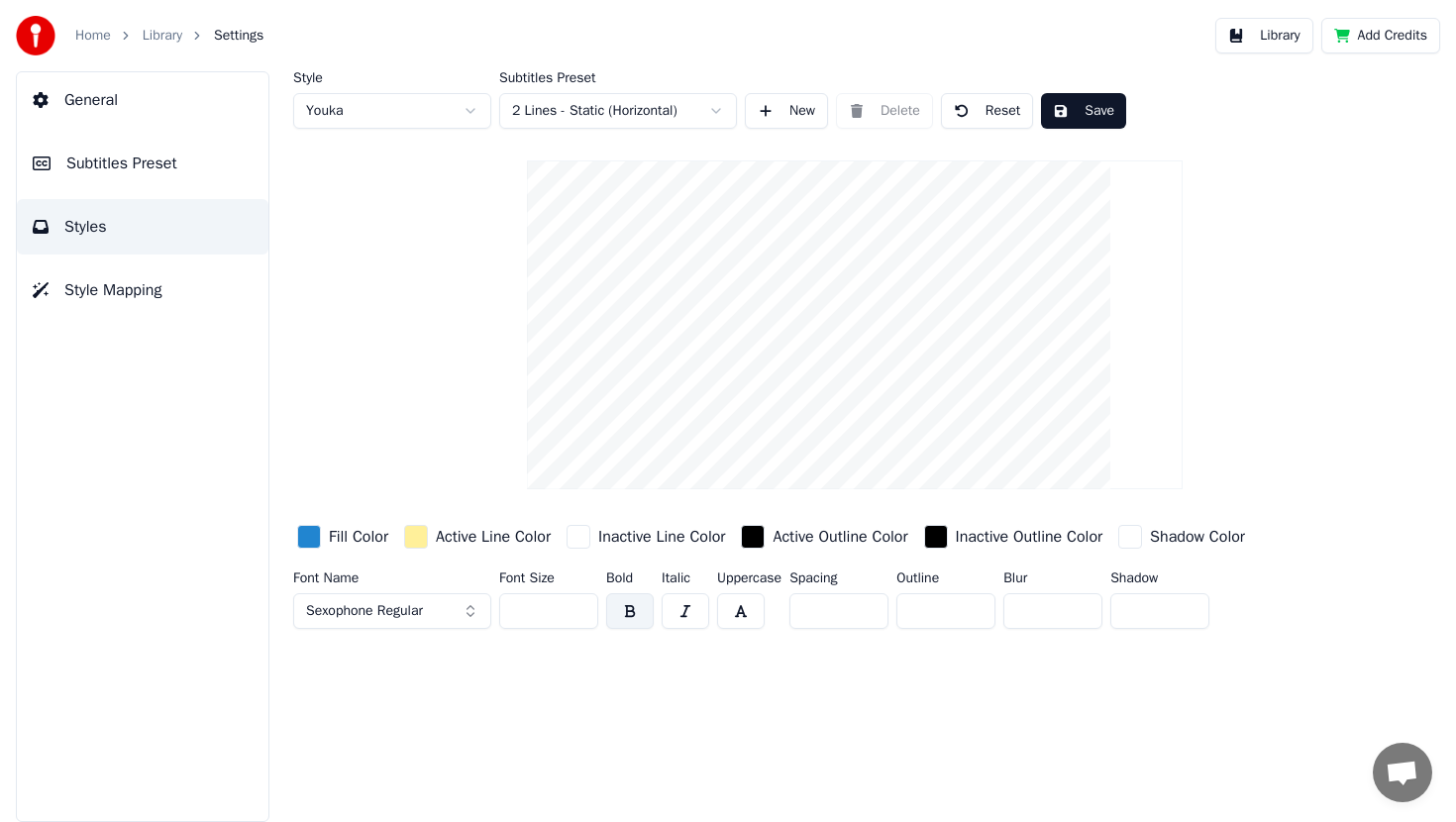 click on "Style Mapping" at bounding box center (113, 290) 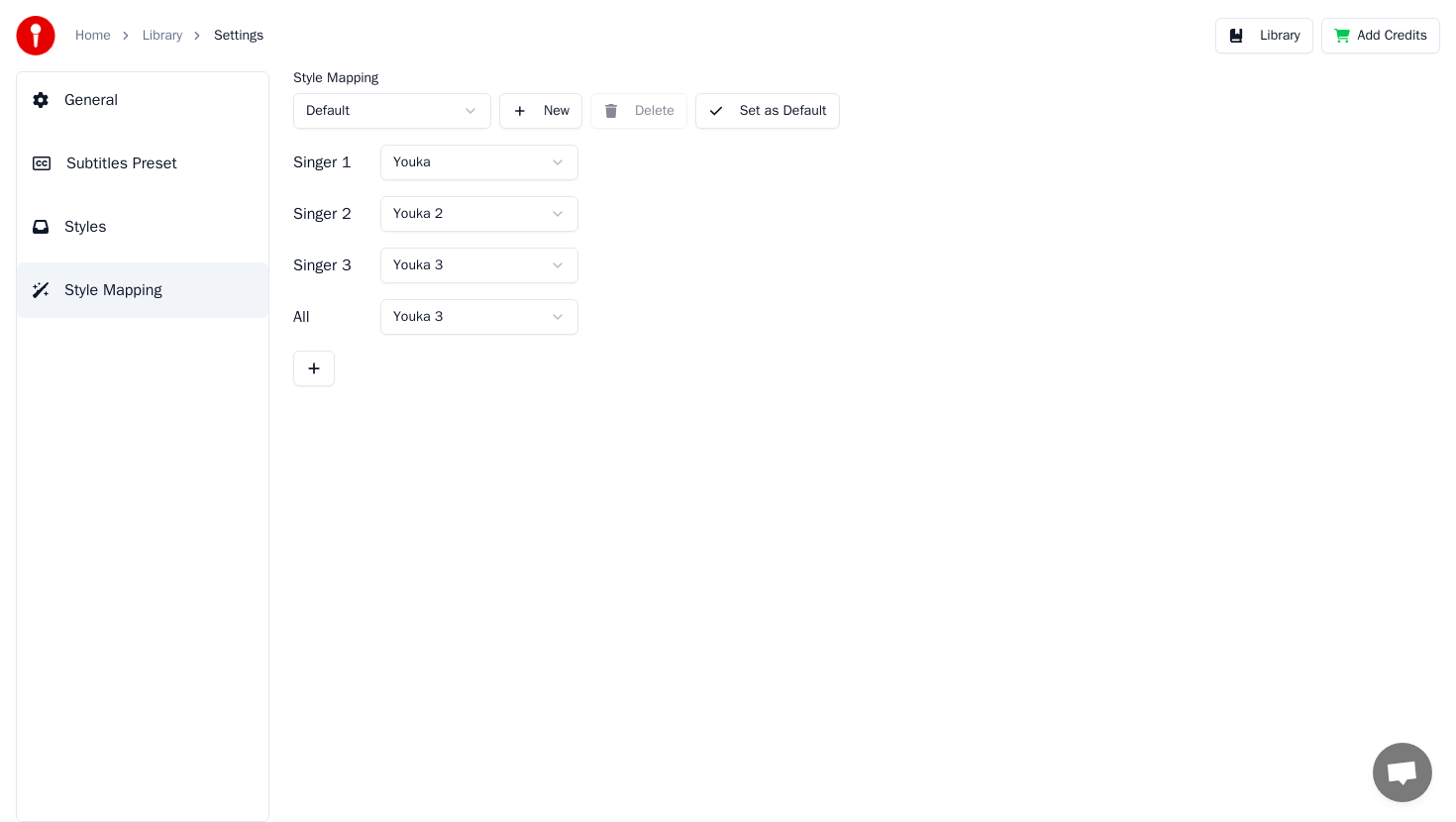 click on "Styles" at bounding box center (143, 227) 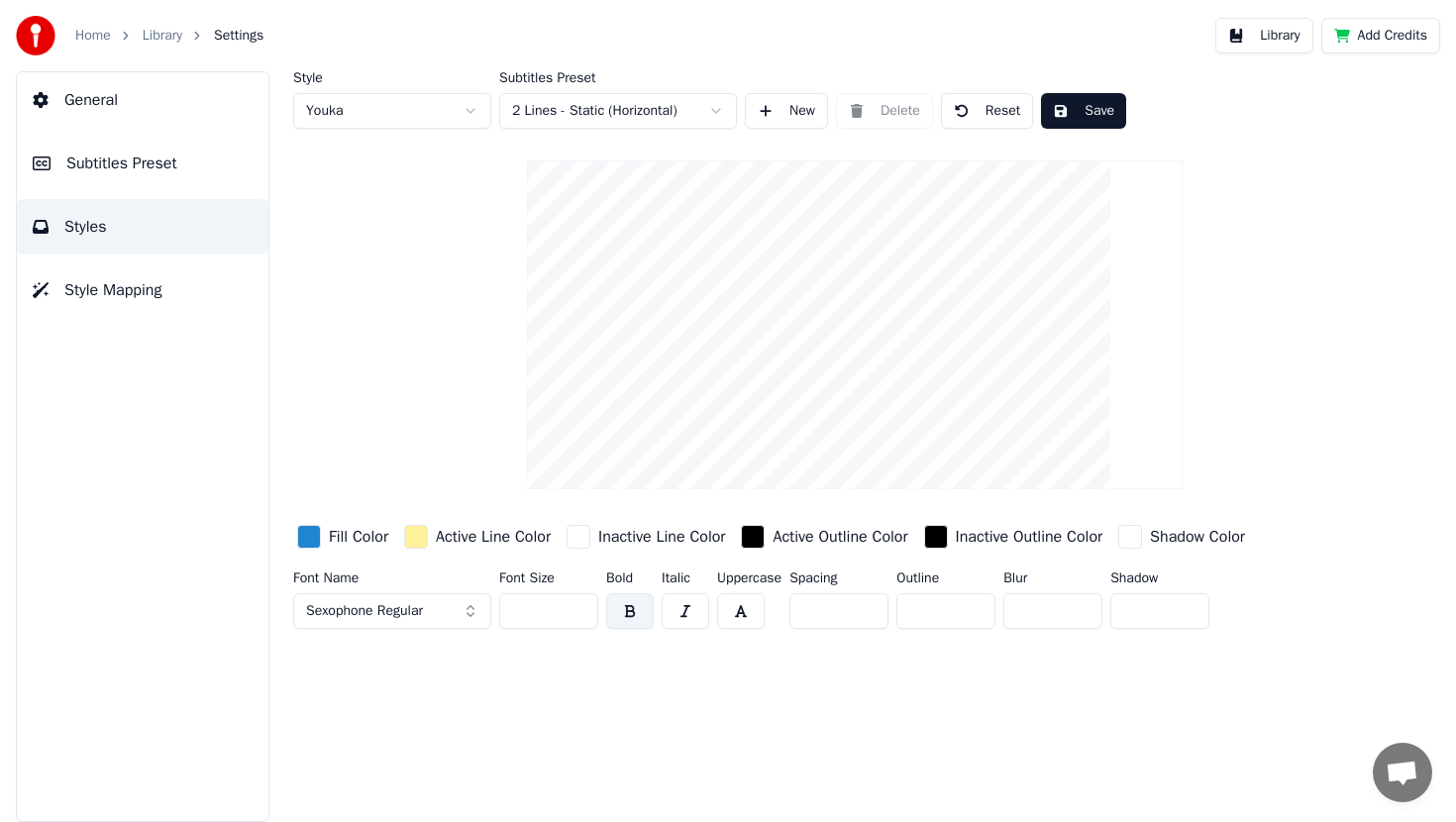 click on "Subtitles Preset" at bounding box center (122, 163) 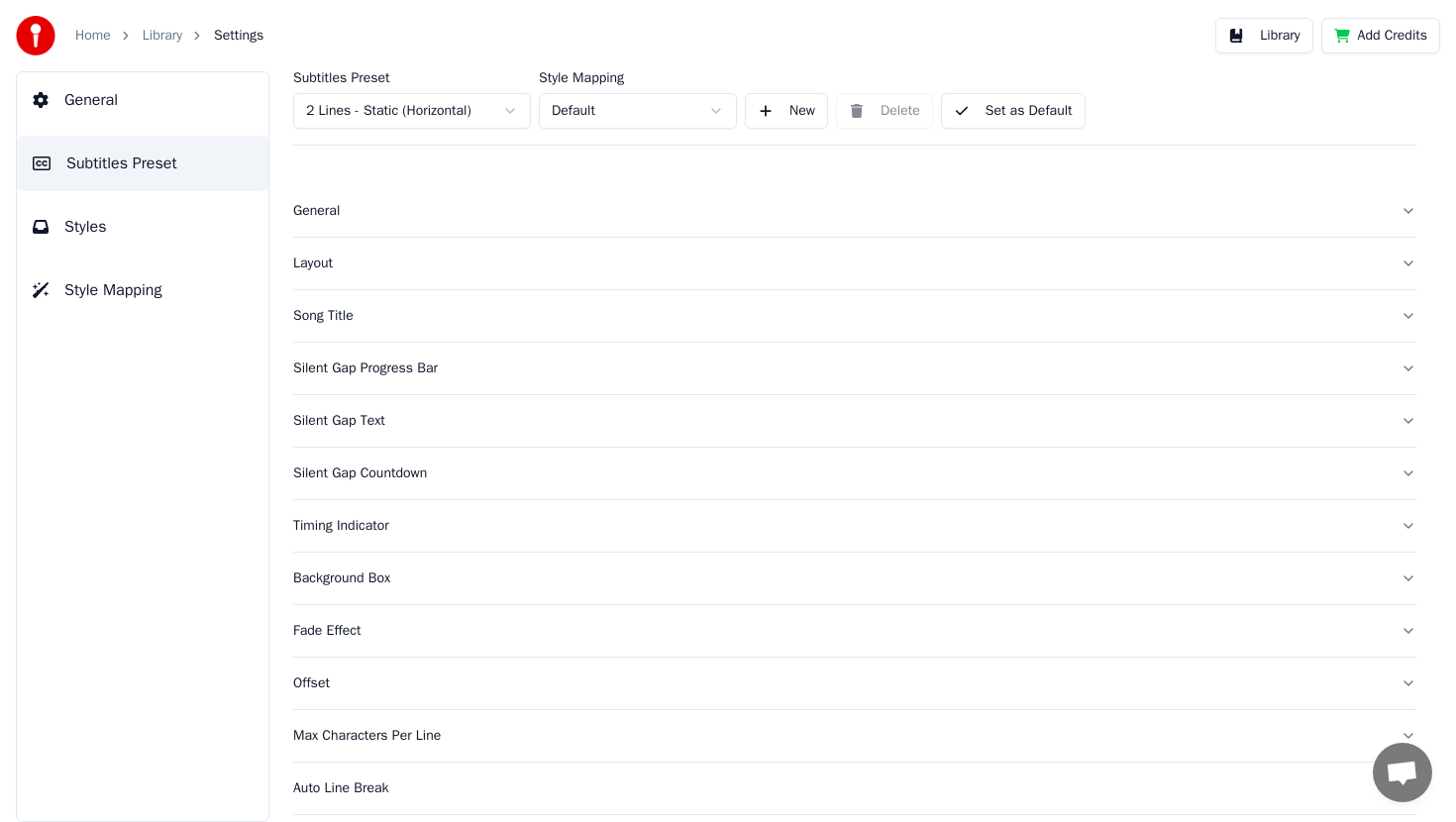 click on "General Subtitles Preset Styles Style Mapping" at bounding box center [143, 447] 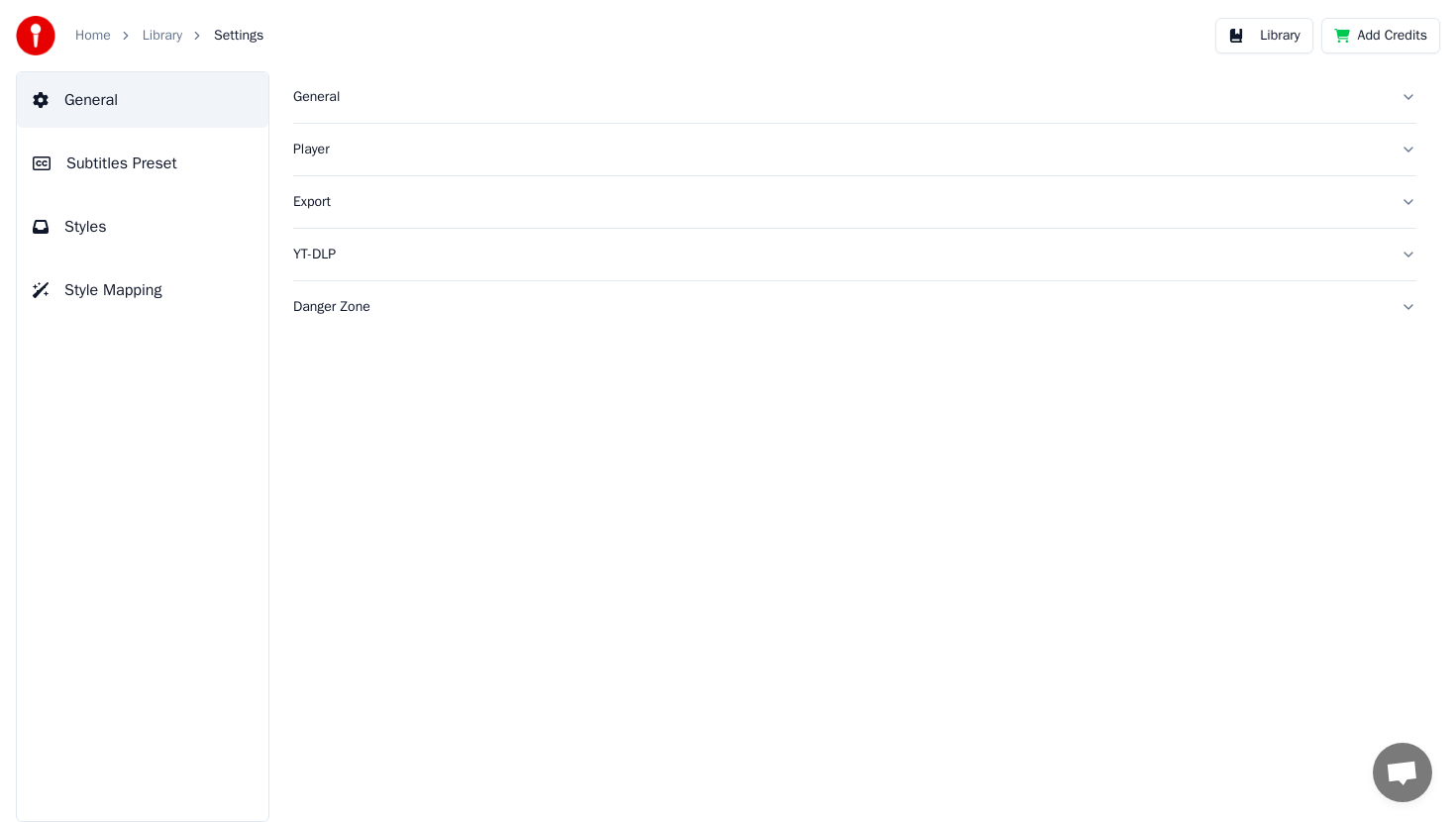 click on "General" at bounding box center [839, 97] 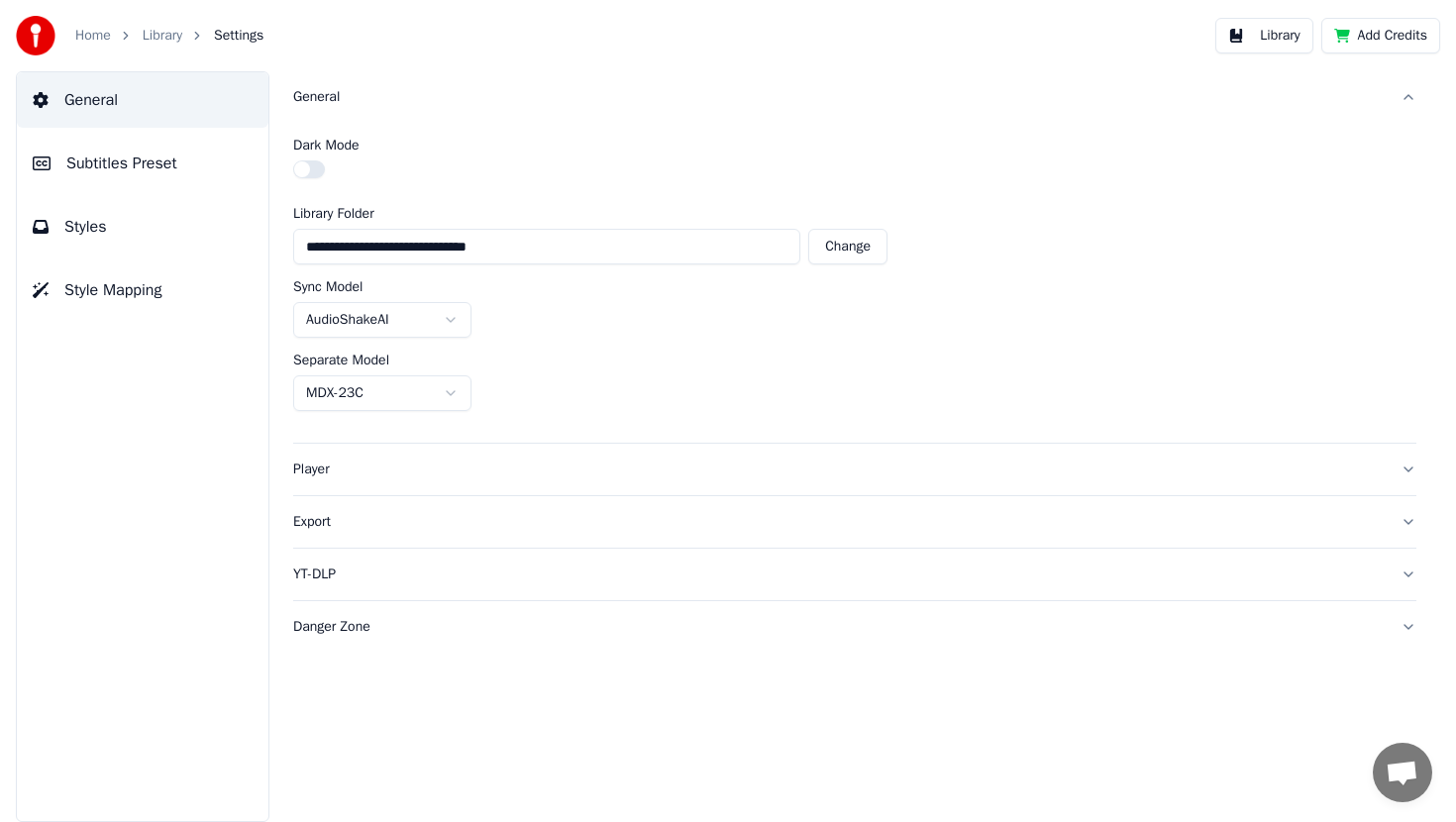 click on "Player" at bounding box center [855, 469] 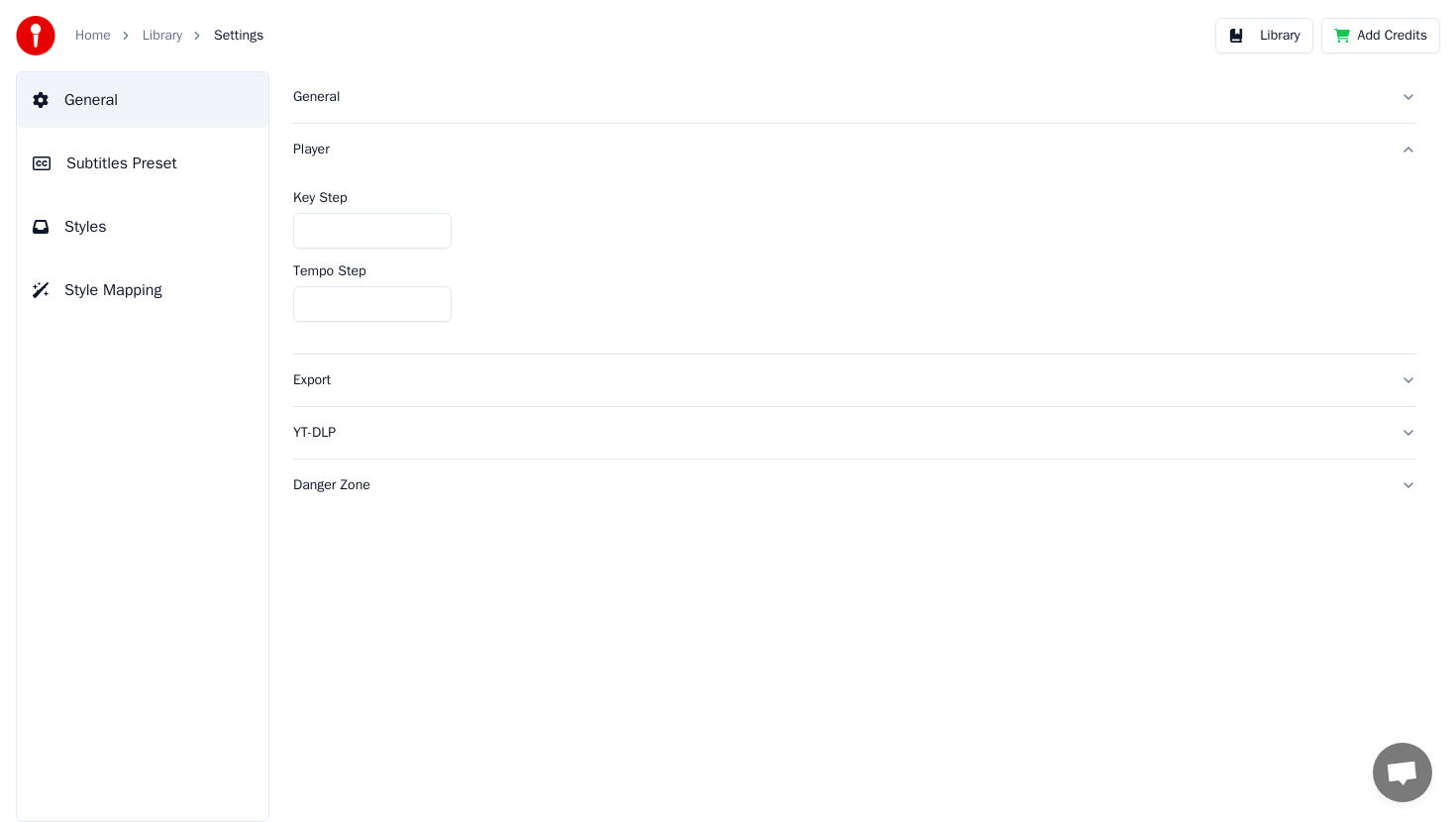 click on "Danger Zone" at bounding box center (839, 485) 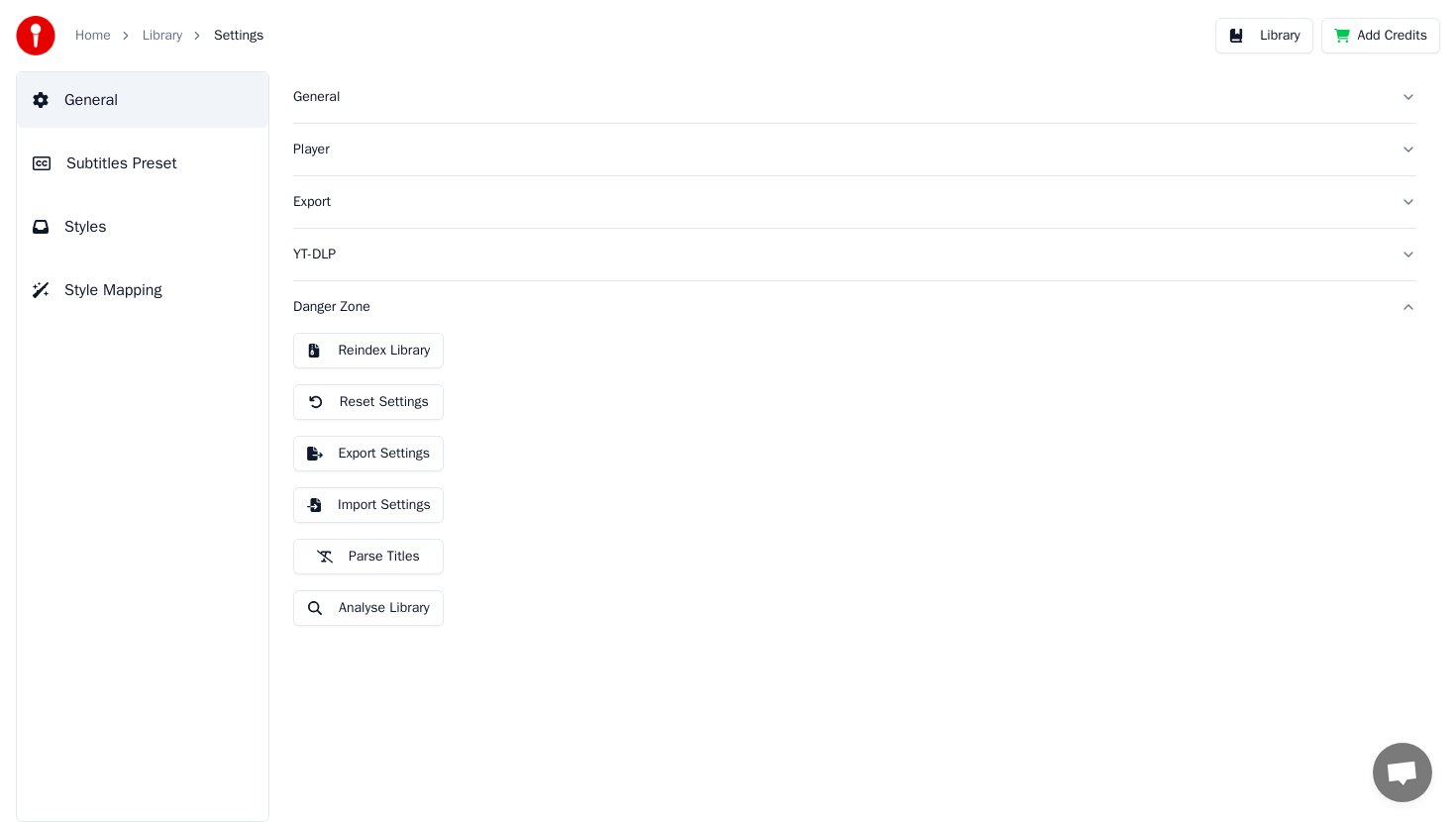 click on "Export" at bounding box center [855, 202] 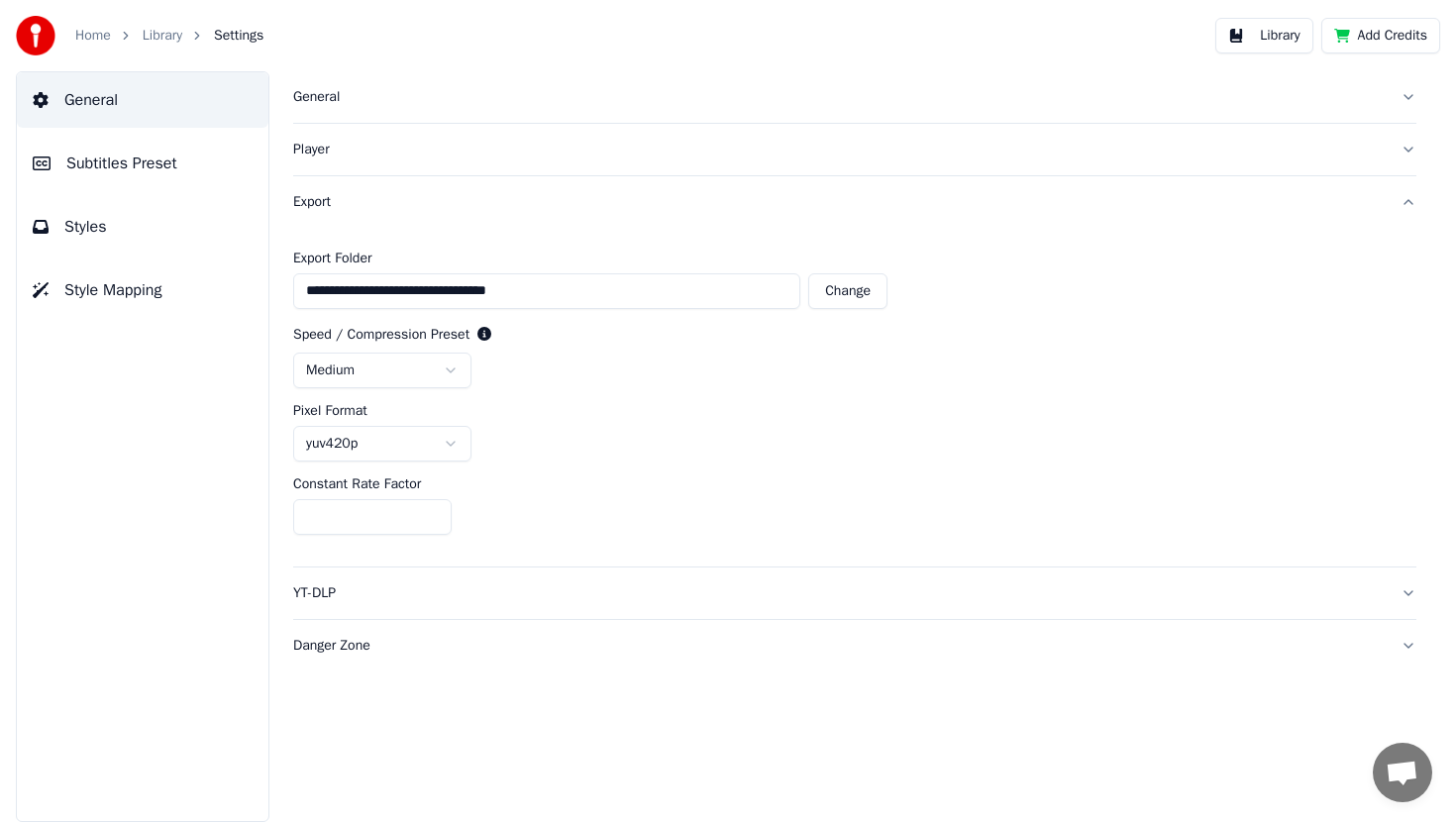 click on "Home" at bounding box center [93, 36] 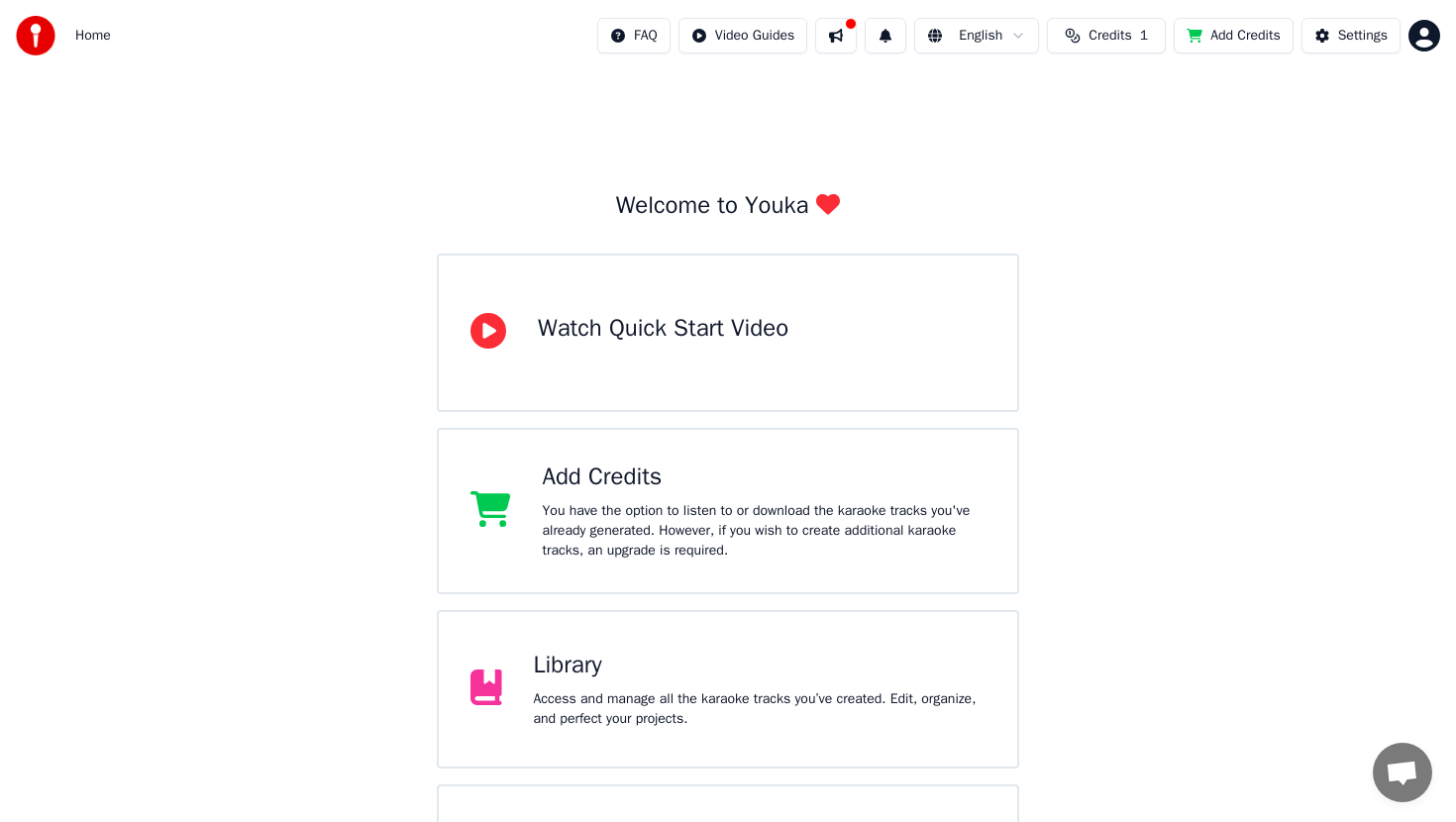 click on "Library" at bounding box center (760, 666) 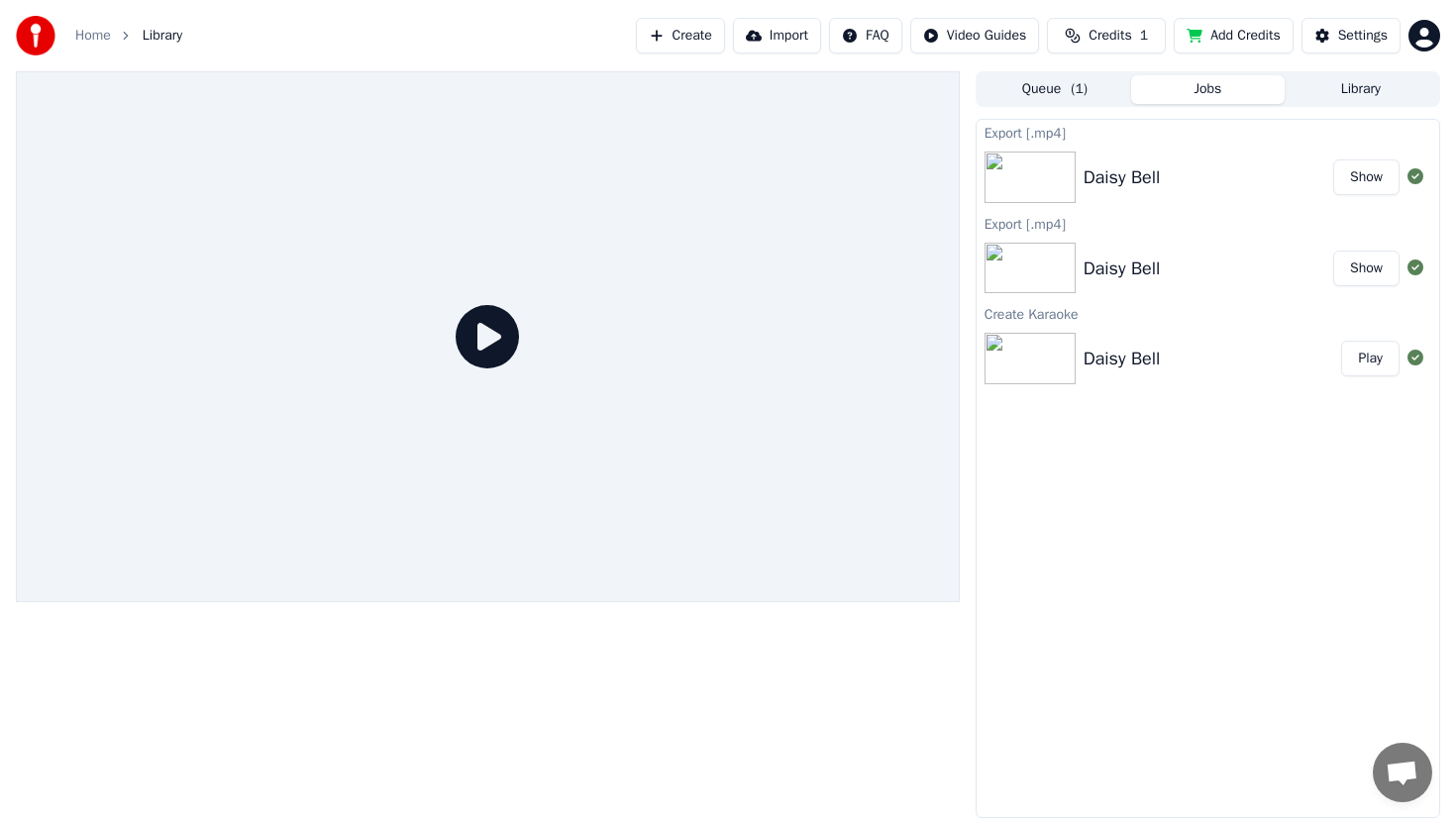 click on "Library" at bounding box center (1361, 89) 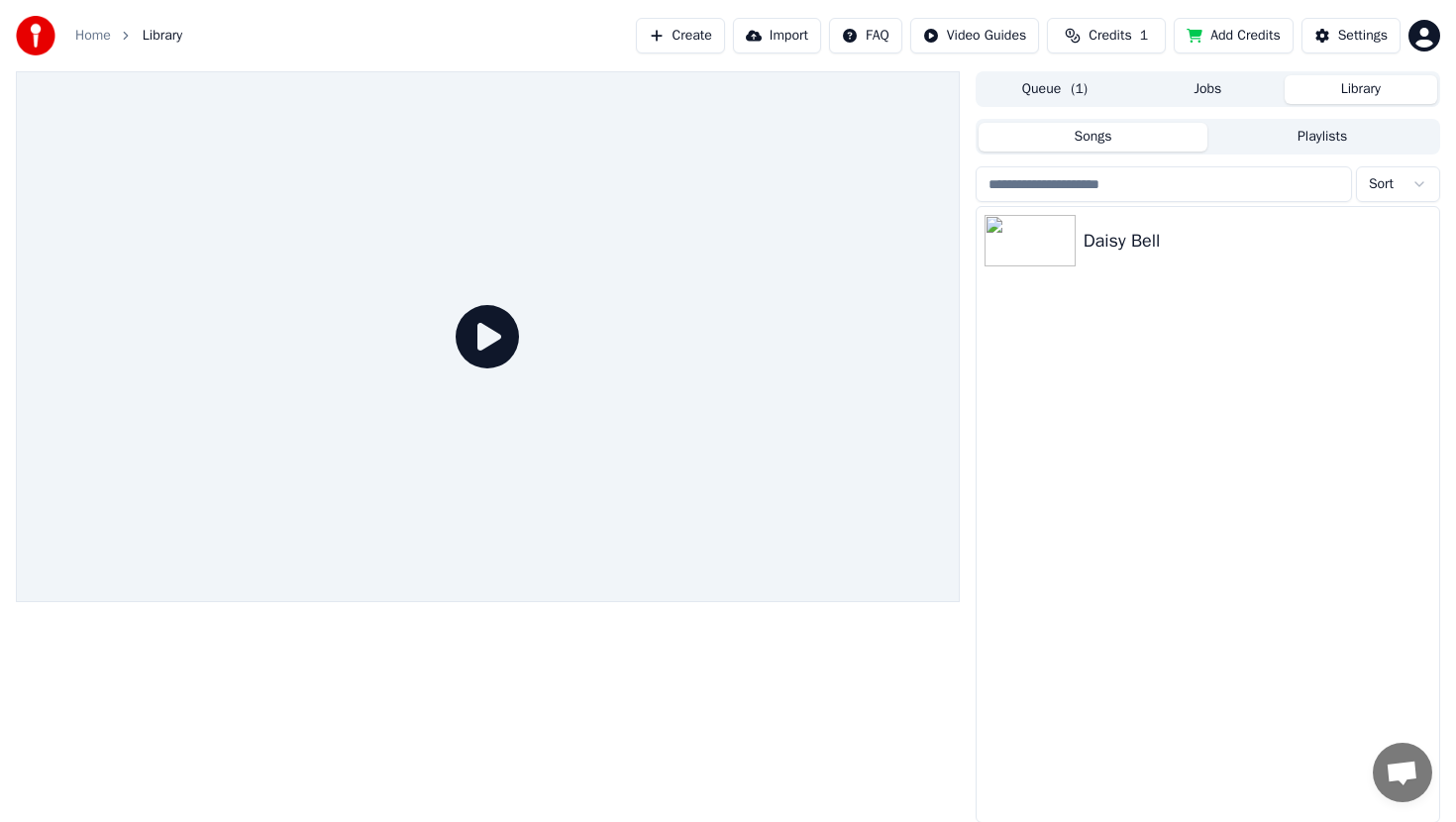 click on "Jobs" at bounding box center [1207, 89] 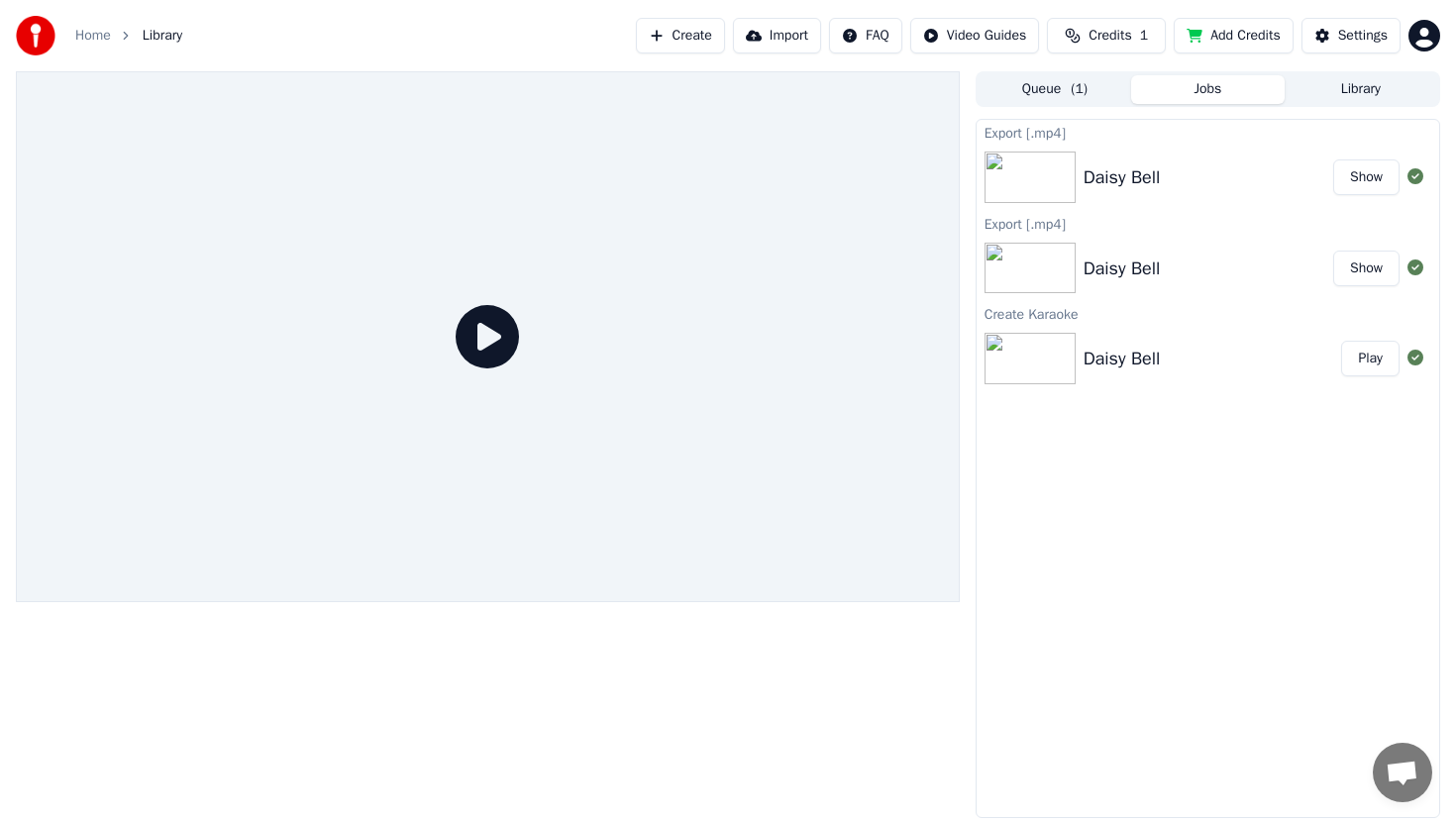 click on "Daisy Bell" at bounding box center (1208, 177) 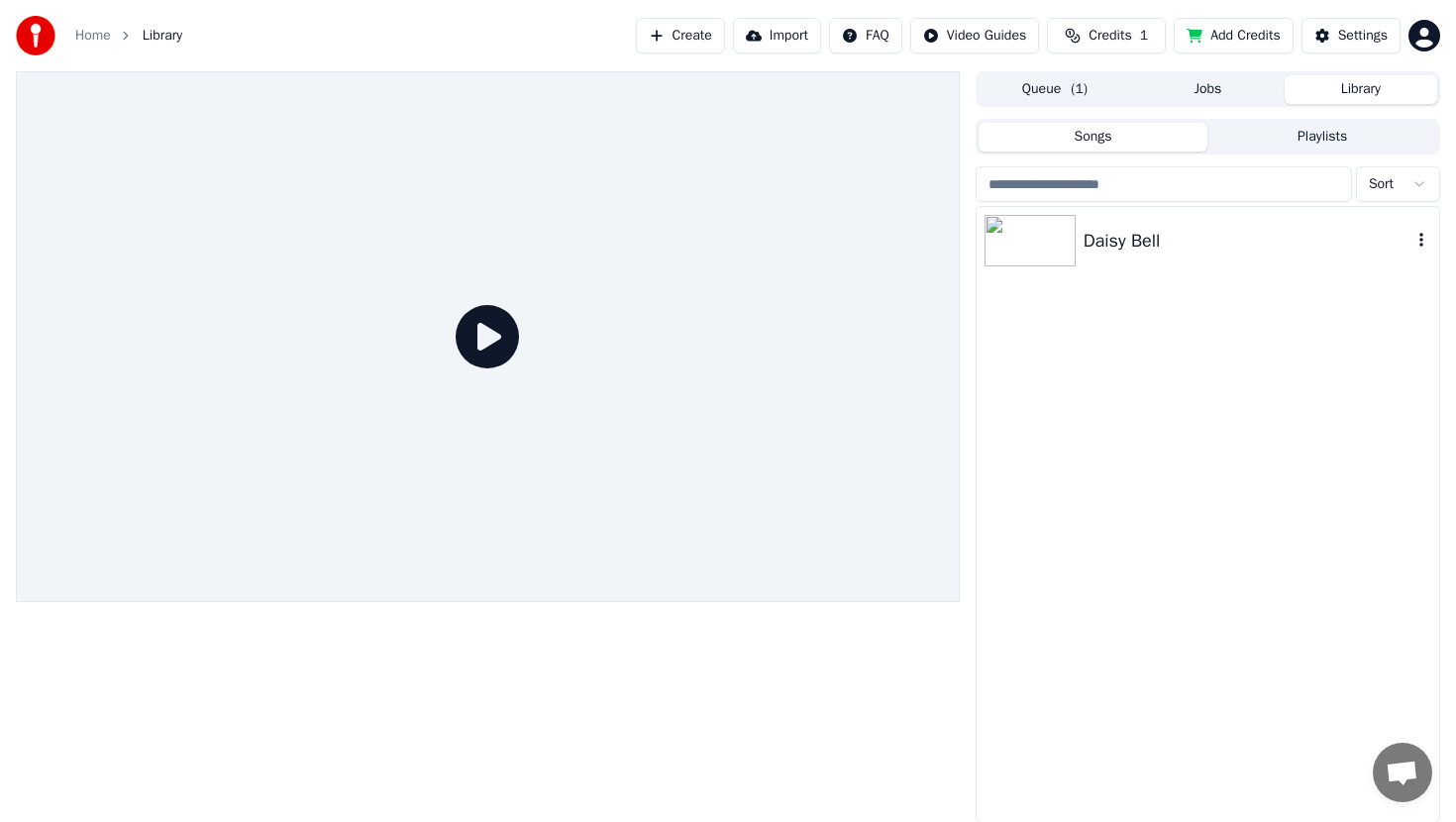 click at bounding box center [1034, 241] 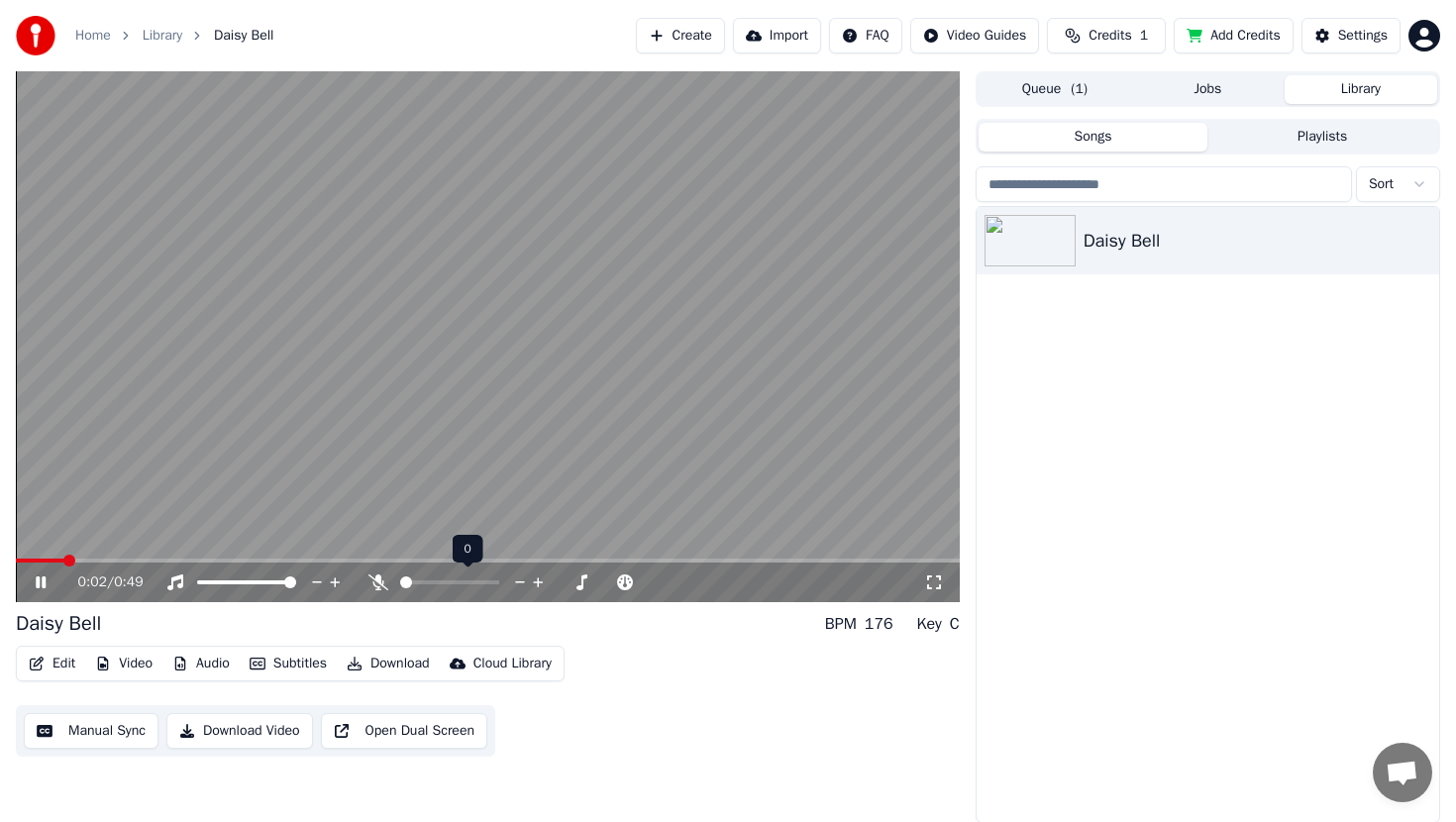 drag, startPoint x: 411, startPoint y: 578, endPoint x: 442, endPoint y: 579, distance: 31.016125 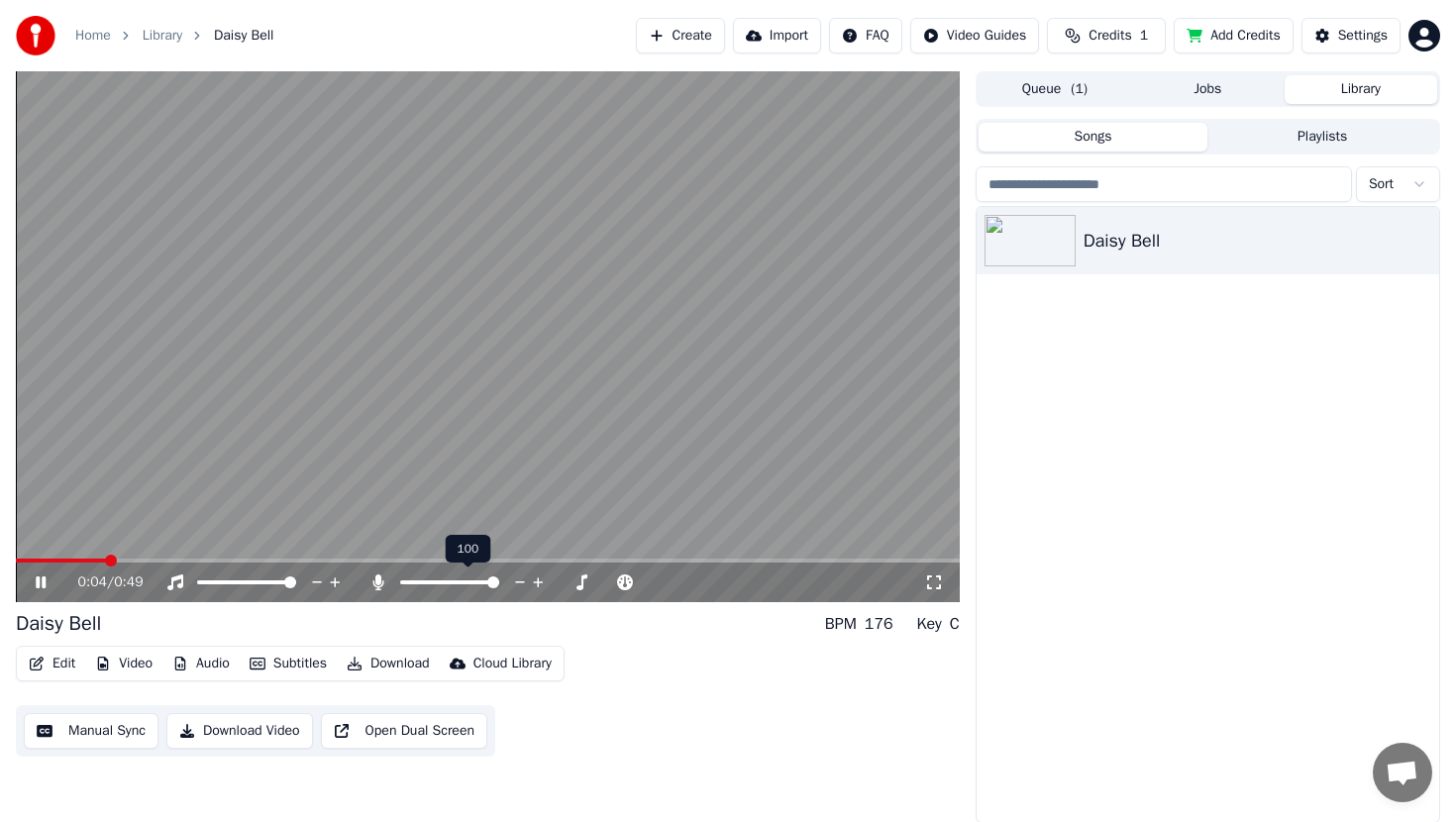 click at bounding box center [493, 582] 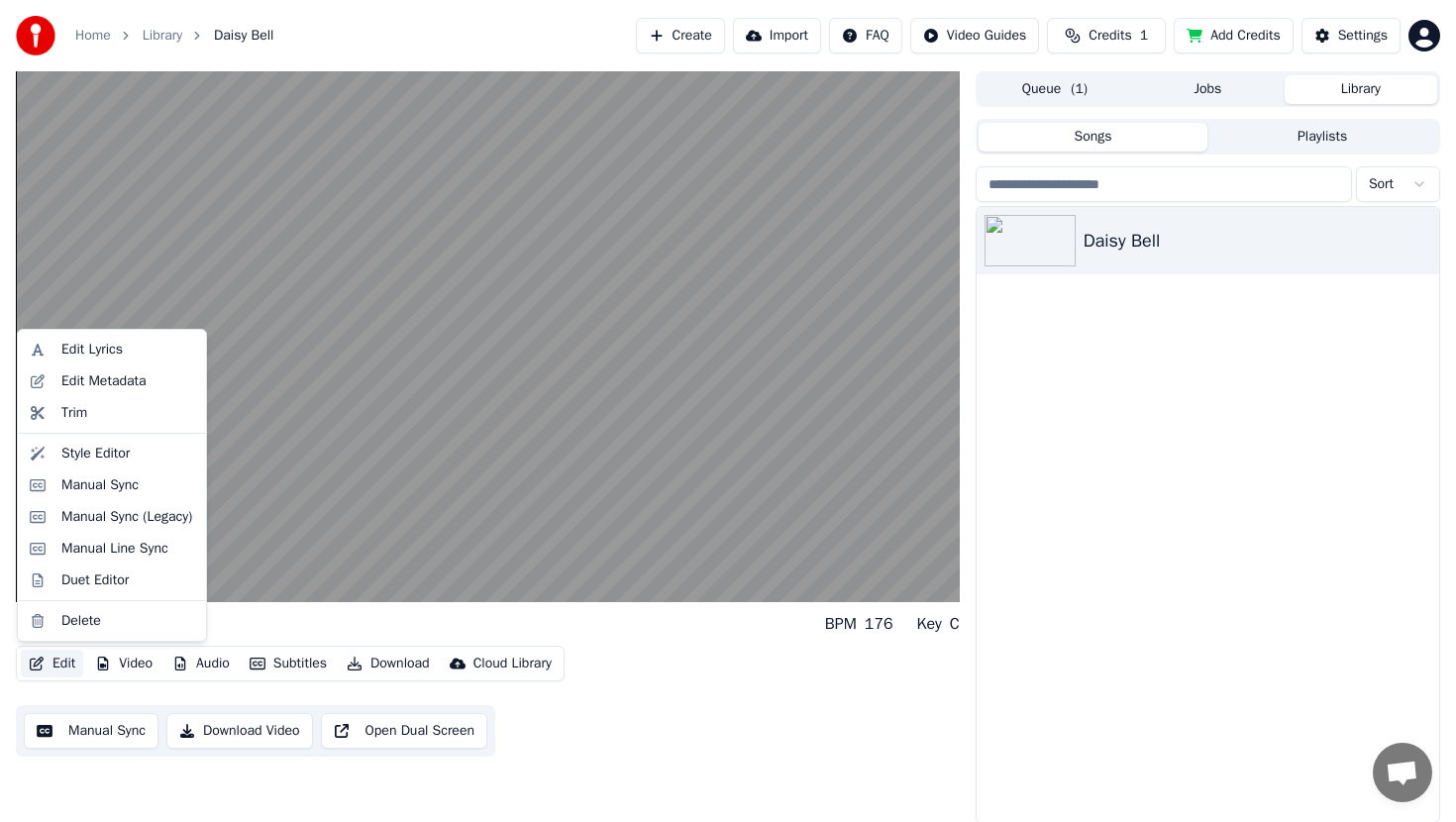 click on "Edit" at bounding box center [52, 664] 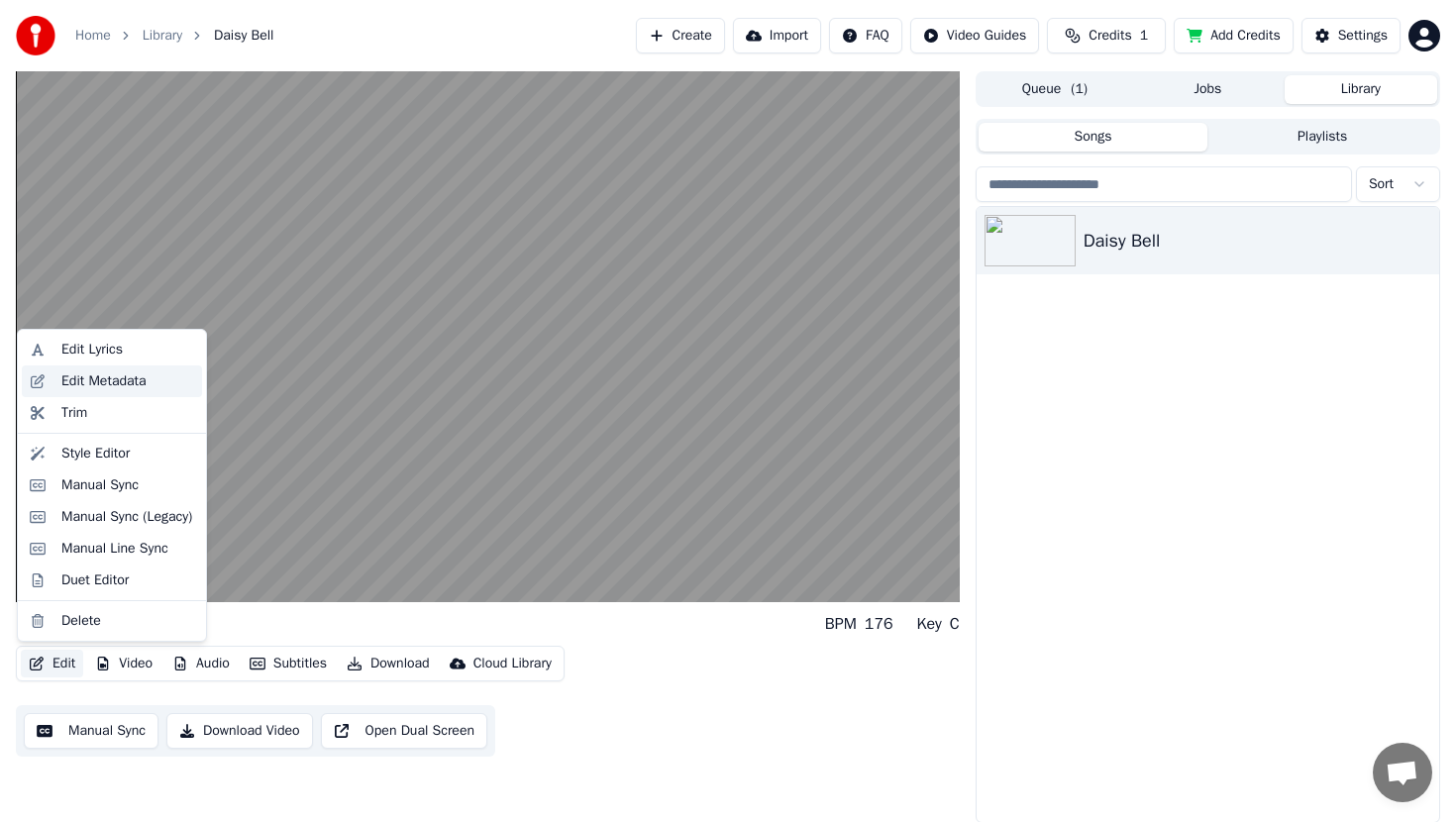 click on "Edit Metadata" at bounding box center (104, 381) 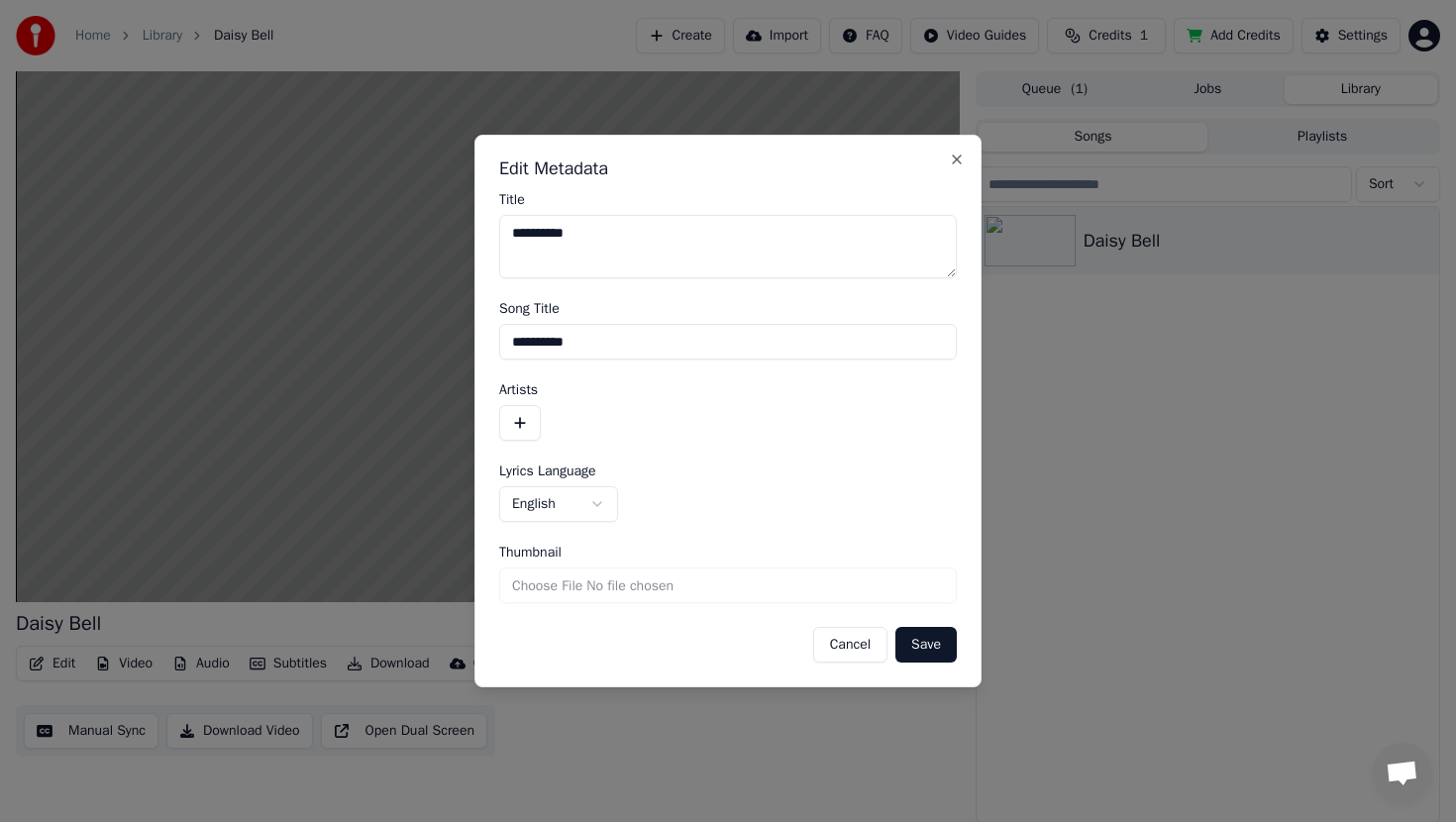 click on "Thumbnail" at bounding box center (728, 585) 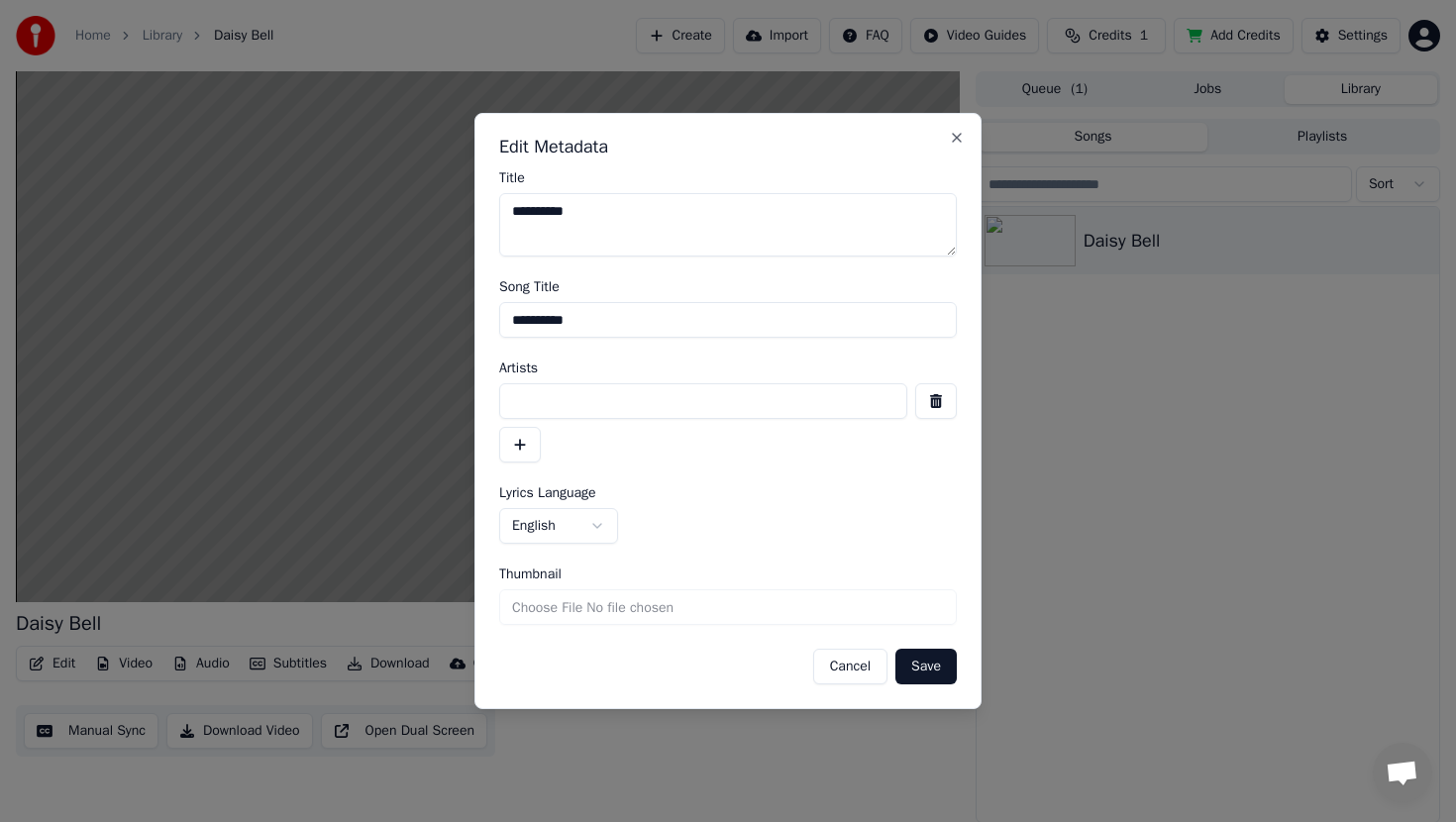 click at bounding box center (703, 401) 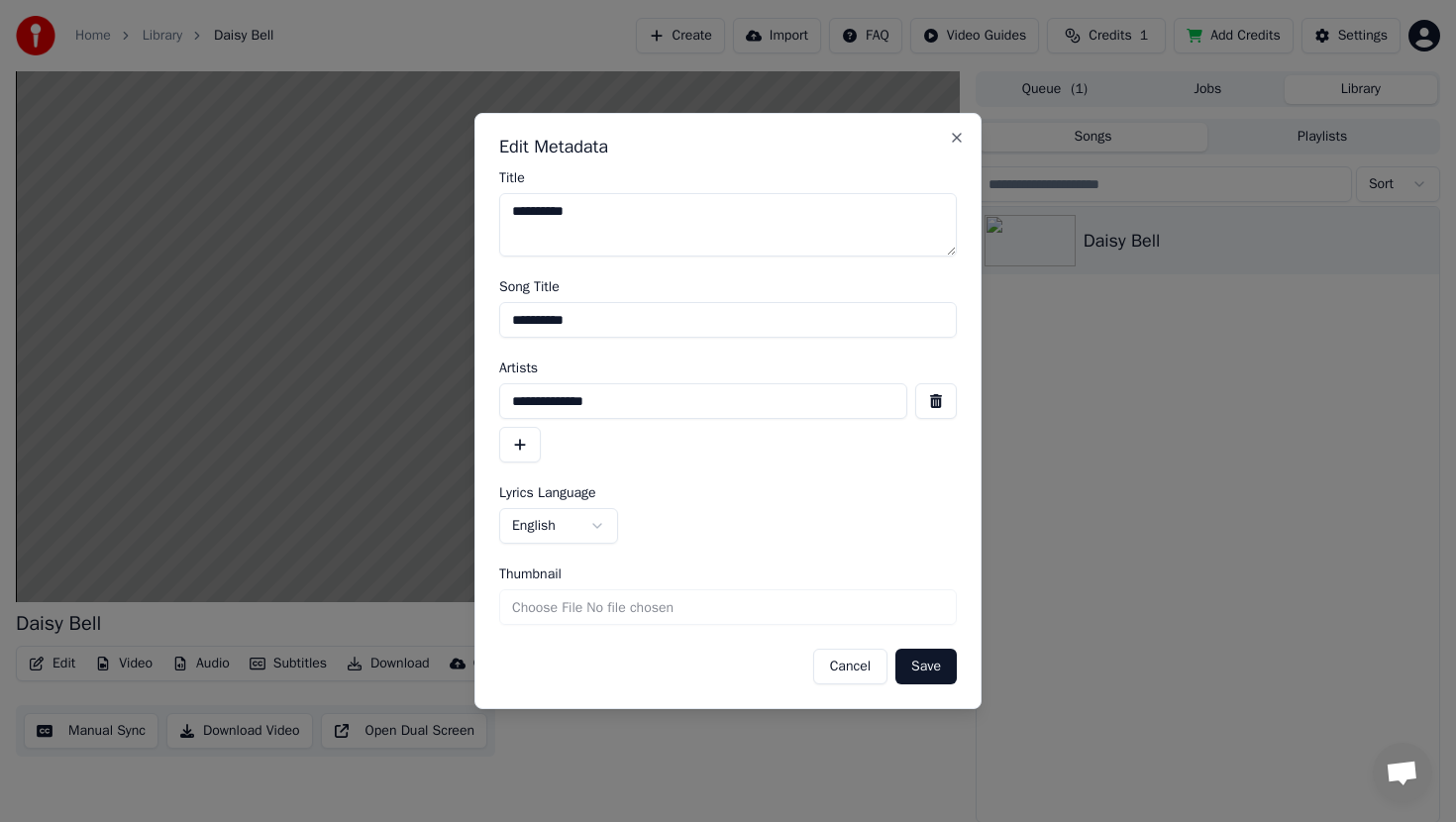 type on "**********" 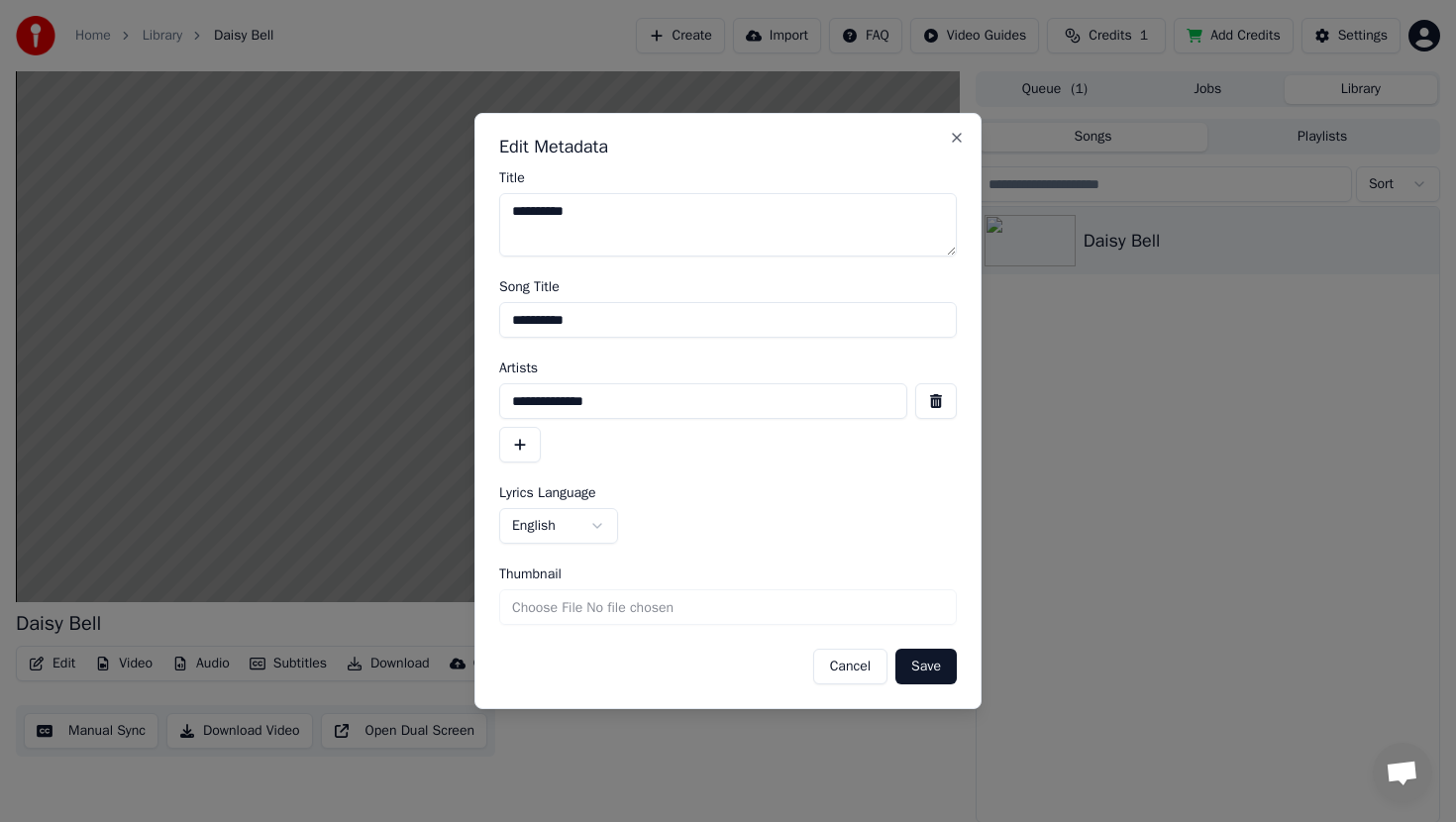 click on "Thumbnail" at bounding box center [728, 607] 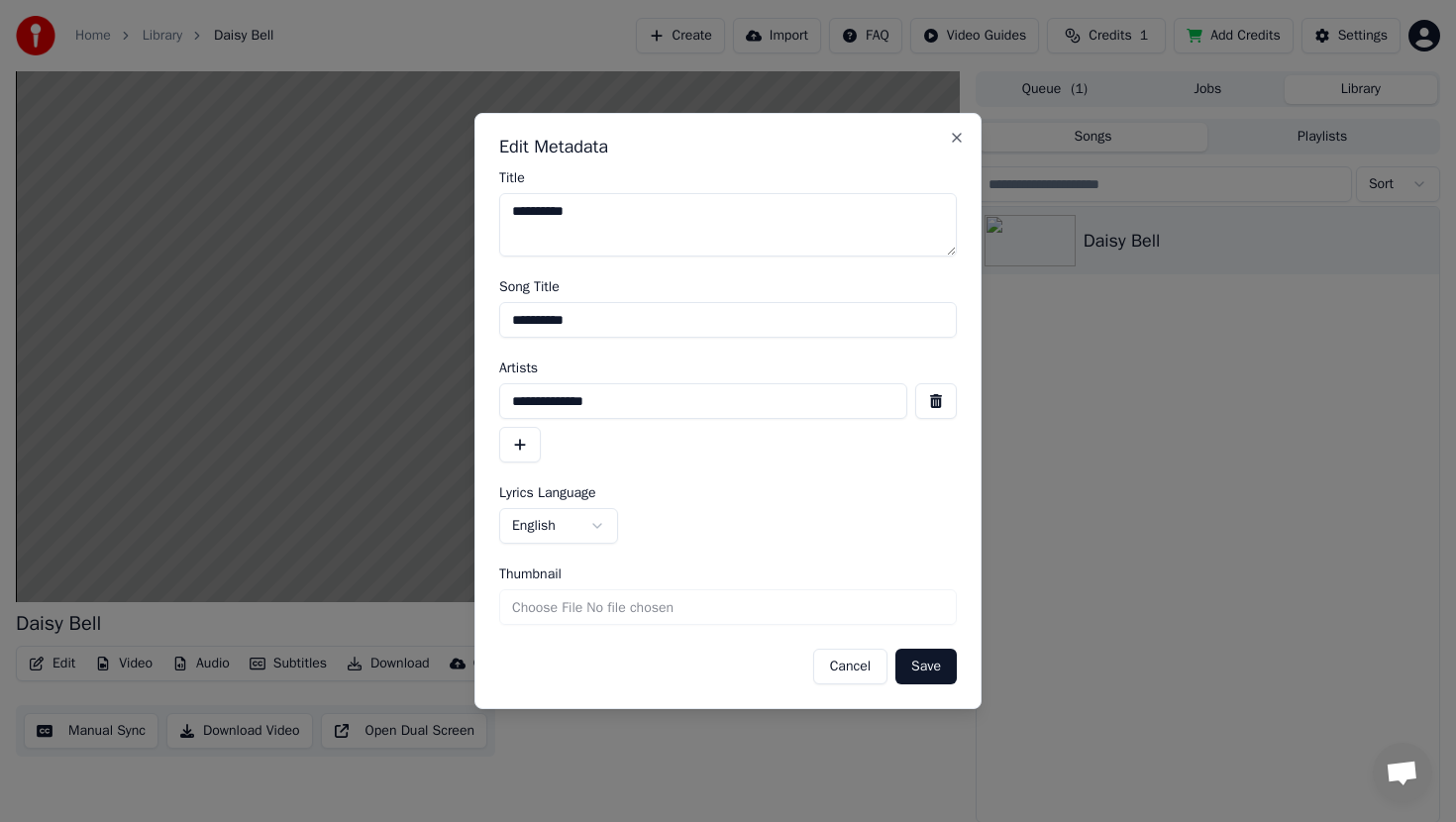 click on "Save" at bounding box center (926, 667) 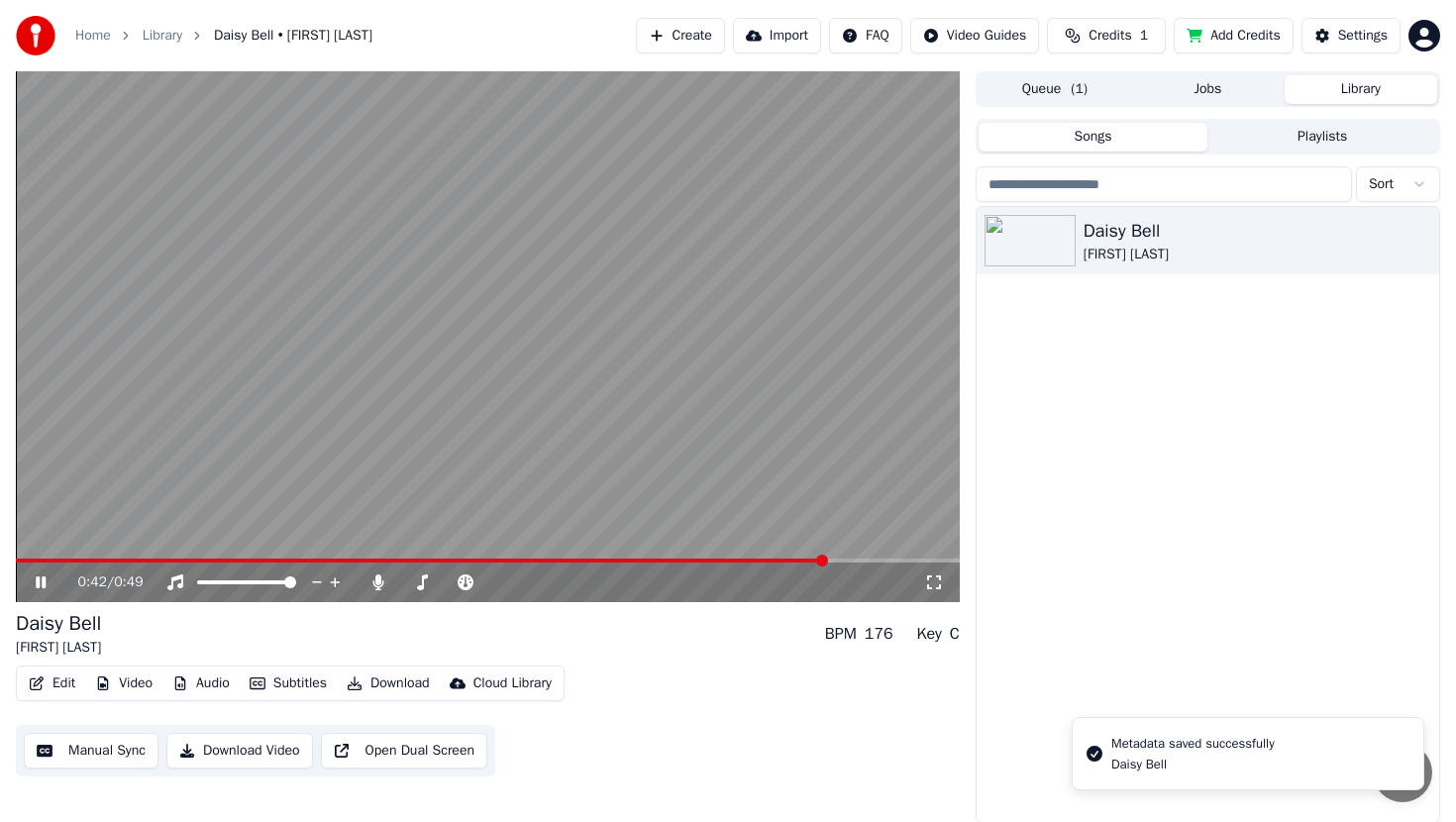 drag, startPoint x: 295, startPoint y: 556, endPoint x: 215, endPoint y: 554, distance: 80.025 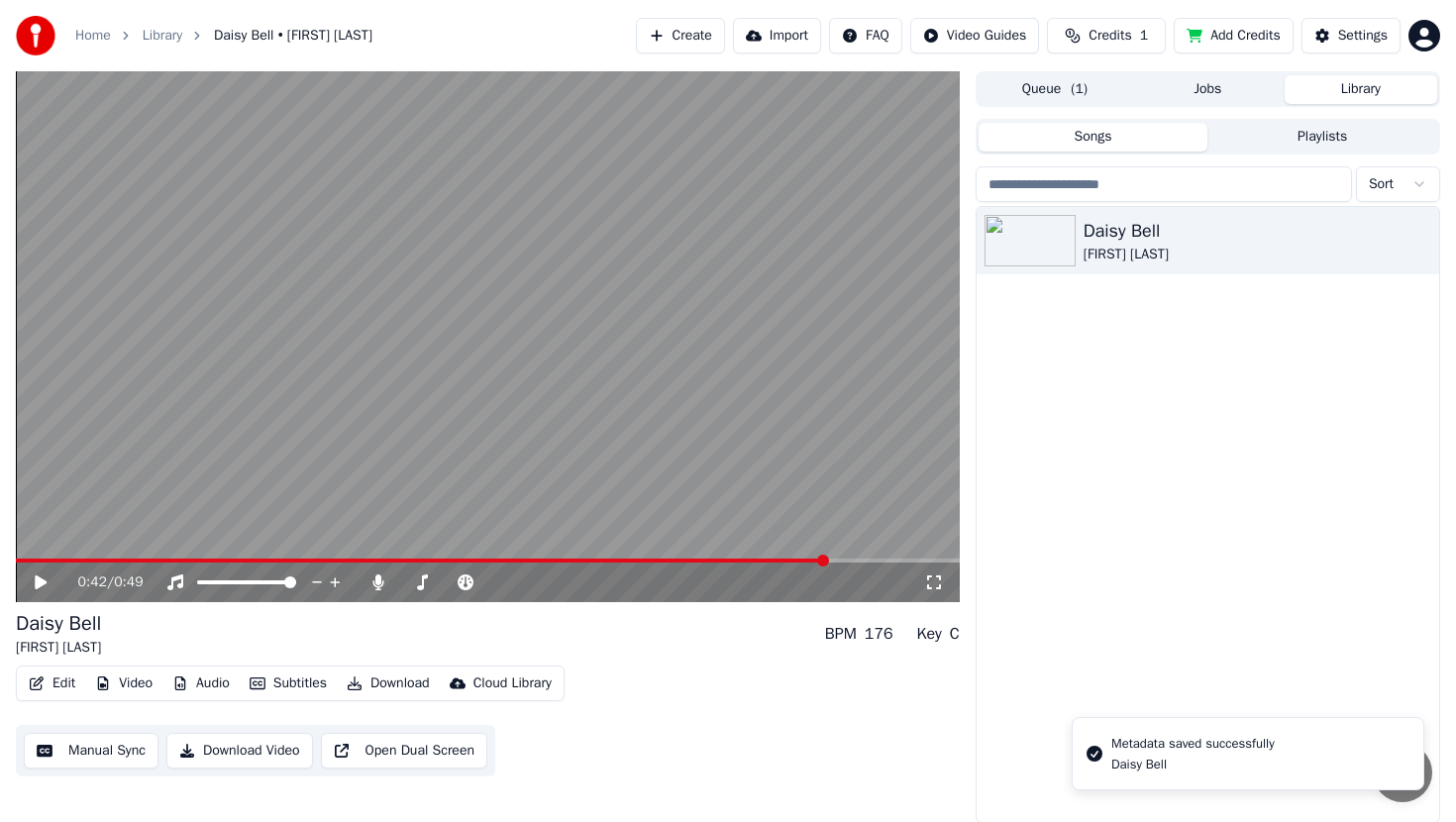 drag, startPoint x: 200, startPoint y: 555, endPoint x: 174, endPoint y: 555, distance: 26 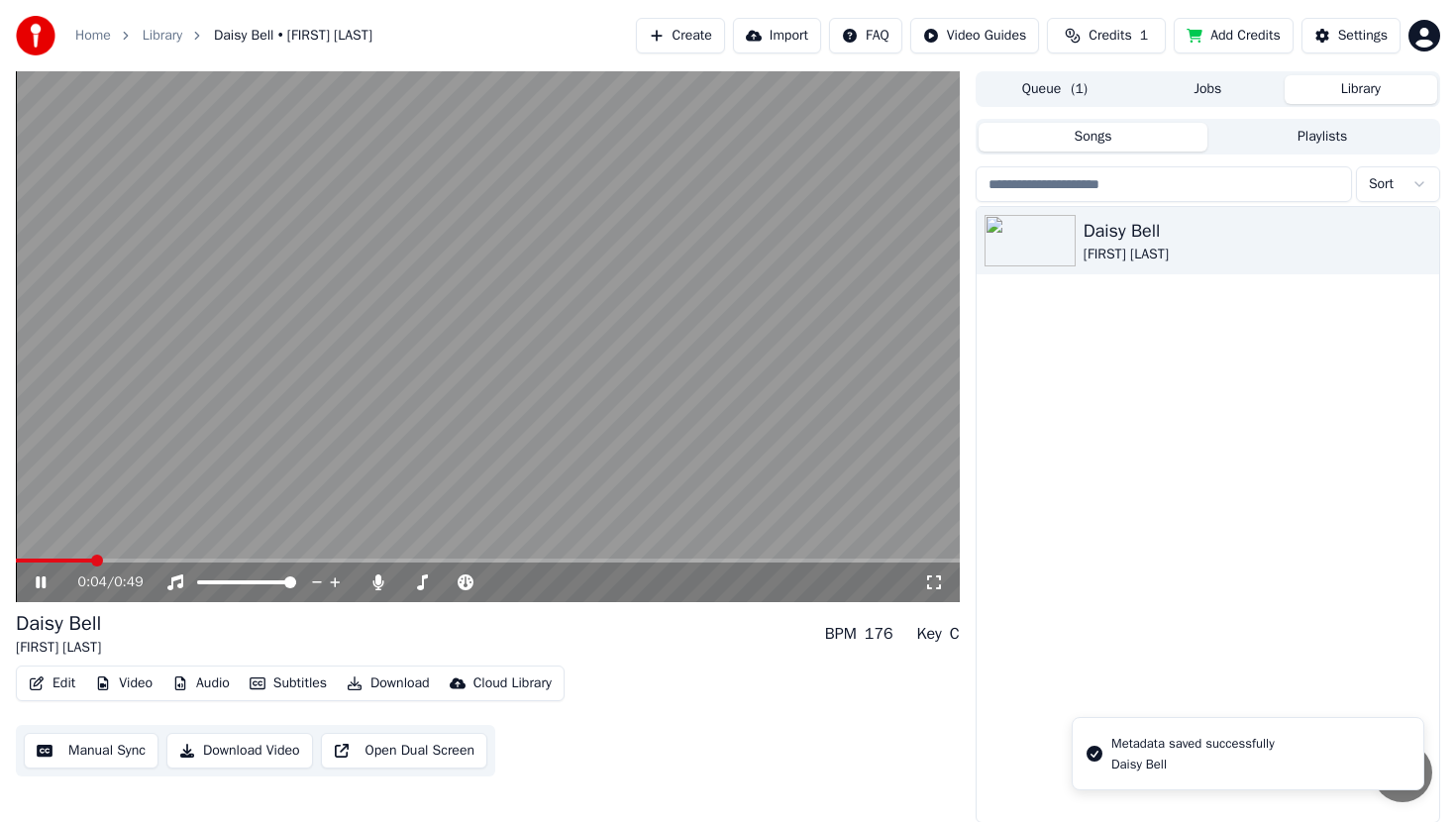 click at bounding box center [53, 561] 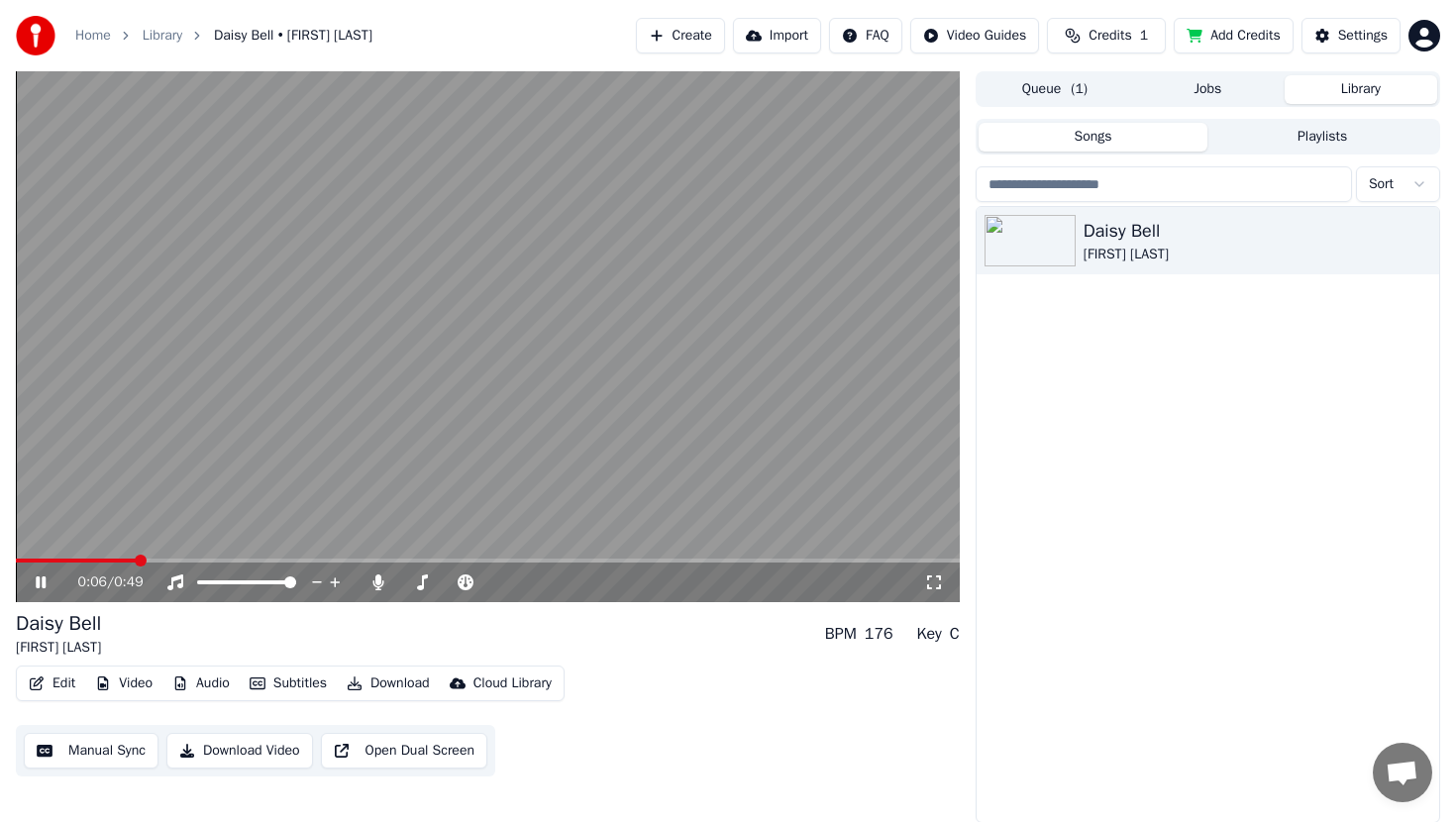 click on "Download" at bounding box center [388, 683] 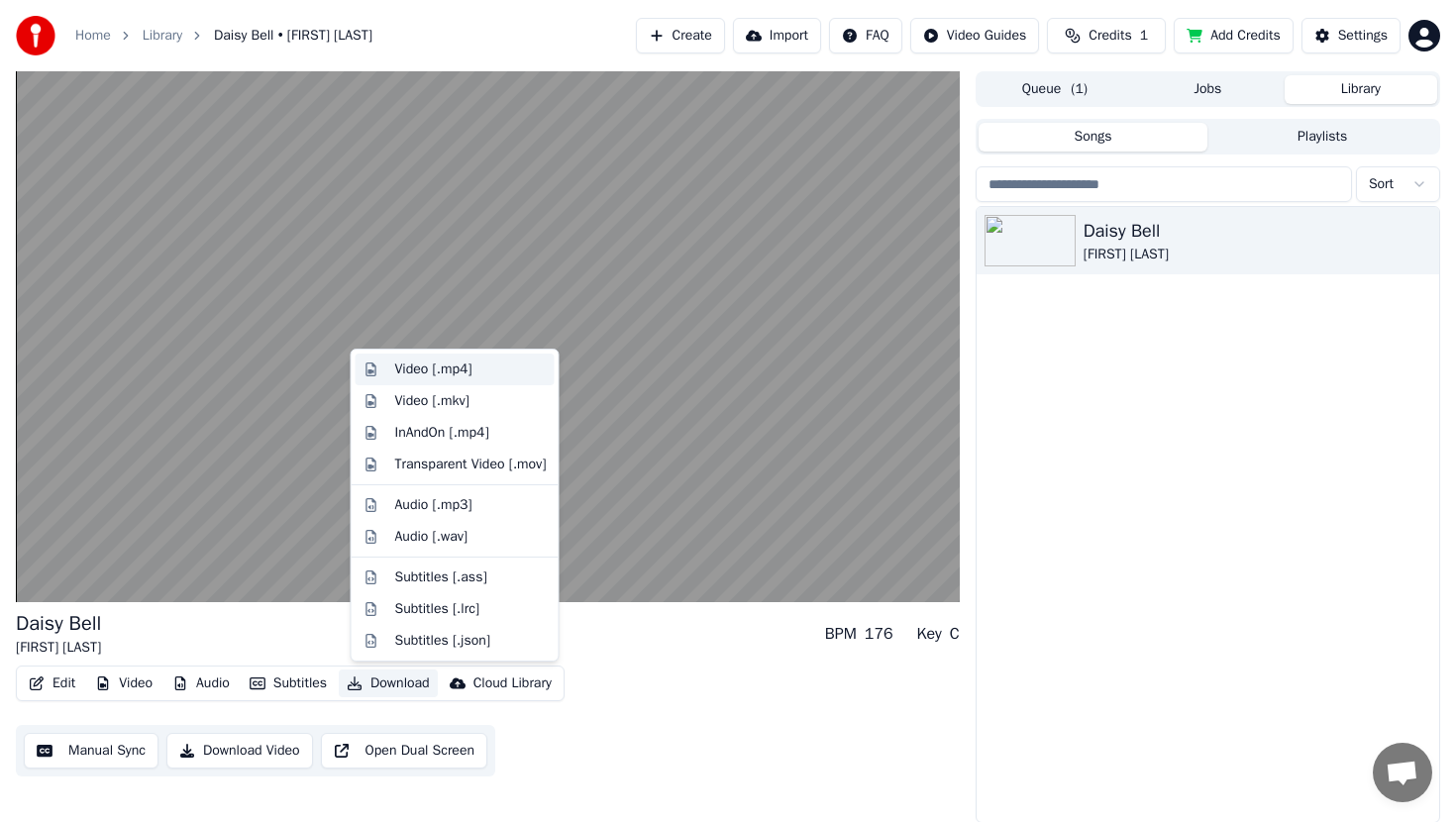 click on "Video [.mp4]" at bounding box center [455, 369] 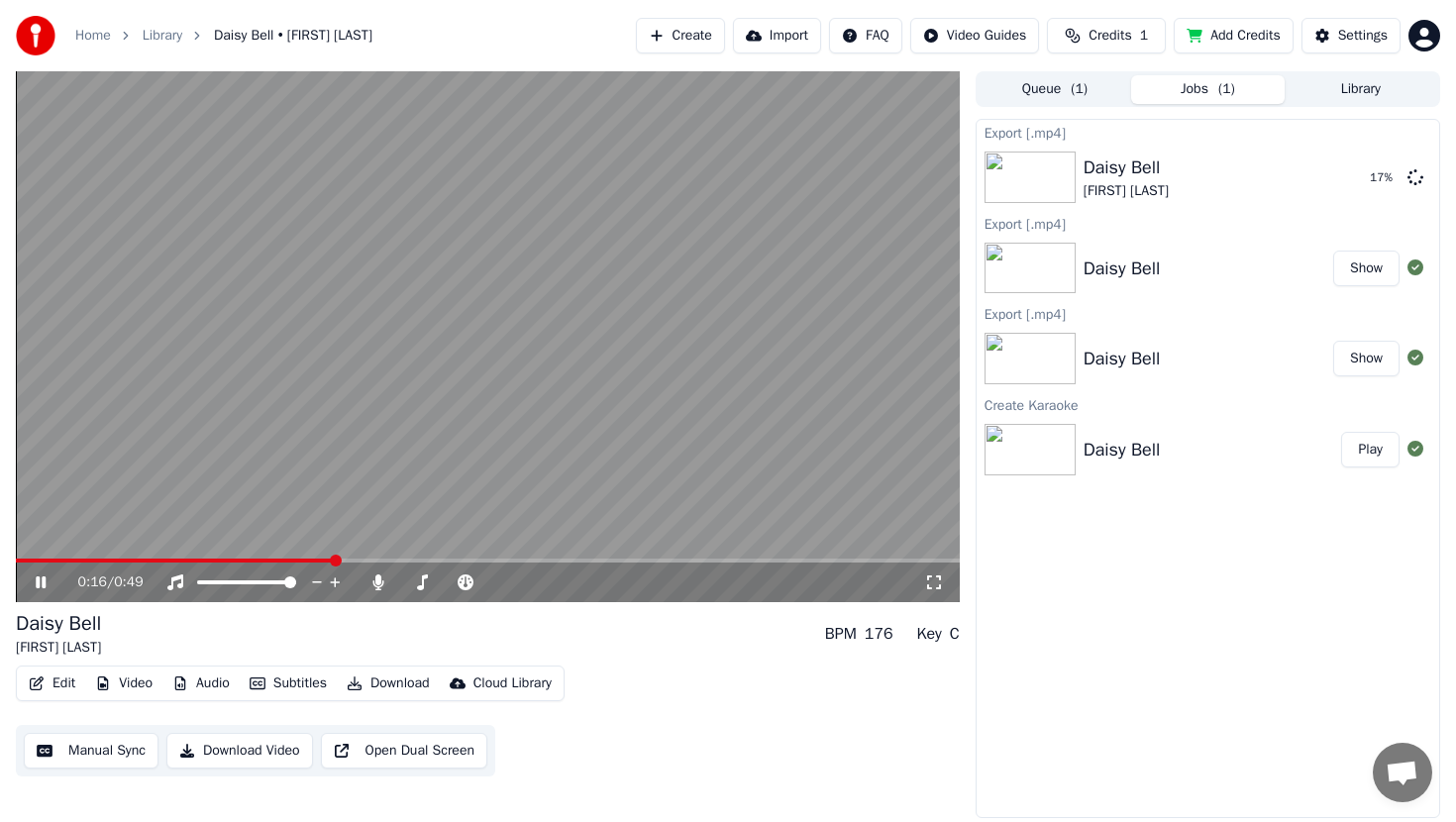 click on "Edit" at bounding box center (52, 683) 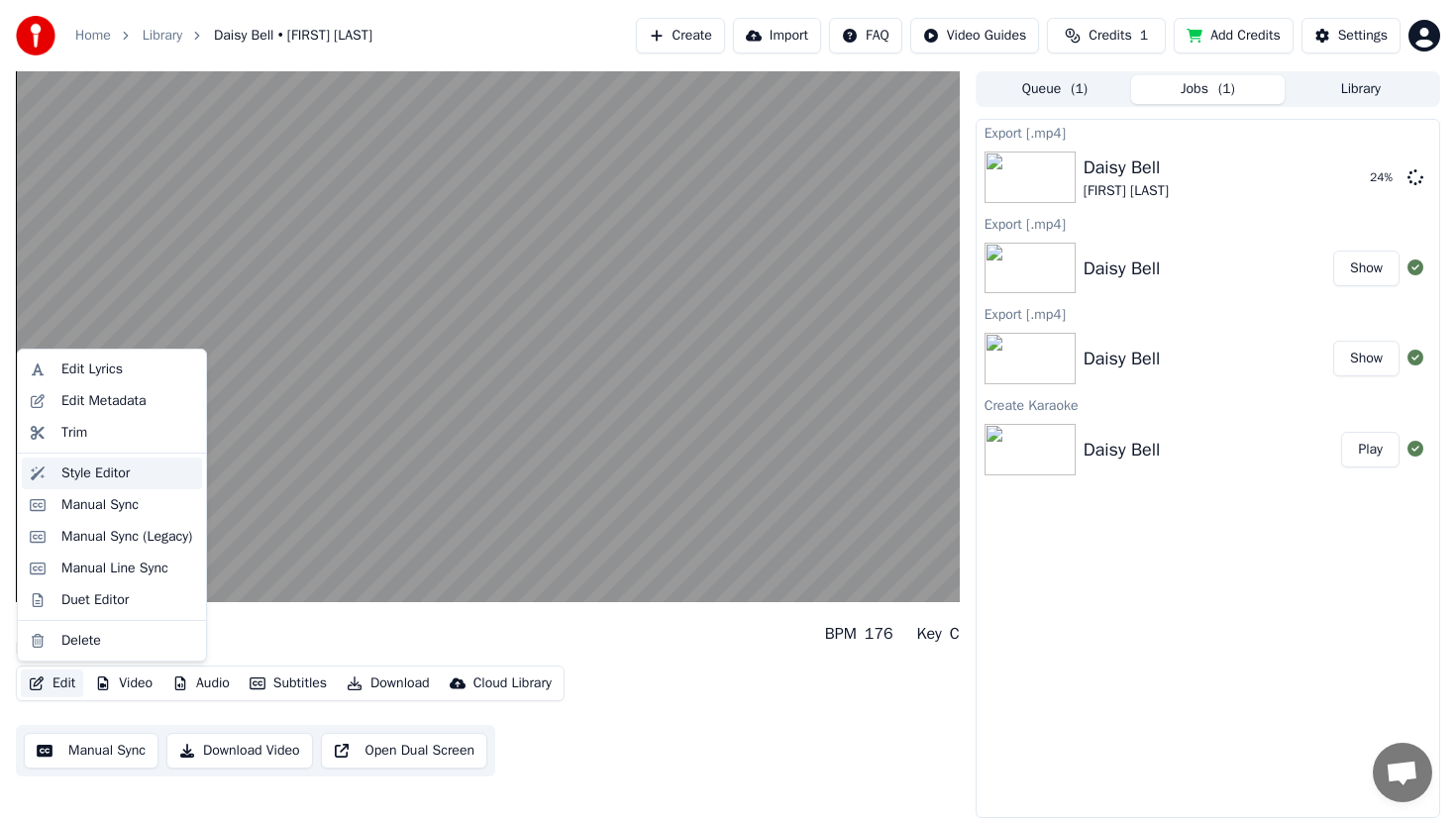 click on "Style Editor" at bounding box center (95, 473) 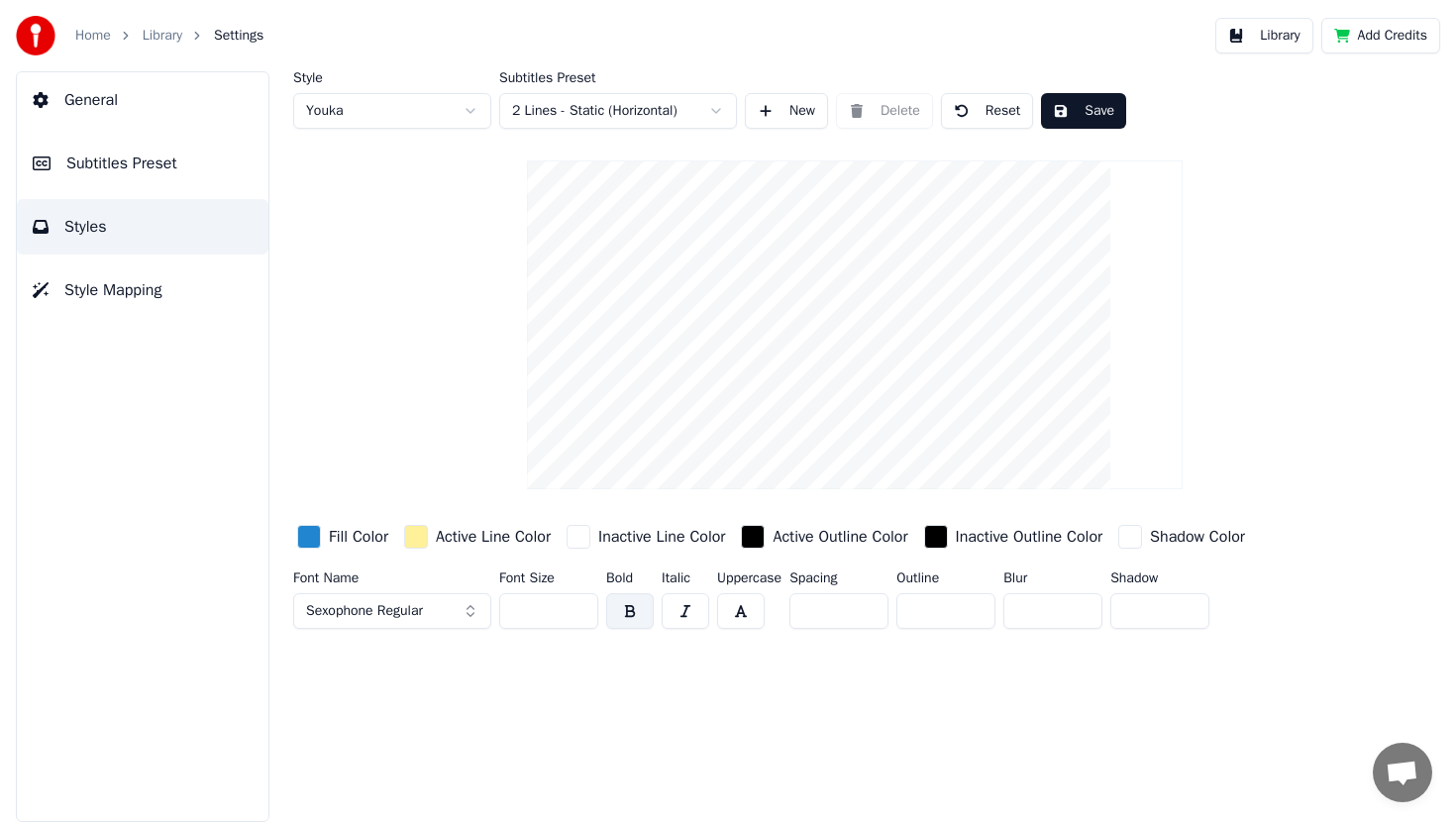 click on "Subtitles Preset" at bounding box center [143, 163] 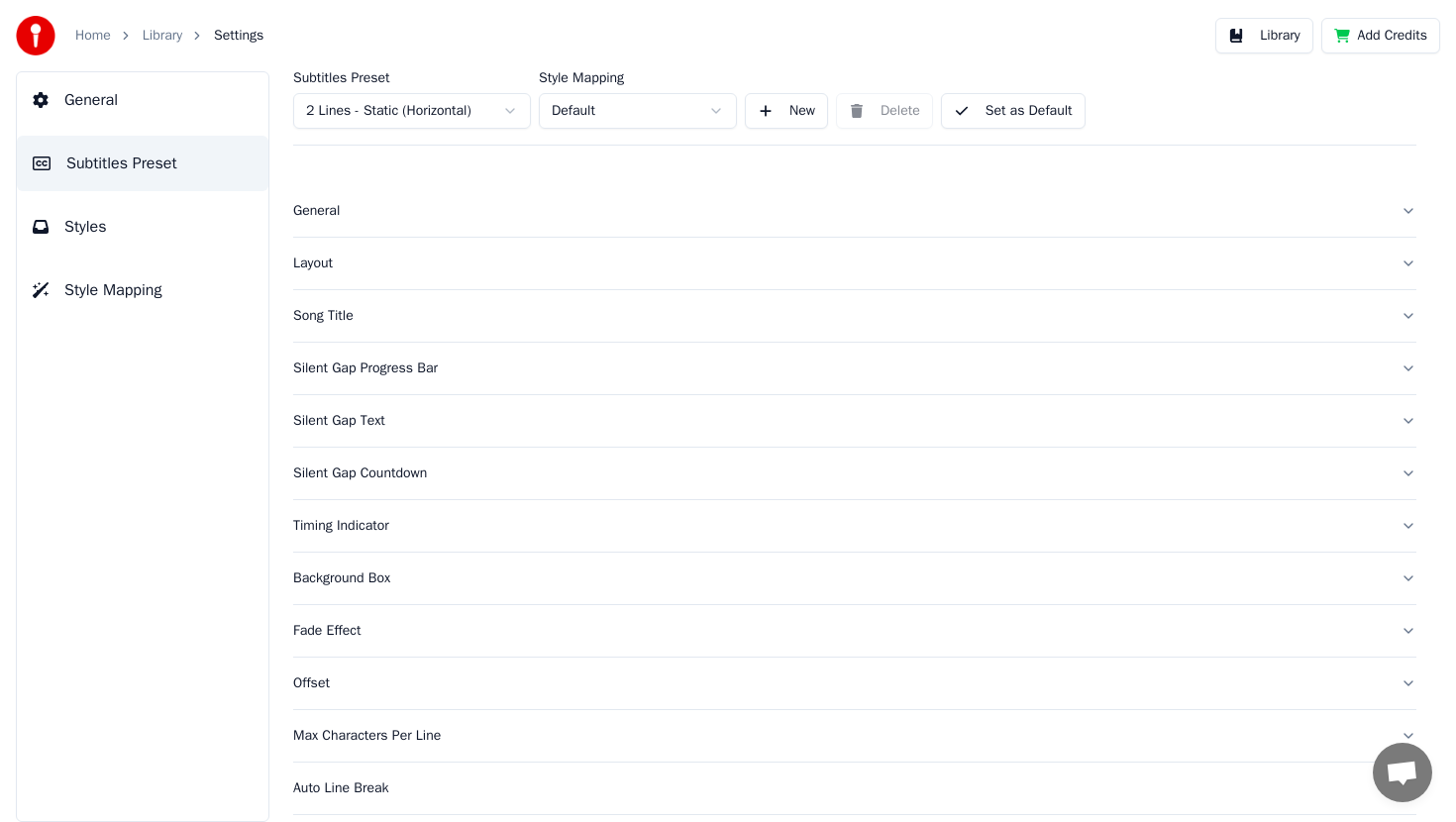 click on "General" at bounding box center (855, 211) 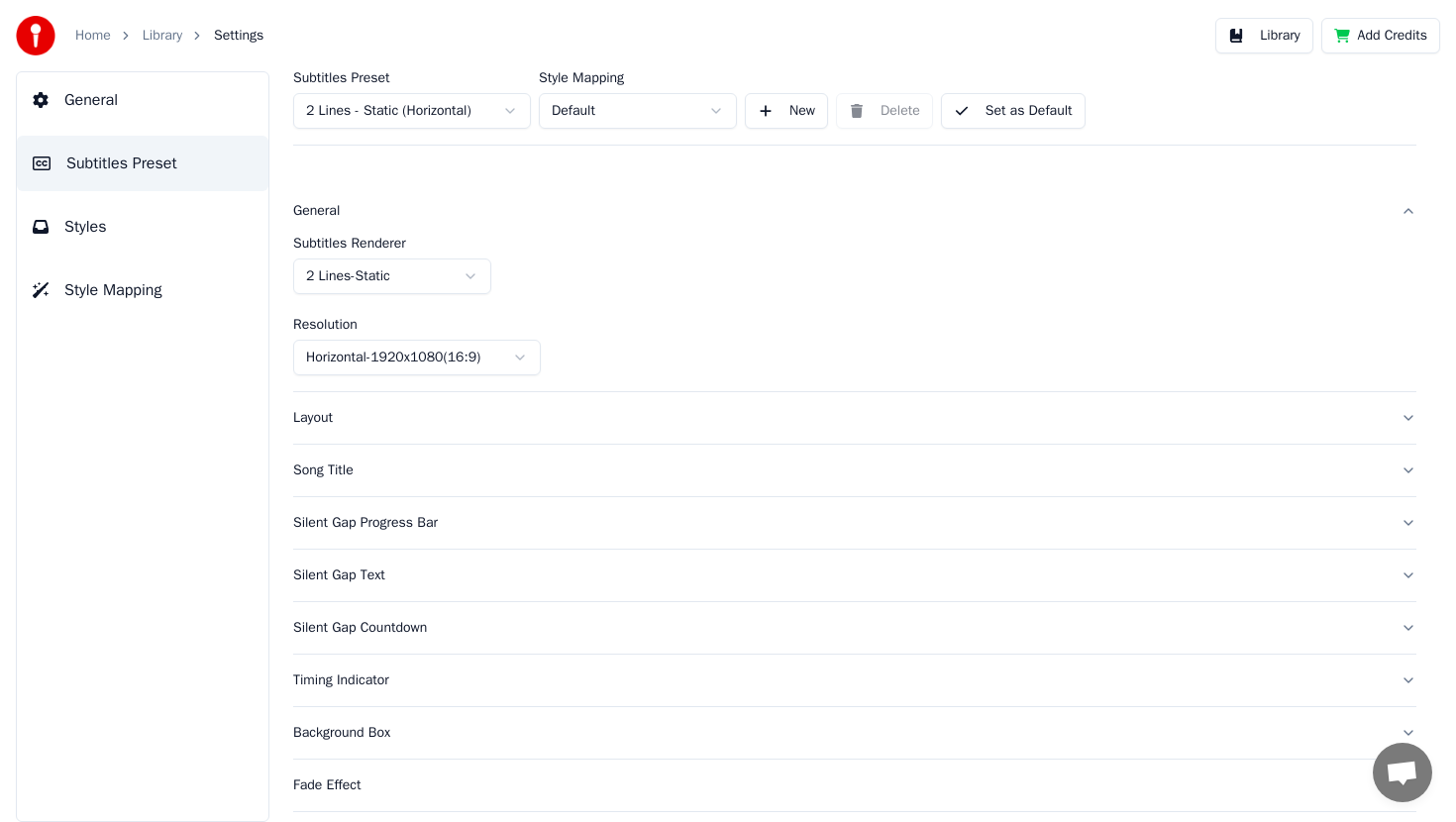 click on "Song Title" at bounding box center (855, 470) 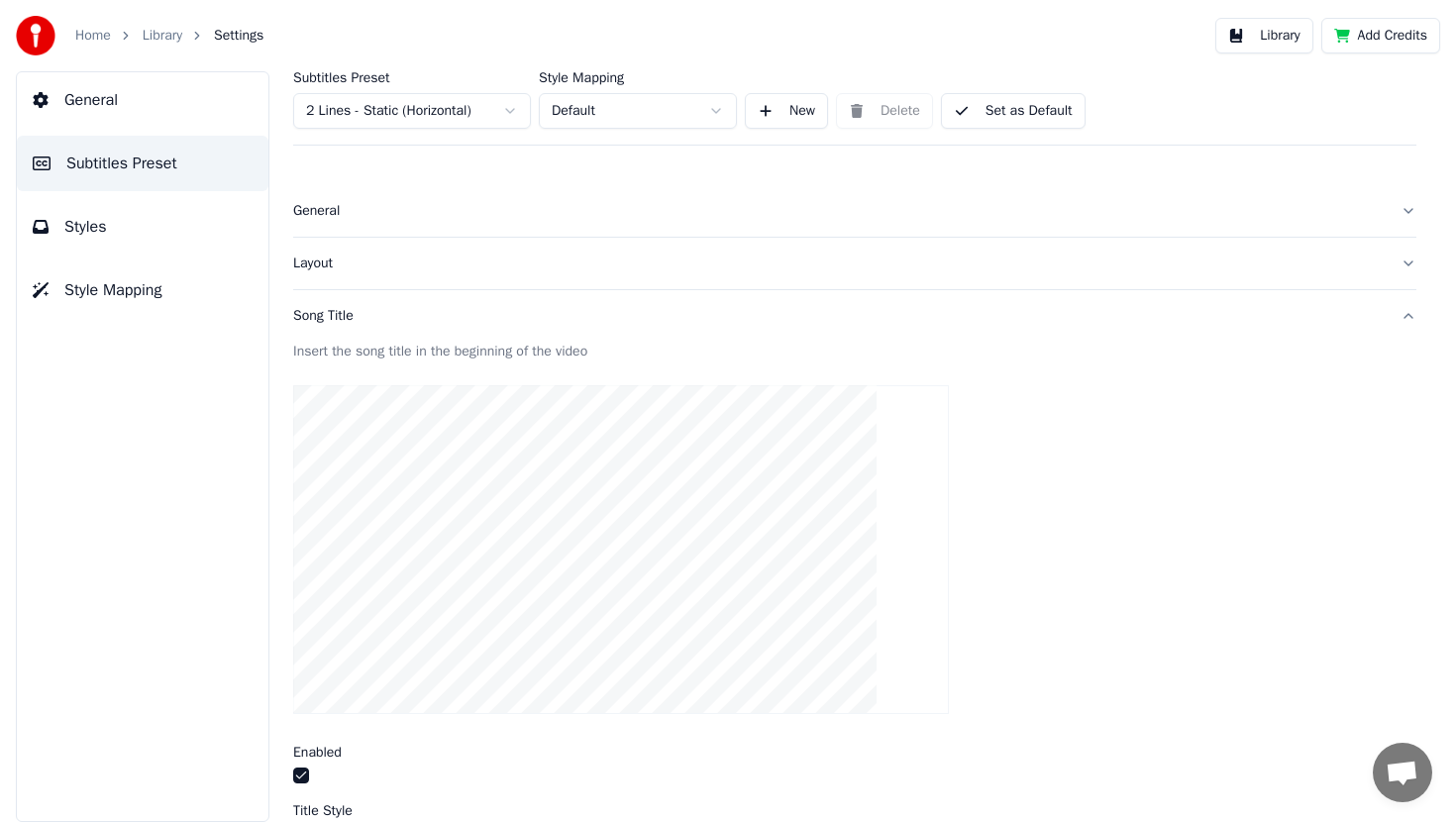 click on "Layout" at bounding box center (839, 263) 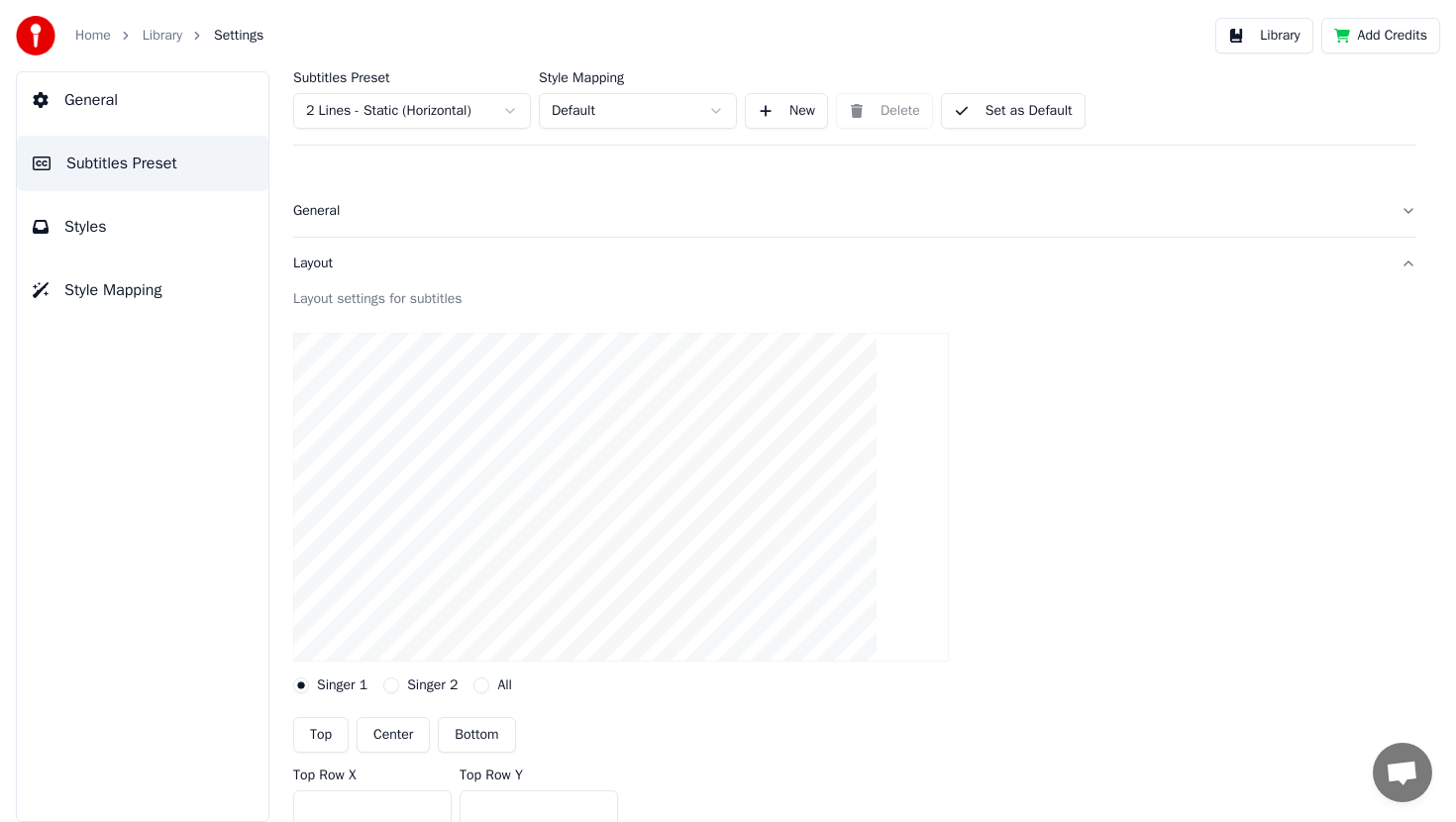 type 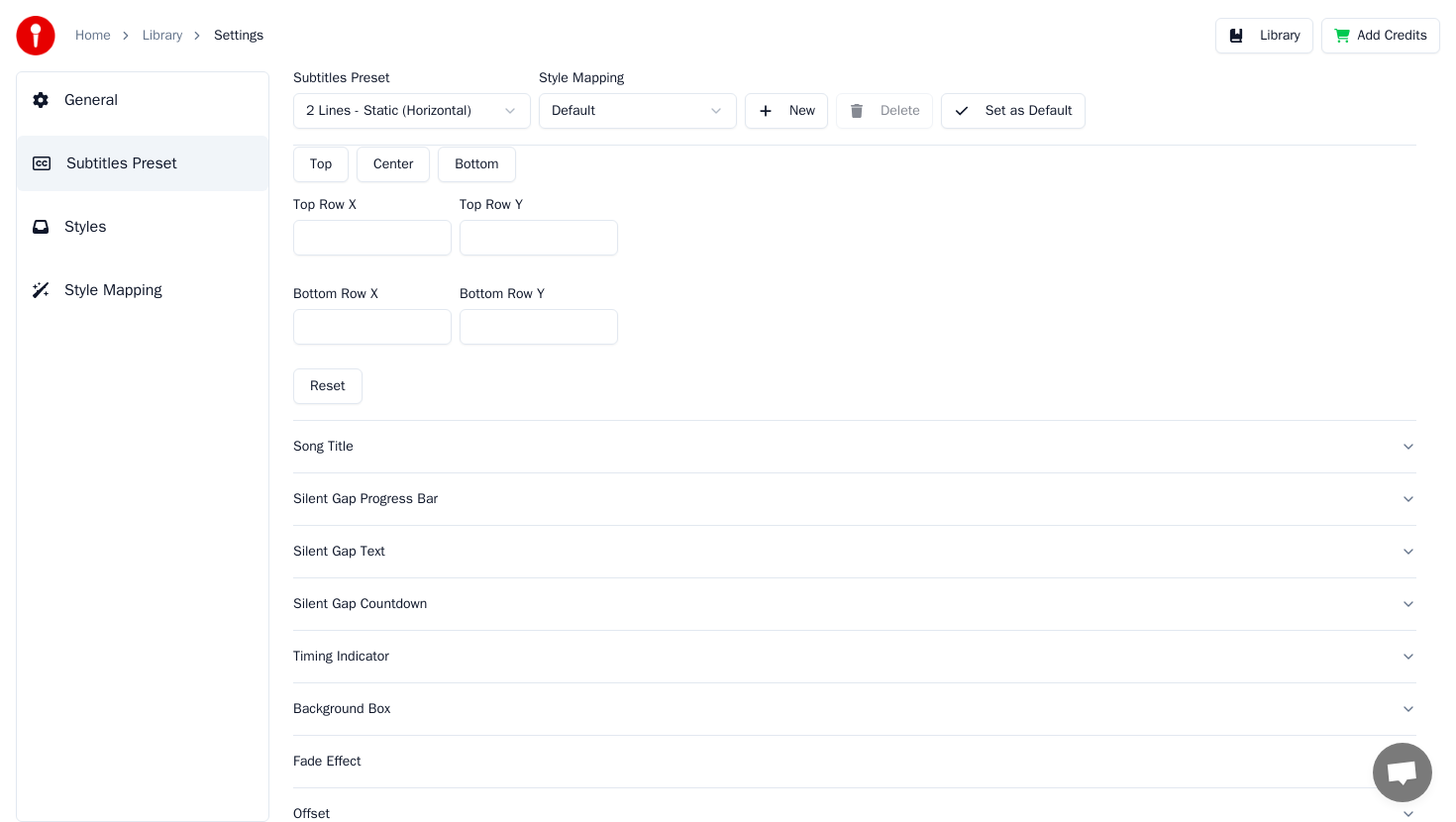 type 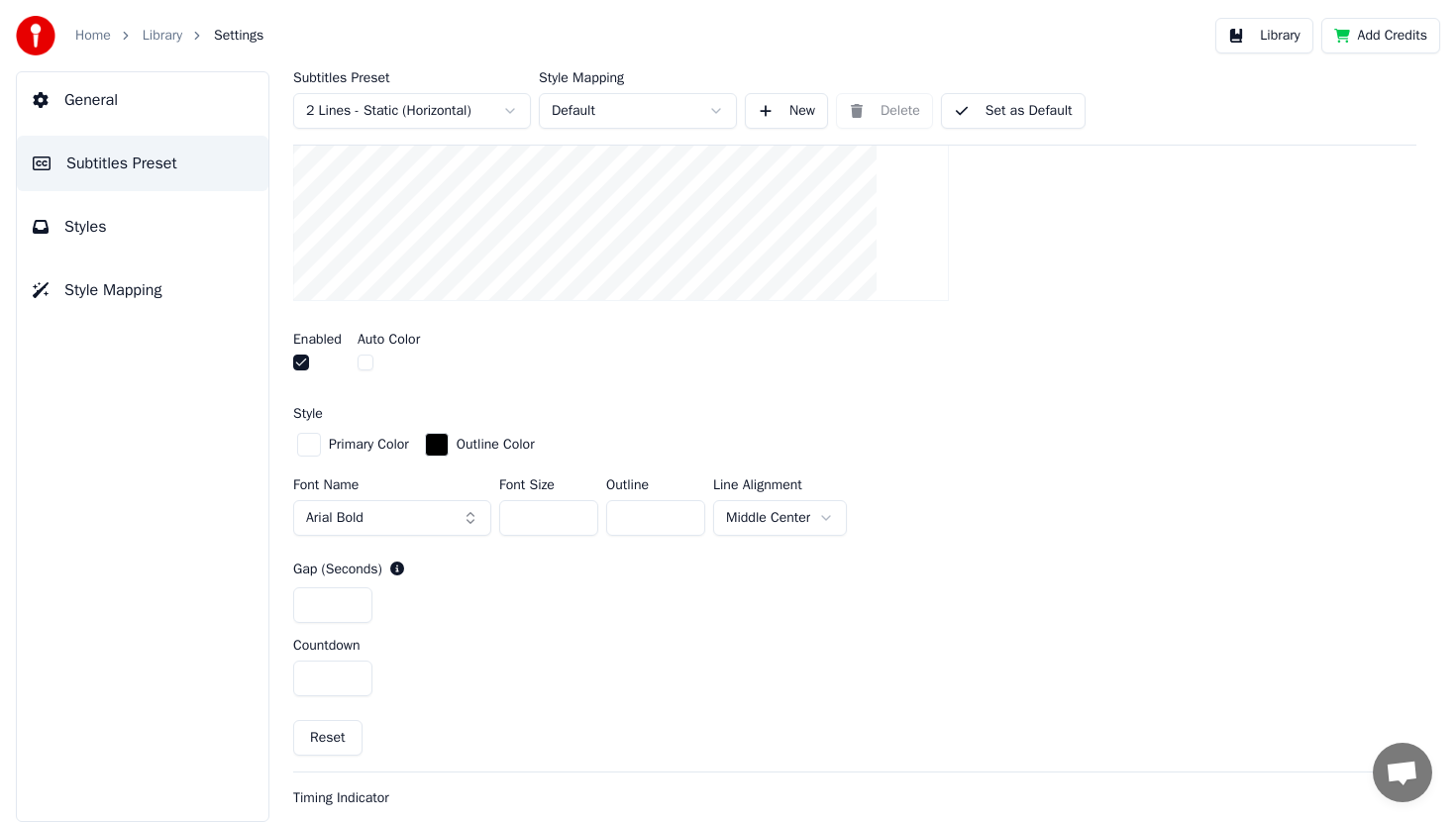 type 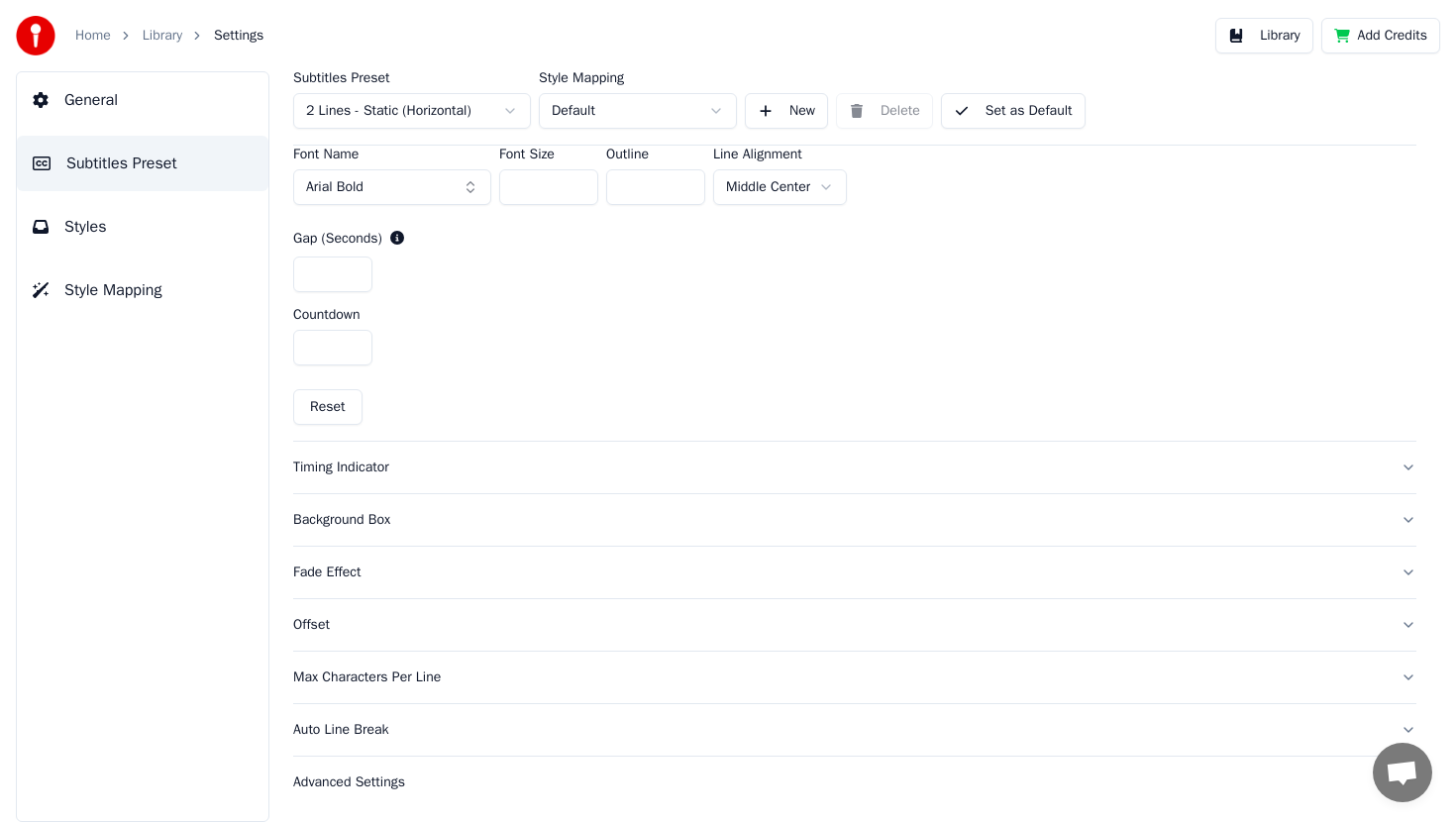 type 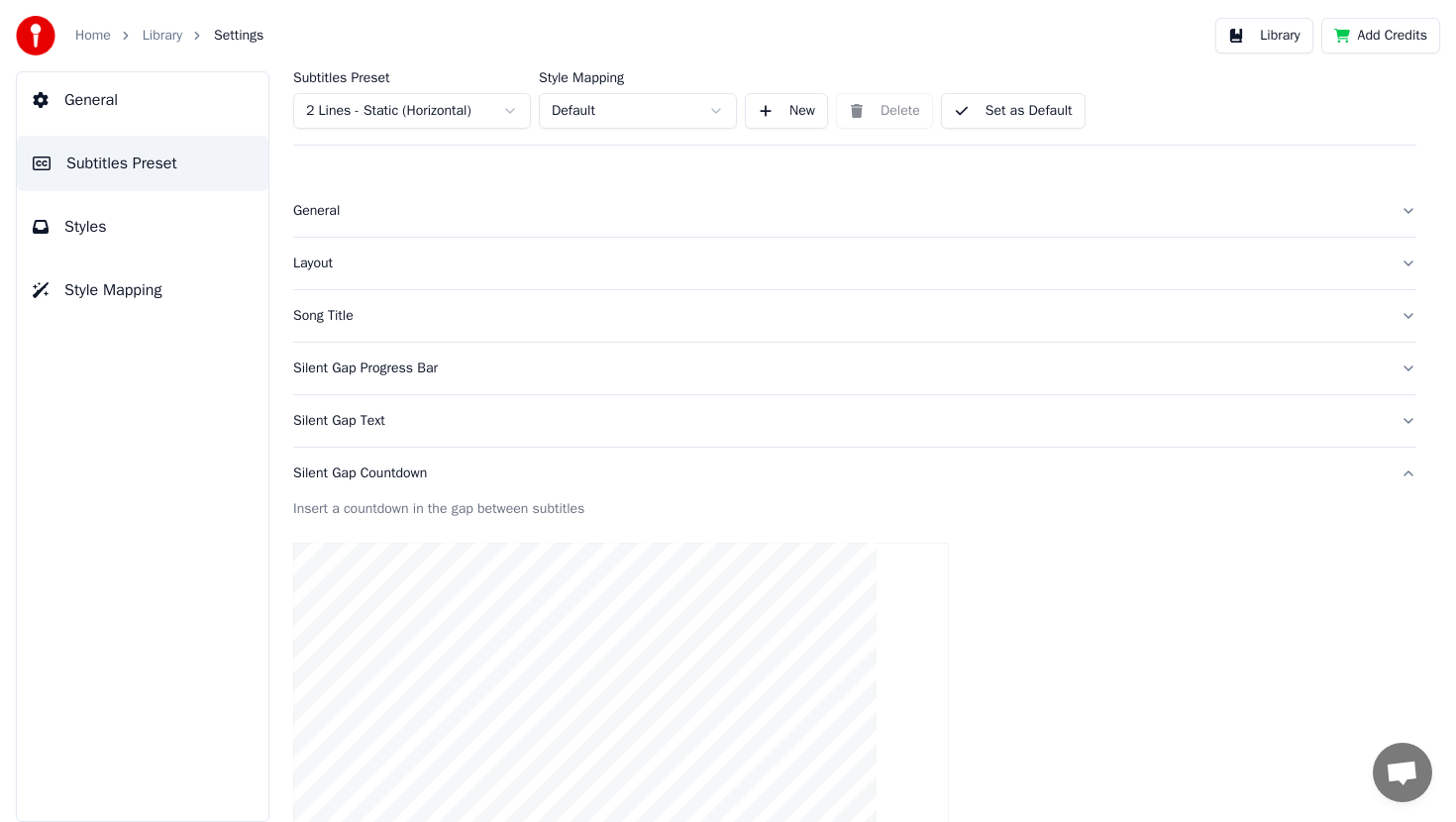 type 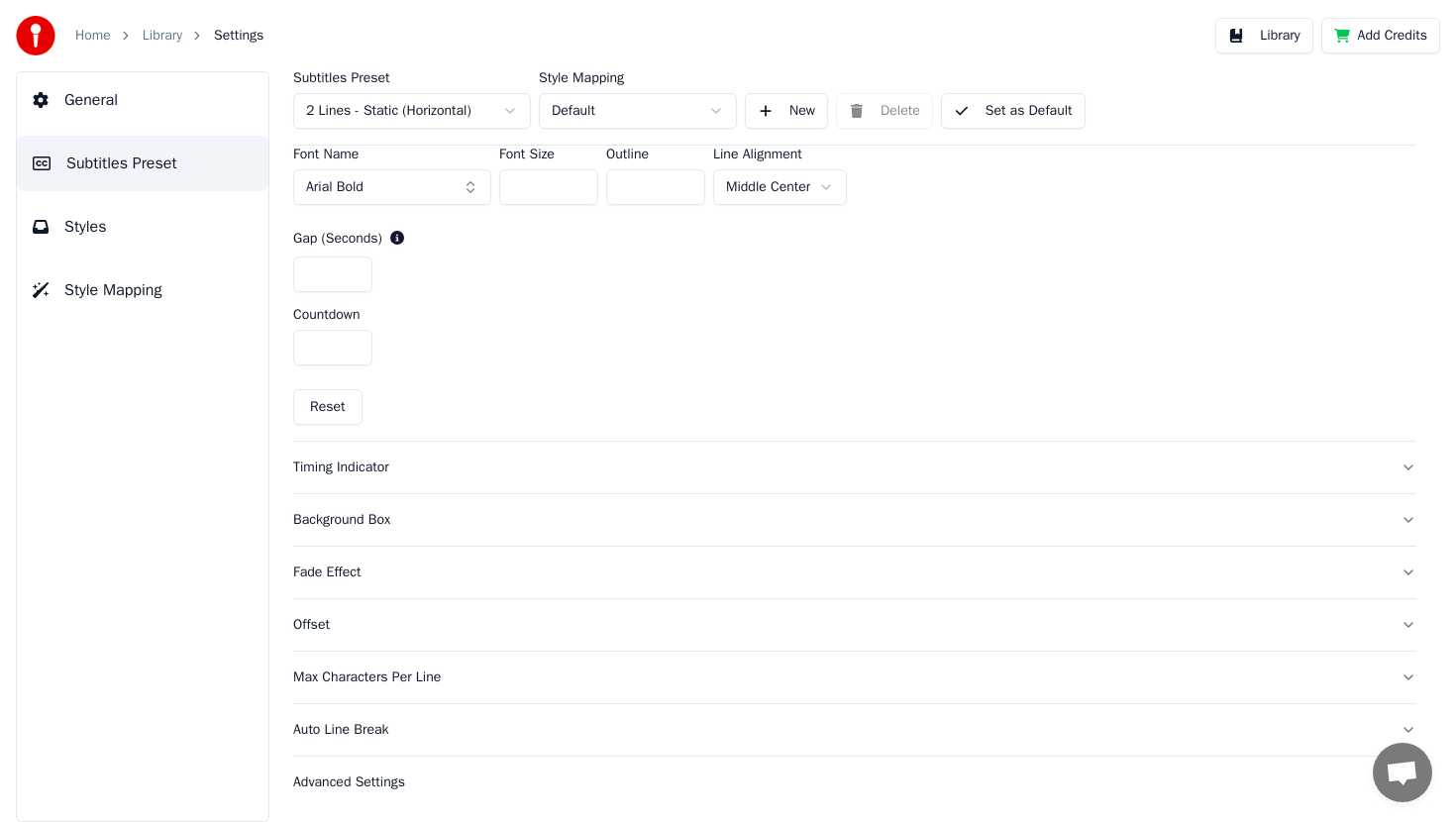 scroll, scrollTop: 0, scrollLeft: 0, axis: both 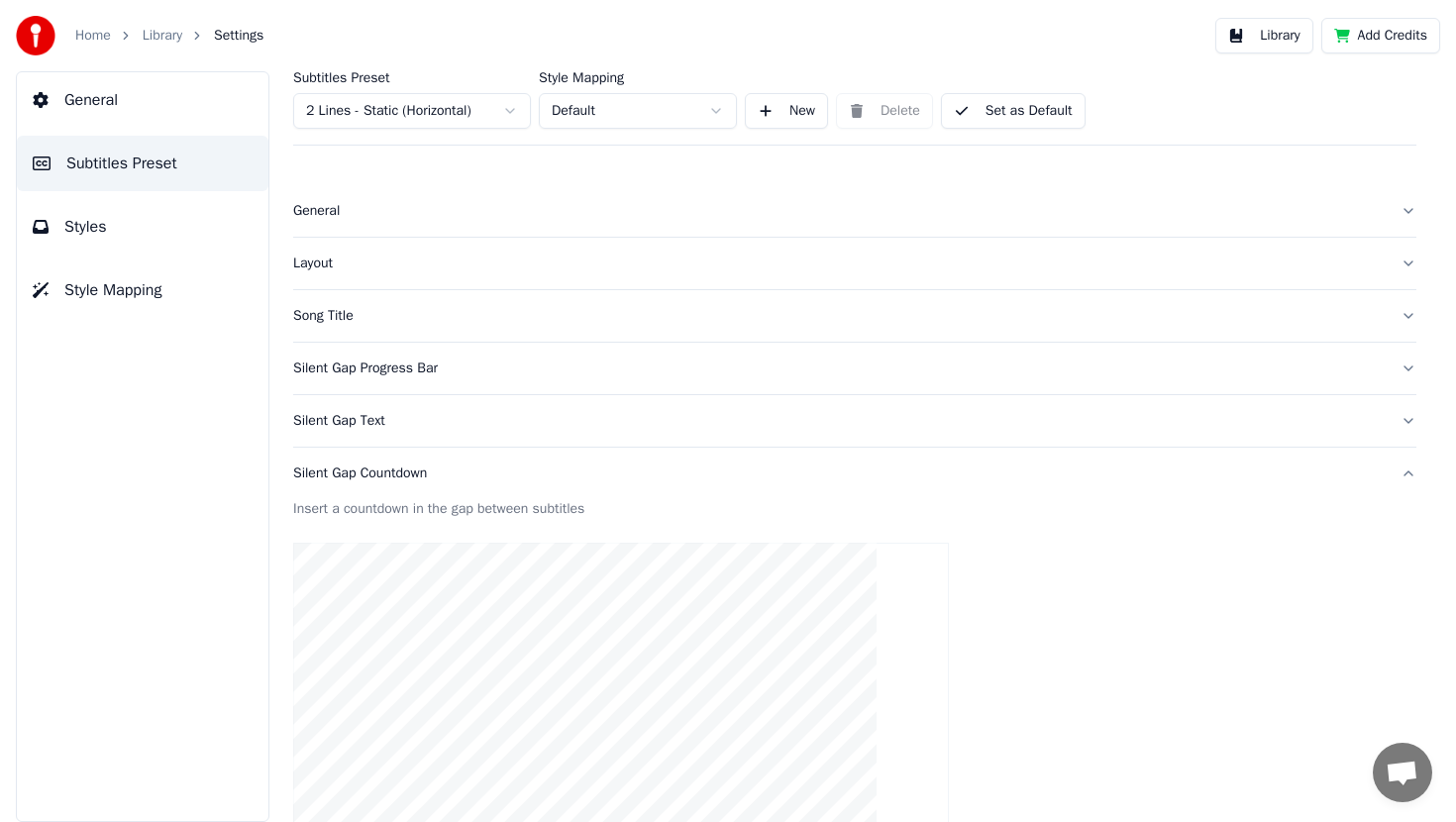 click at bounding box center [621, 707] 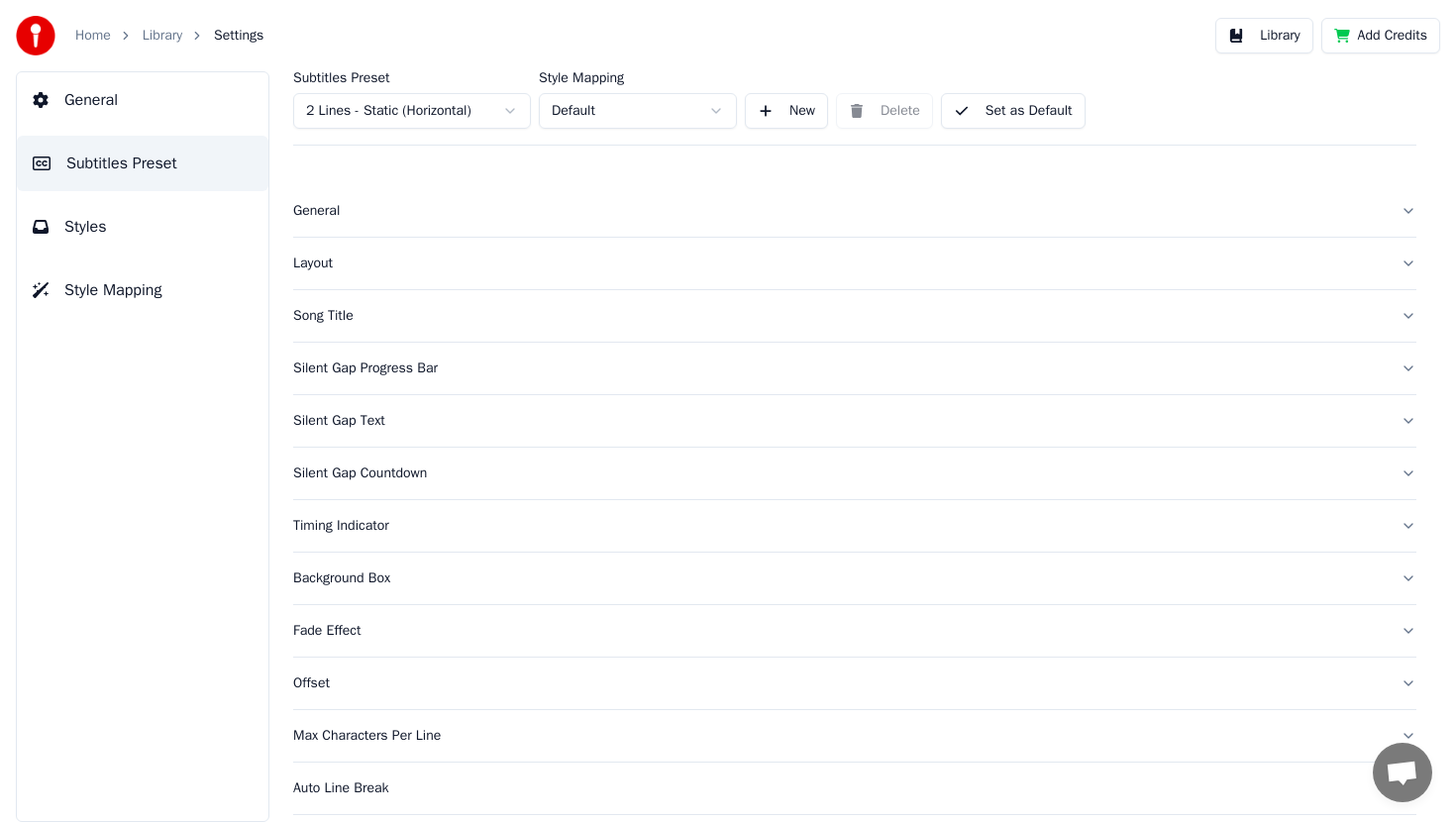 scroll, scrollTop: 45, scrollLeft: 0, axis: vertical 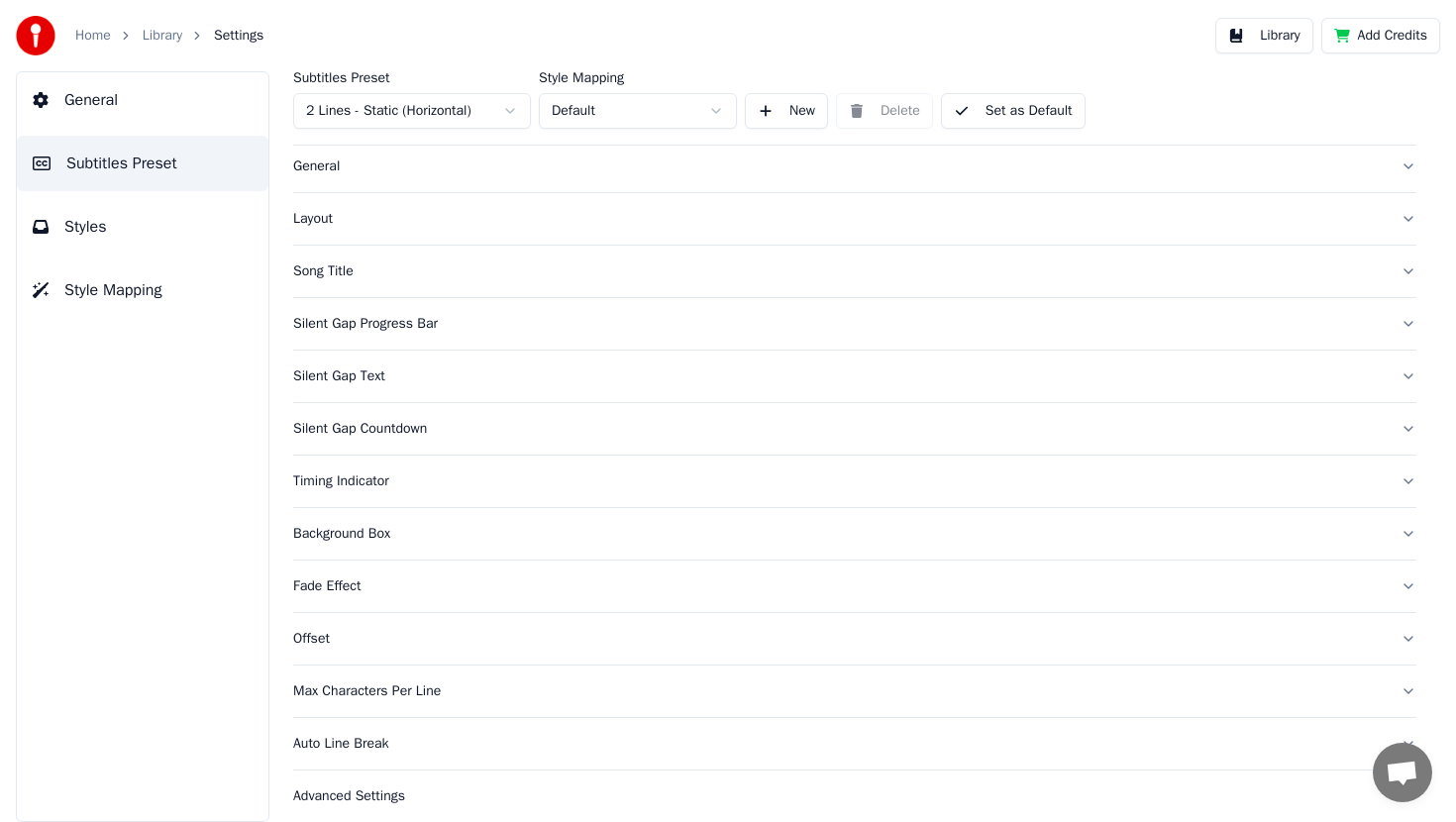 click on "Silent Gap Countdown" at bounding box center [839, 429] 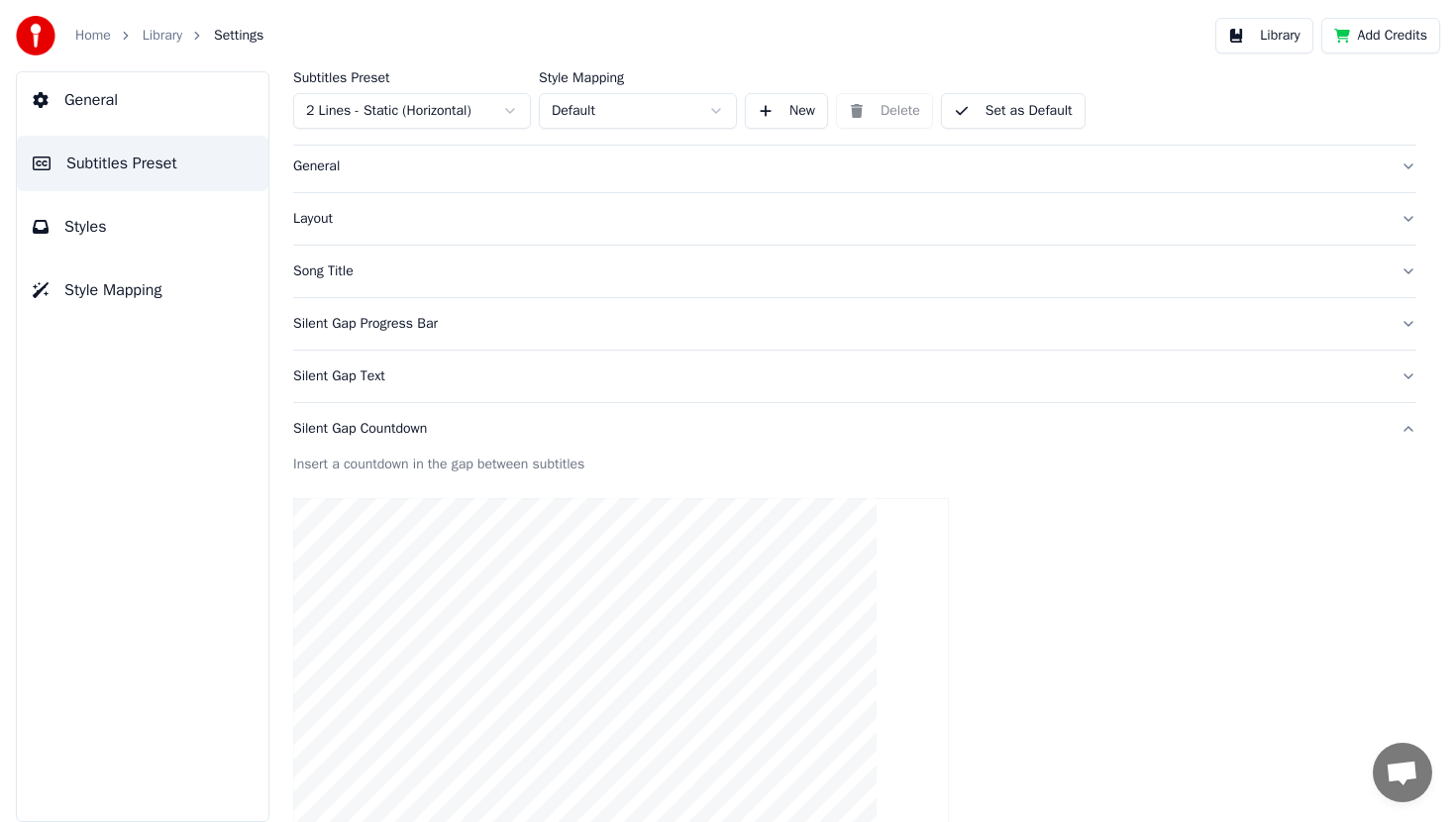 click at bounding box center [855, 663] 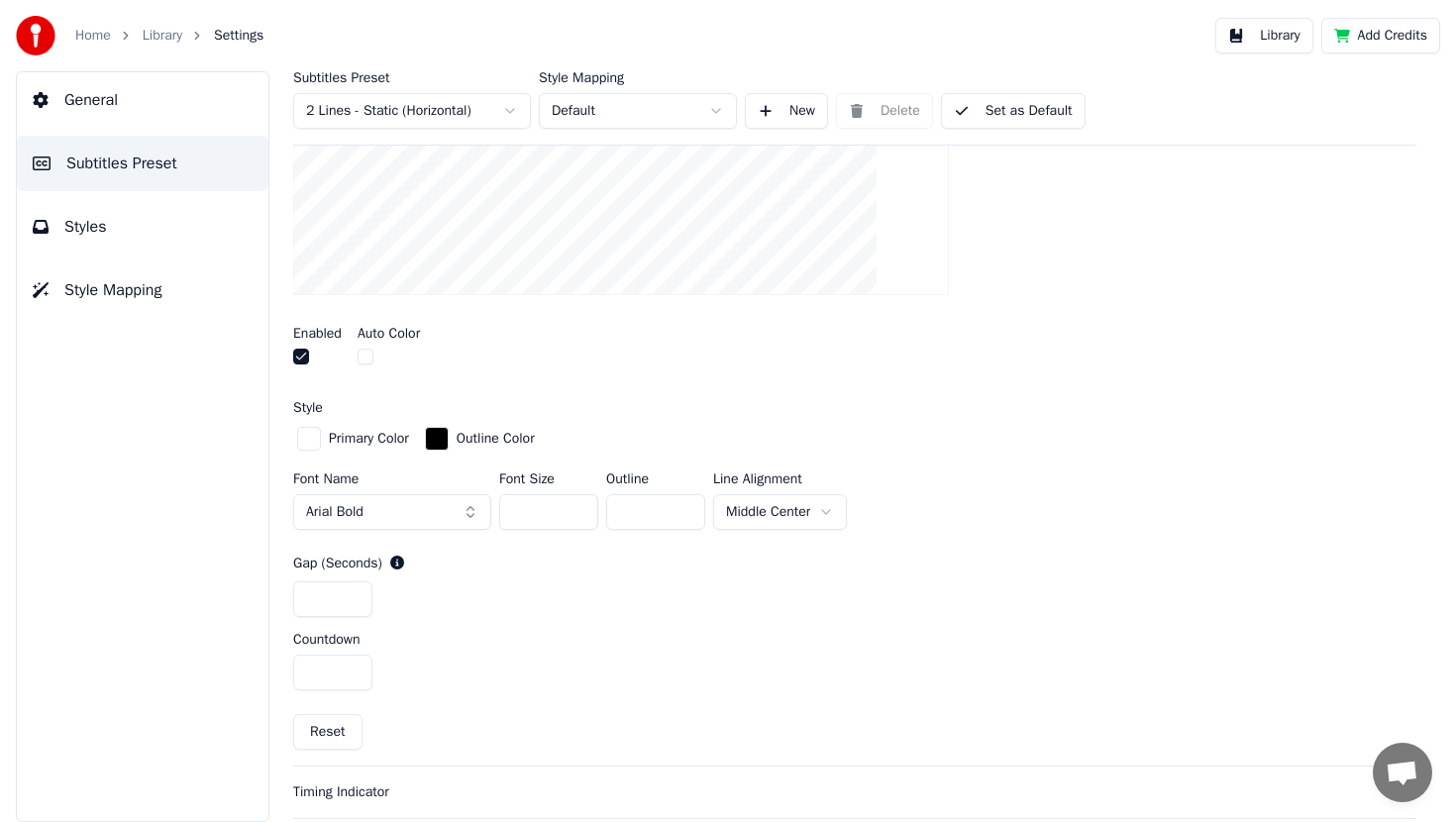 scroll, scrollTop: 599, scrollLeft: 0, axis: vertical 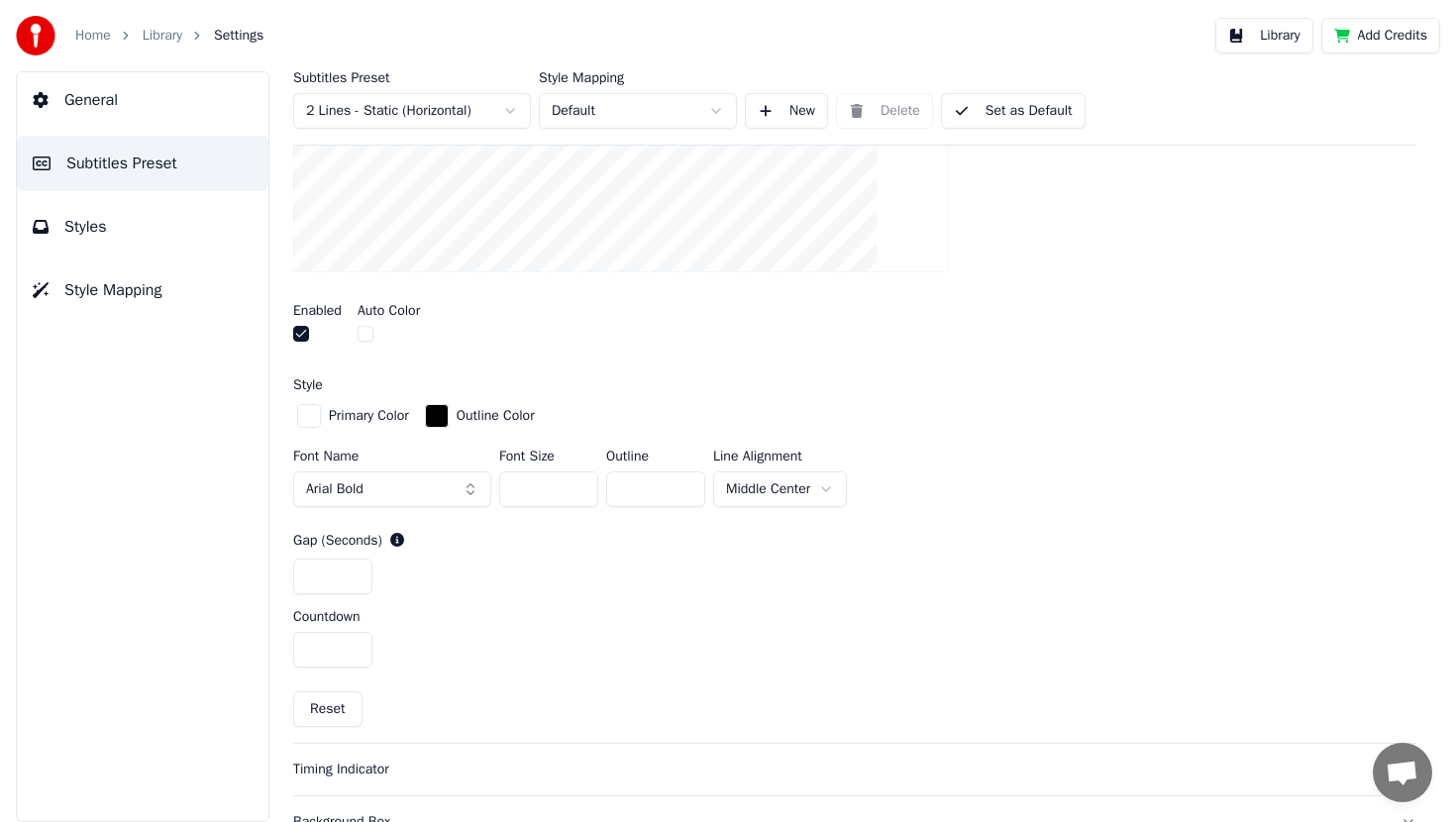click on "*" at bounding box center (333, 650) 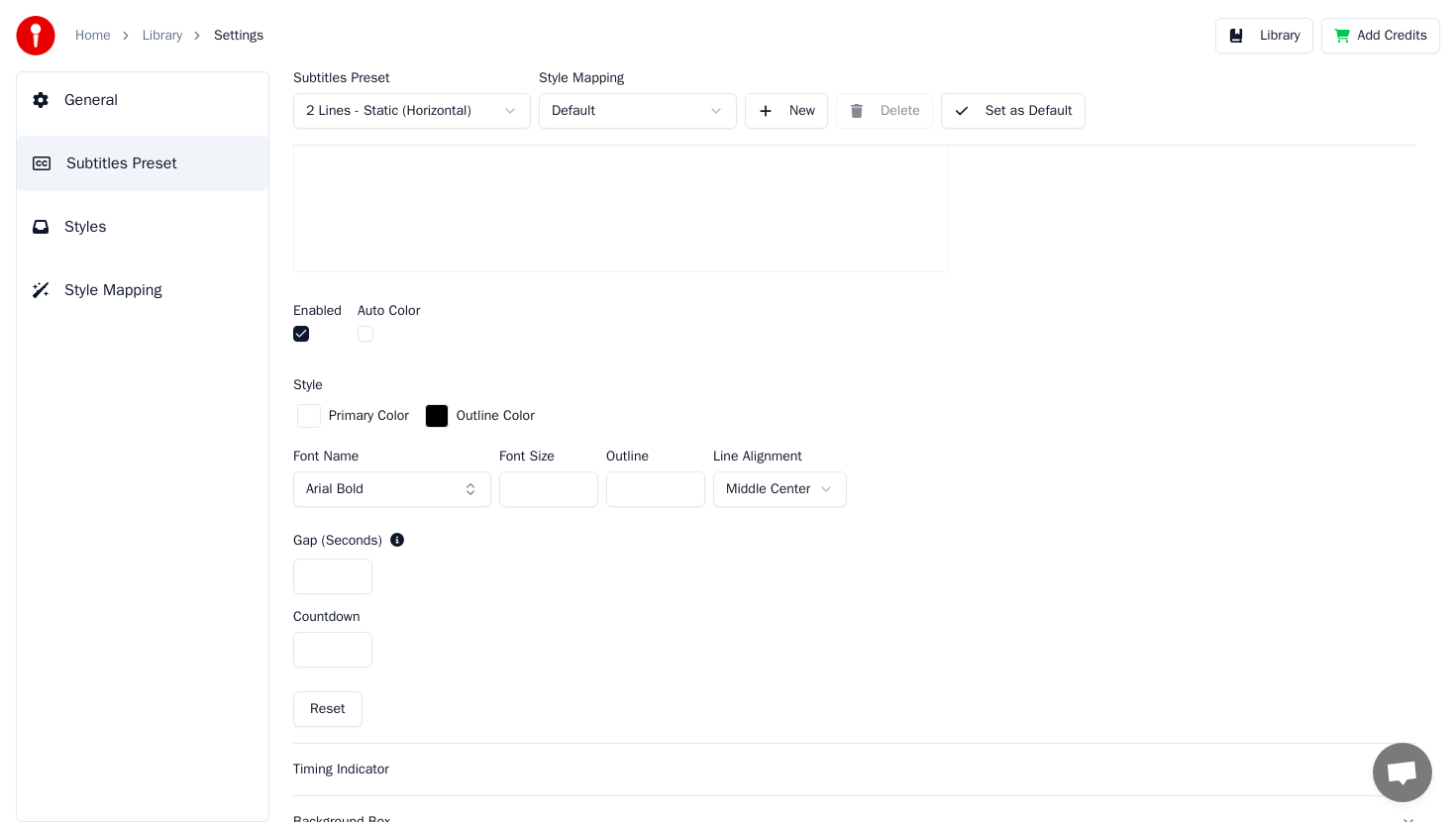 type on "*" 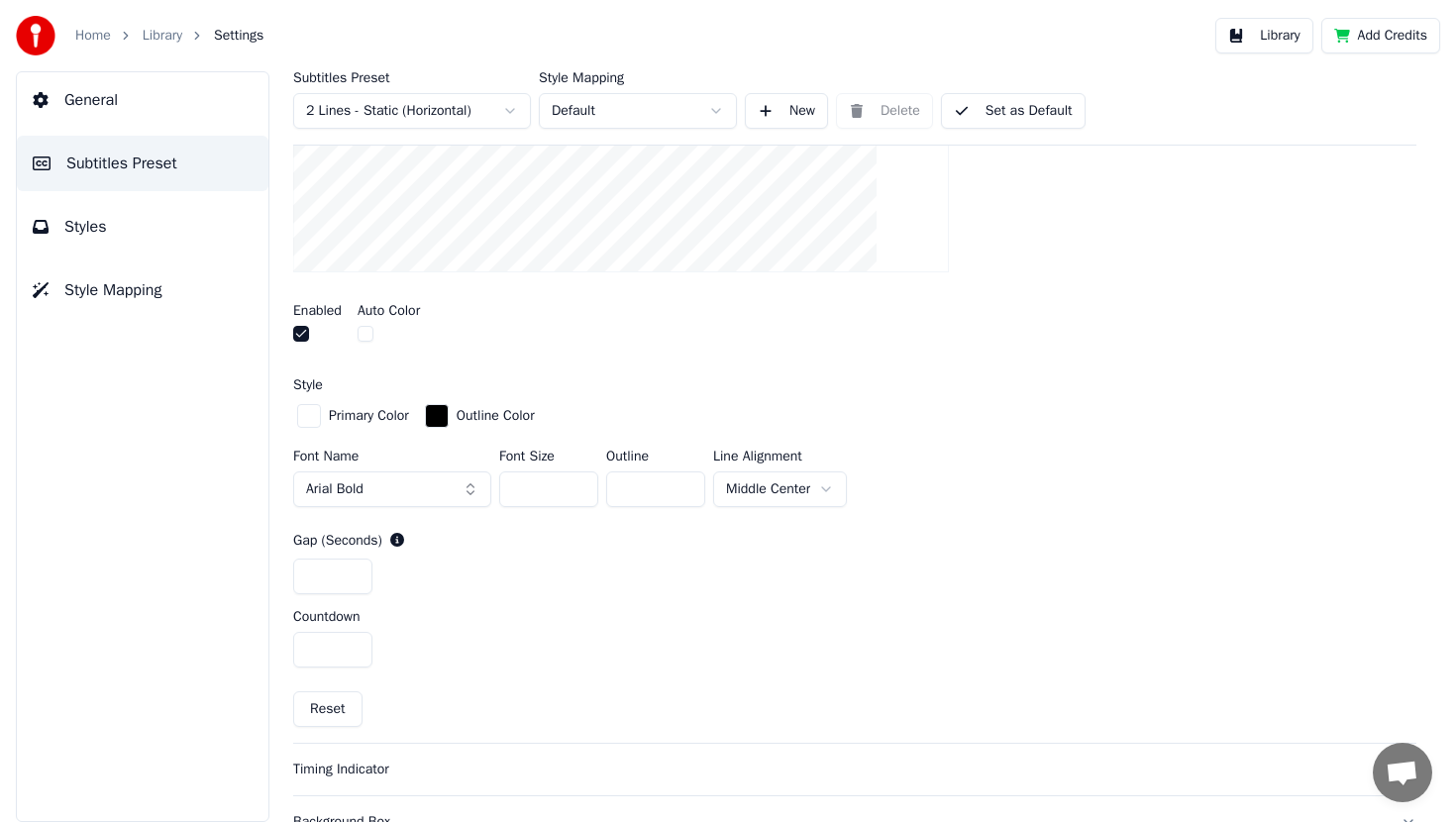 click on "*" at bounding box center (855, 576) 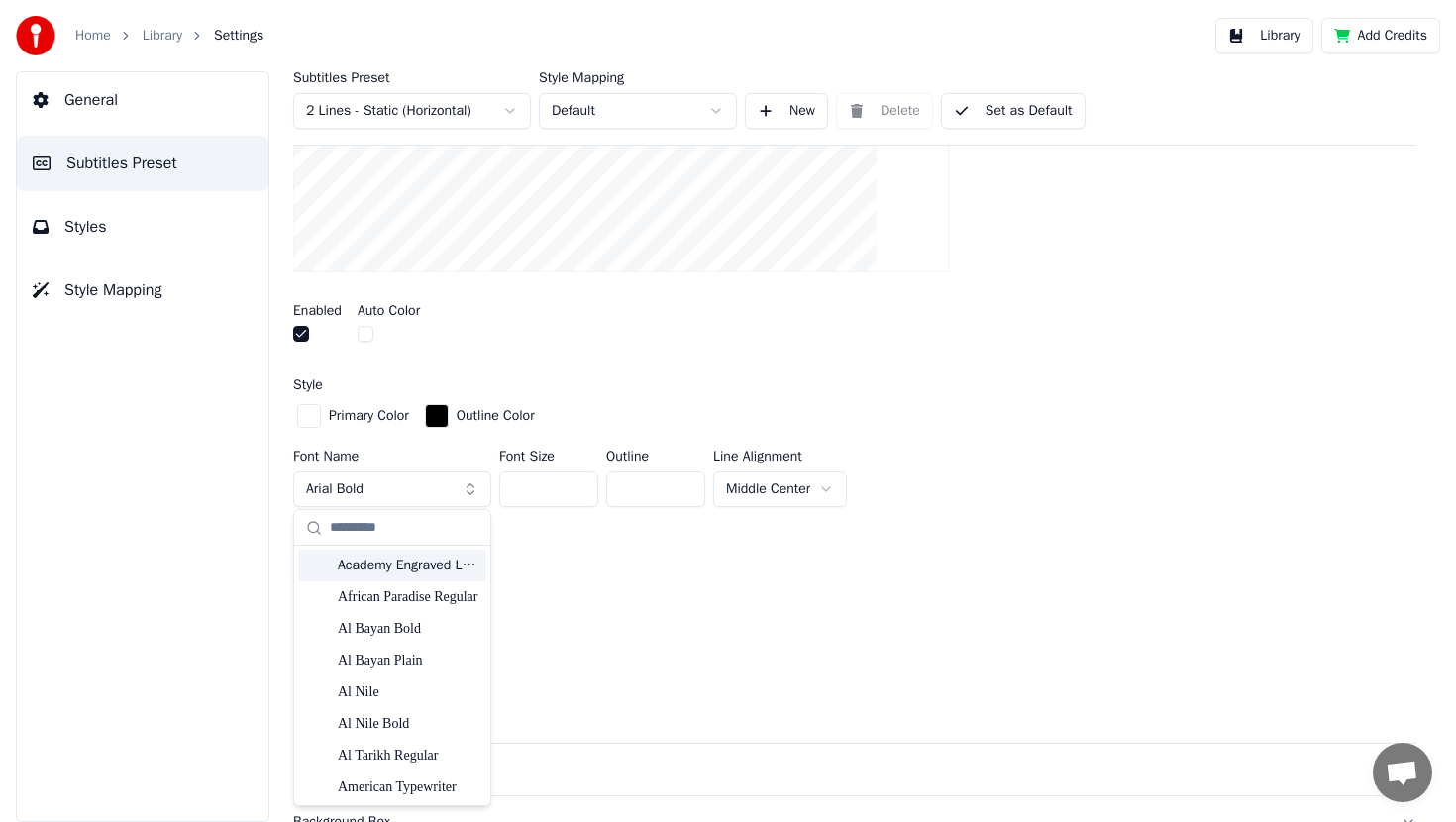 type on "*" 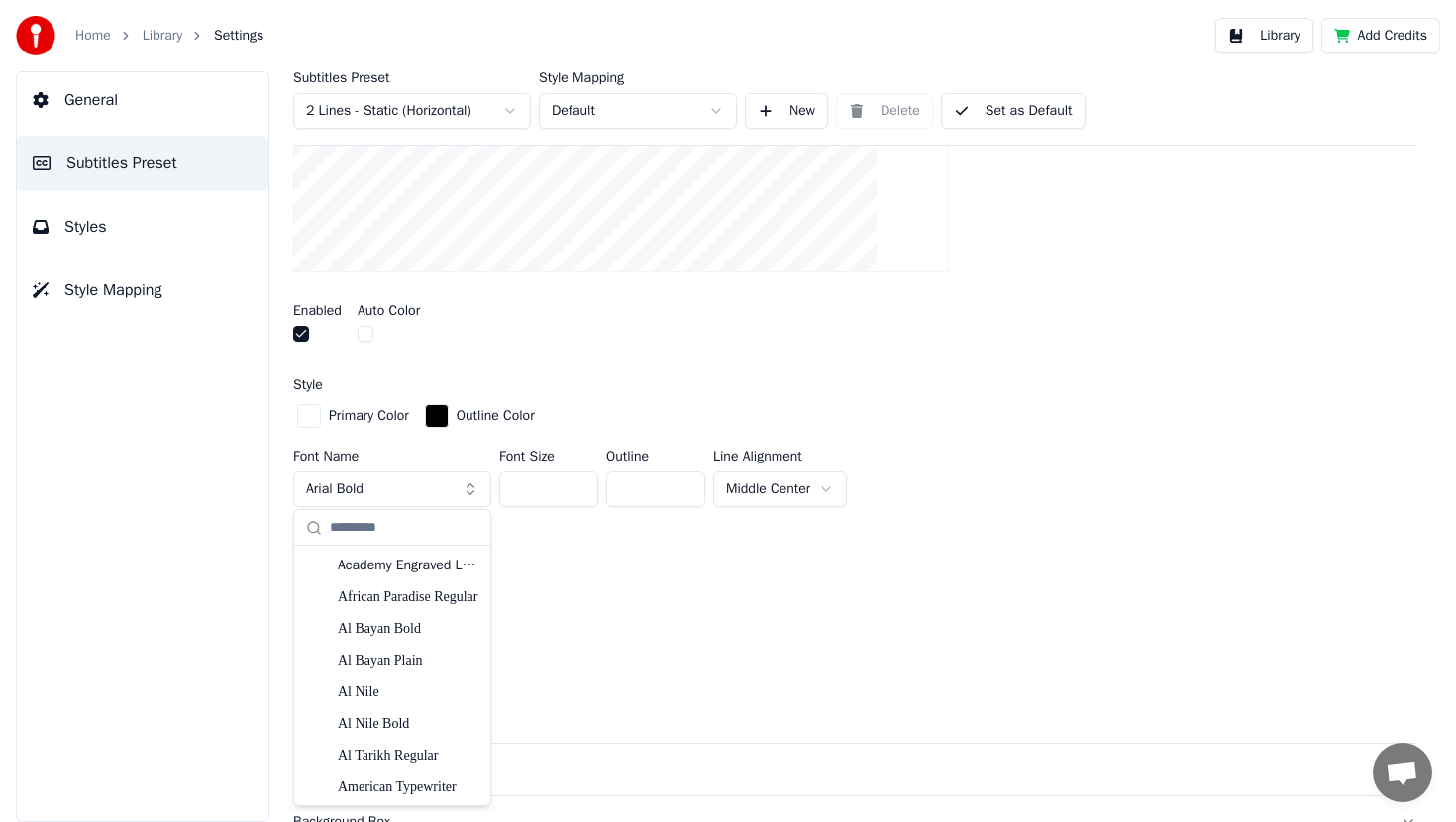 type on "*" 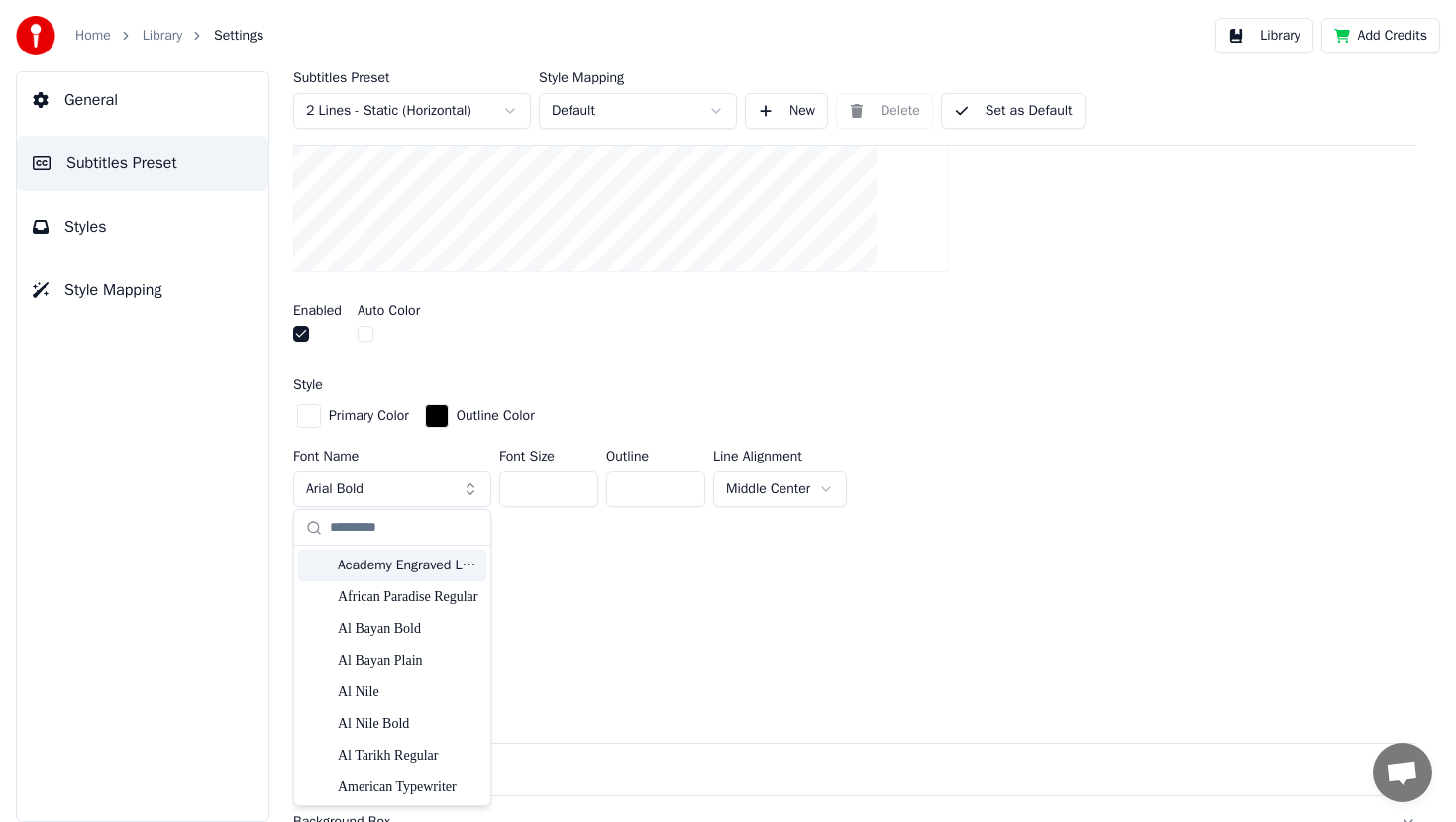 type on "*" 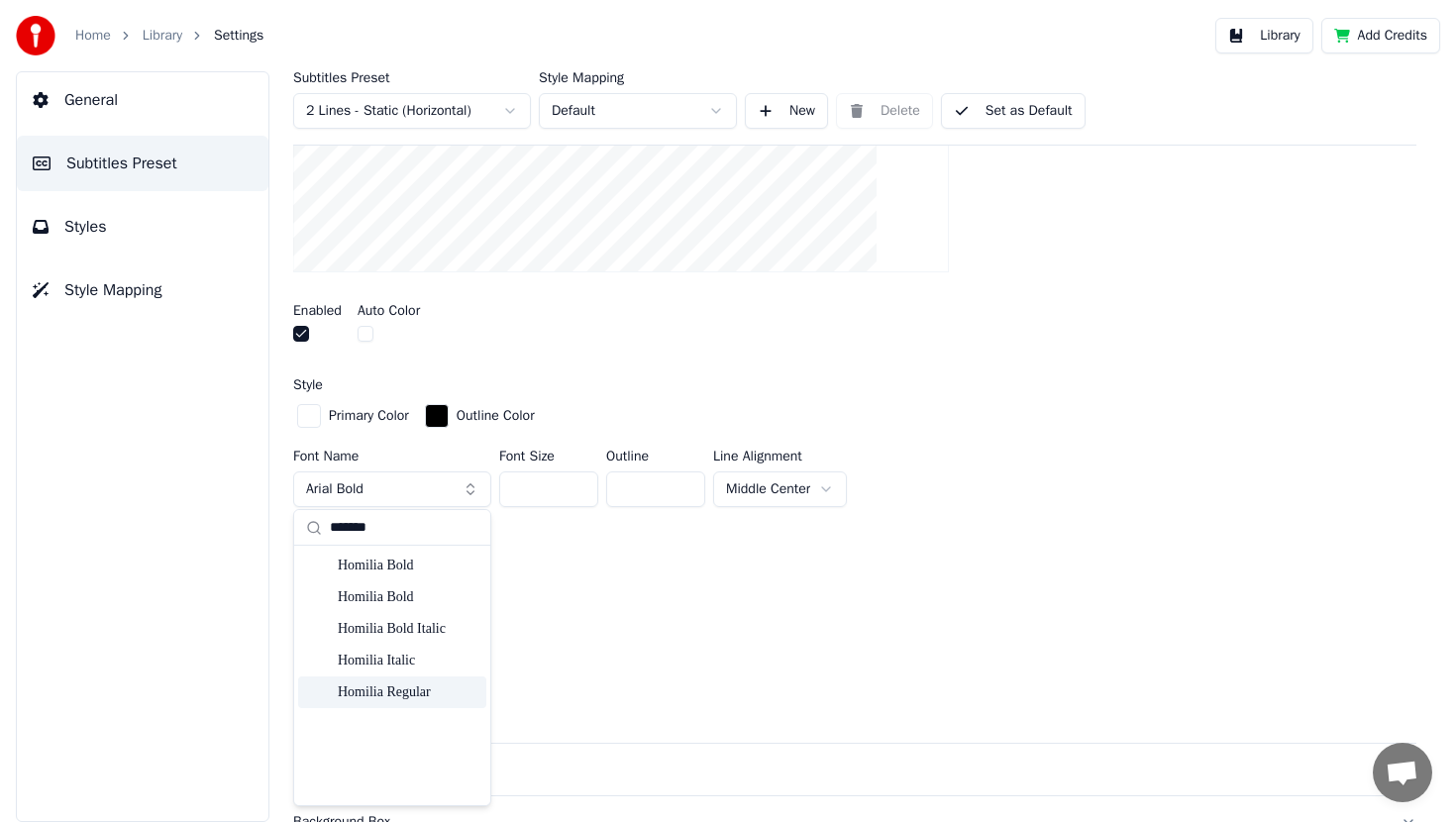 type on "*******" 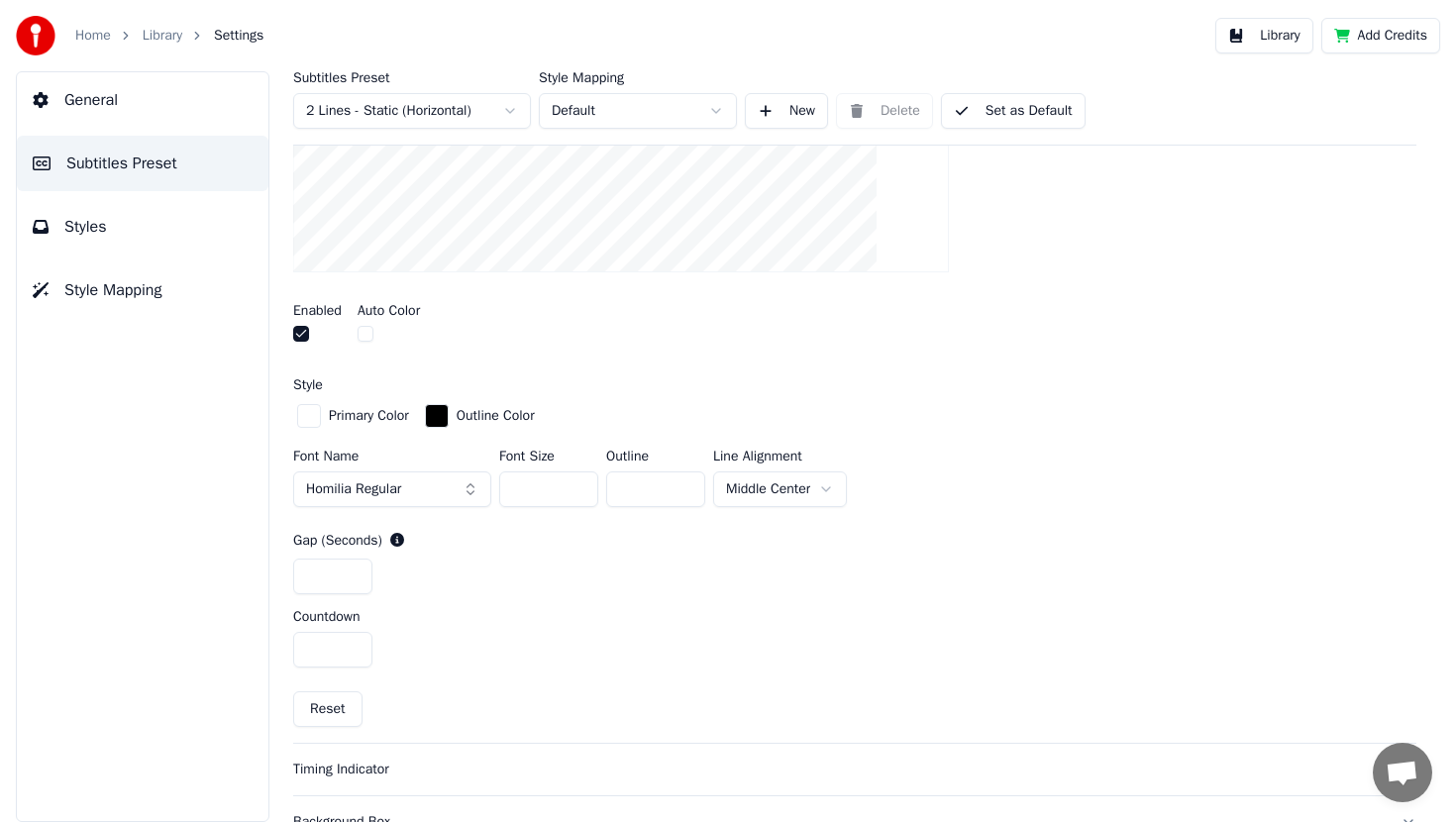 click on "Set as Default" at bounding box center (1013, 111) 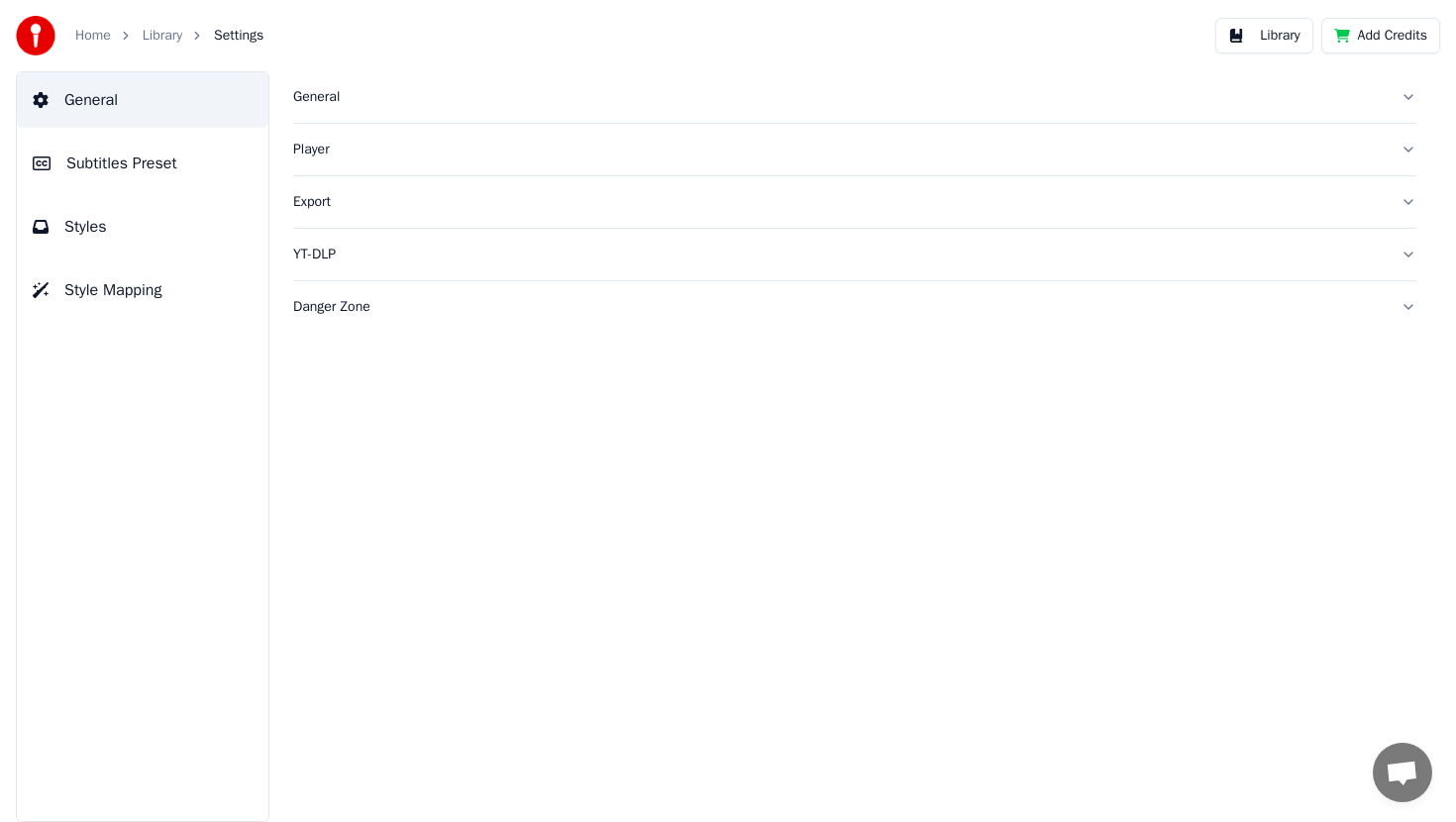 click on "Home" at bounding box center [104, 36] 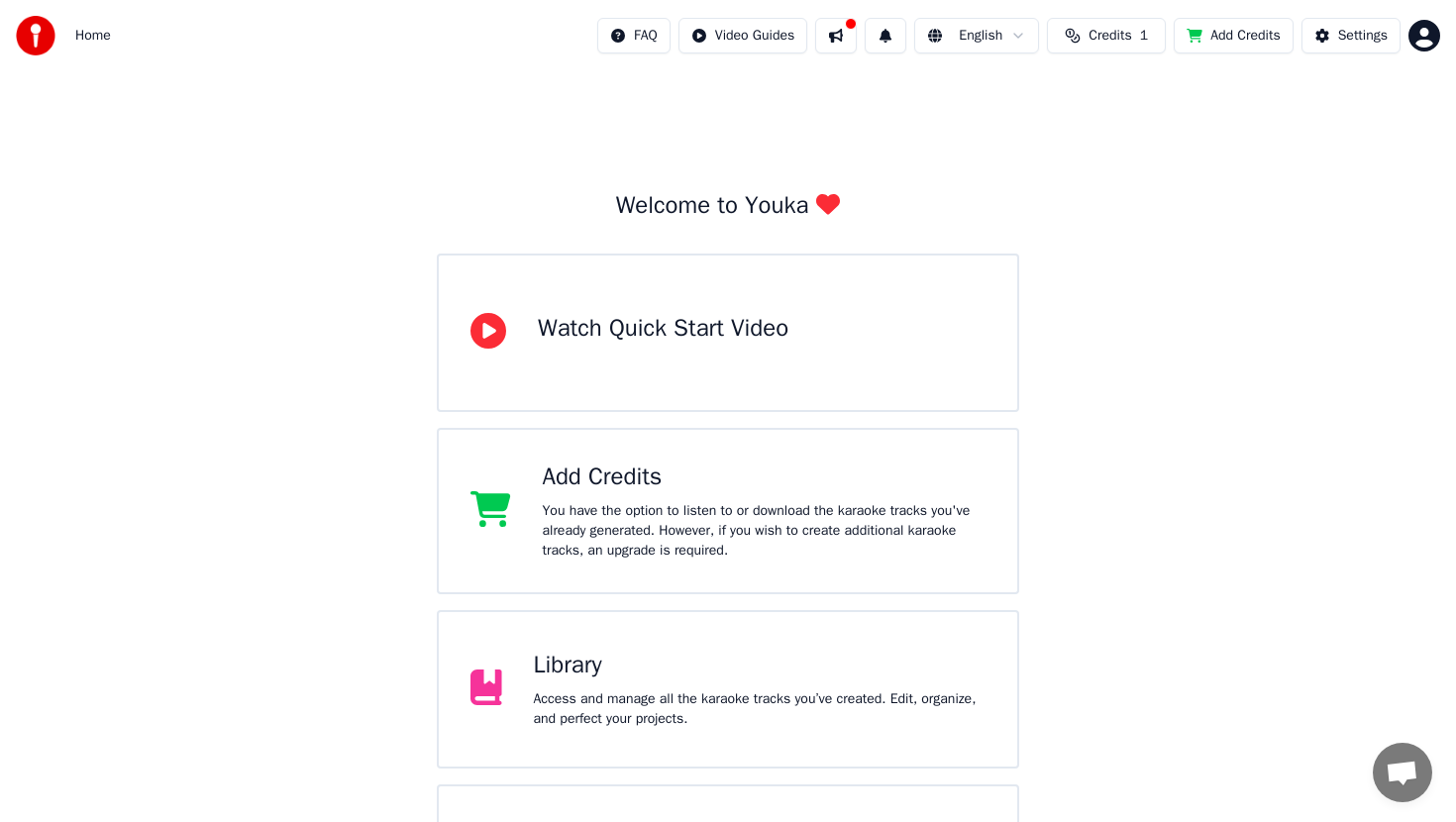 click on "Access and manage all the karaoke tracks you’ve created. Edit, organize, and perfect your projects." at bounding box center [760, 709] 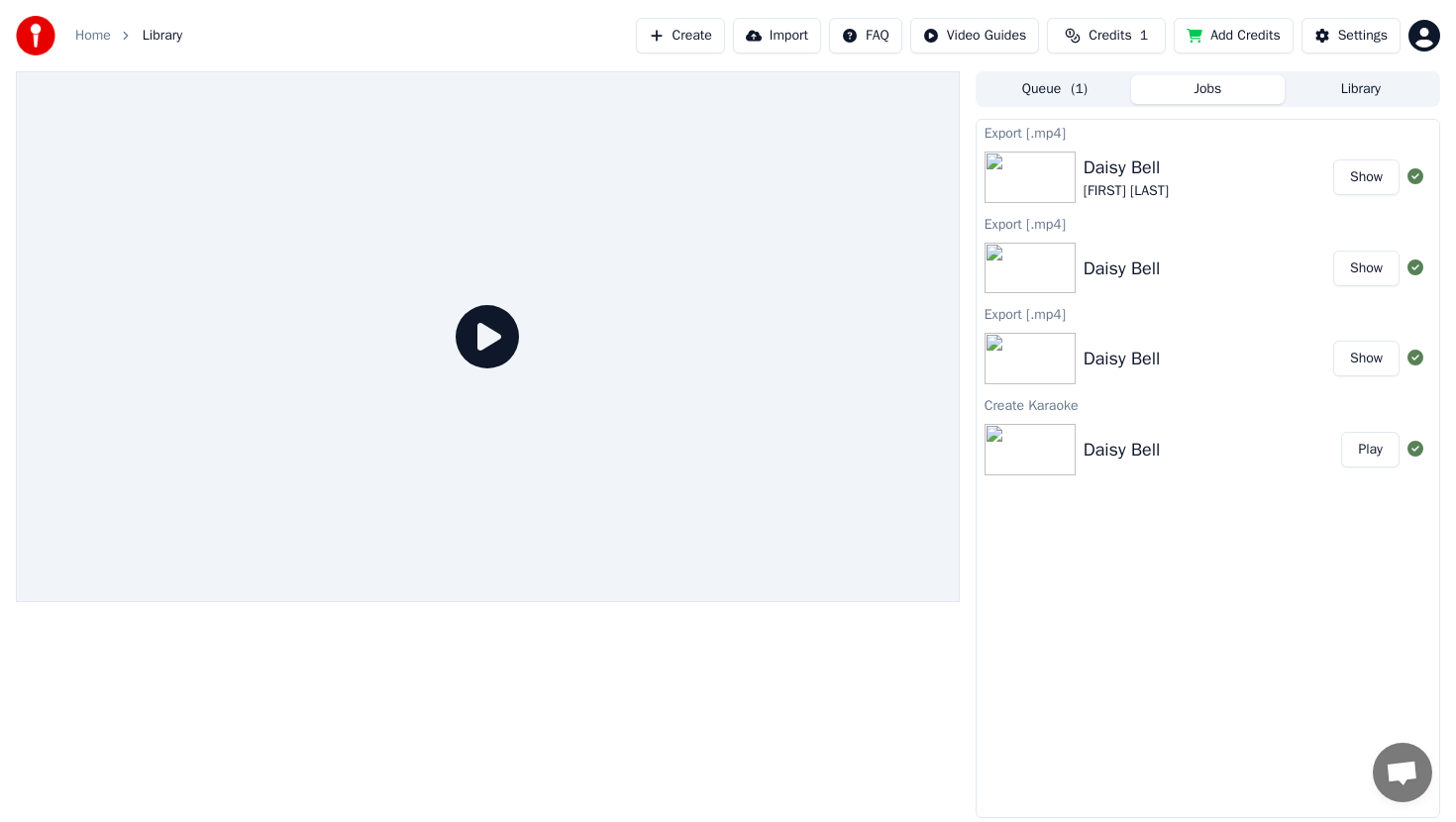 click 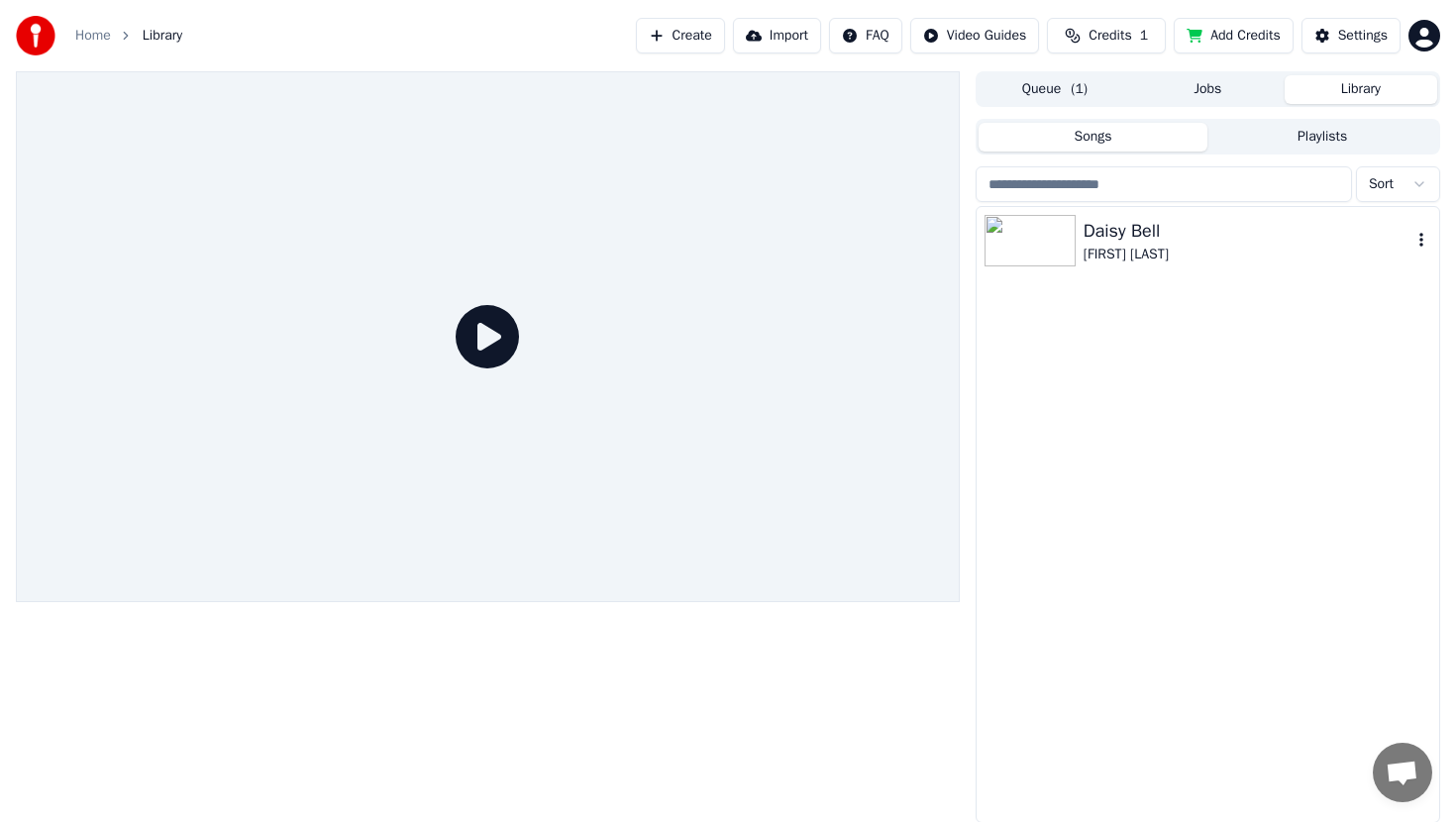 click on "[FIRST] [LAST]" at bounding box center (1247, 255) 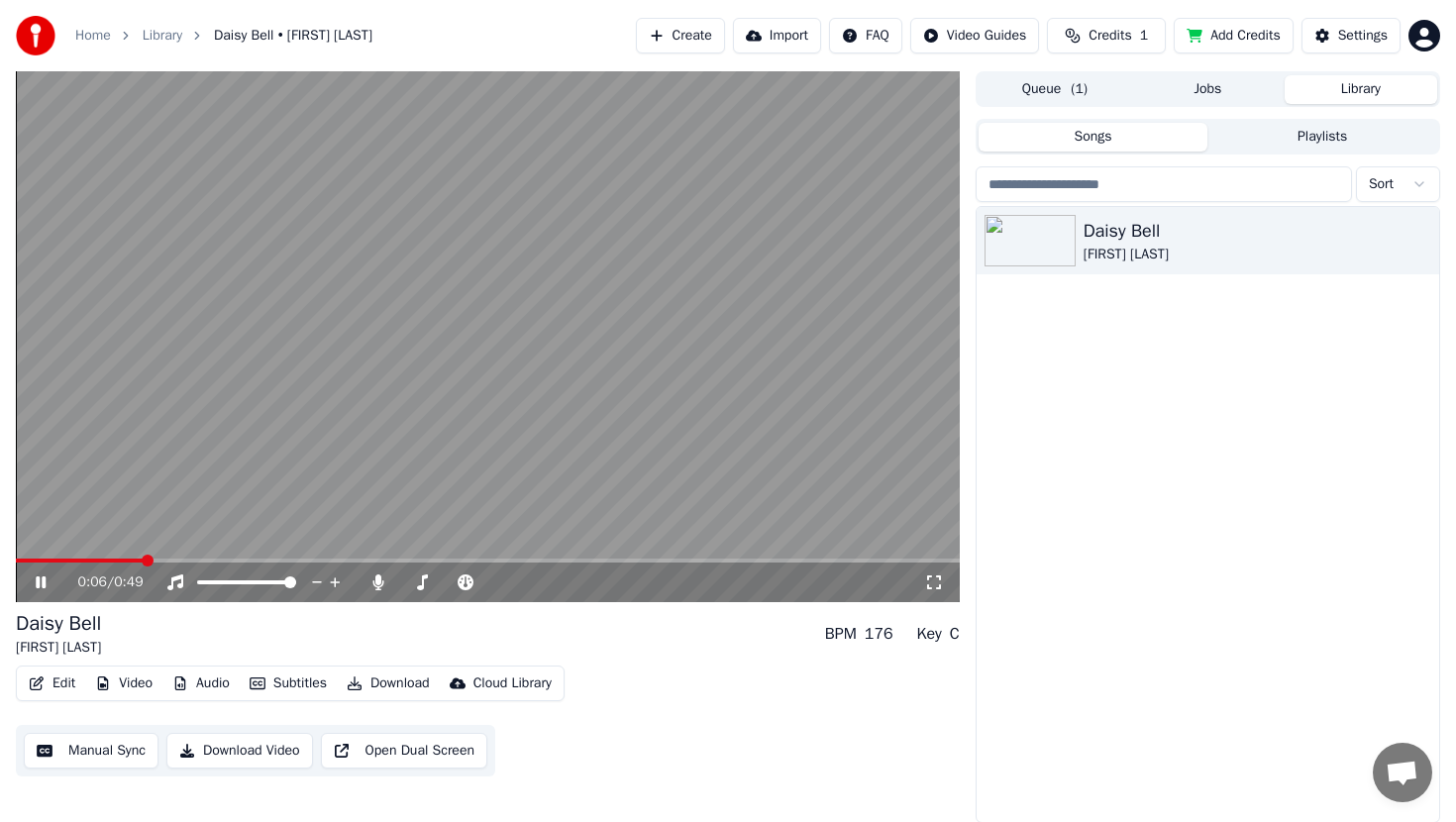 click on "Download" at bounding box center (388, 683) 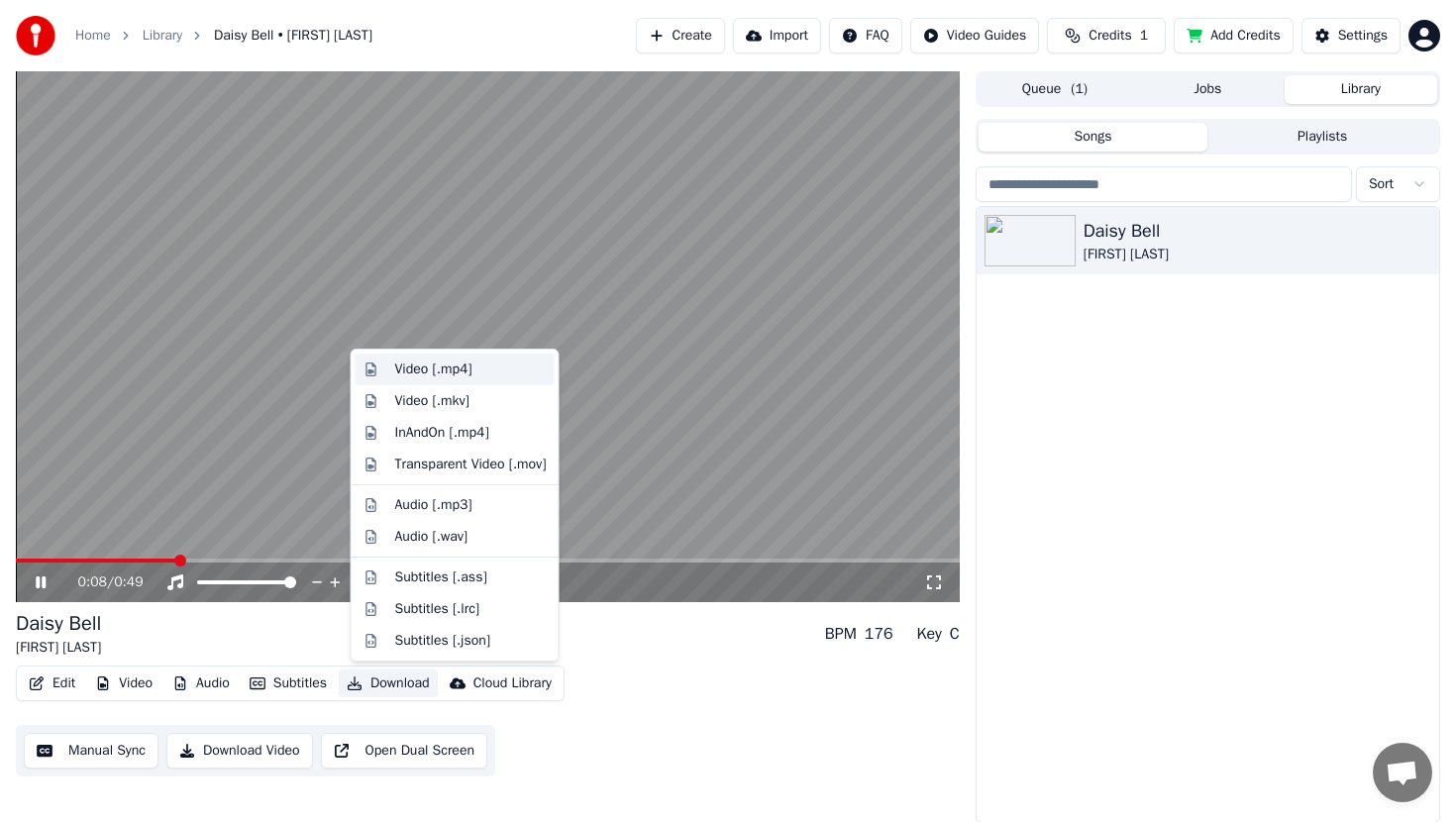 click on "Video [.mp4]" at bounding box center [434, 369] 